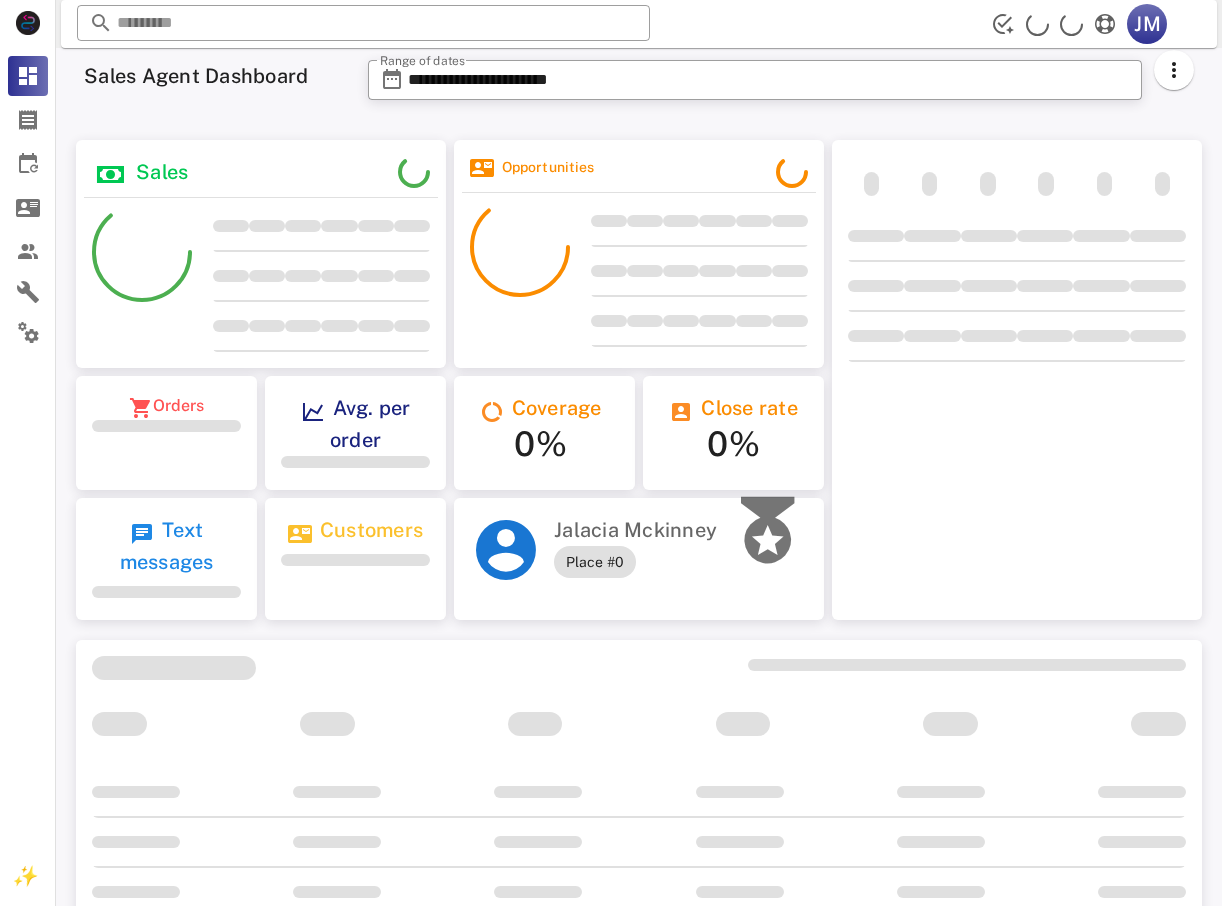 scroll, scrollTop: 0, scrollLeft: 0, axis: both 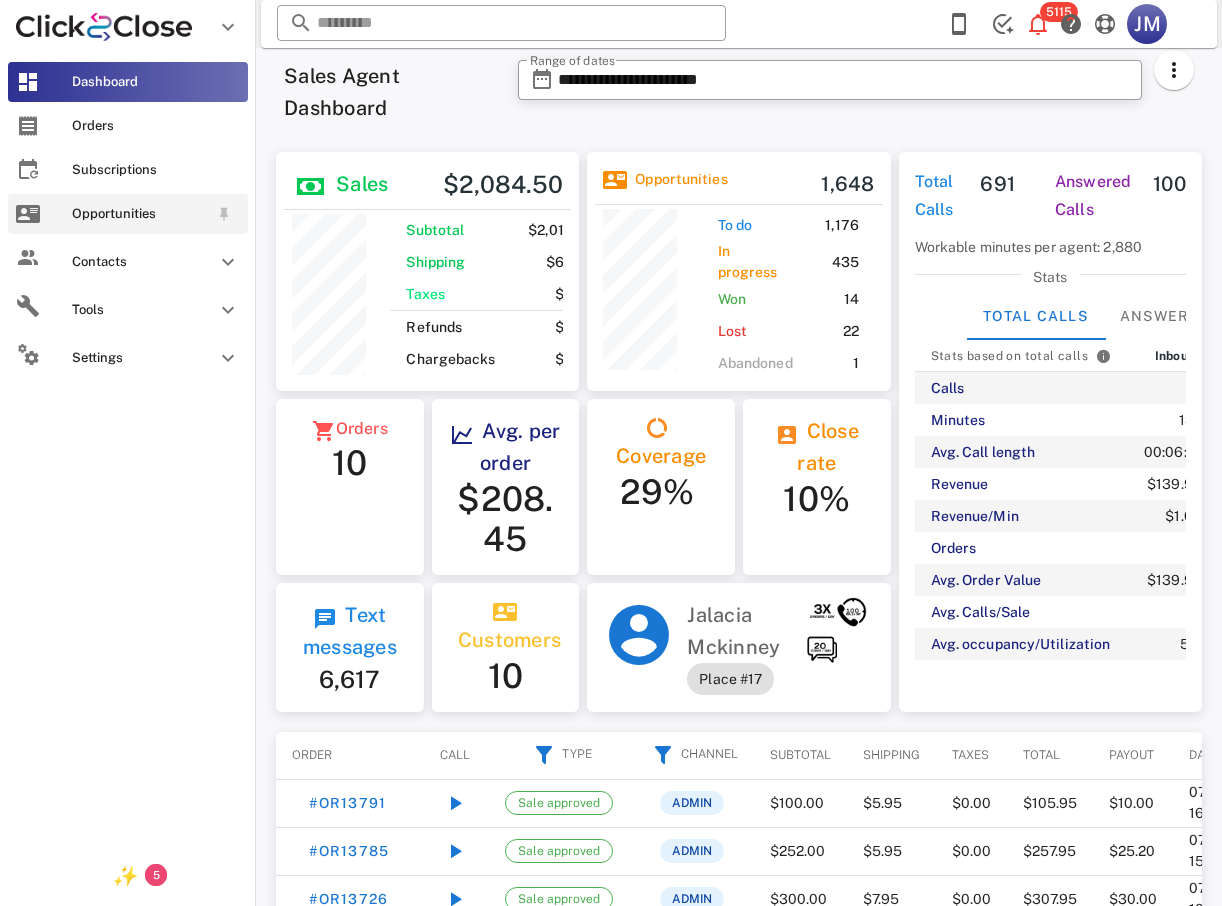 click on "Opportunities" at bounding box center [140, 214] 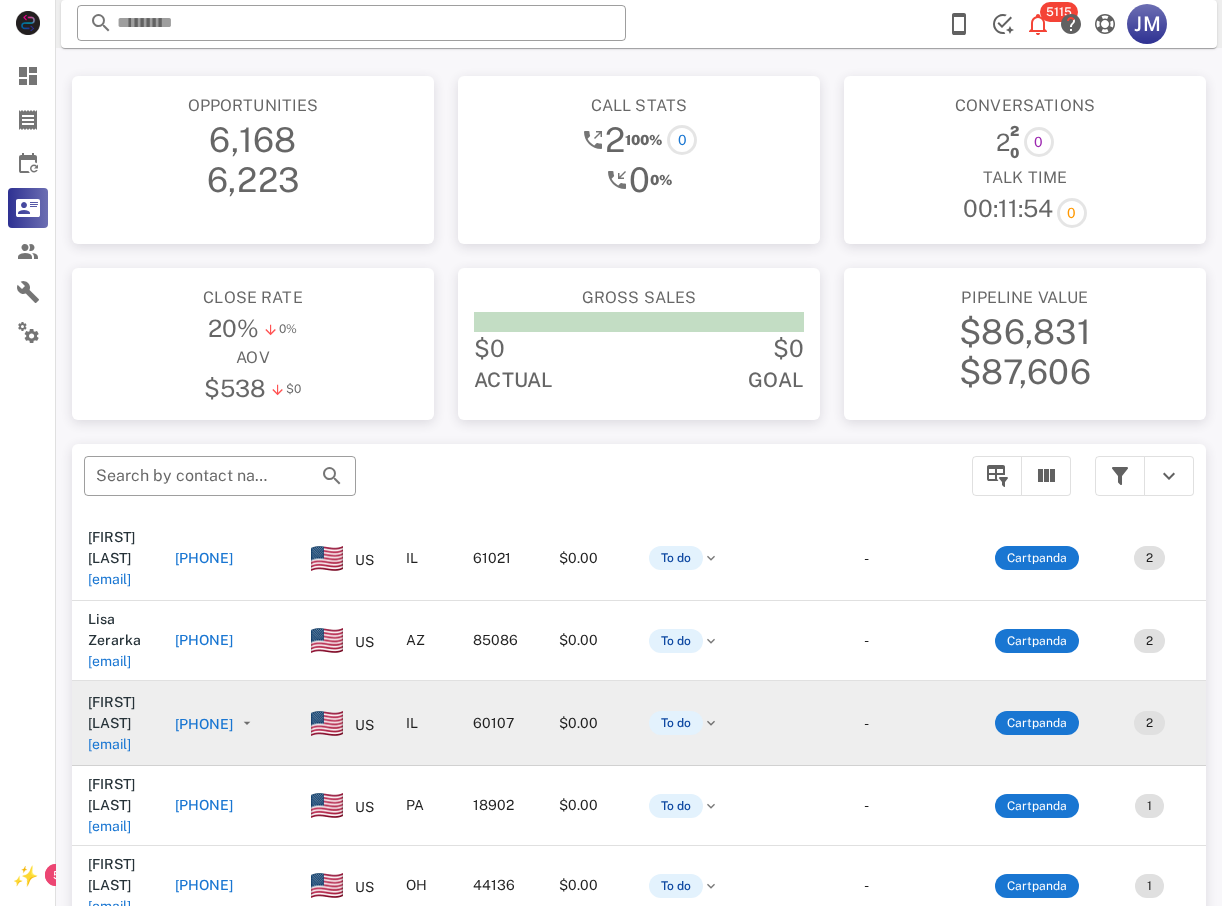 scroll, scrollTop: 200, scrollLeft: 0, axis: vertical 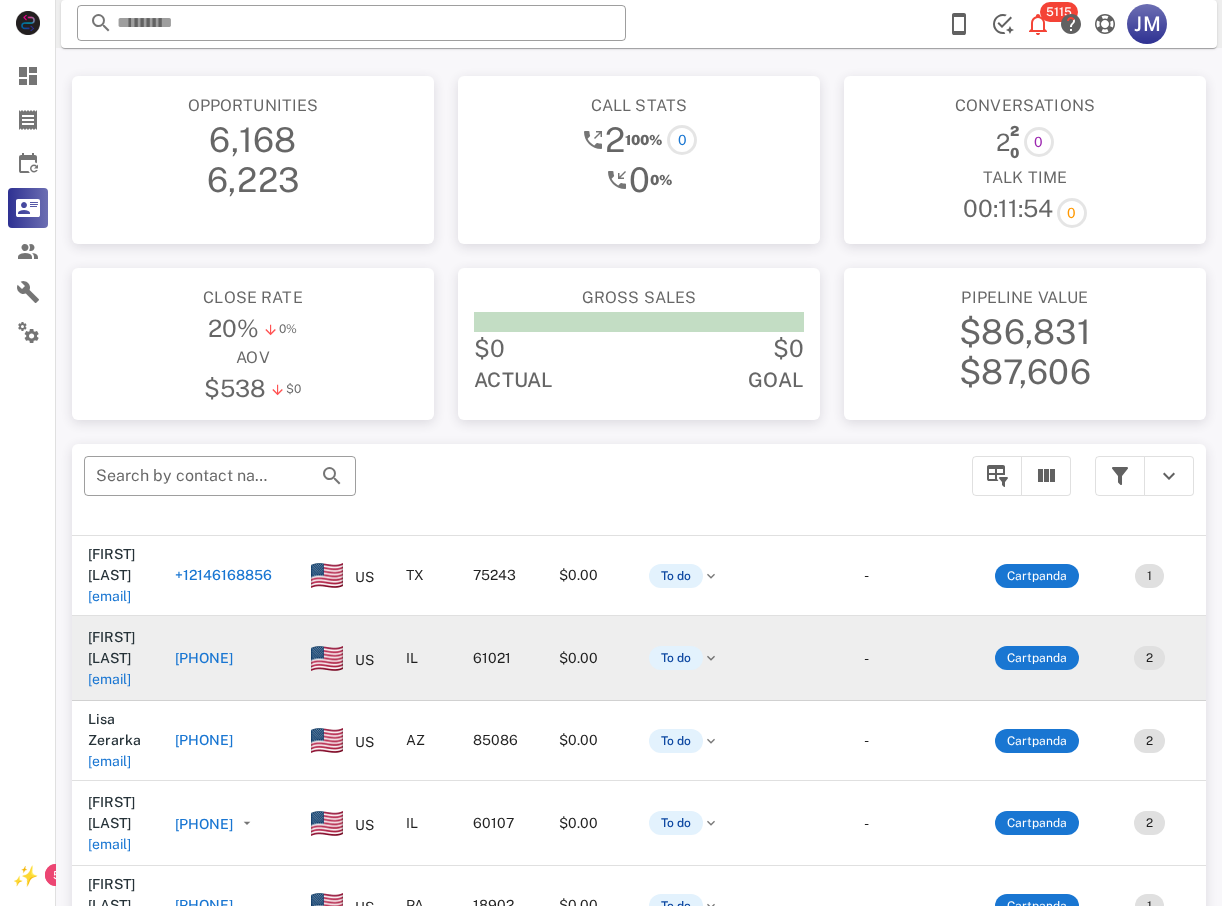 click on "+11815973885" at bounding box center [211, 658] 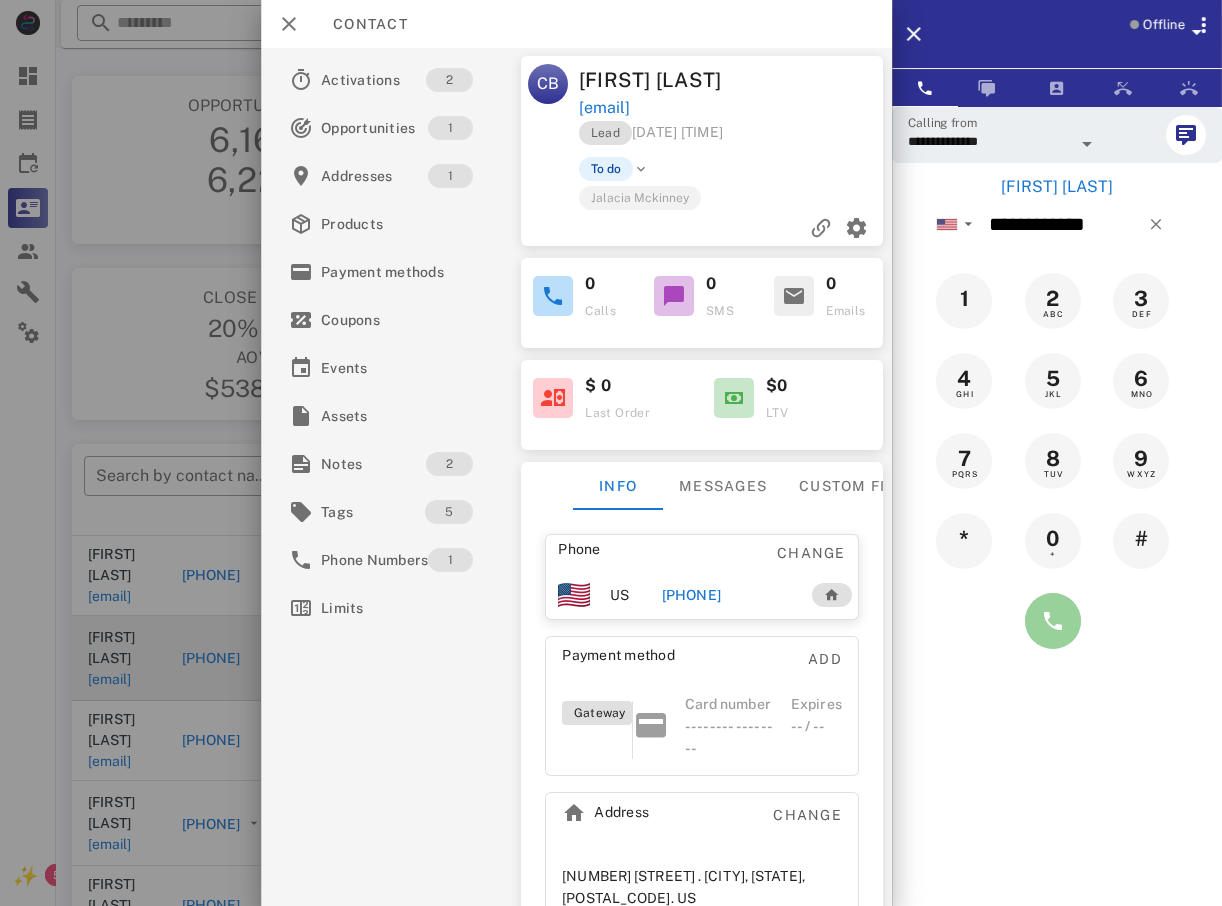 click at bounding box center (1053, 621) 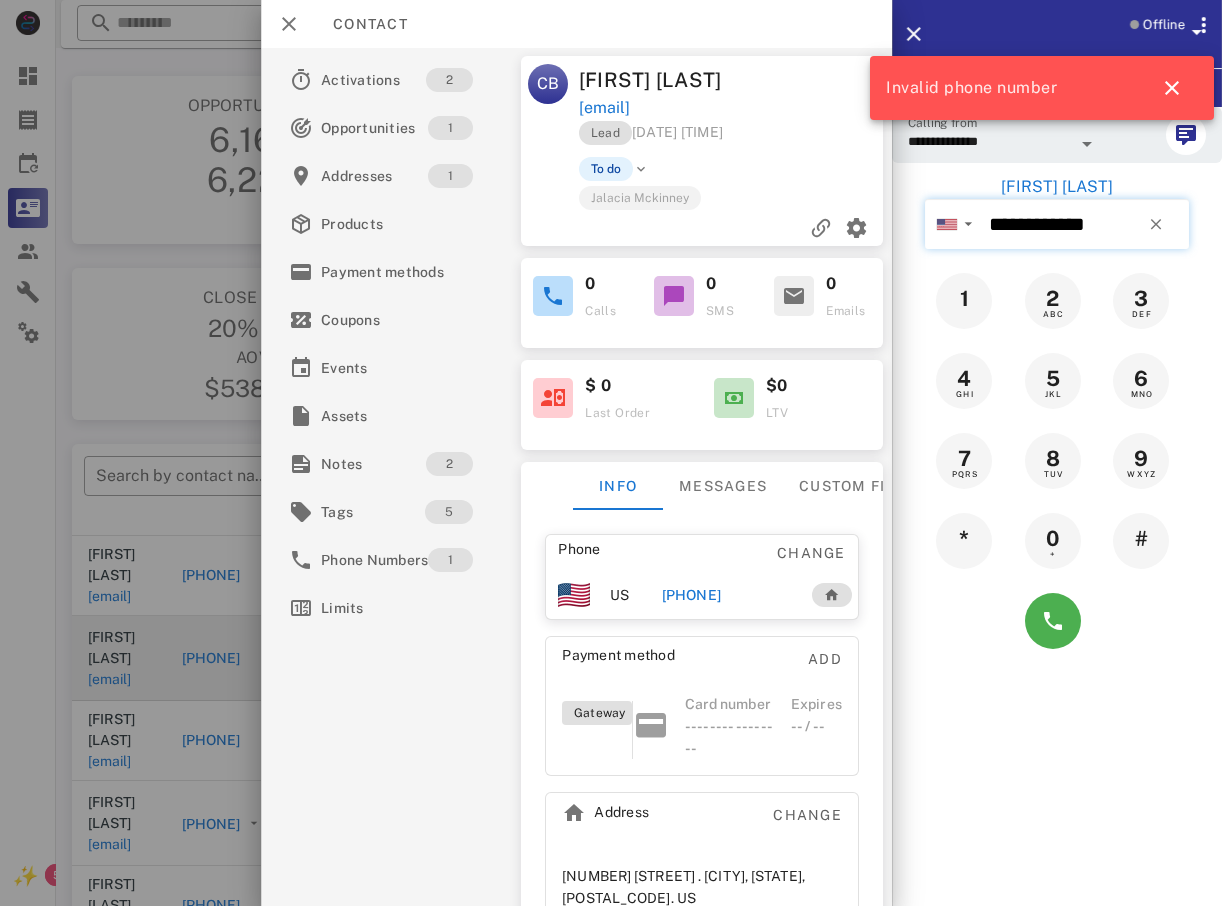 click on "**********" at bounding box center [1085, 224] 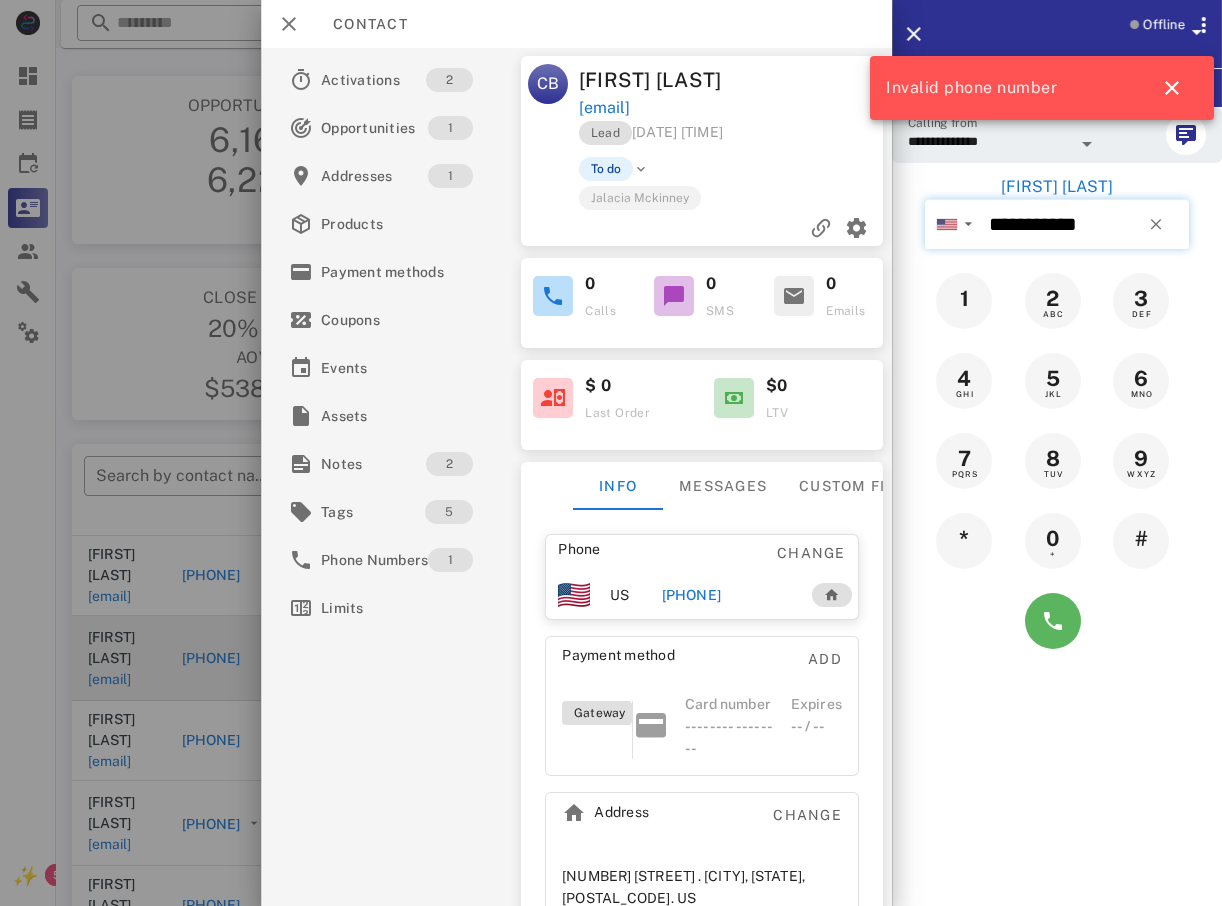 type on "**********" 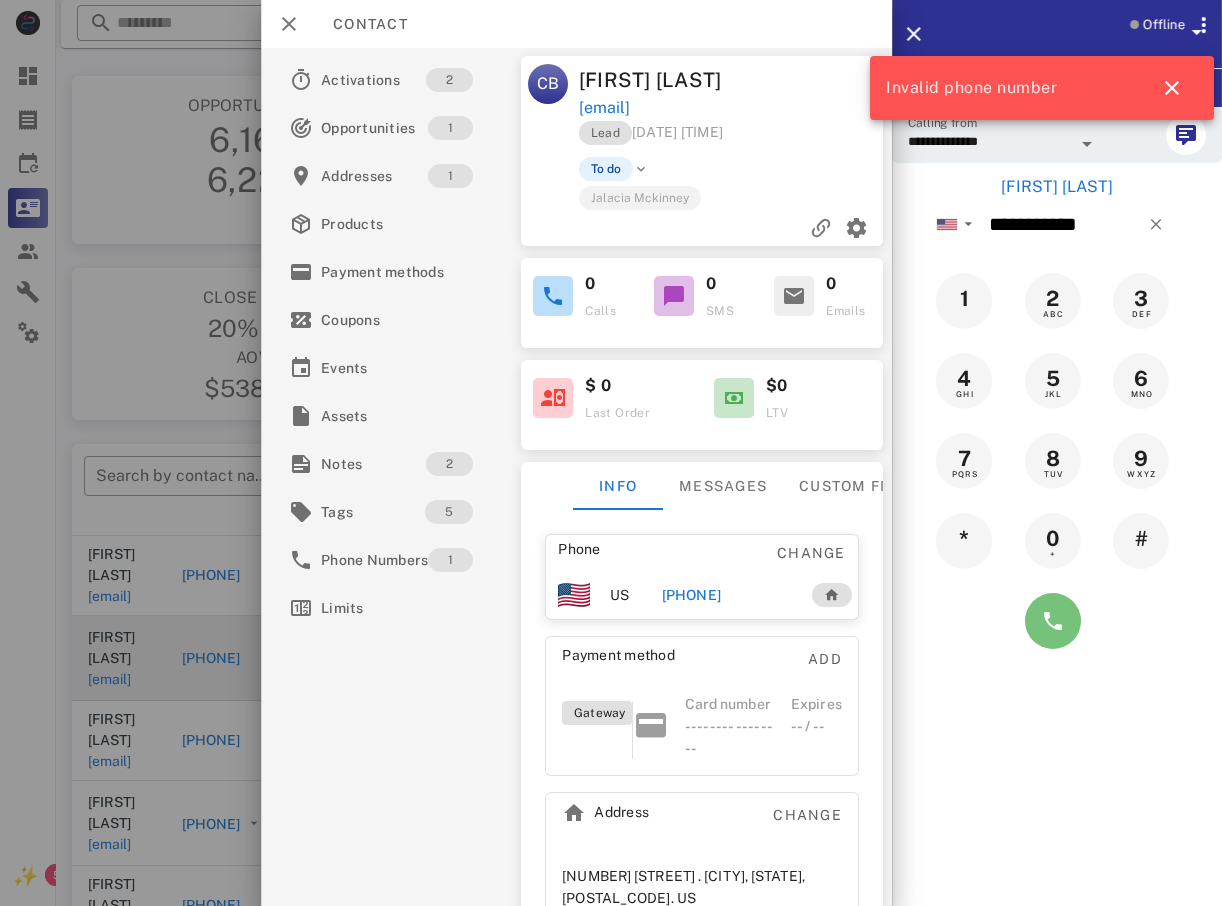 click at bounding box center (1053, 621) 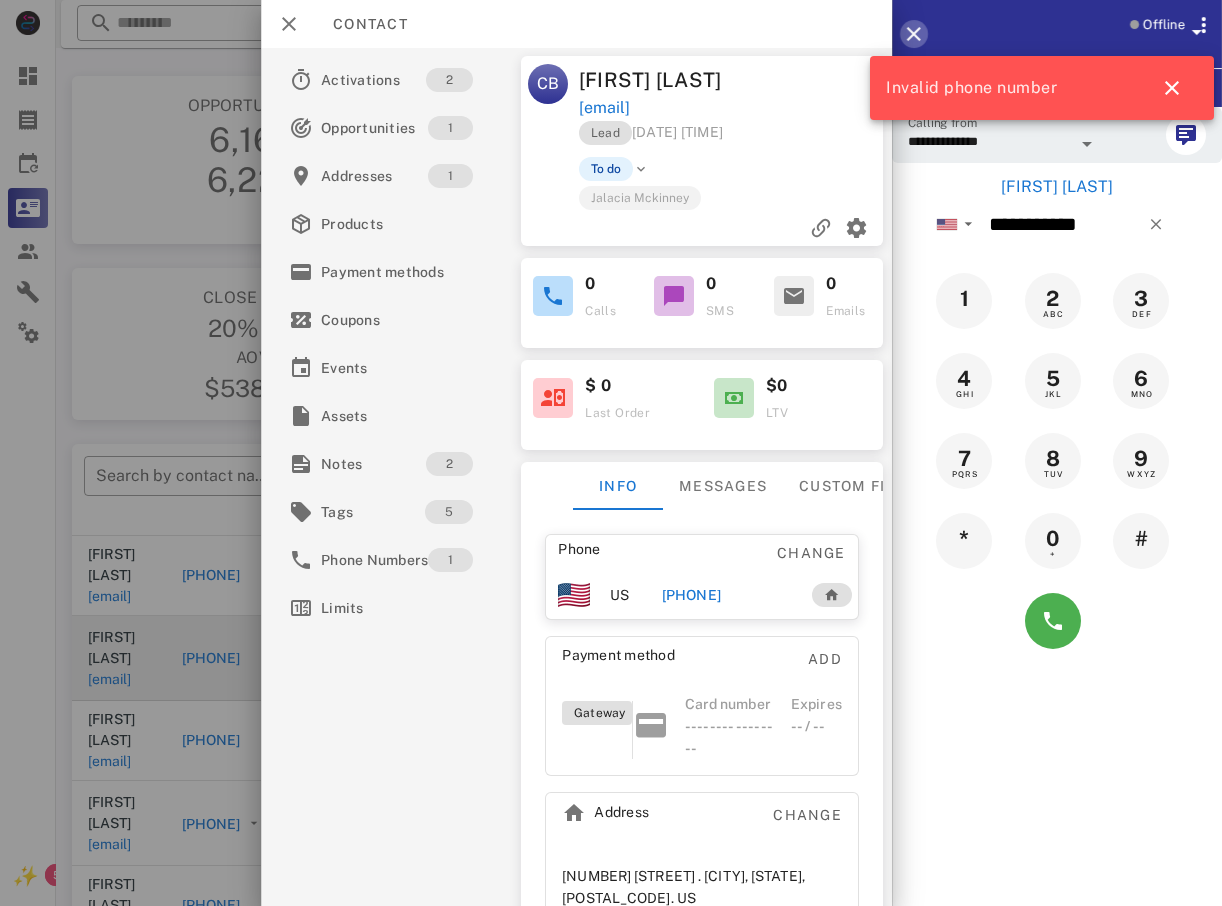 click at bounding box center [914, 34] 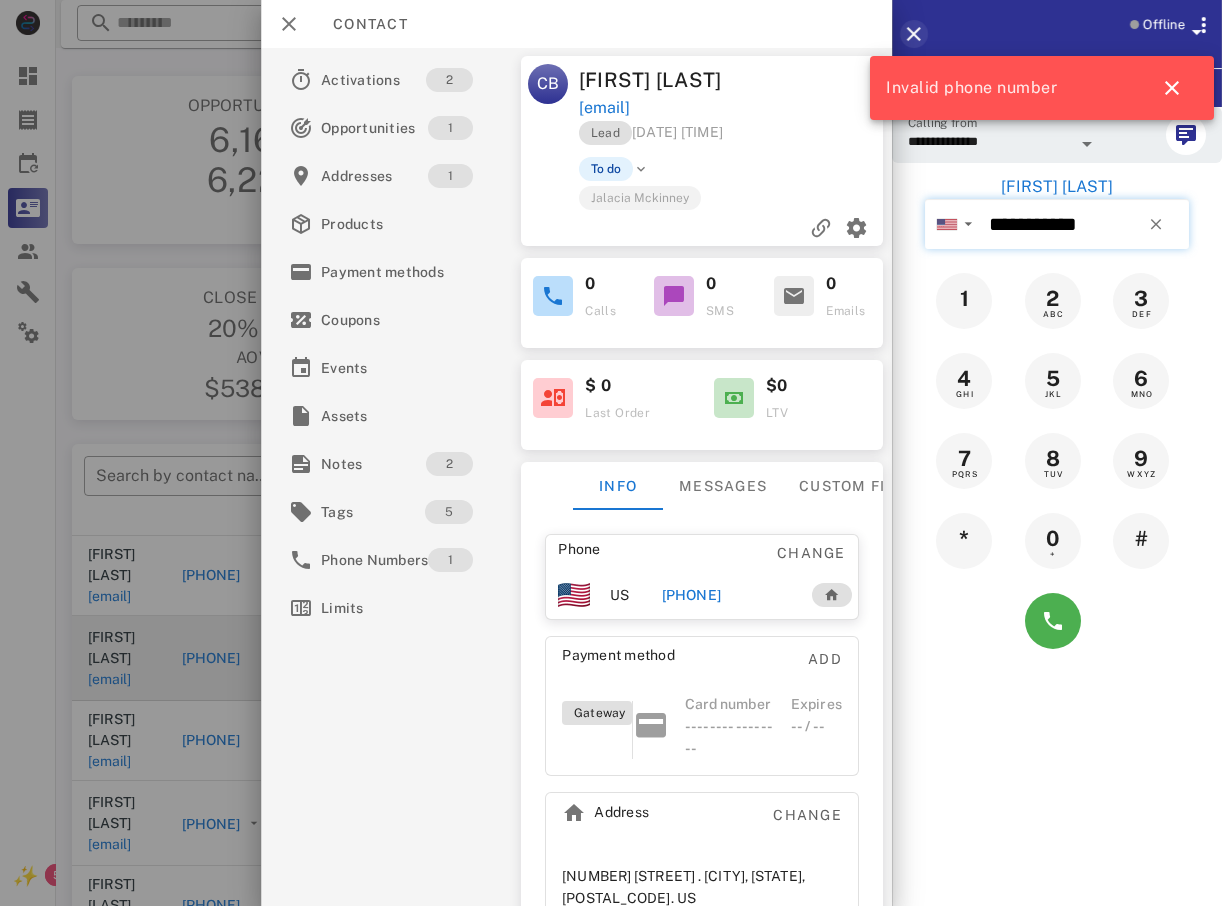 type 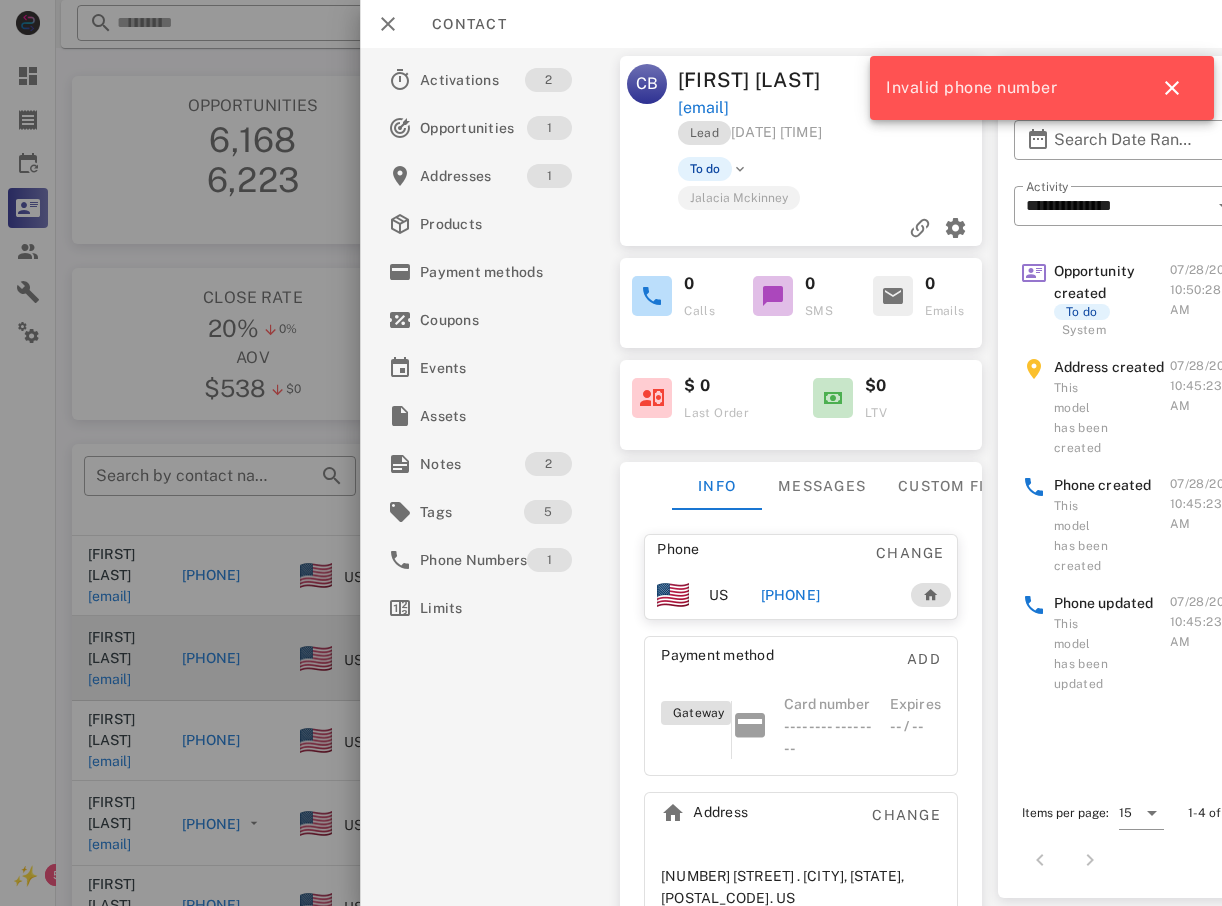 click at bounding box center (611, 453) 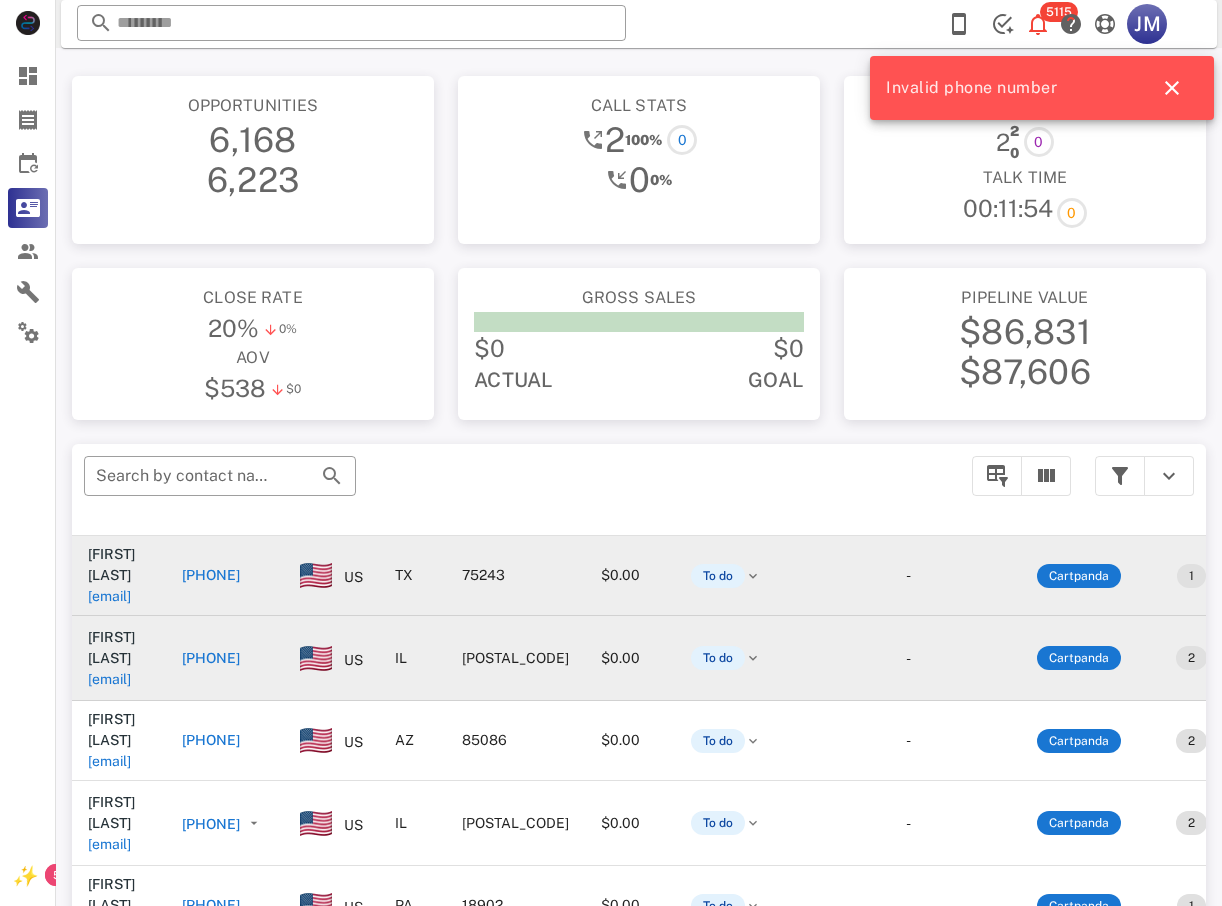 click on "[EMAIL]" at bounding box center (109, 596) 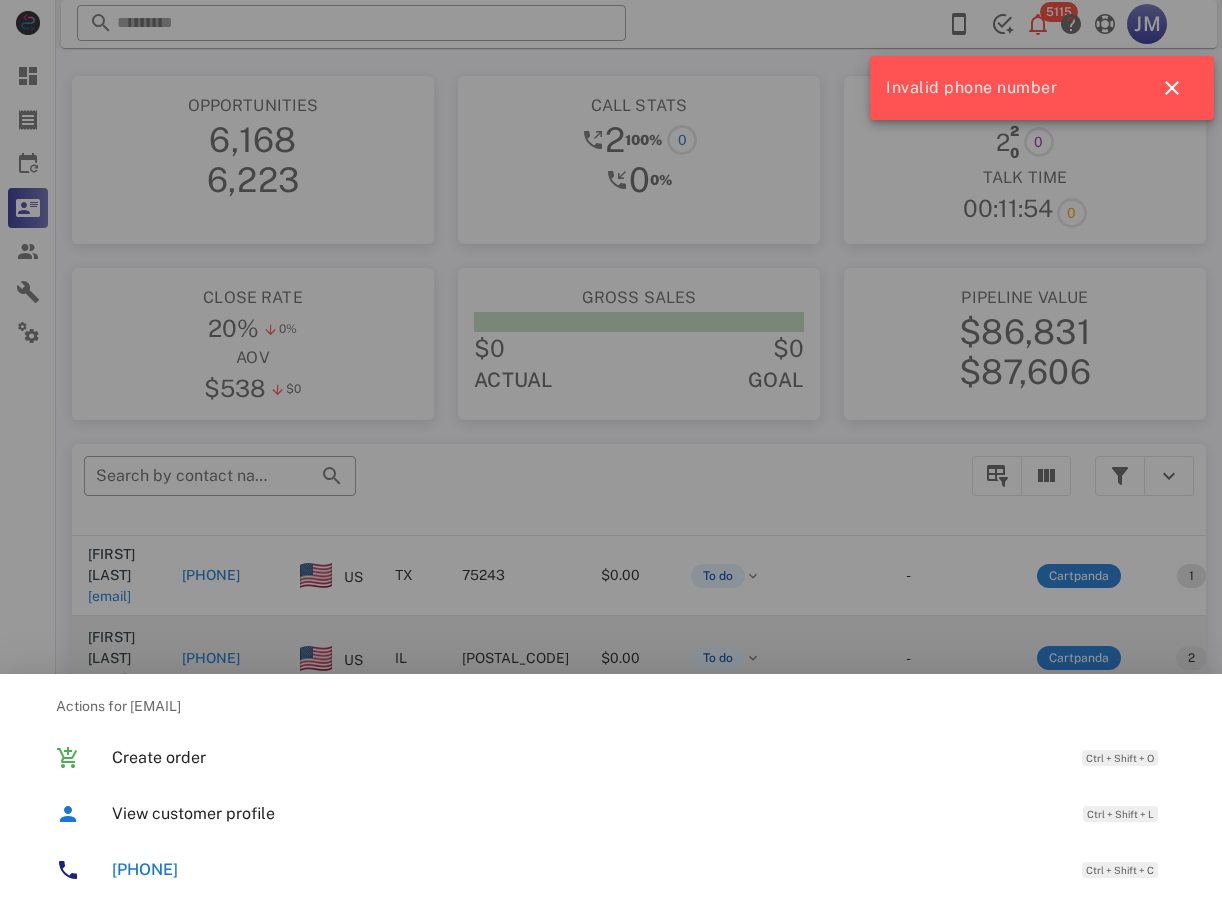 click at bounding box center [611, 453] 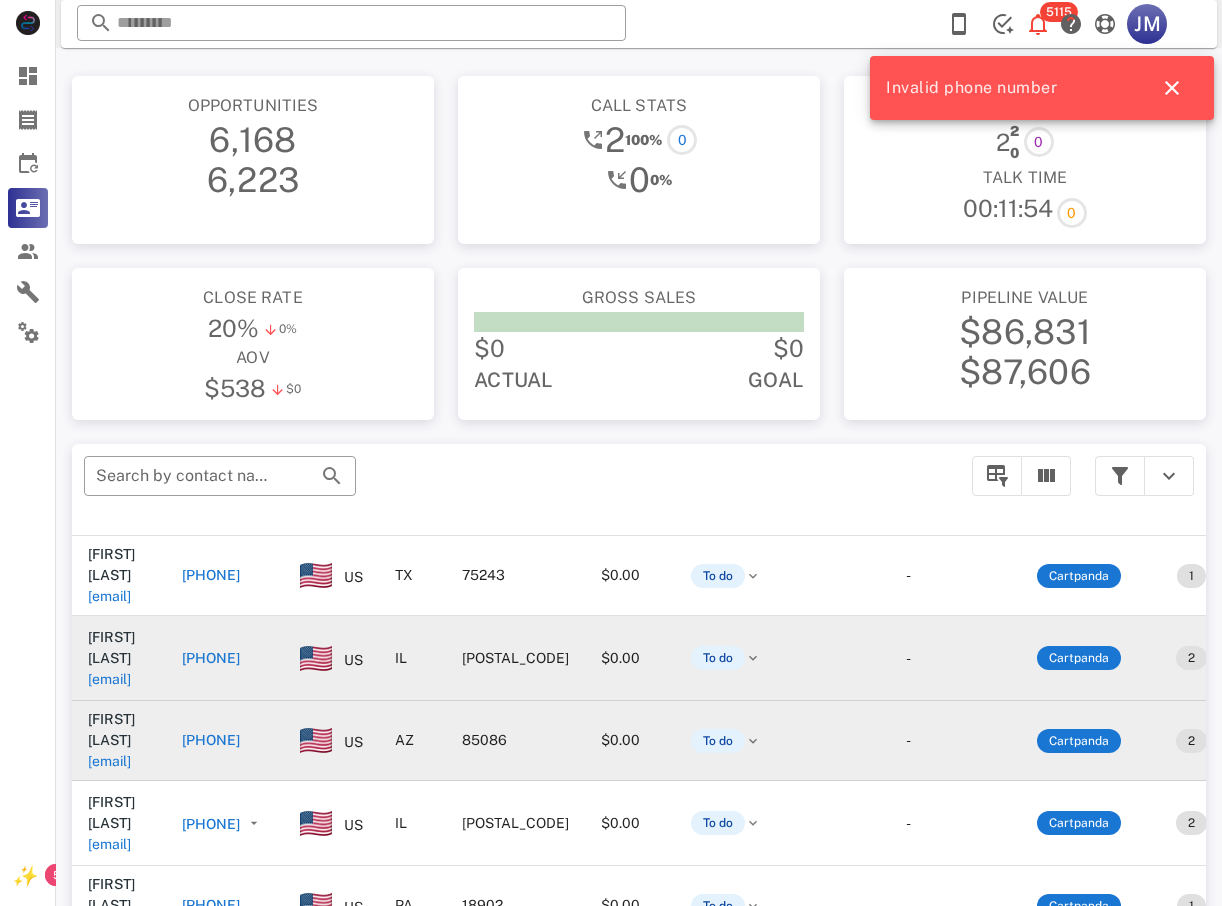 click on "+12817269869" at bounding box center [211, 740] 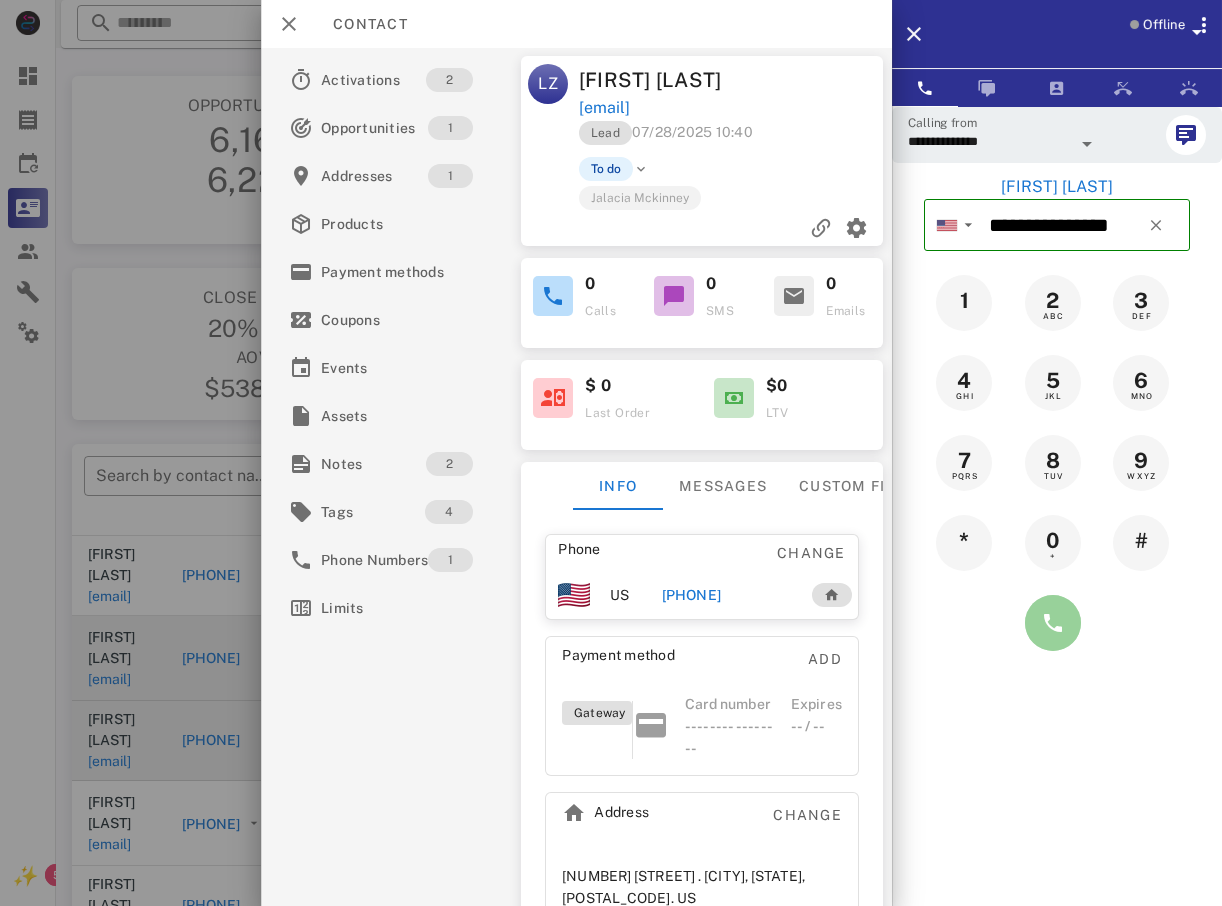 click at bounding box center [1053, 623] 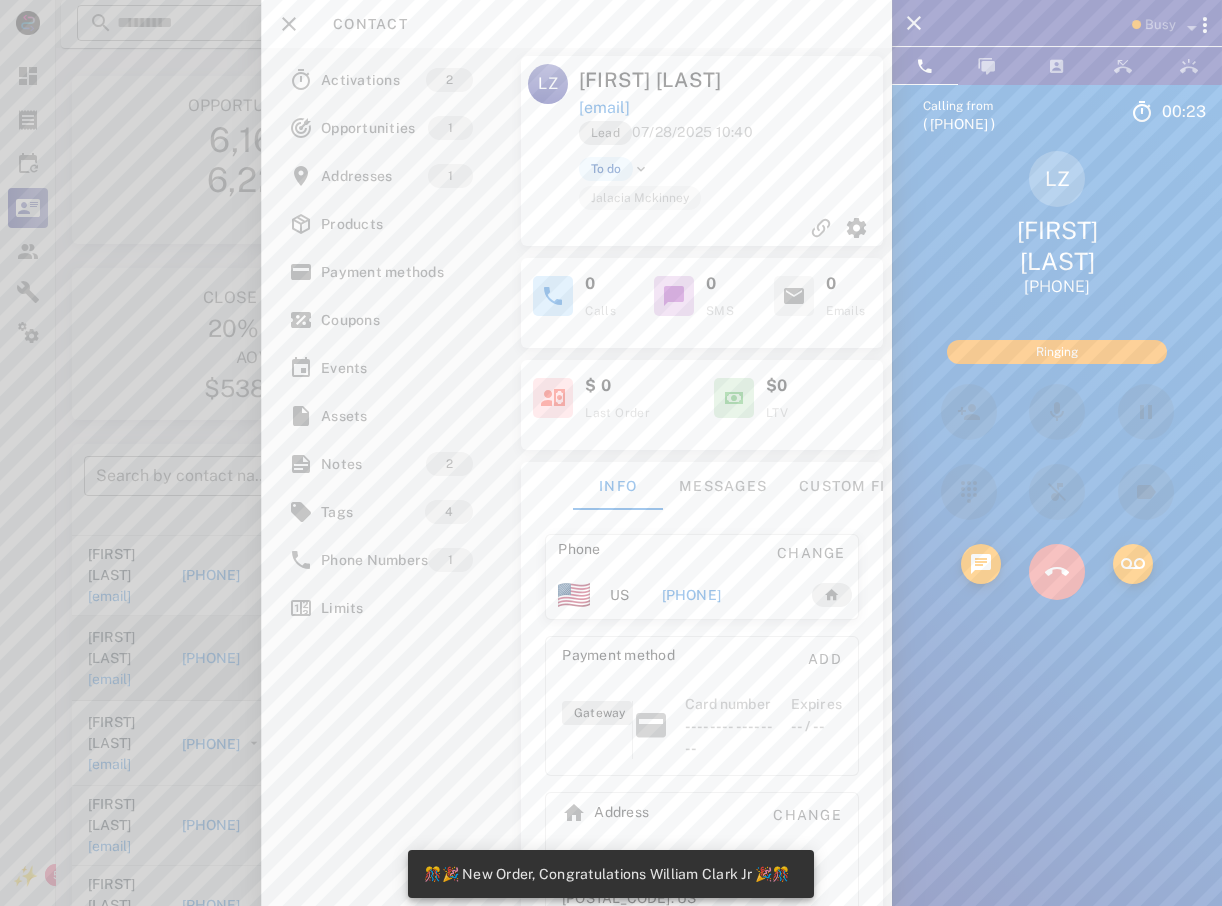 drag, startPoint x: 1075, startPoint y: 554, endPoint x: 998, endPoint y: 567, distance: 78.08969 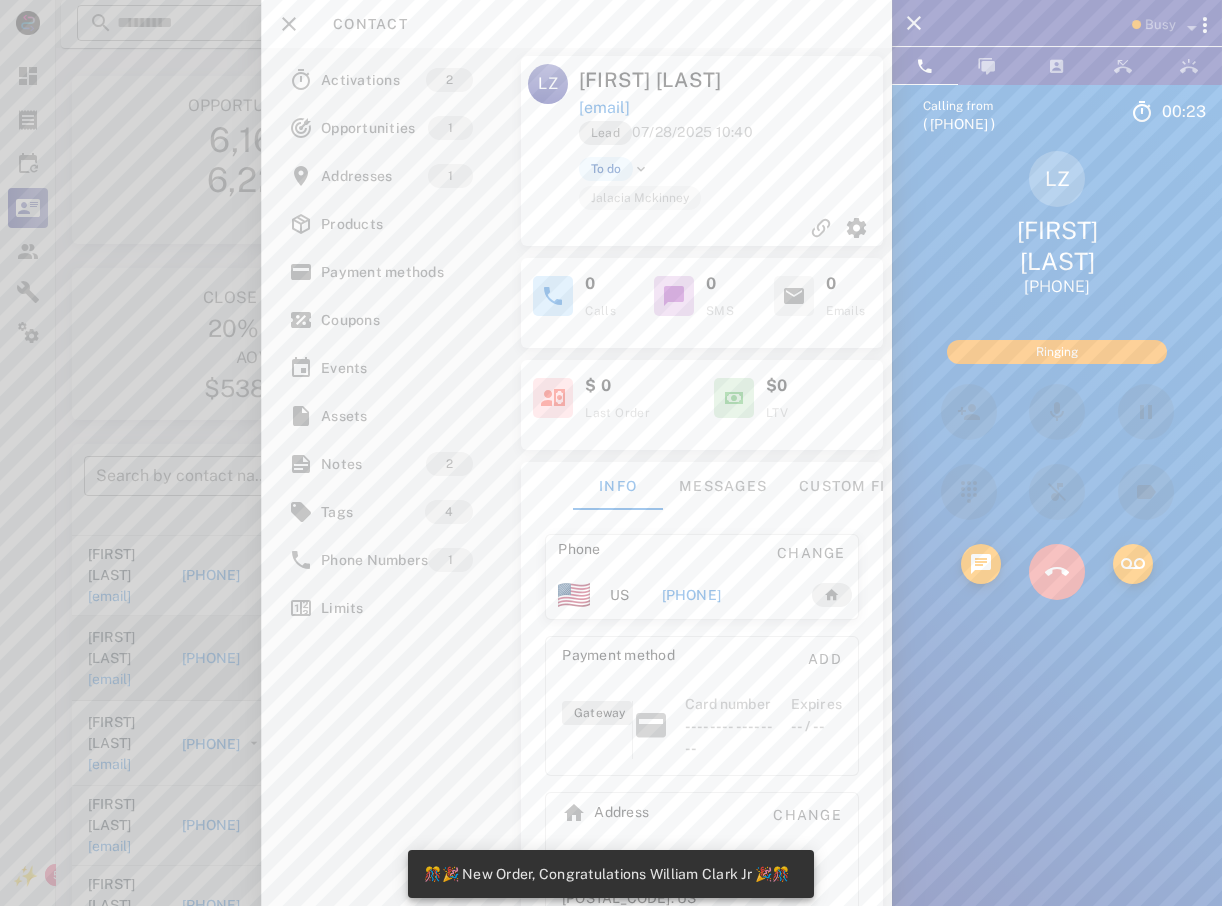 click at bounding box center (1057, 572) 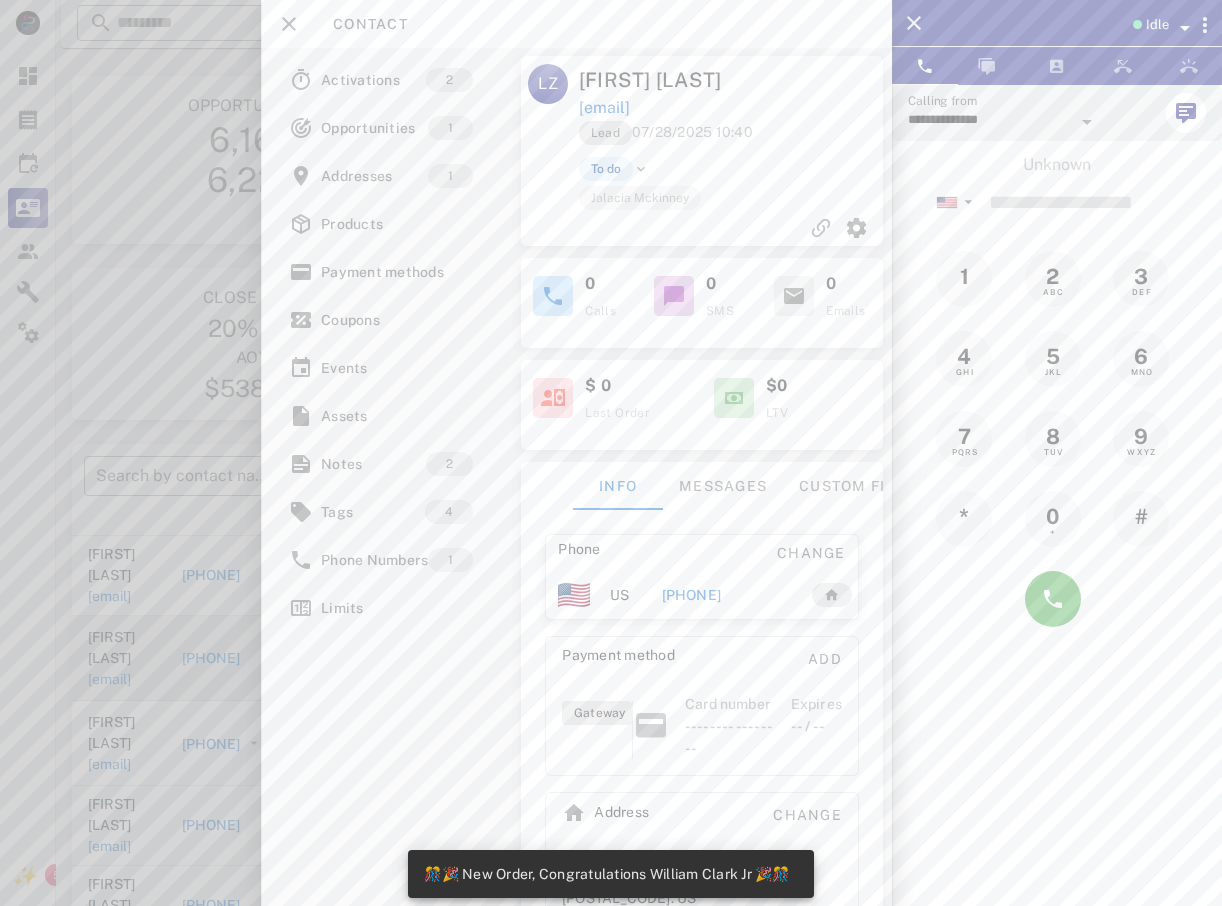 click at bounding box center [611, 453] 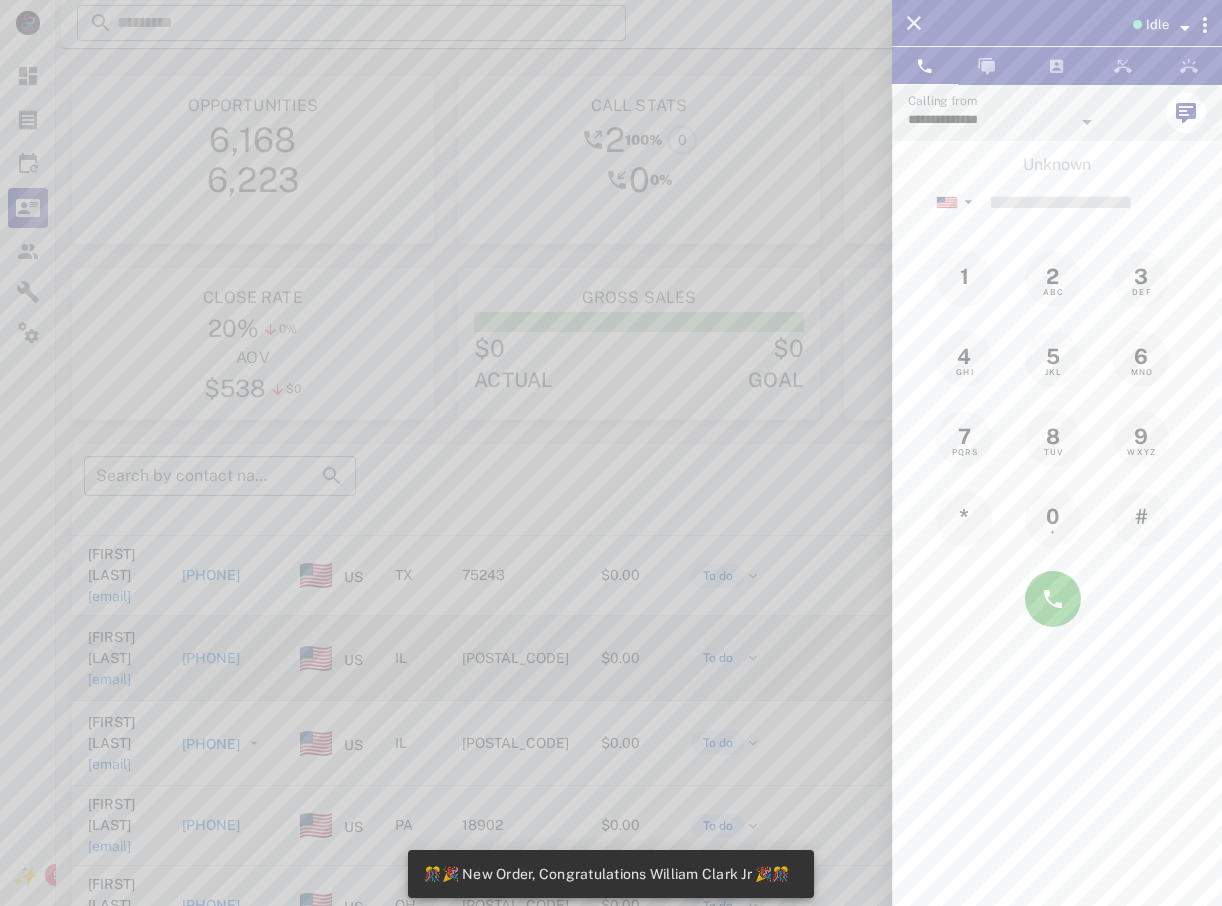 click at bounding box center (611, 453) 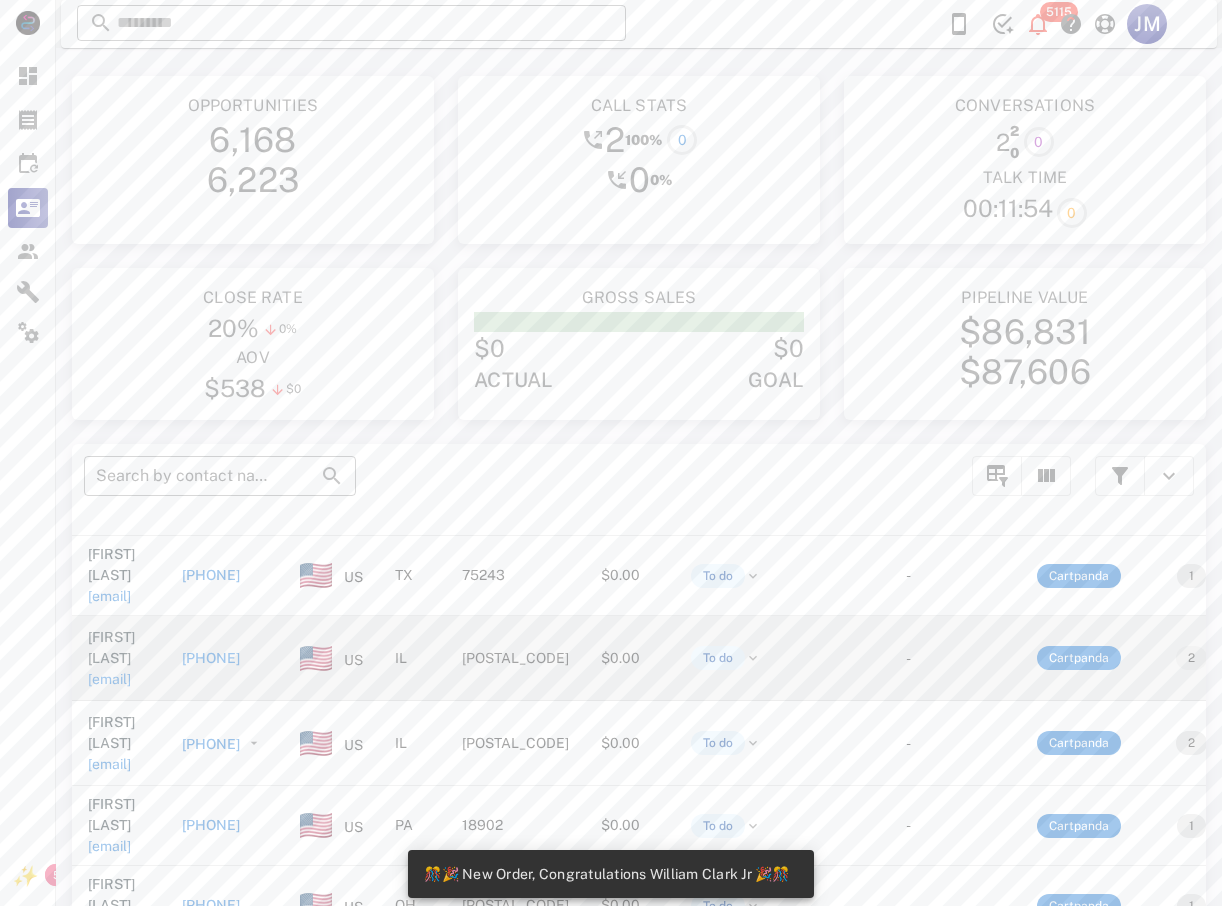 scroll, scrollTop: 100, scrollLeft: 0, axis: vertical 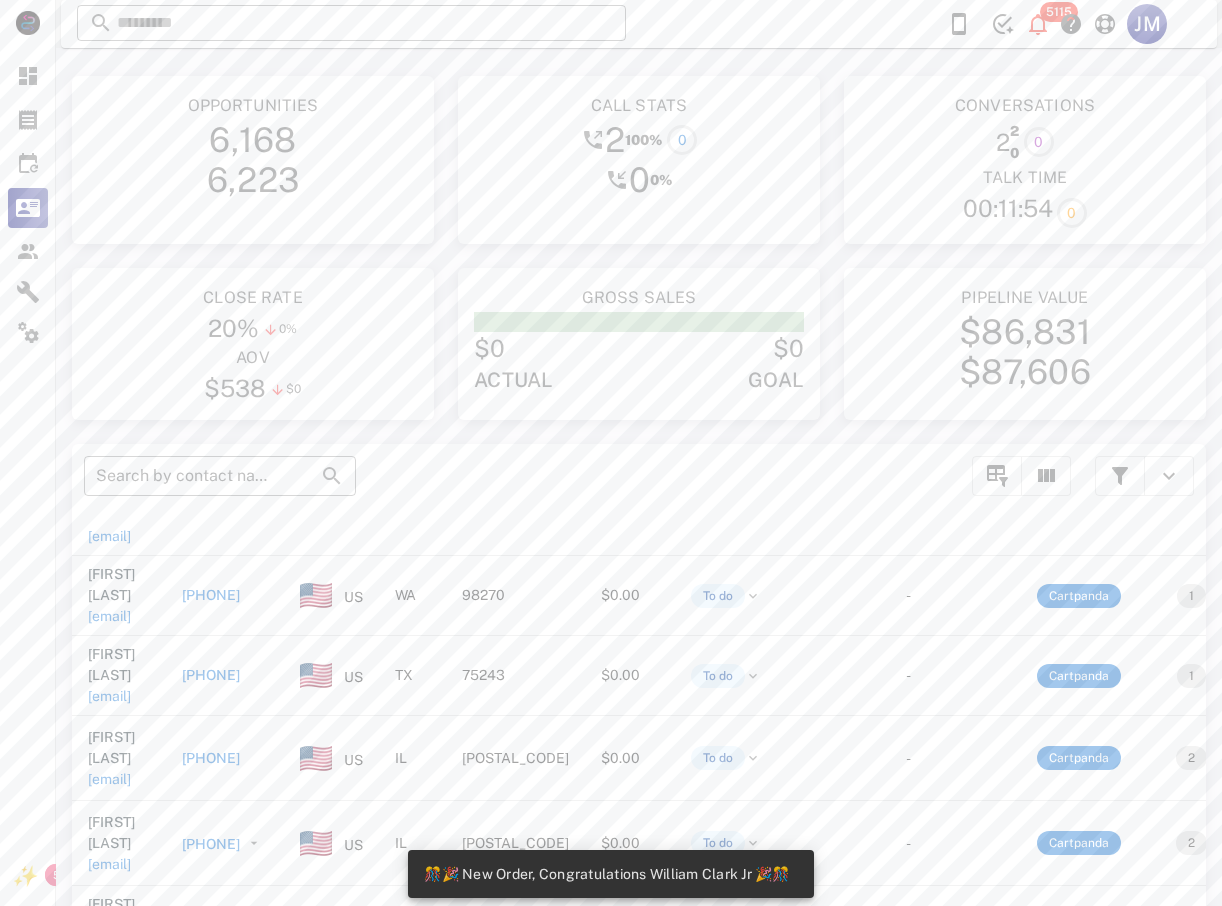 click on "+11815973885" at bounding box center (211, 758) 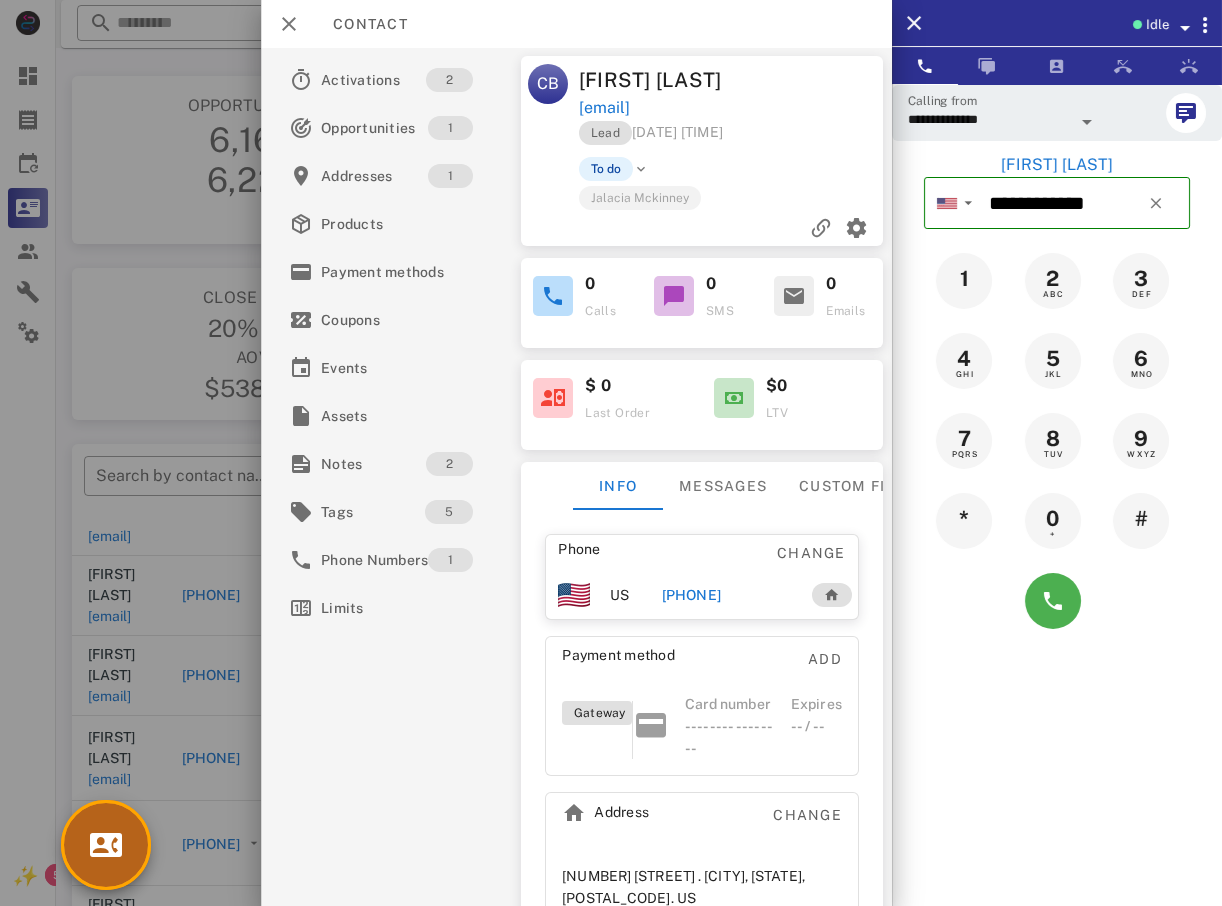 click at bounding box center [106, 845] 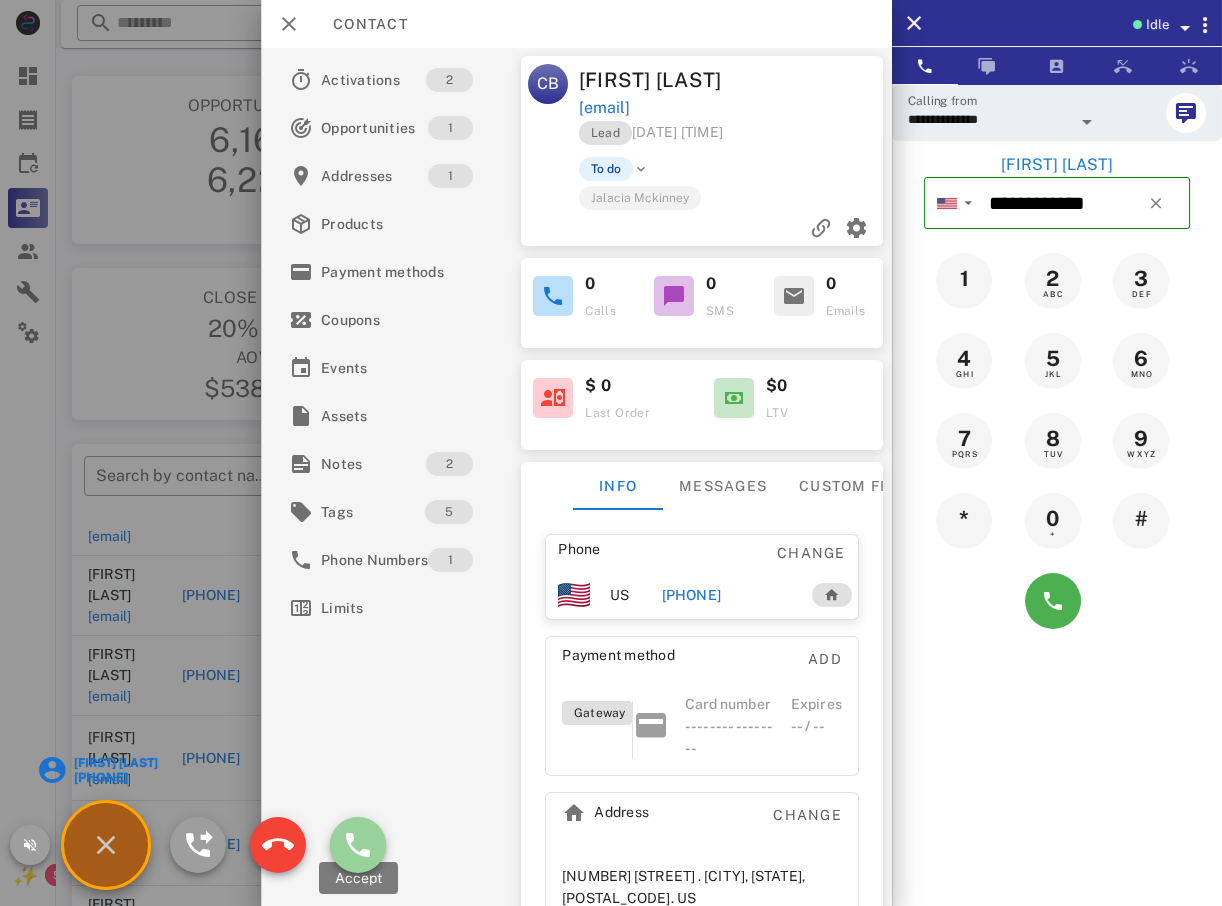 click at bounding box center (358, 845) 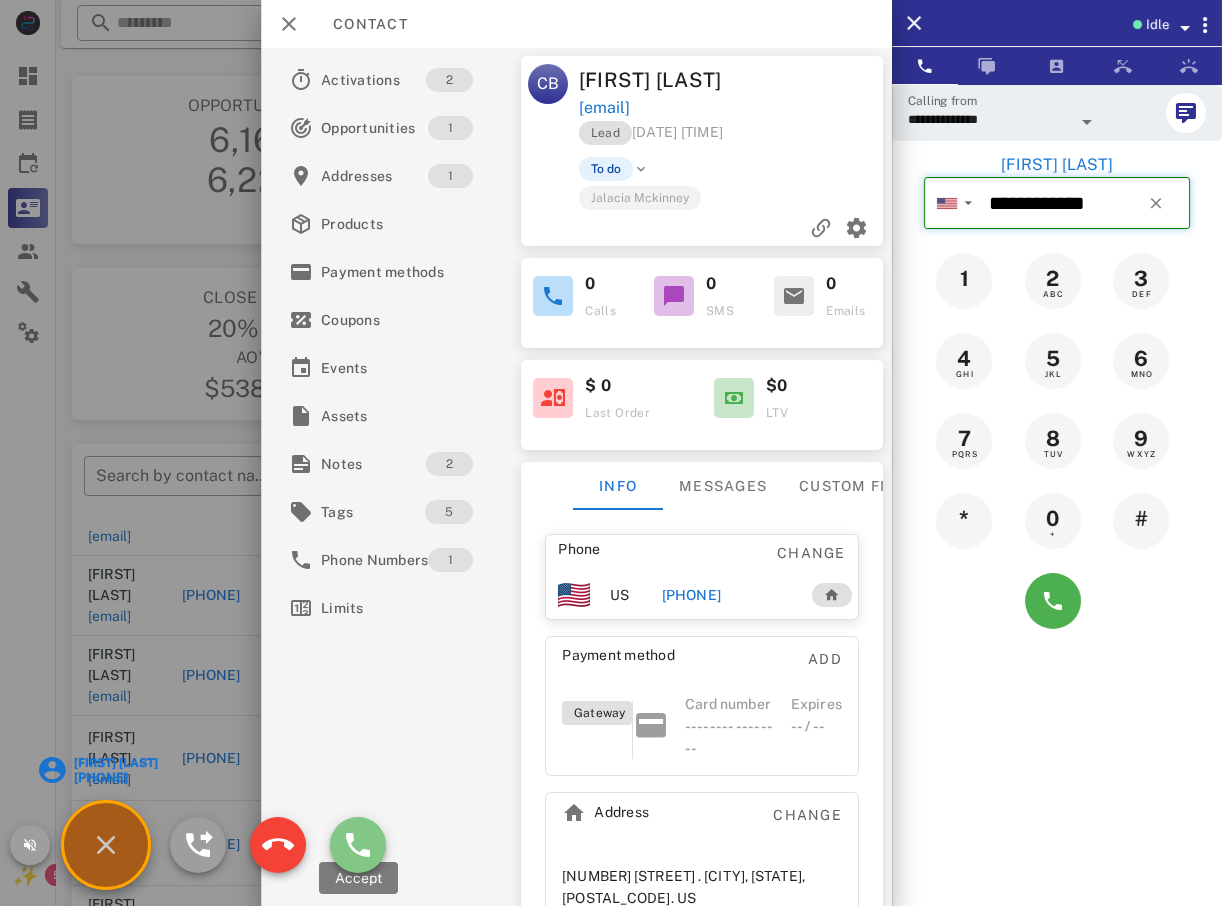 type on "**********" 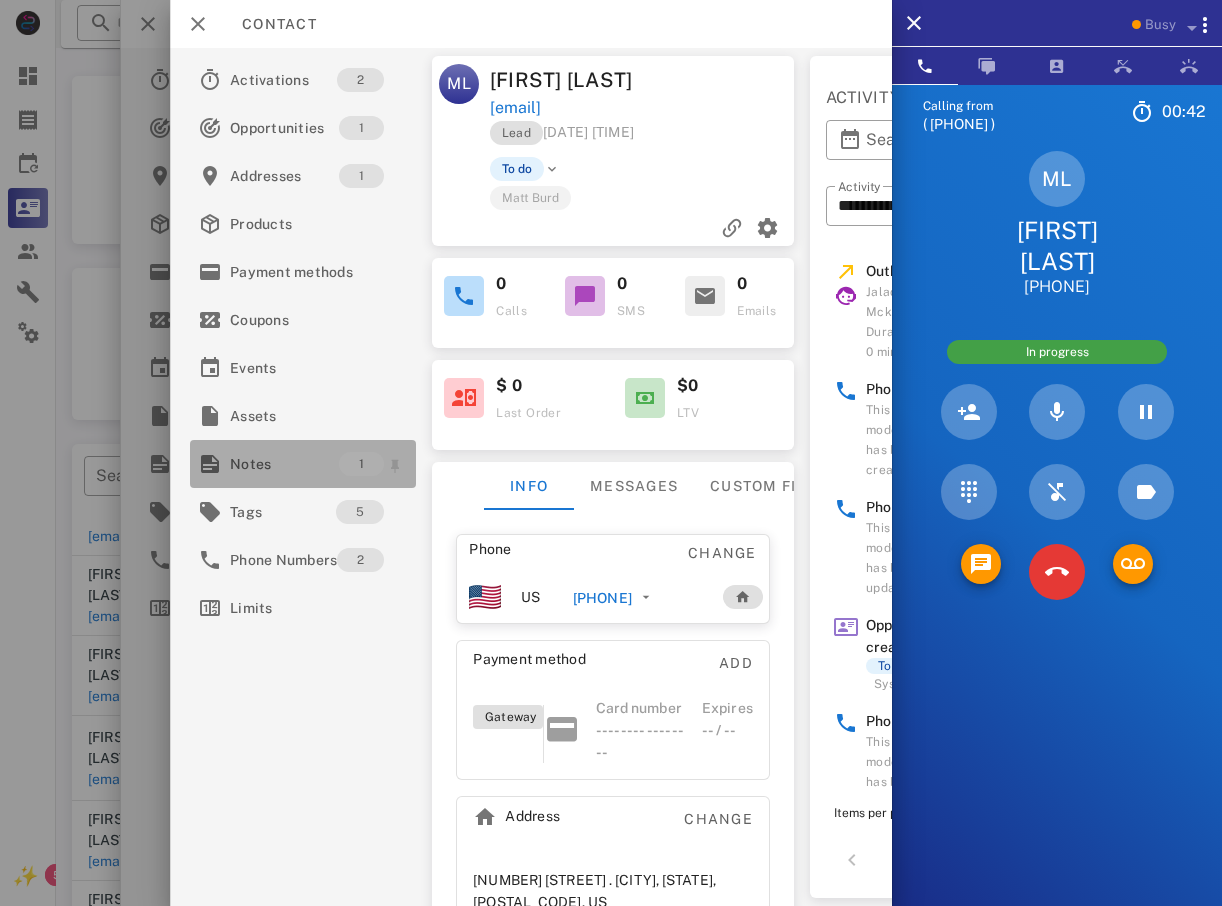 click on "Notes" at bounding box center [284, 464] 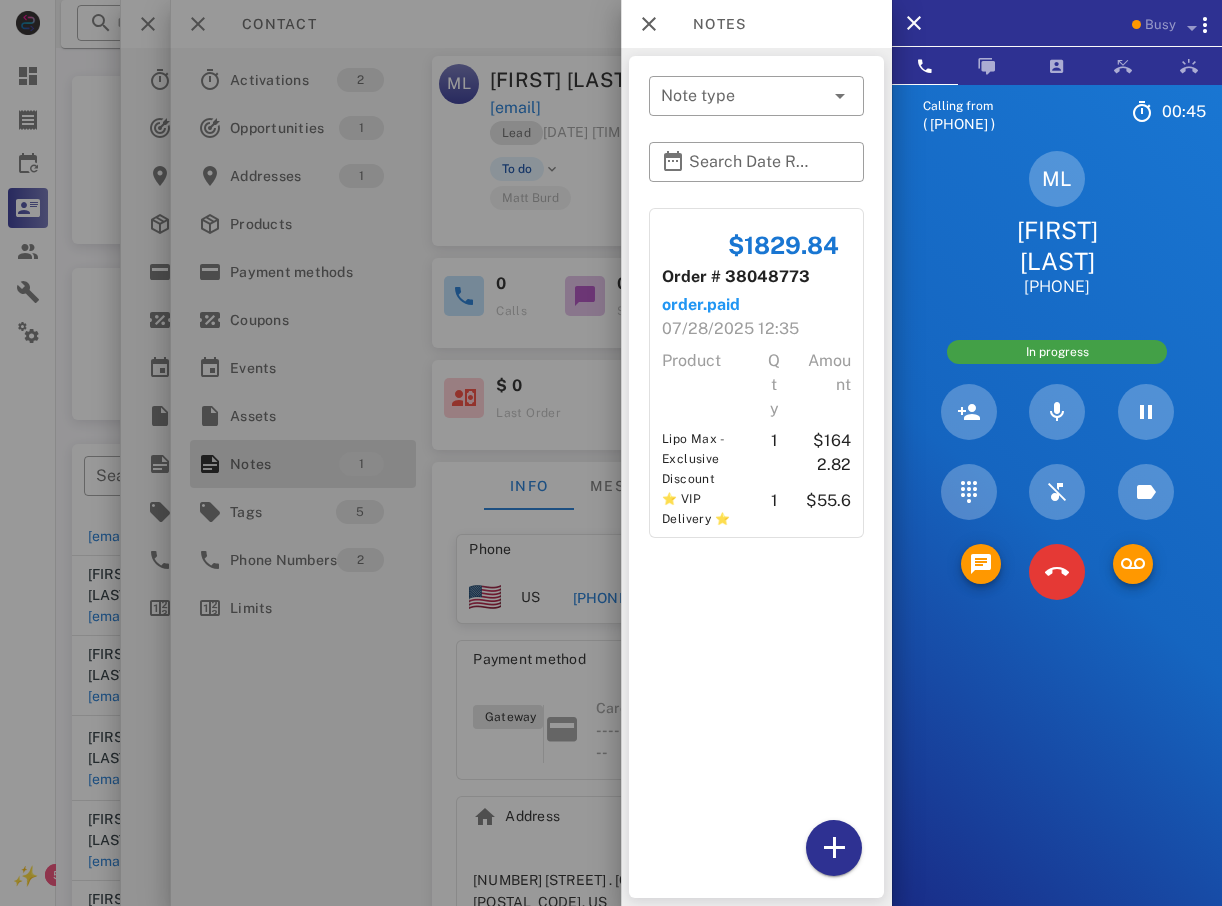 click at bounding box center [611, 453] 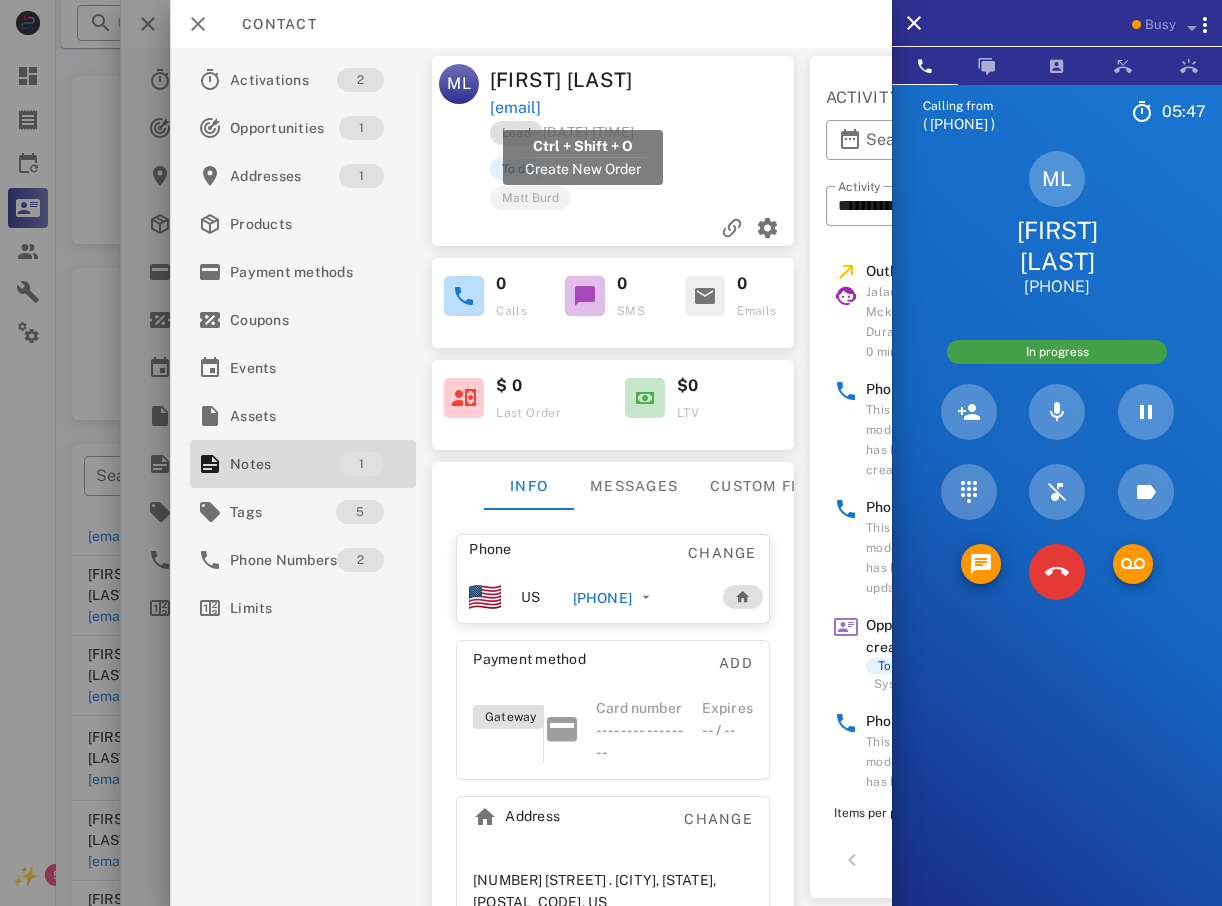 click on "tmmojarrol5@gmail.com" at bounding box center [515, 108] 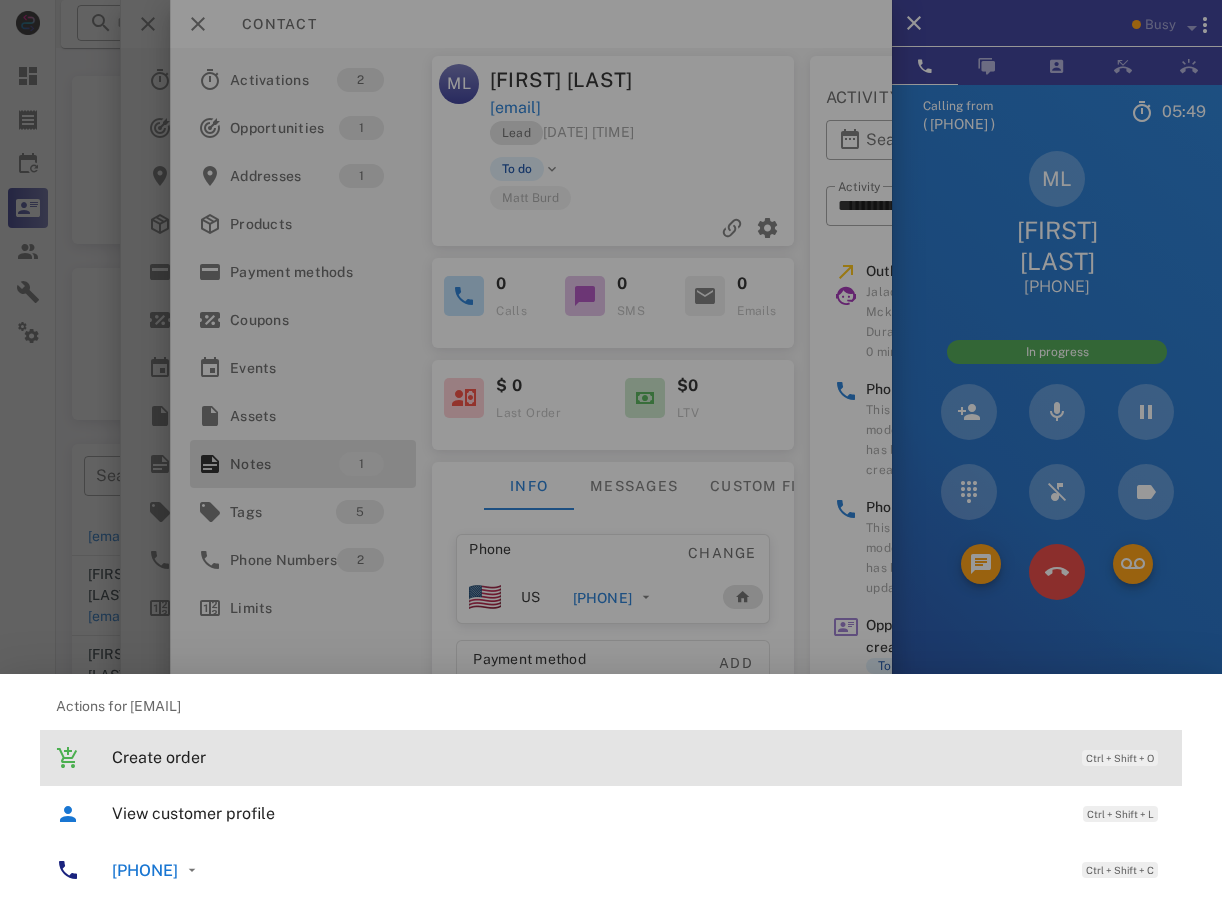 click on "Create order" at bounding box center (587, 757) 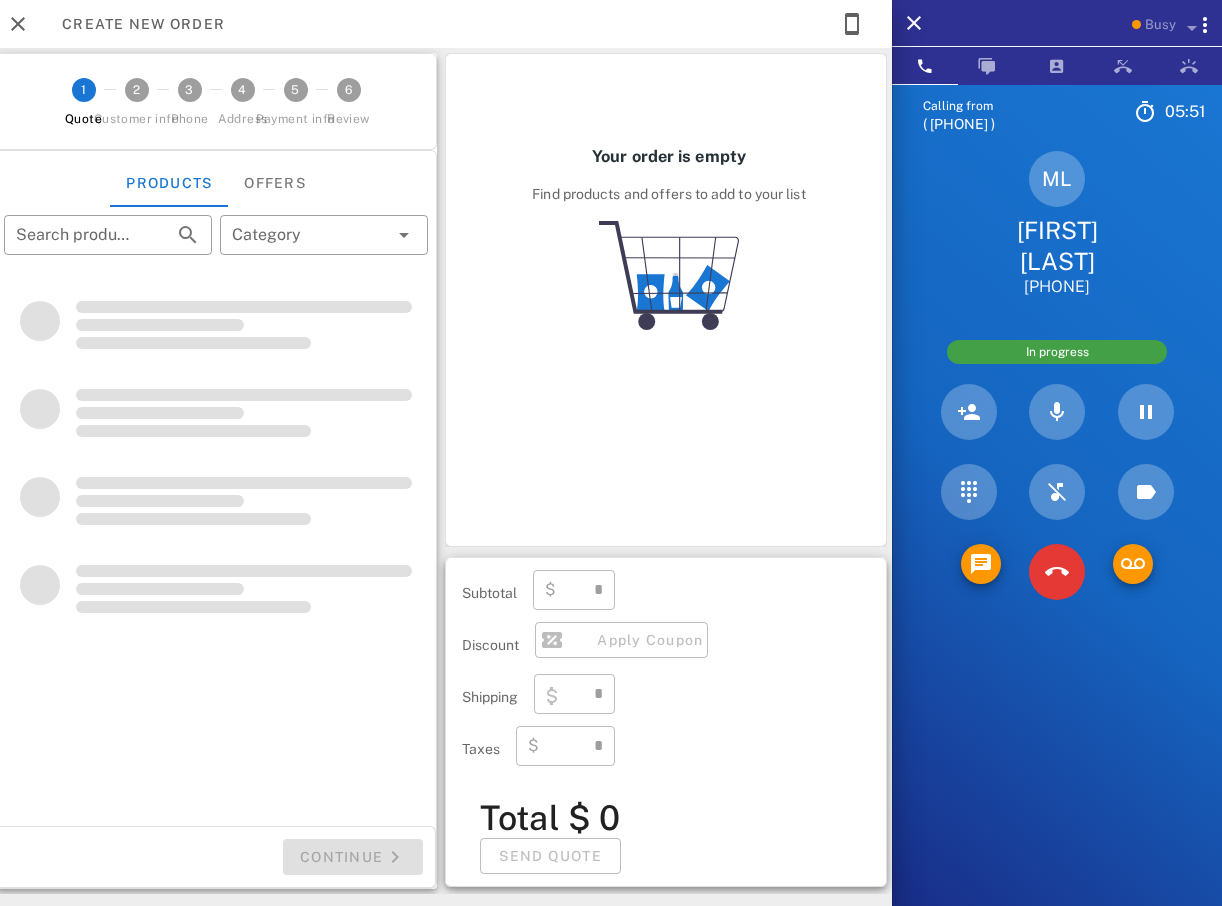 type on "**********" 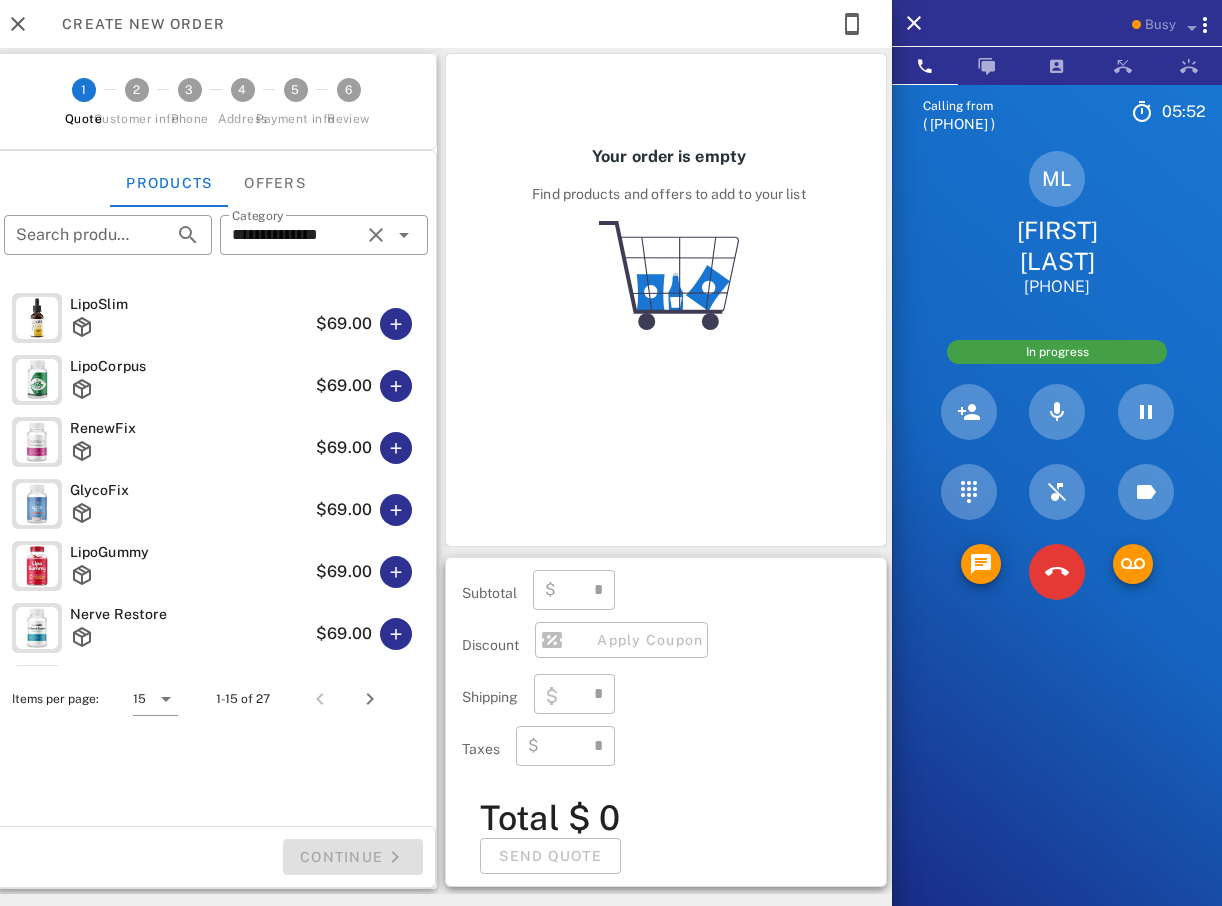 type on "****" 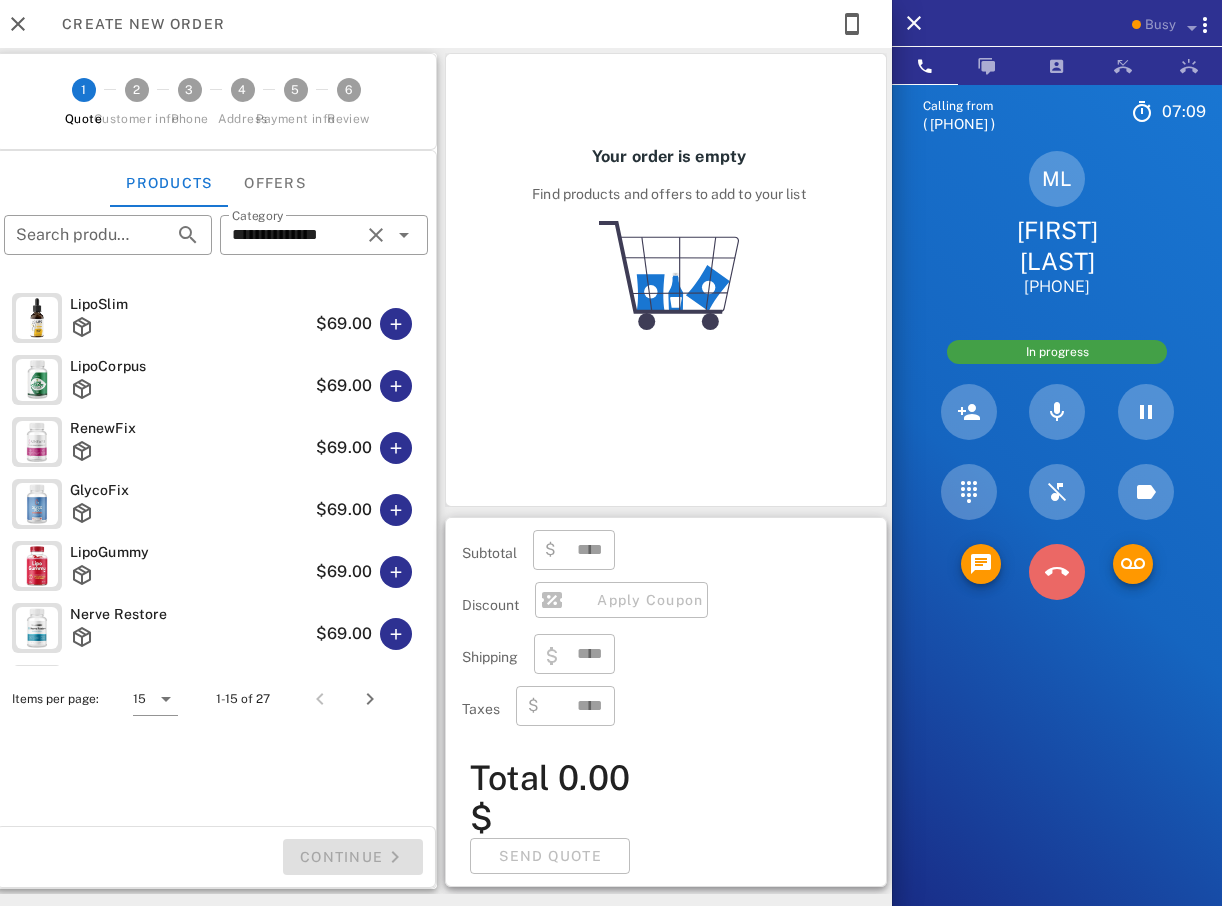 click at bounding box center [1057, 572] 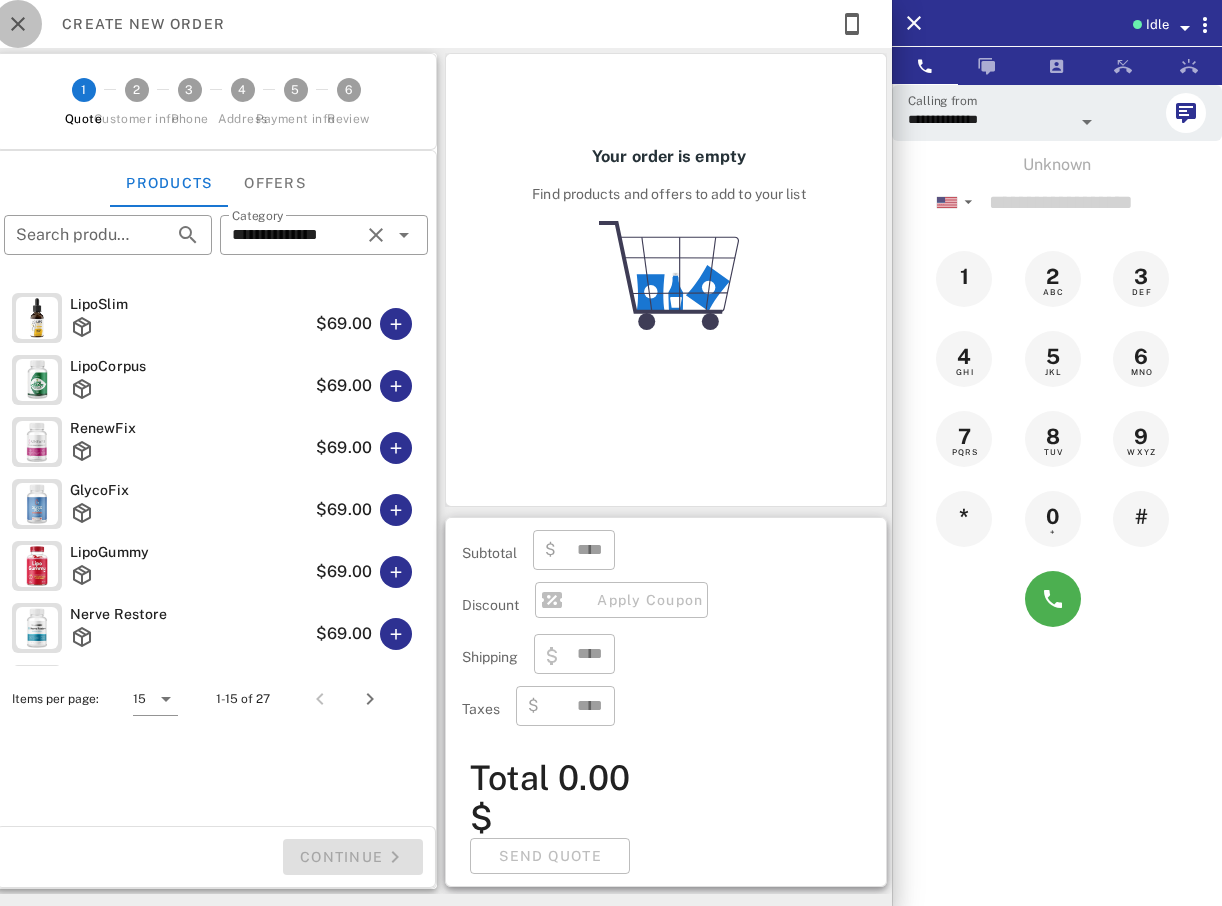click at bounding box center [18, 24] 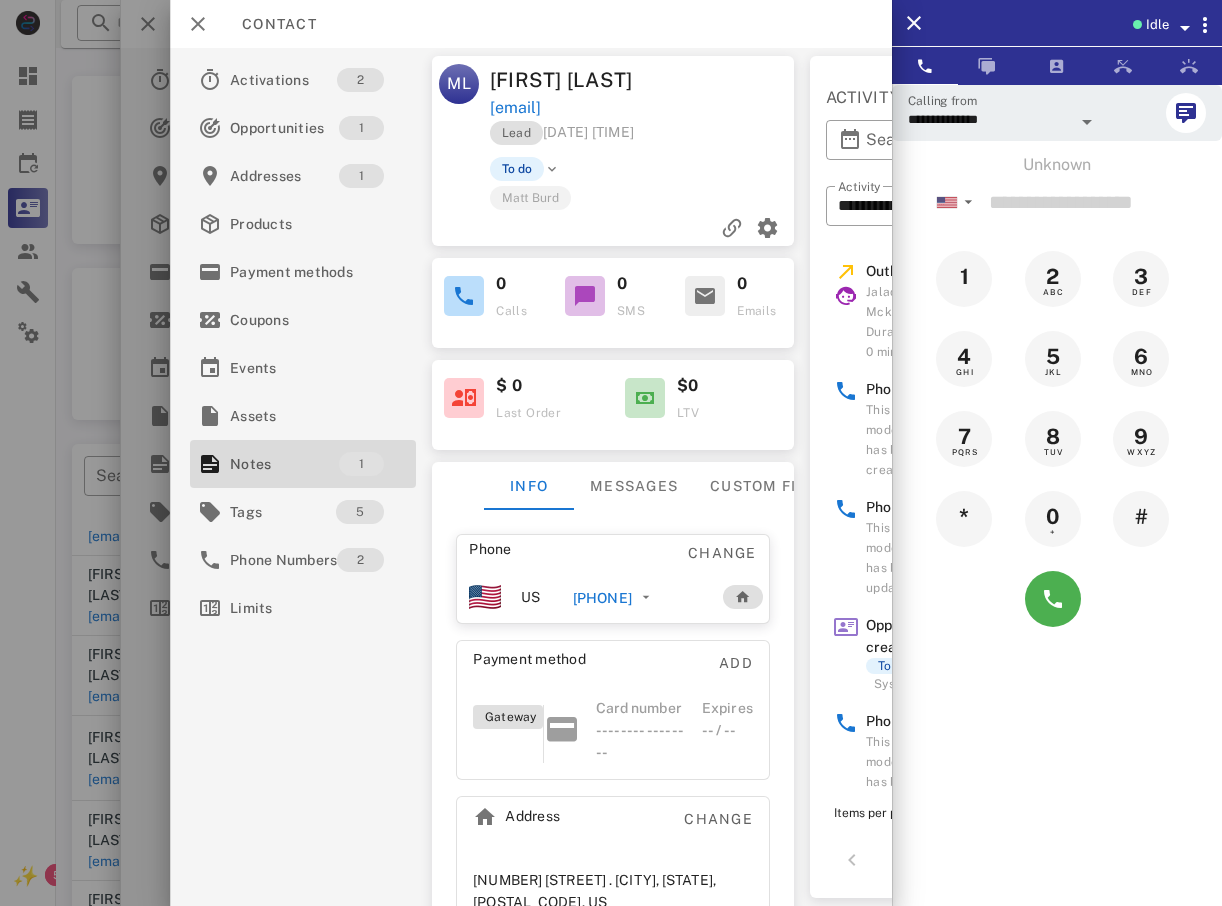 click at bounding box center (611, 453) 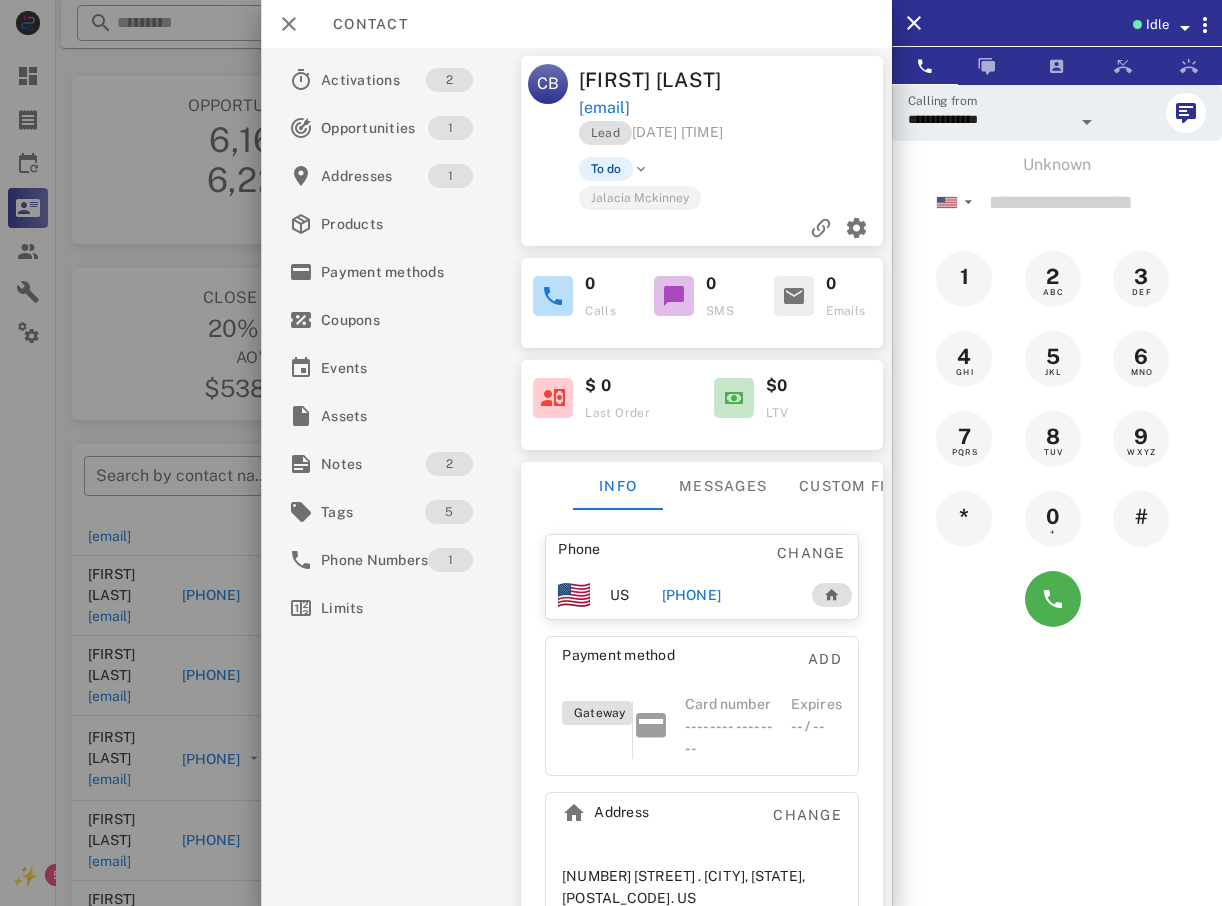 click at bounding box center (611, 453) 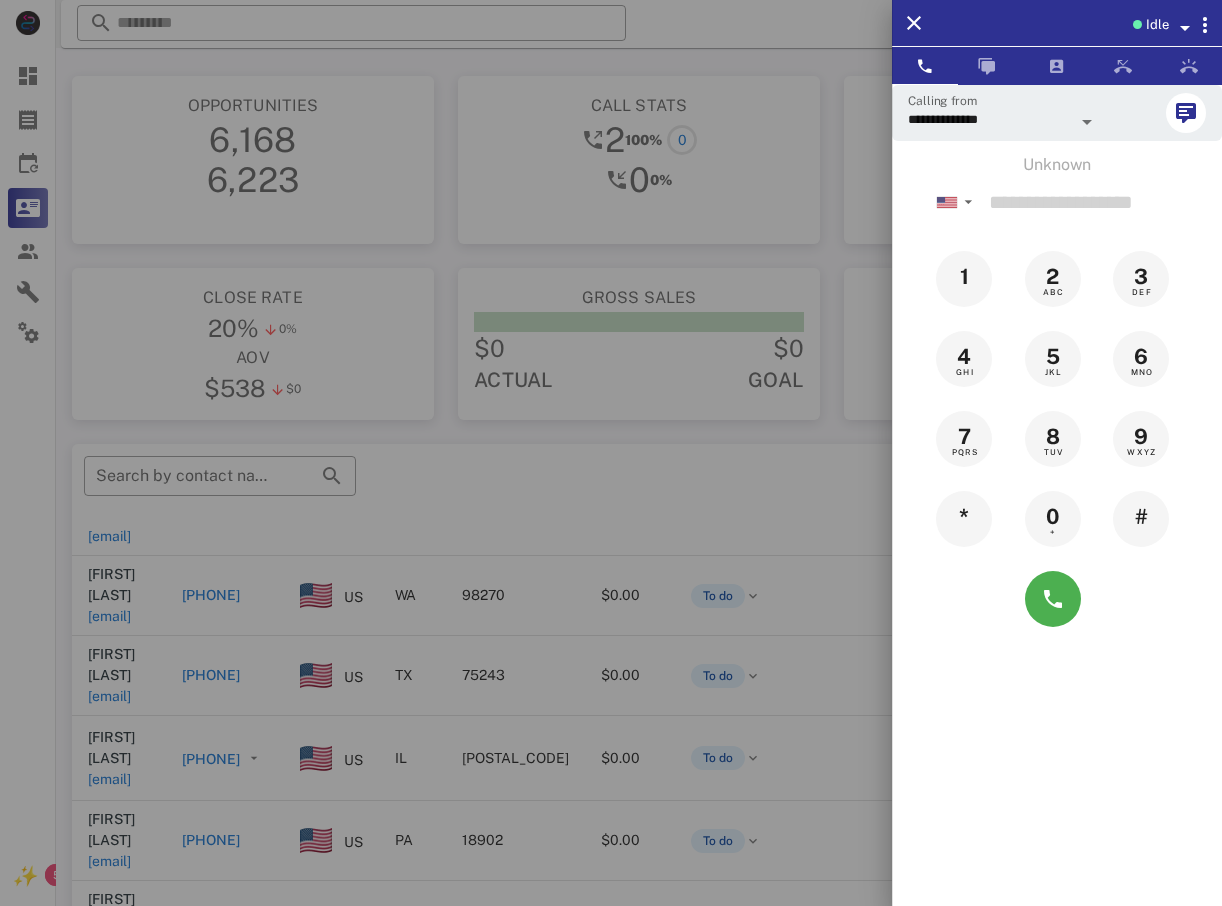 click at bounding box center [611, 453] 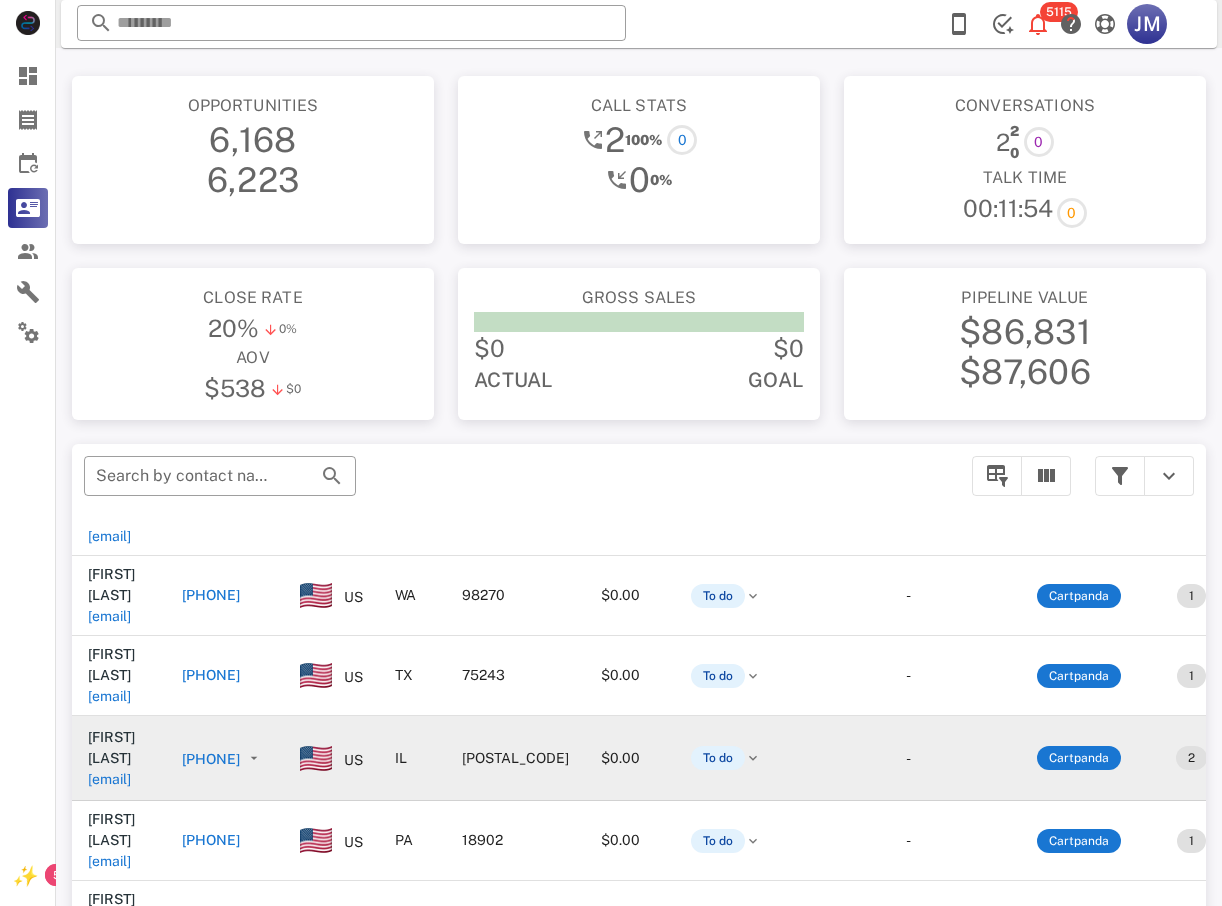 click on "+16309171165" at bounding box center (211, 759) 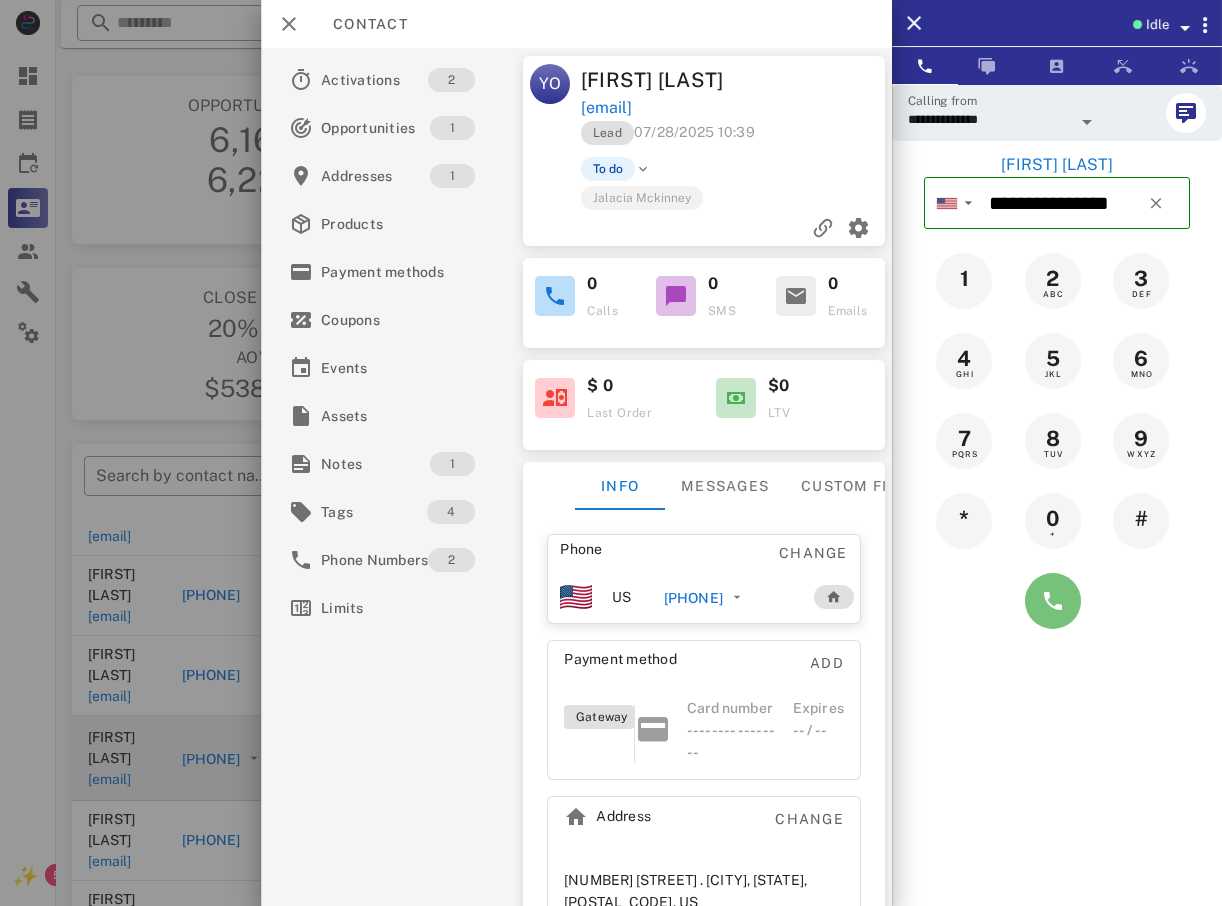 click at bounding box center [1053, 601] 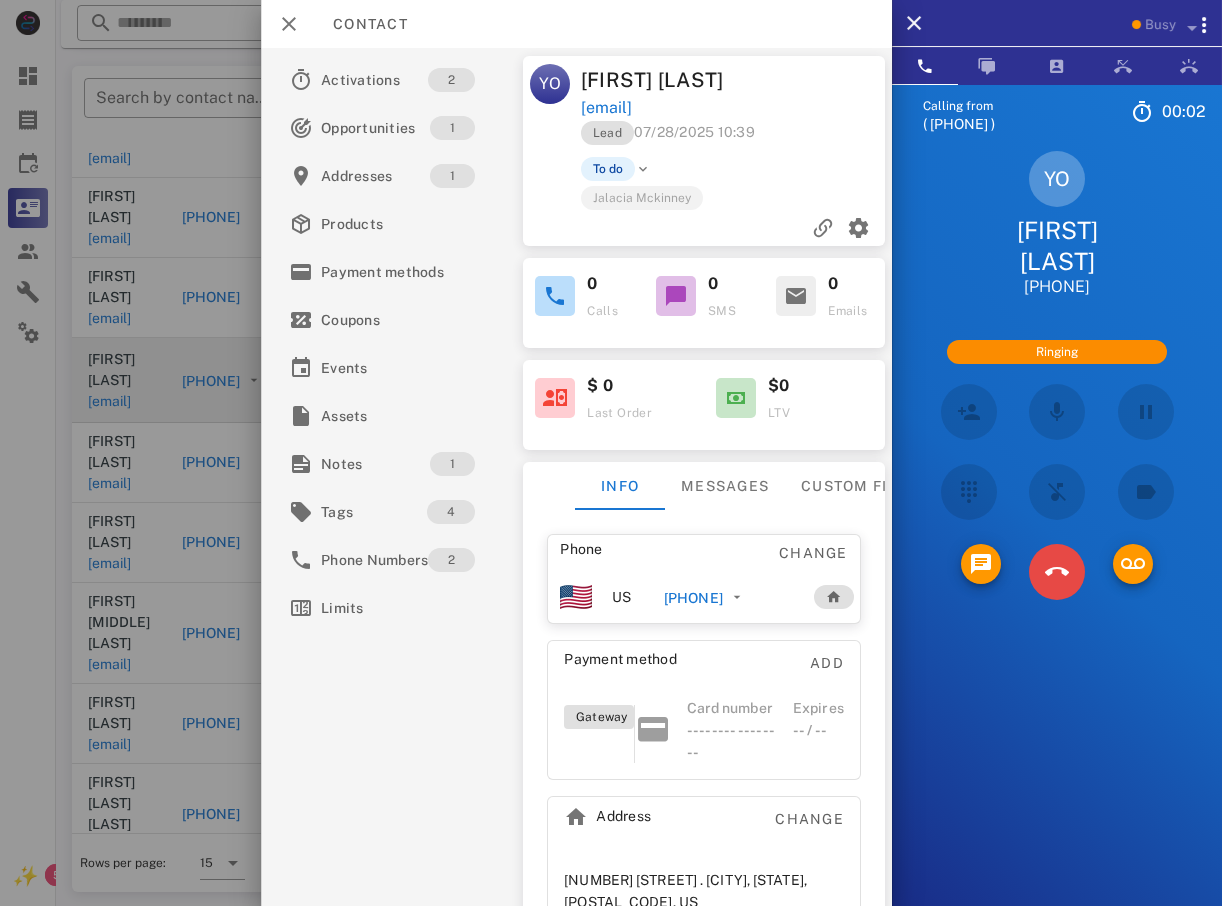 scroll, scrollTop: 380, scrollLeft: 0, axis: vertical 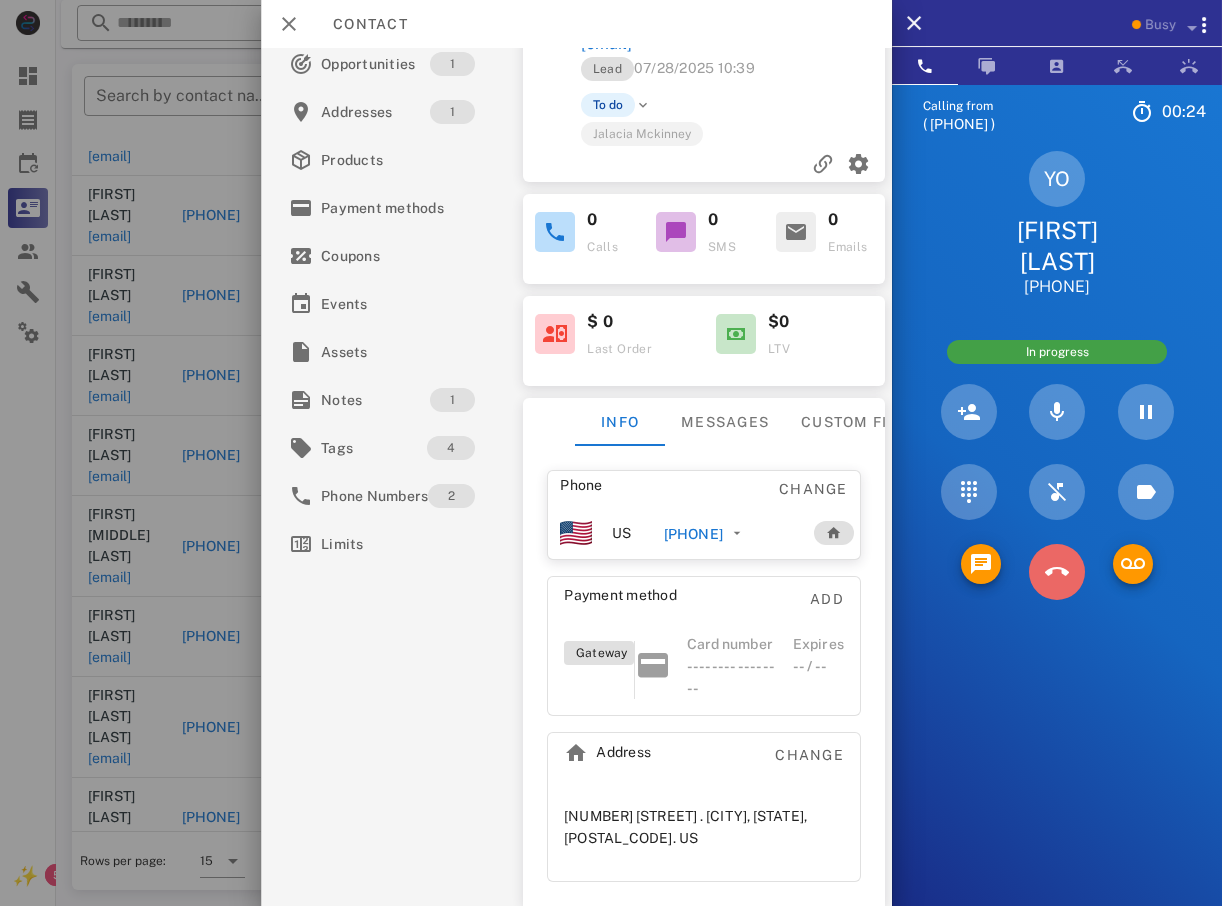 click at bounding box center (1057, 572) 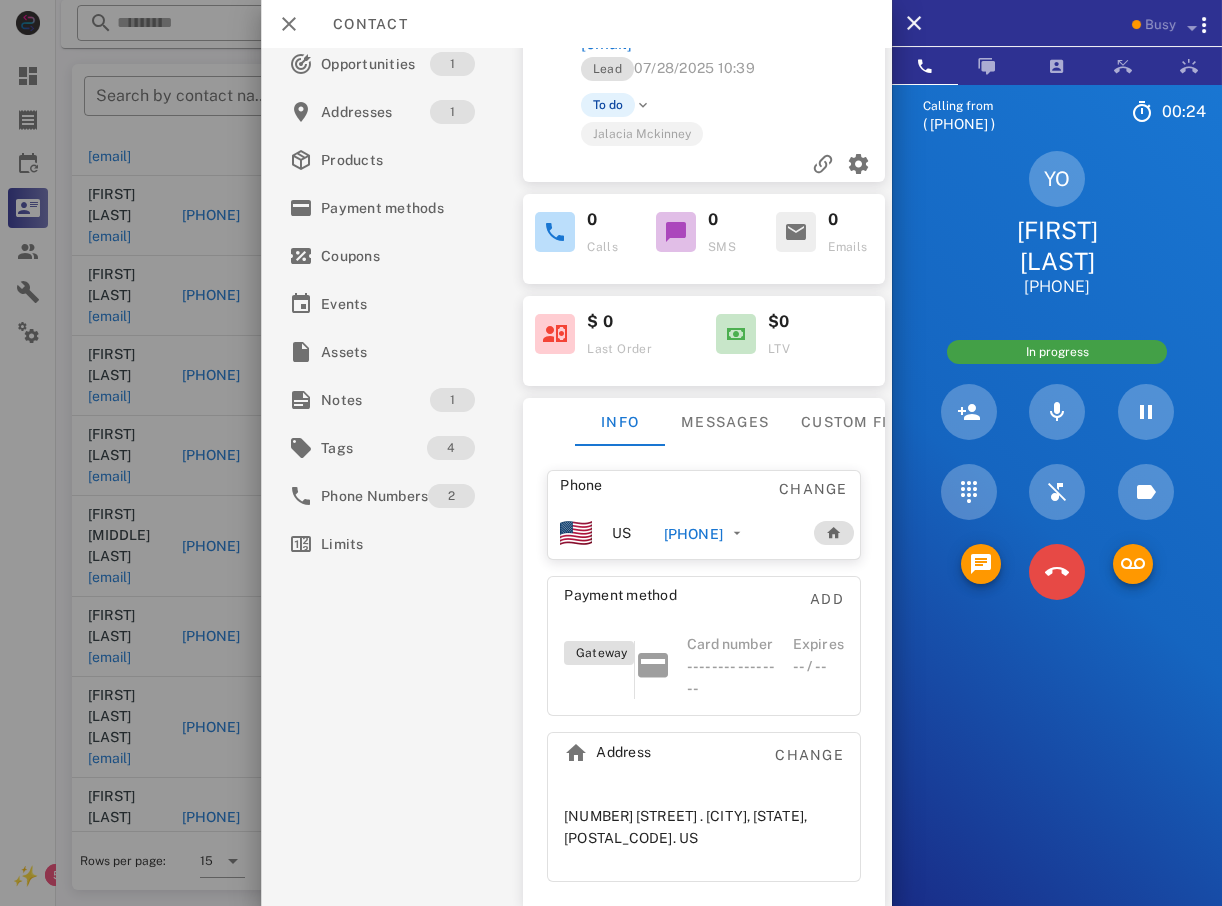 click on "TUV" at bounding box center (0, 0) 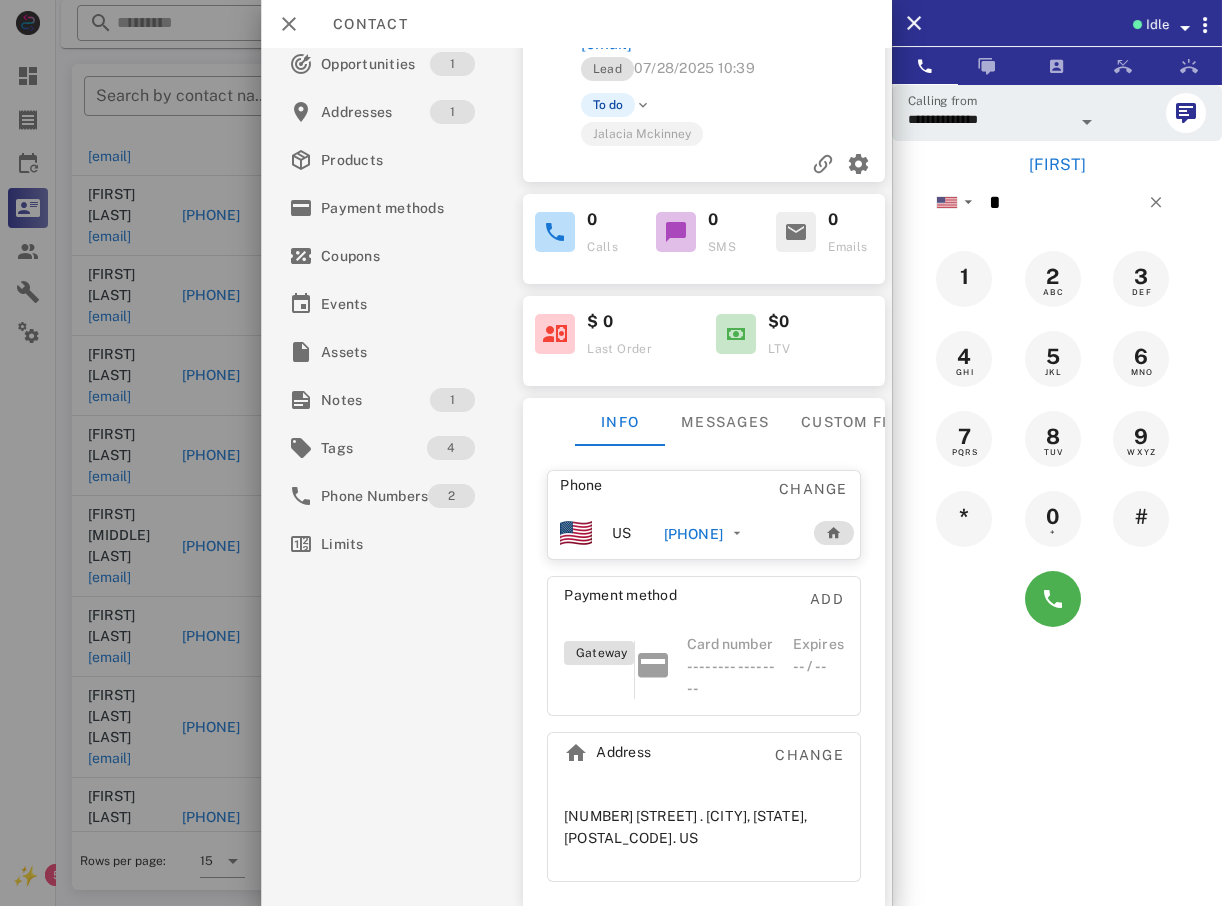 drag, startPoint x: 164, startPoint y: 138, endPoint x: 179, endPoint y: 147, distance: 17.492855 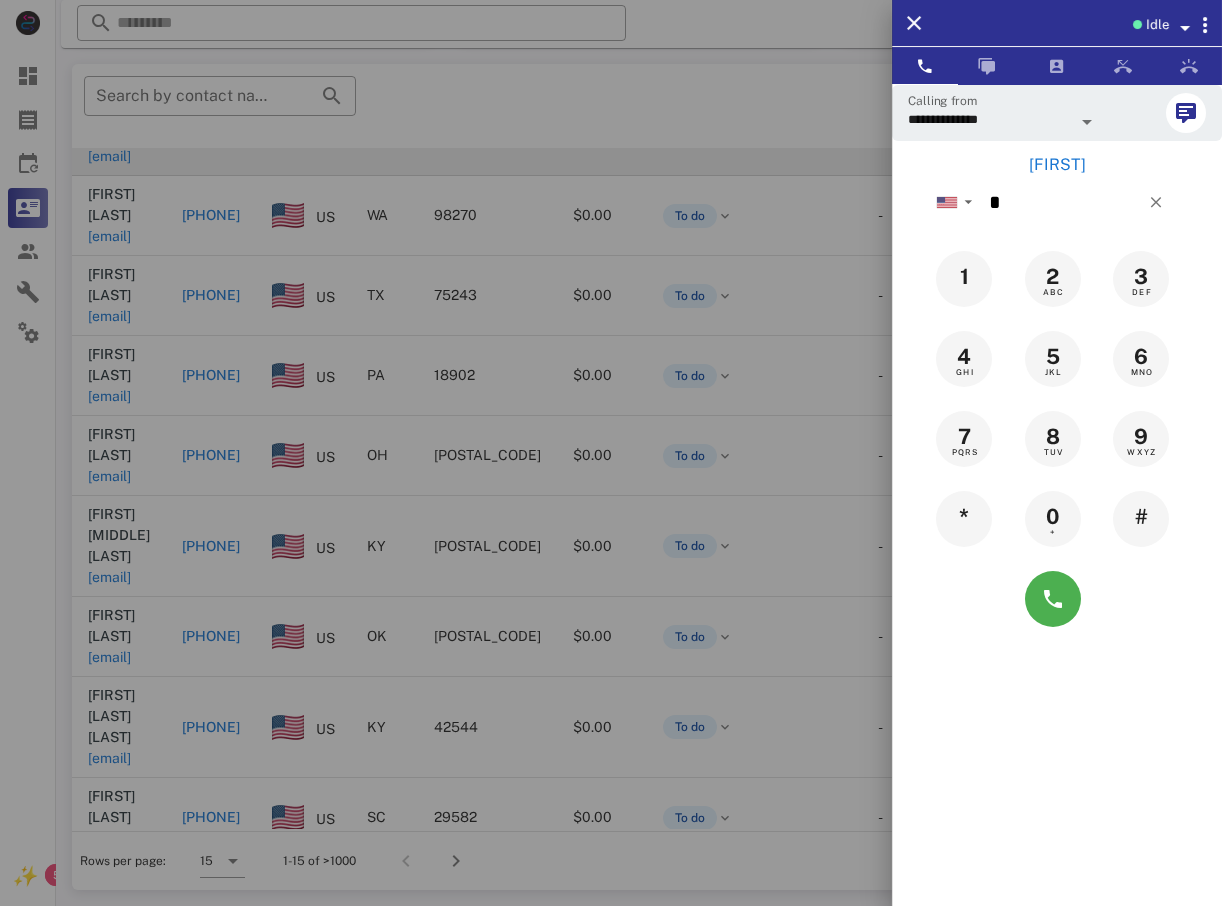 click at bounding box center [611, 453] 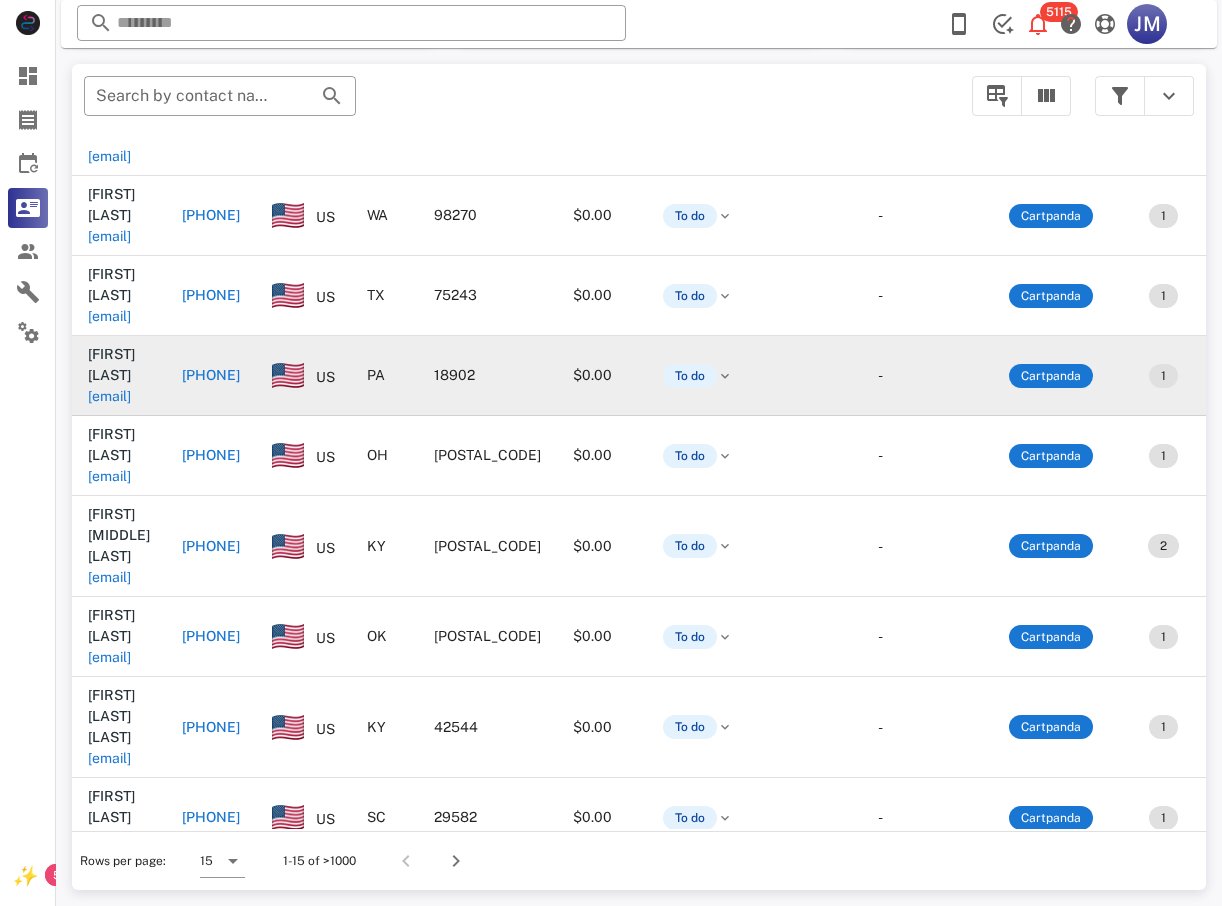click on "+12152066176" at bounding box center [211, 375] 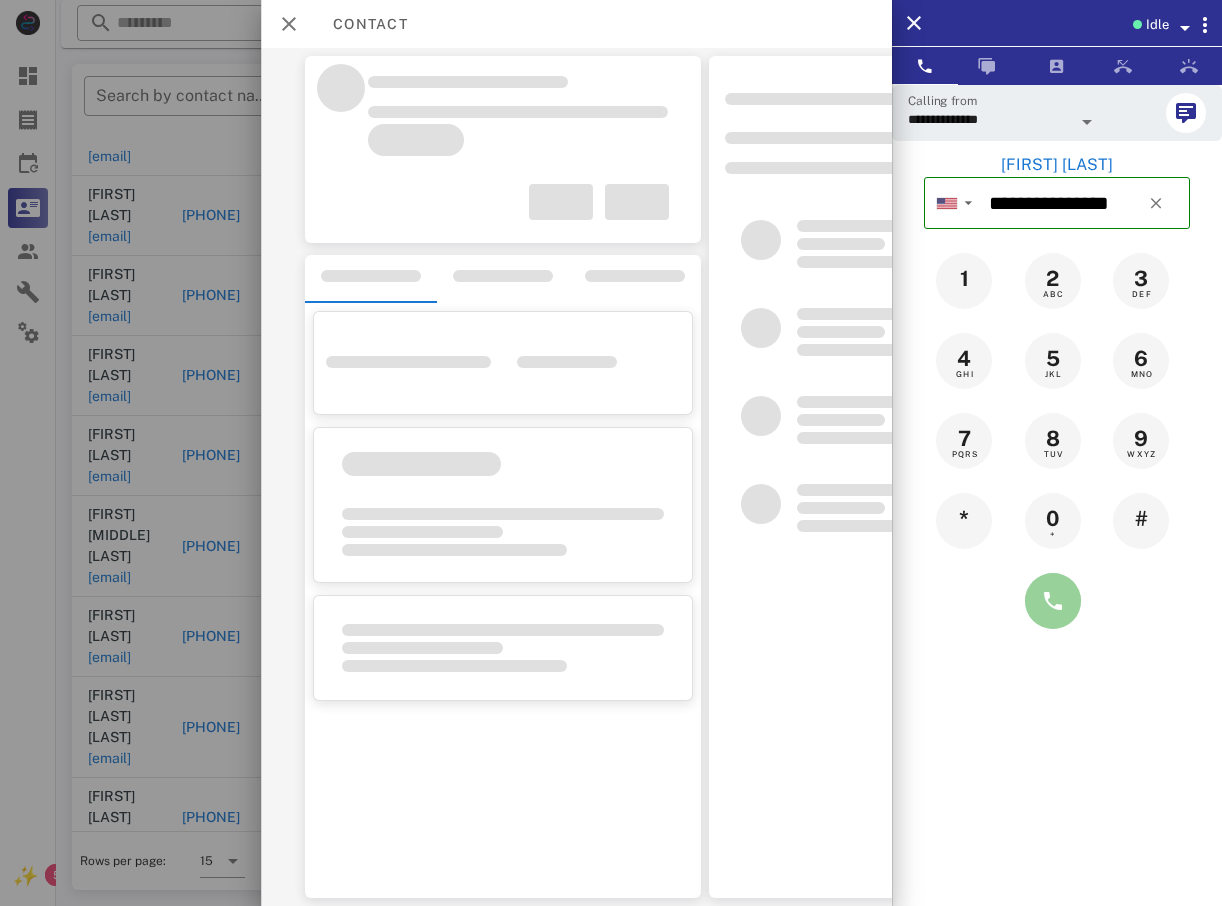 click at bounding box center (1053, 601) 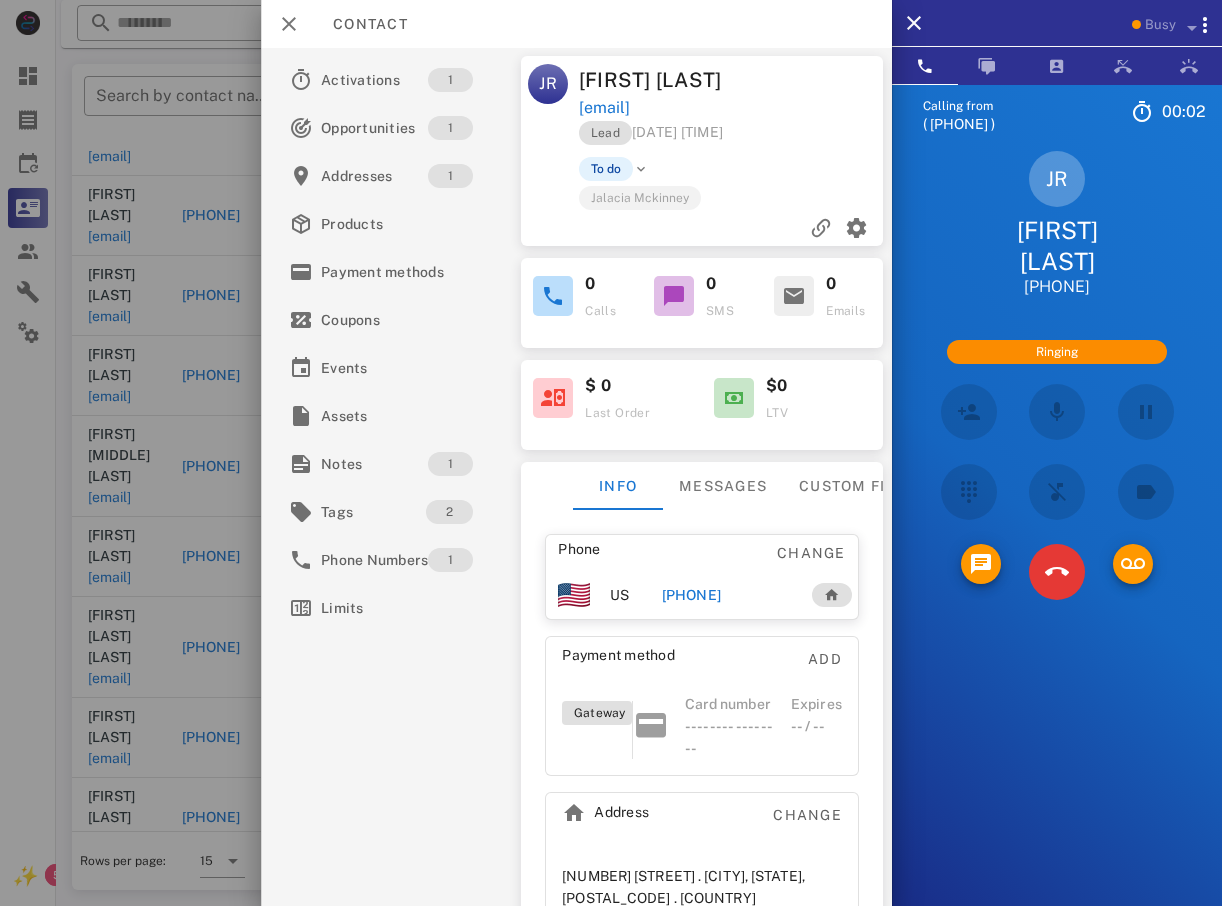 scroll, scrollTop: 86, scrollLeft: 0, axis: vertical 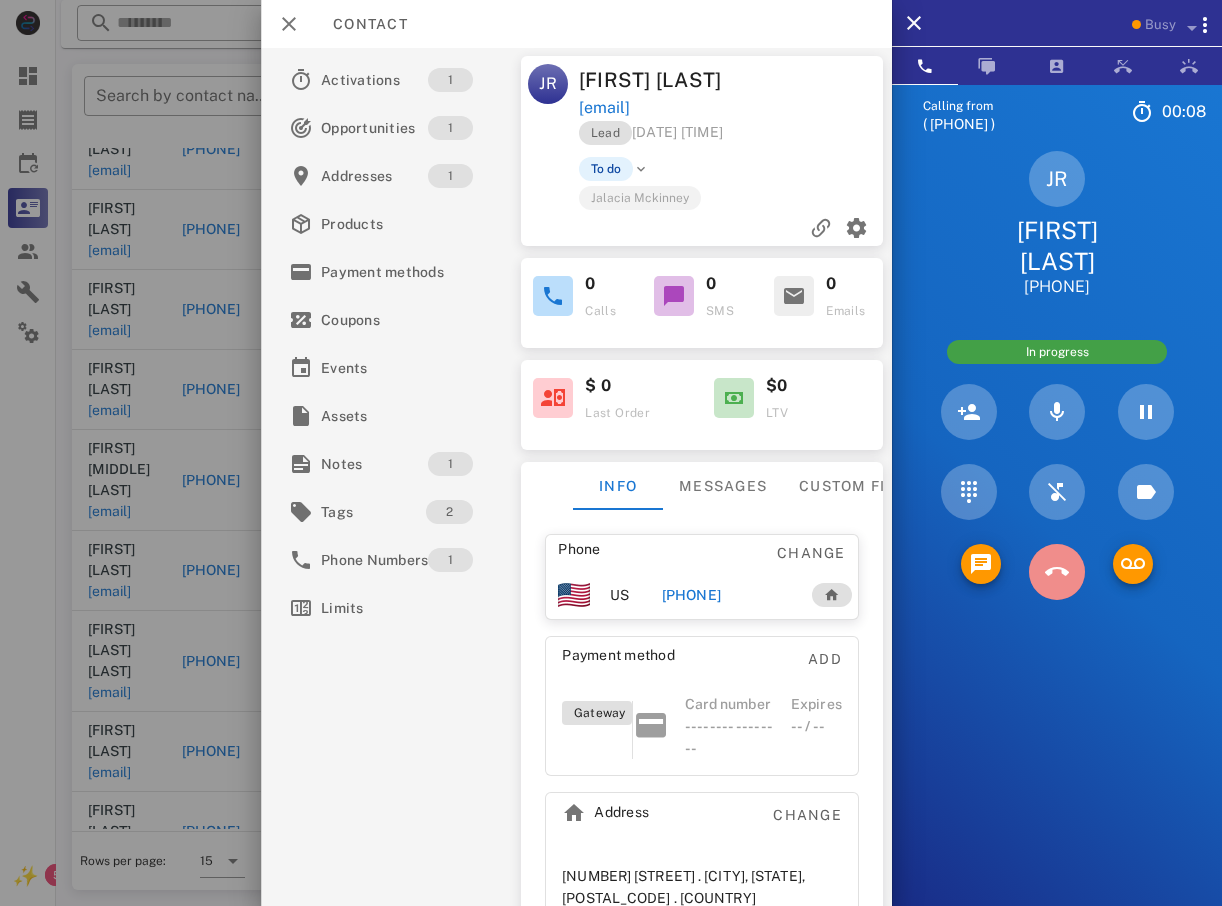 click at bounding box center [1056, 572] 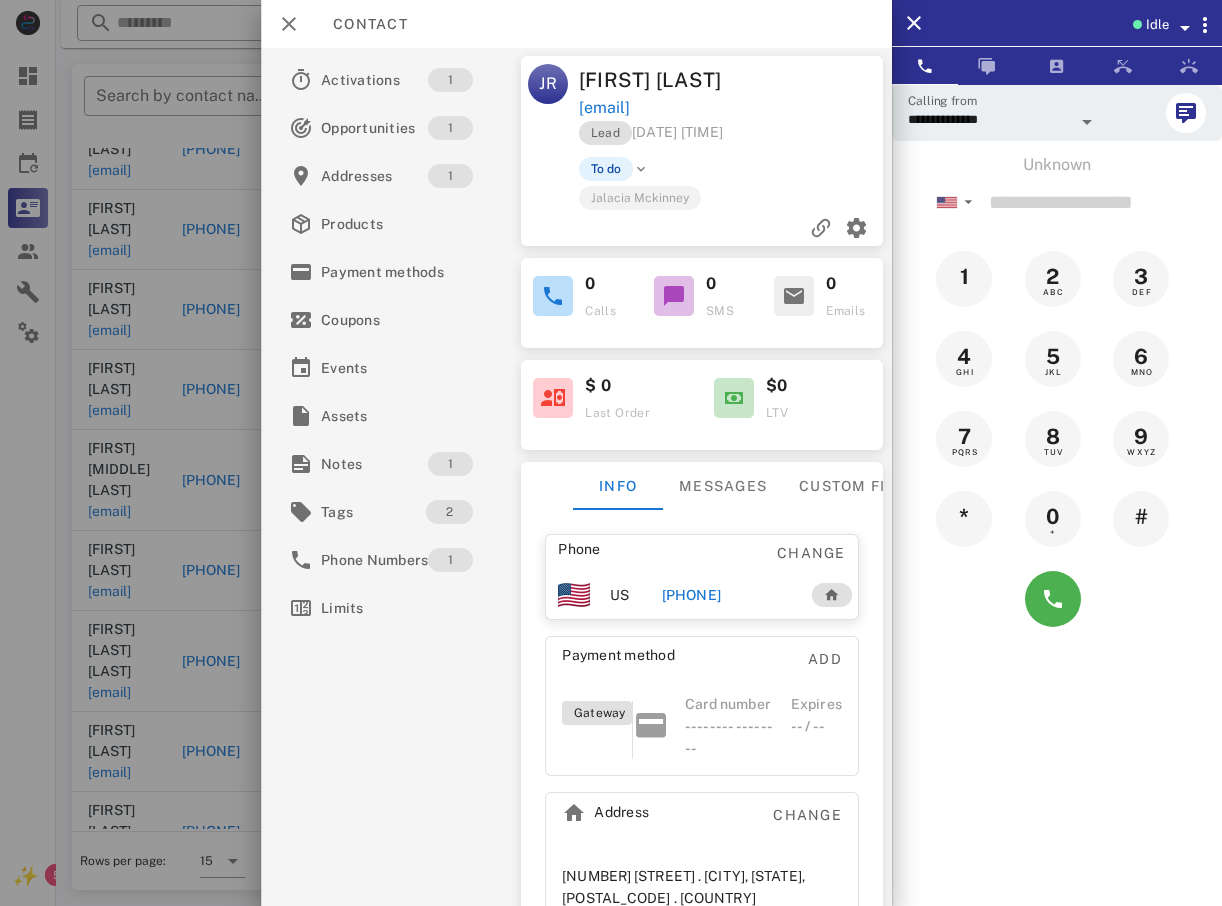 click at bounding box center (611, 453) 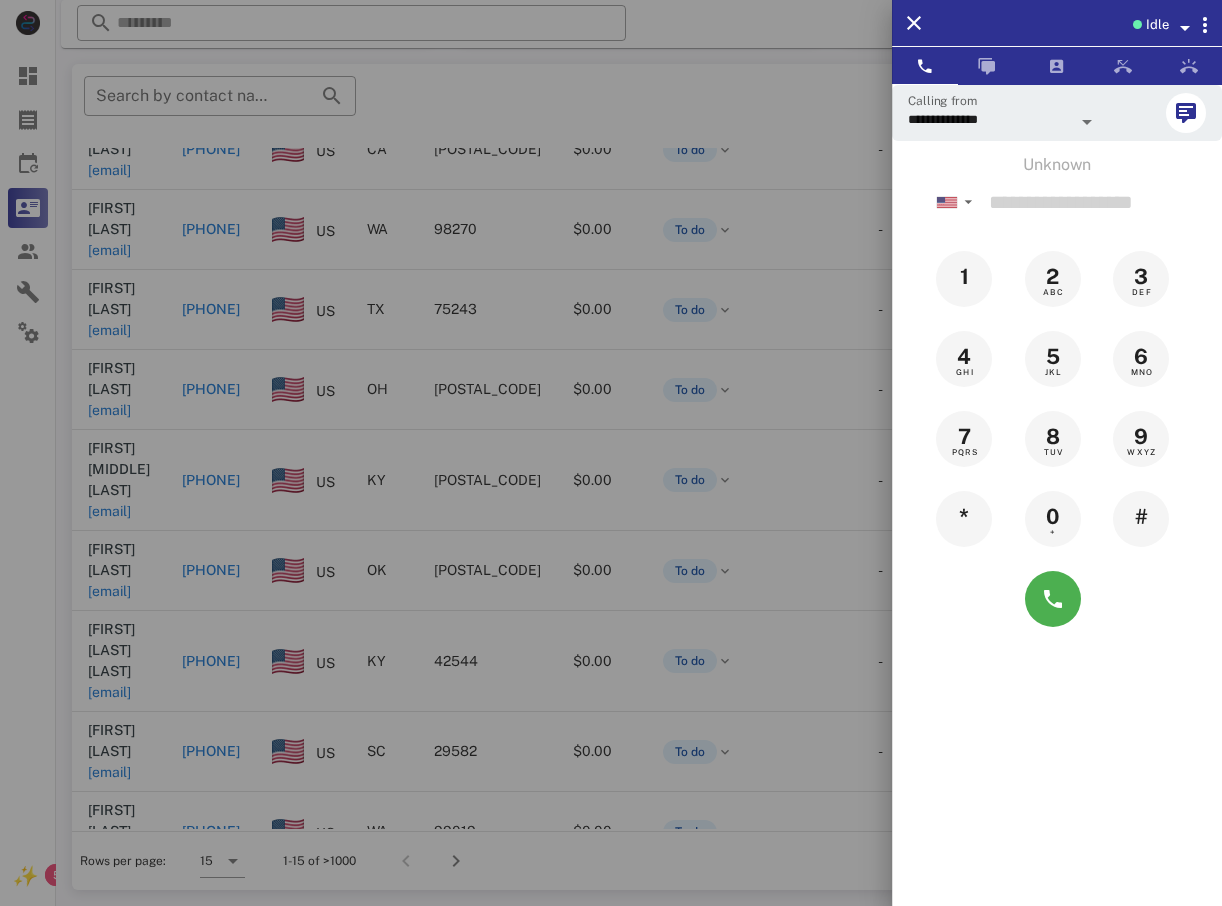click at bounding box center (611, 453) 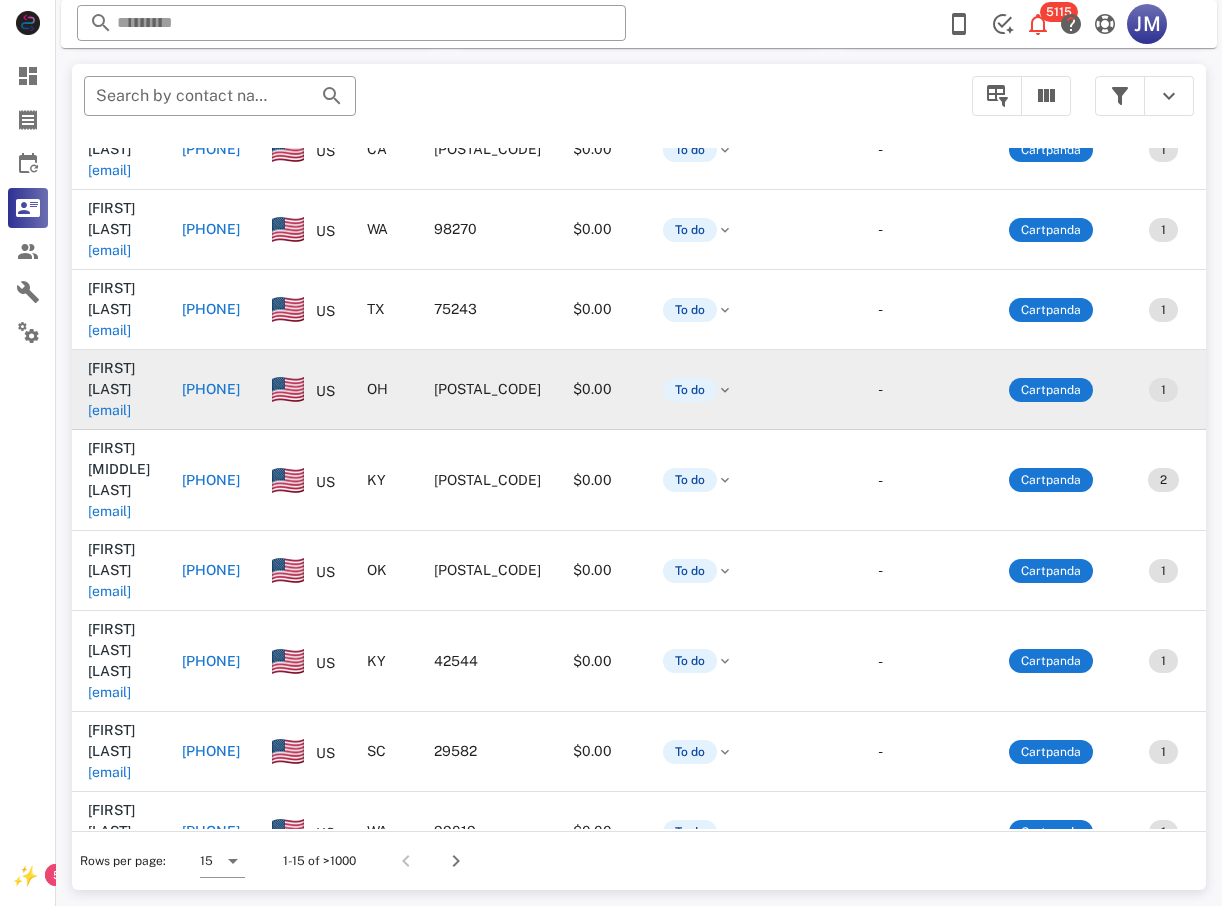 click on "+14402213412" at bounding box center (211, 389) 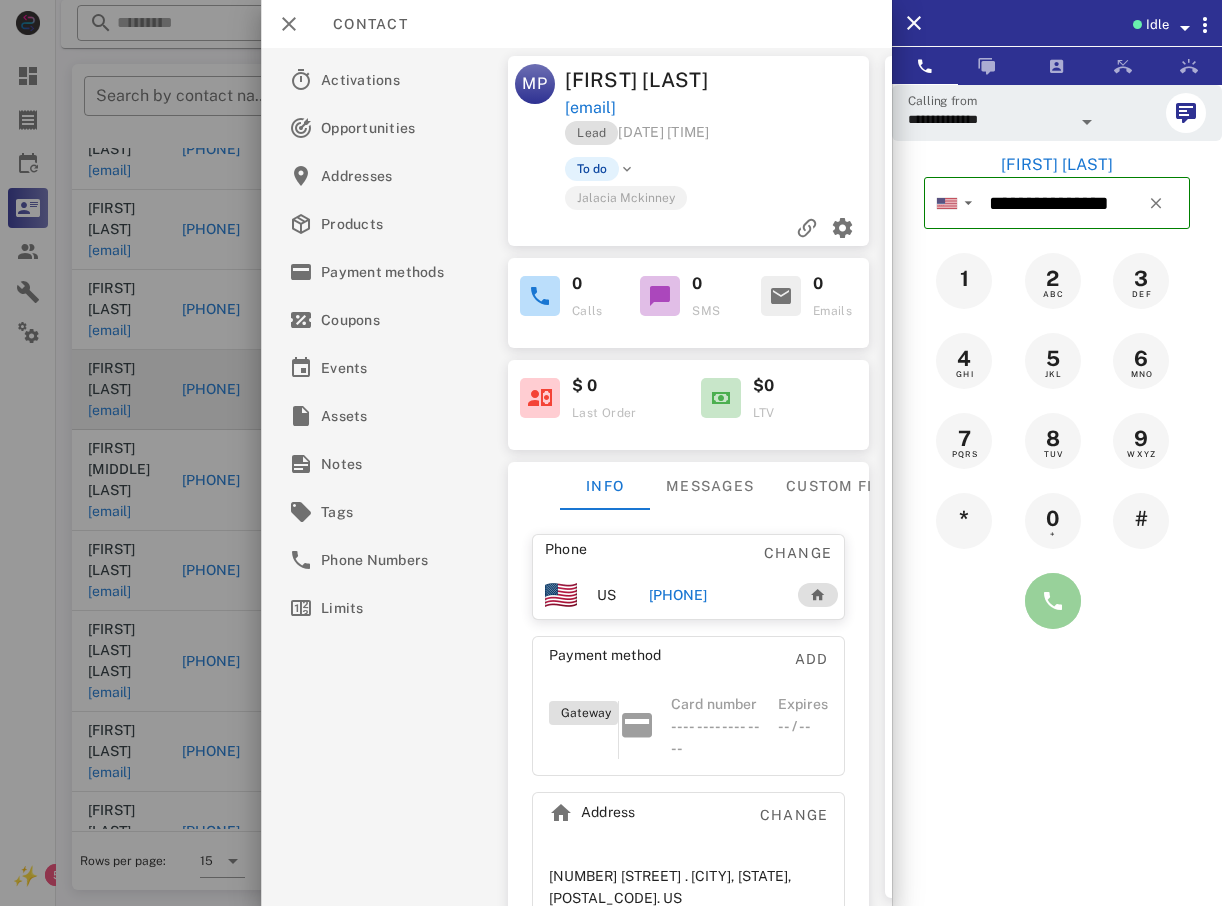 click at bounding box center [1053, 601] 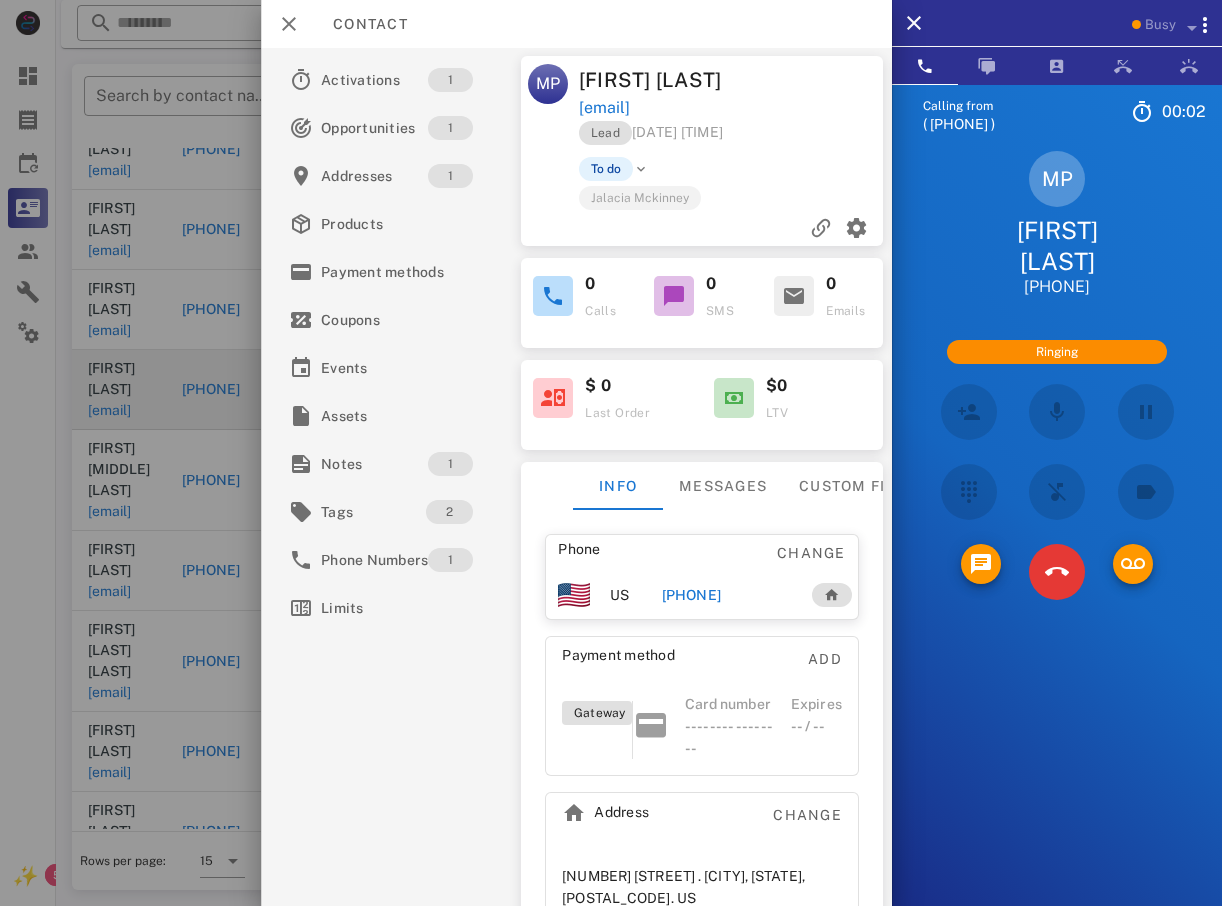 scroll, scrollTop: 27, scrollLeft: 0, axis: vertical 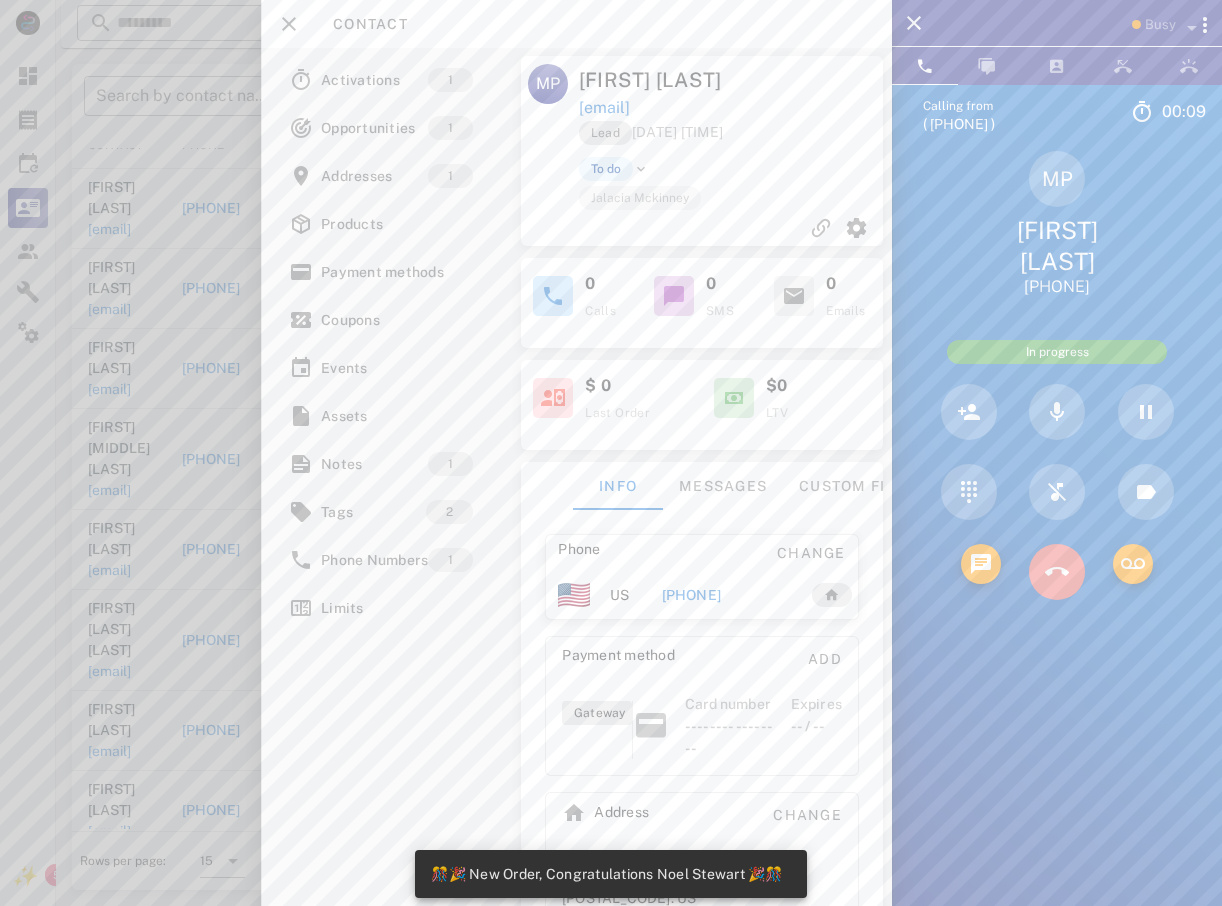 click at bounding box center (1057, 572) 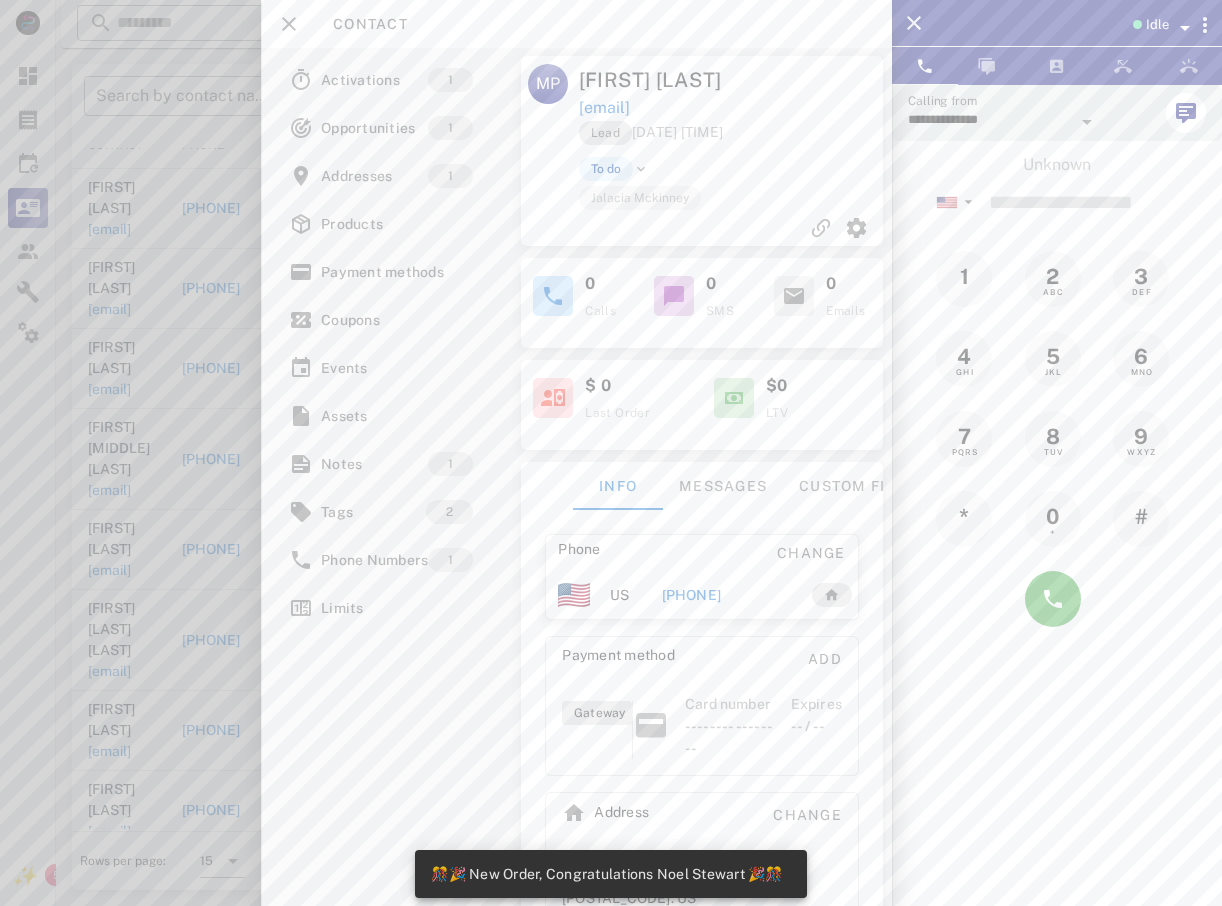 click at bounding box center (611, 453) 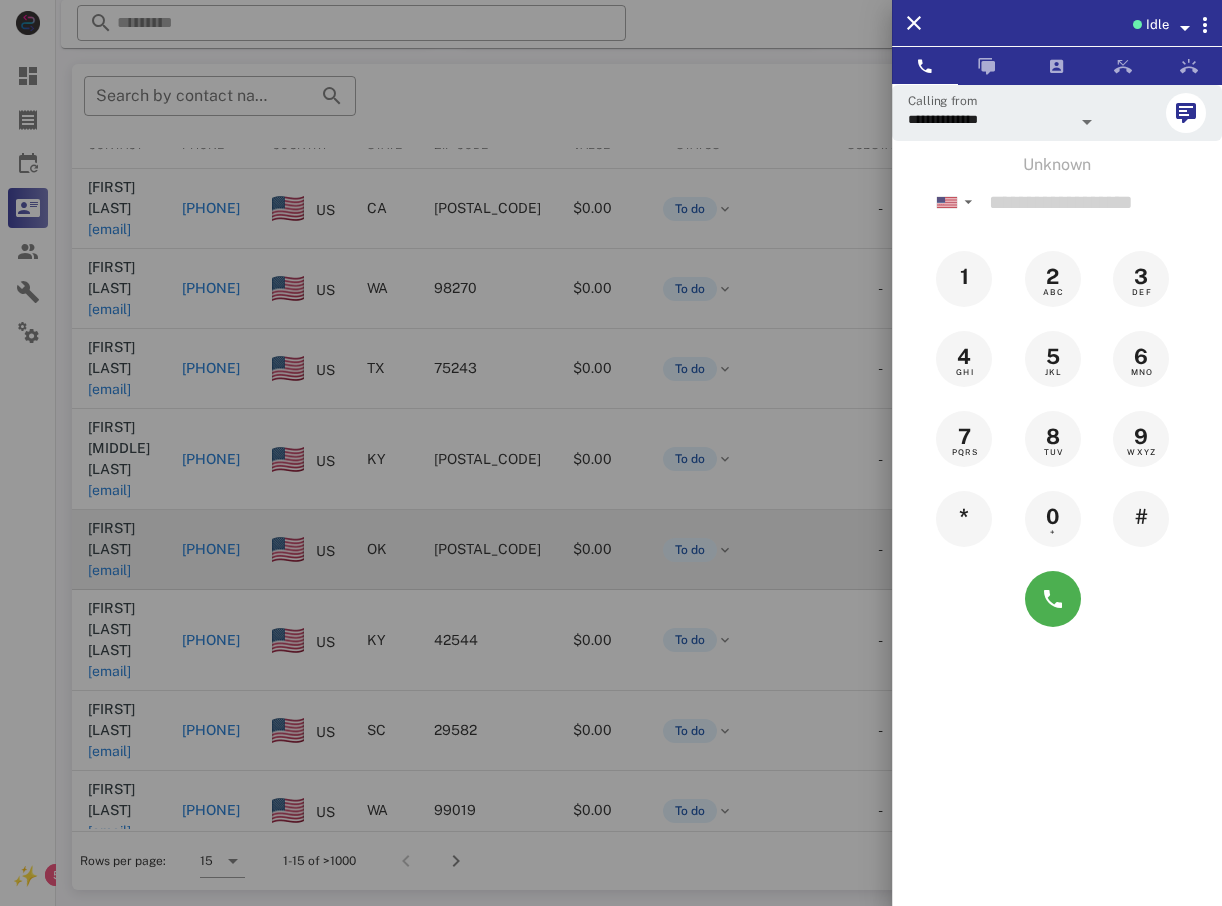 click at bounding box center [611, 453] 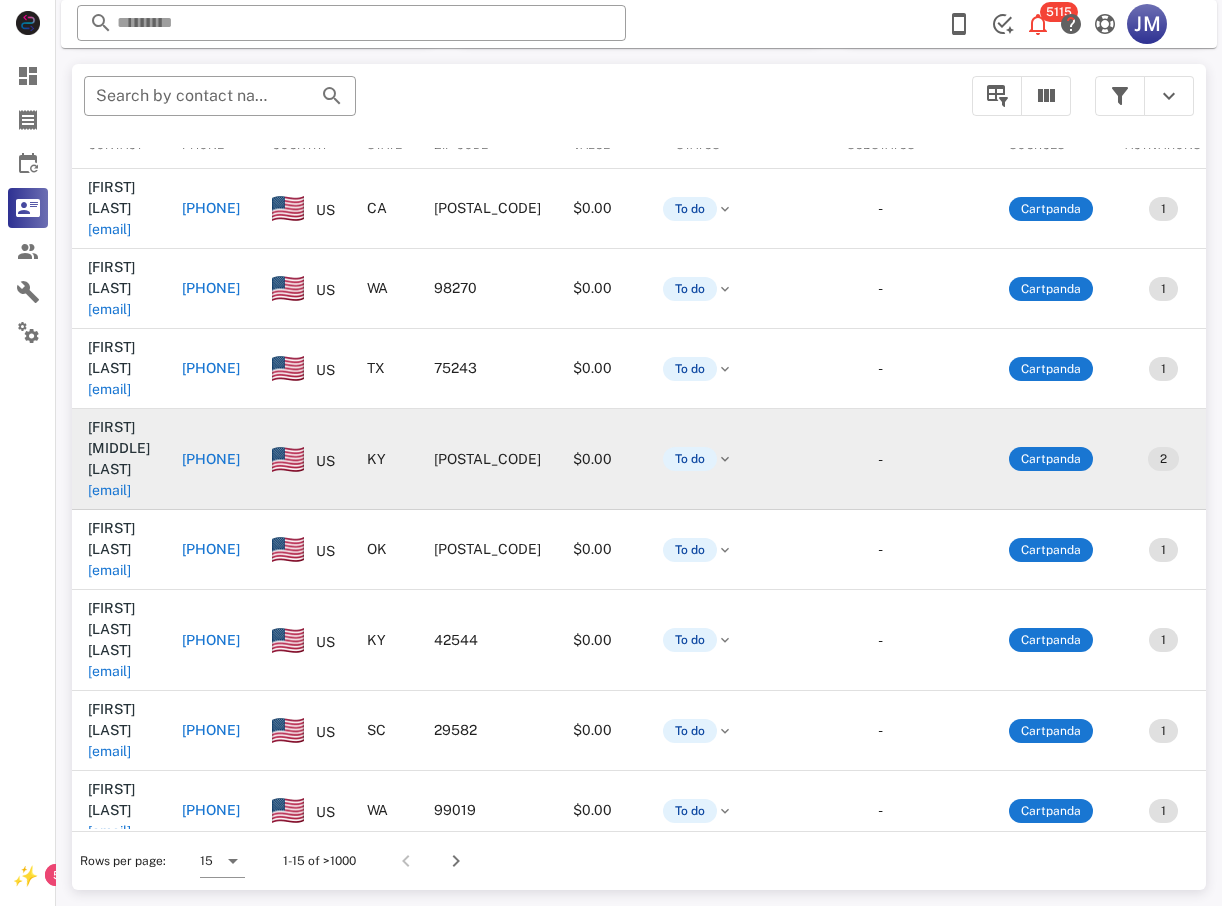 click on "+15024826443" at bounding box center (211, 459) 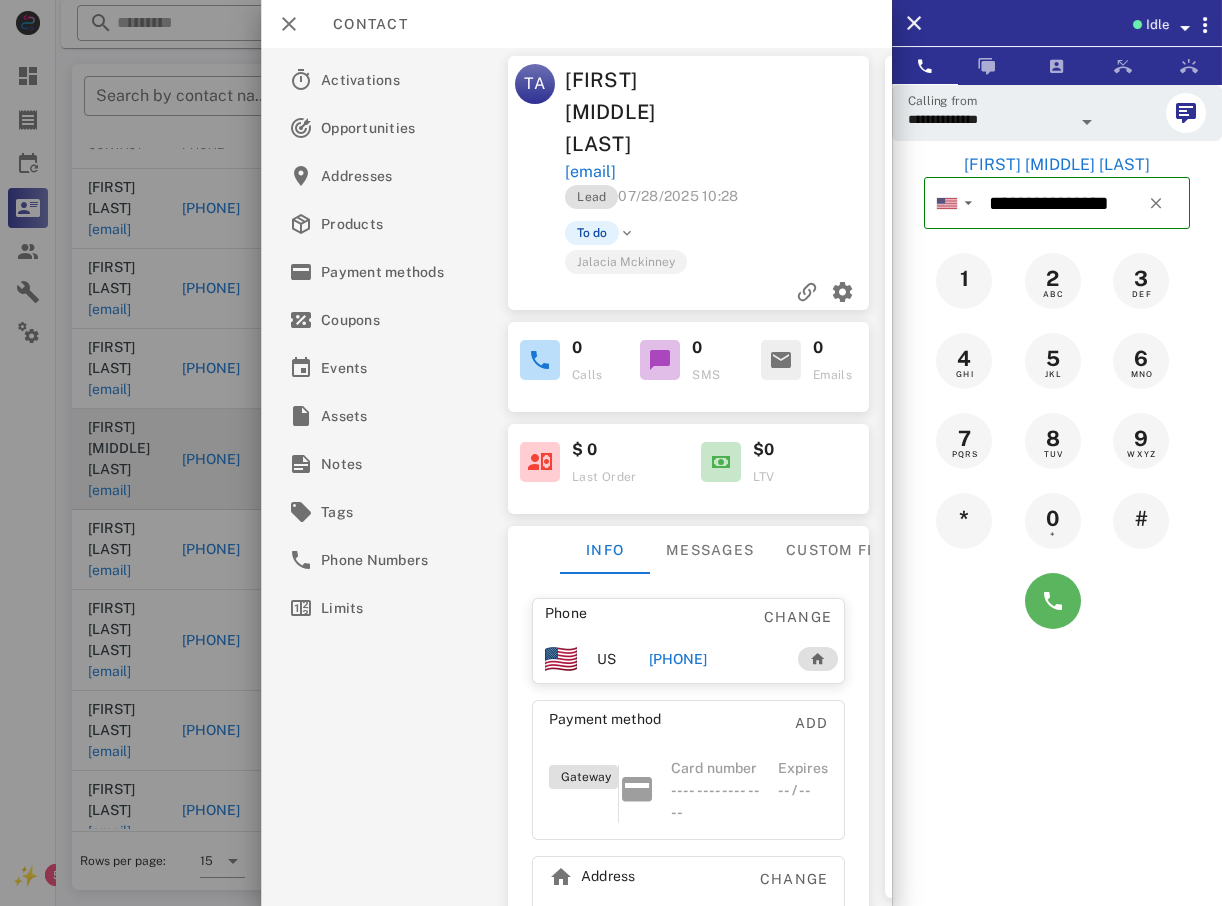 click at bounding box center [1053, 601] 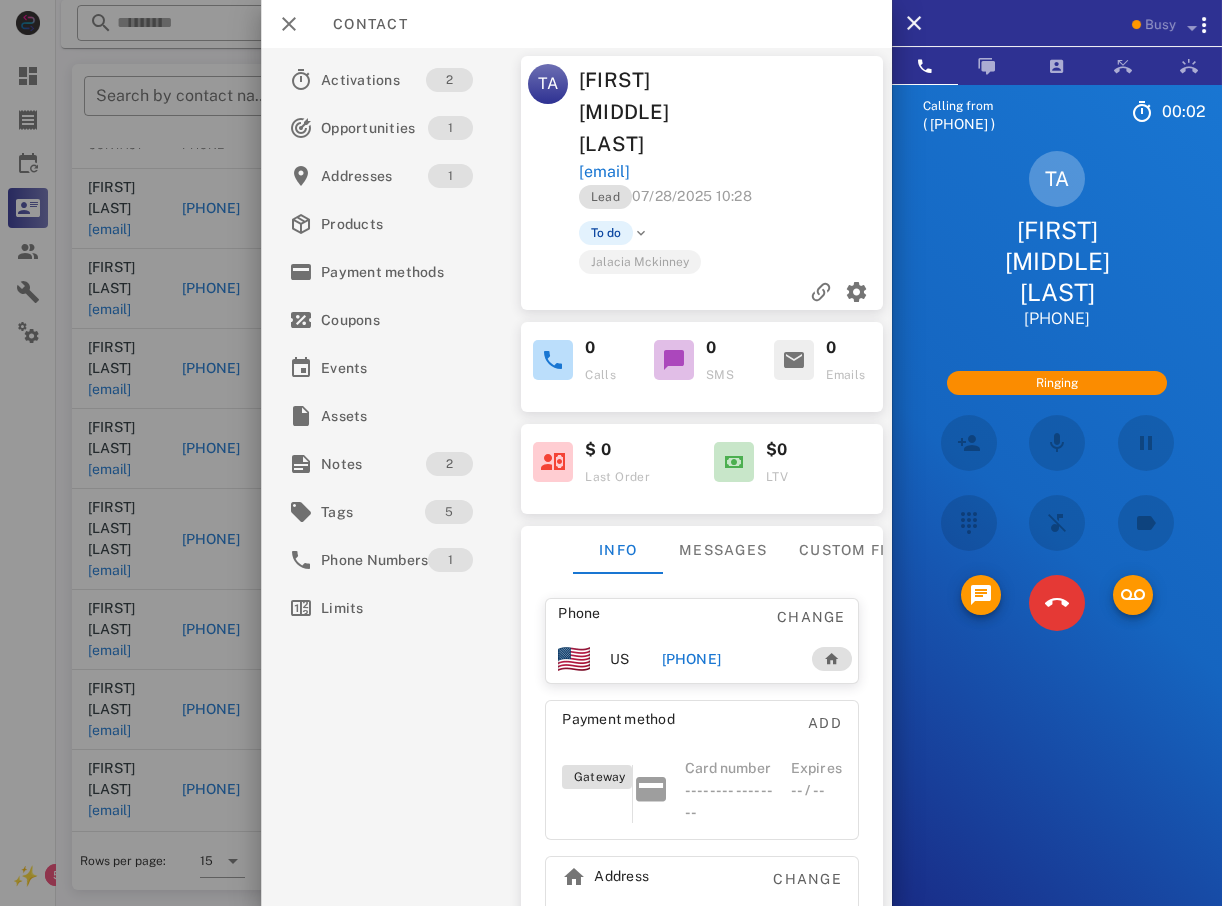 scroll, scrollTop: 0, scrollLeft: 0, axis: both 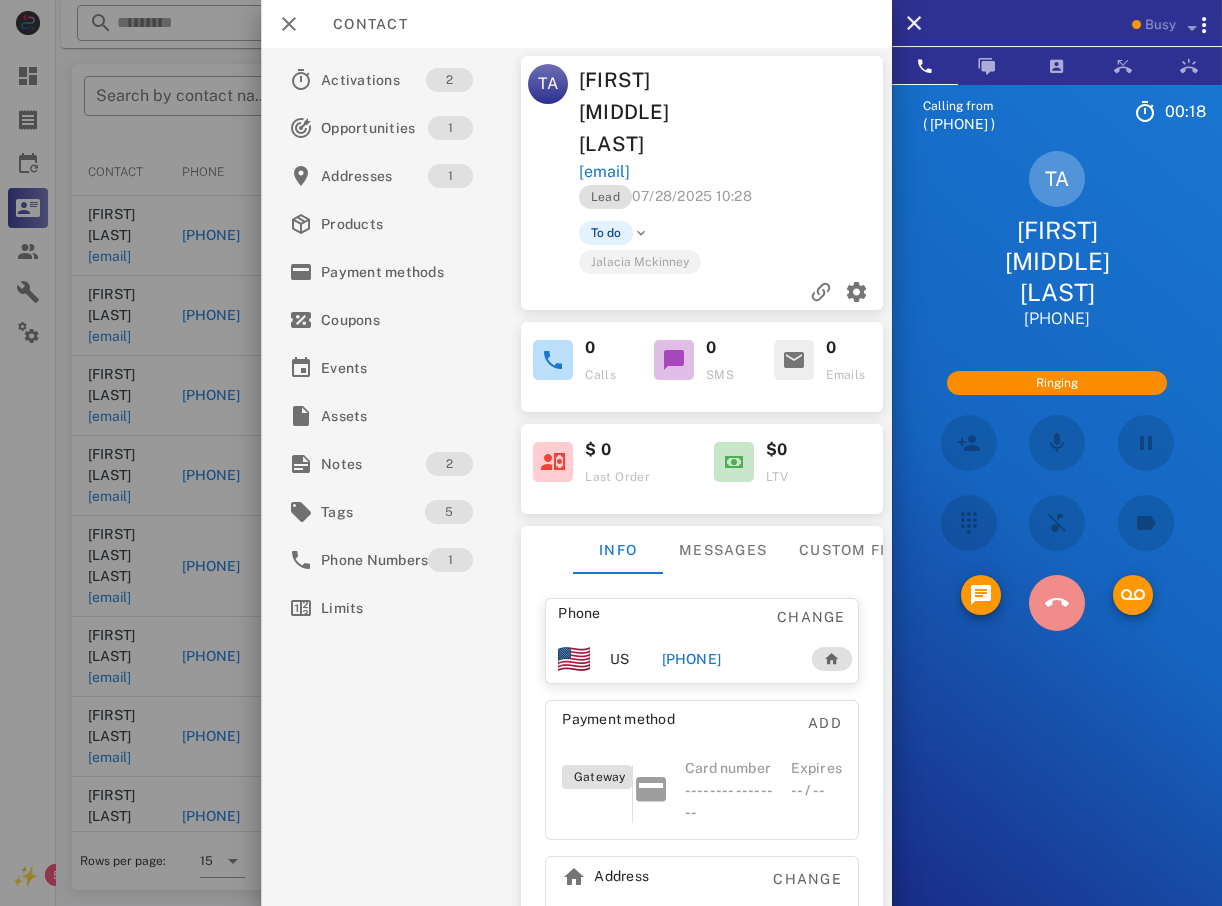 click at bounding box center (1057, 604) 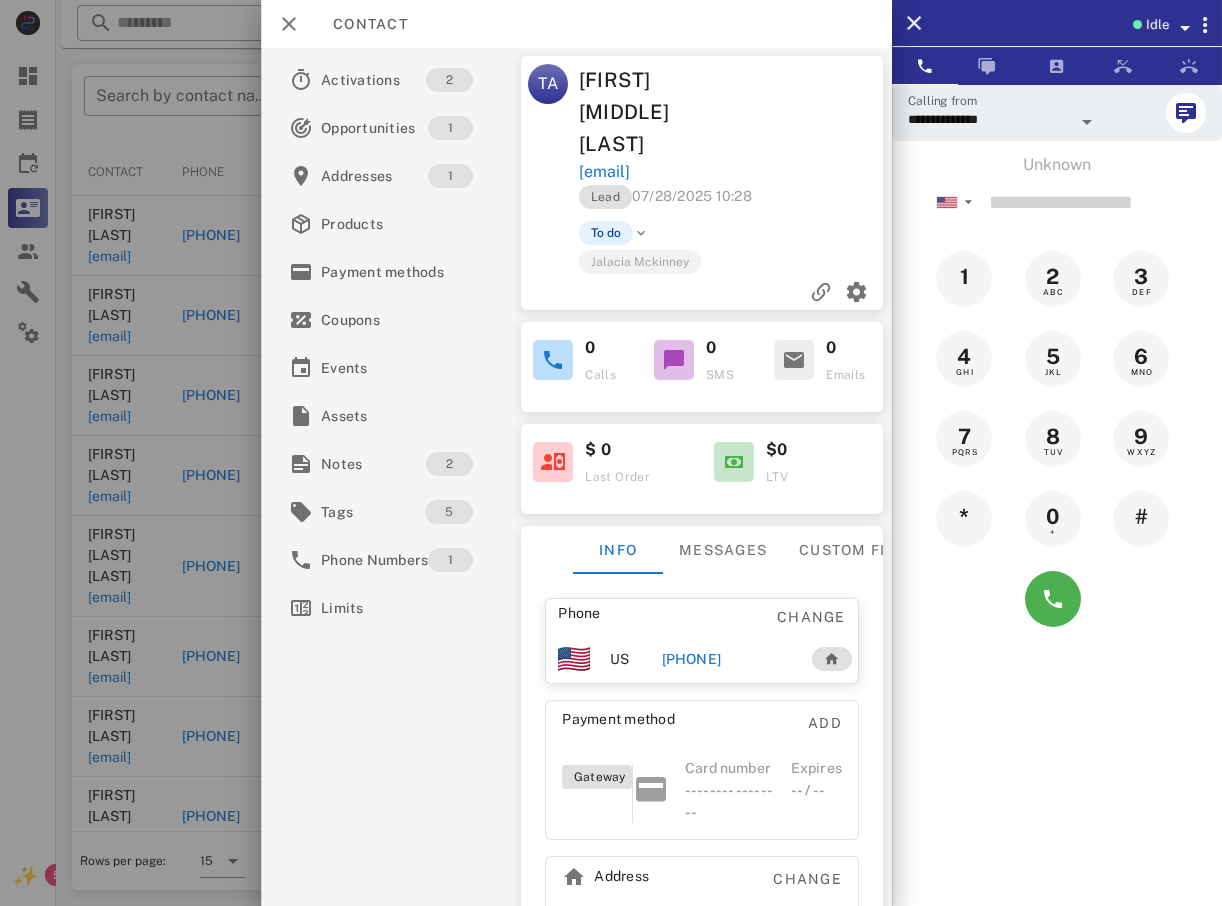 click at bounding box center [611, 453] 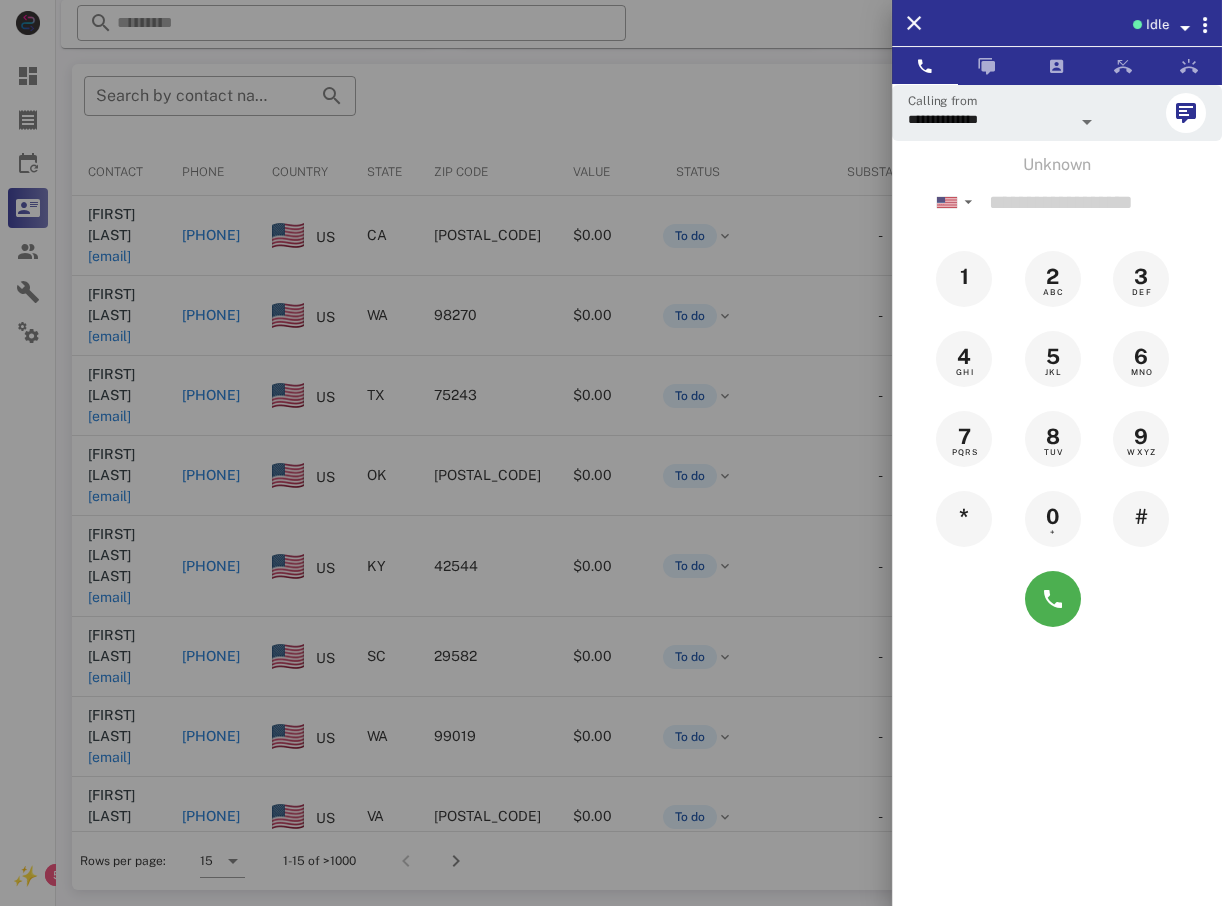 click at bounding box center (611, 453) 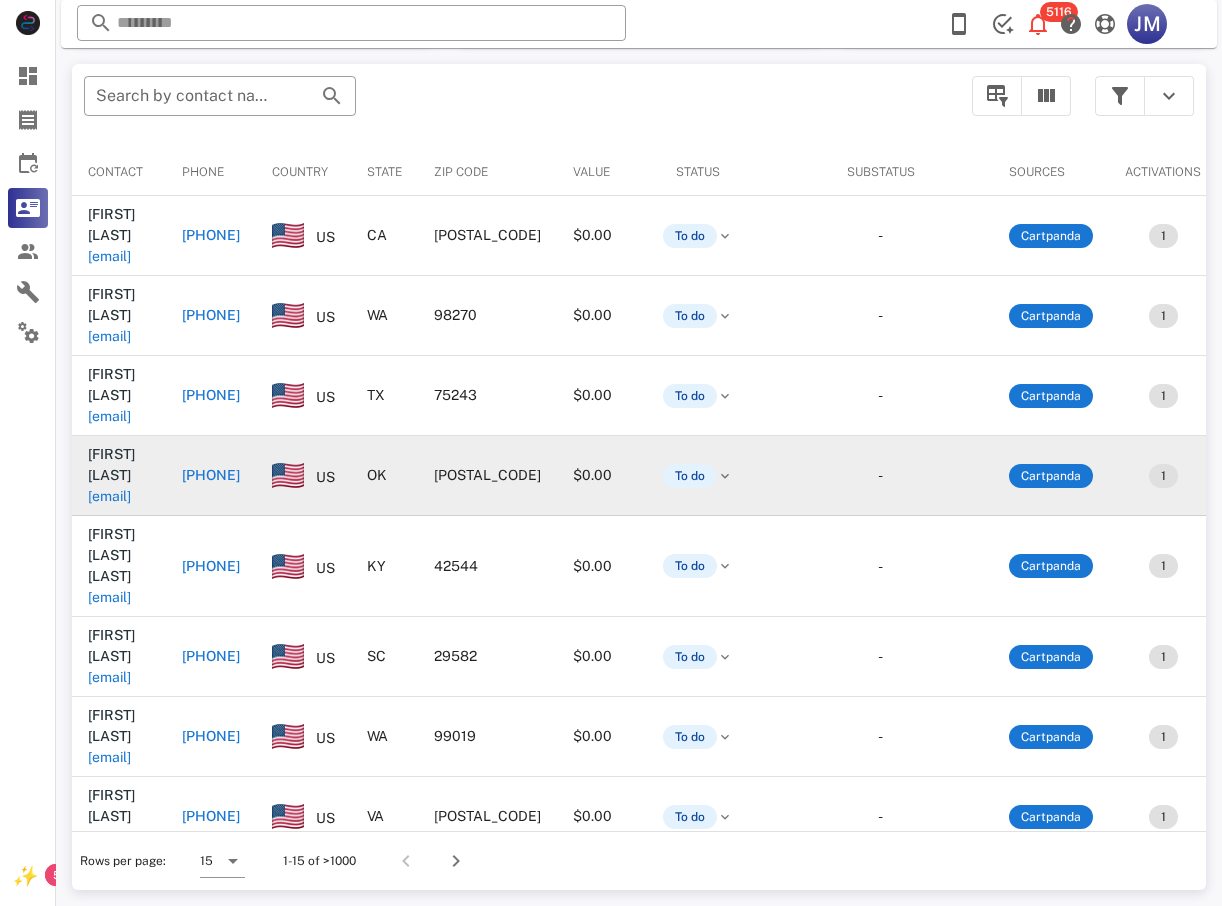 click on "+14055624546" at bounding box center [211, 476] 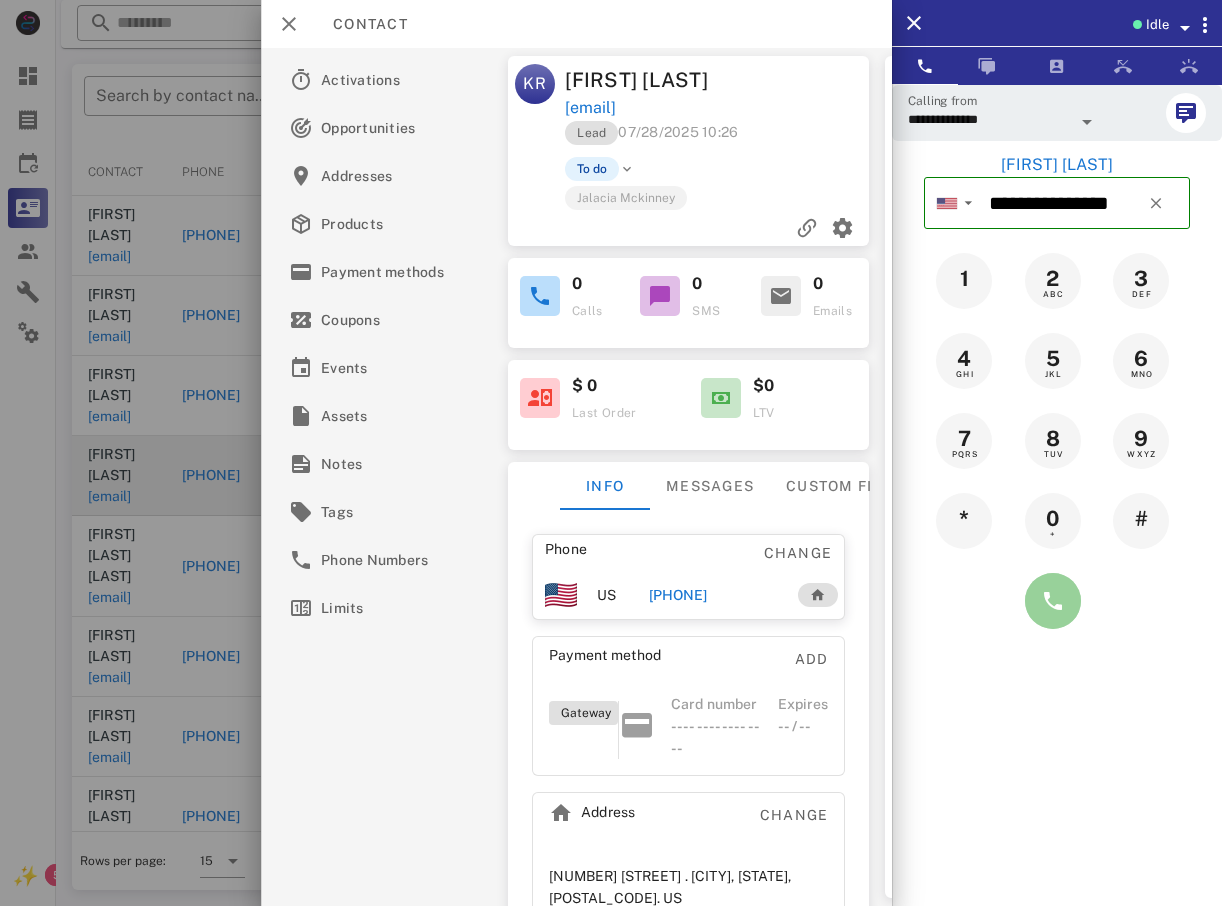 click at bounding box center (1053, 601) 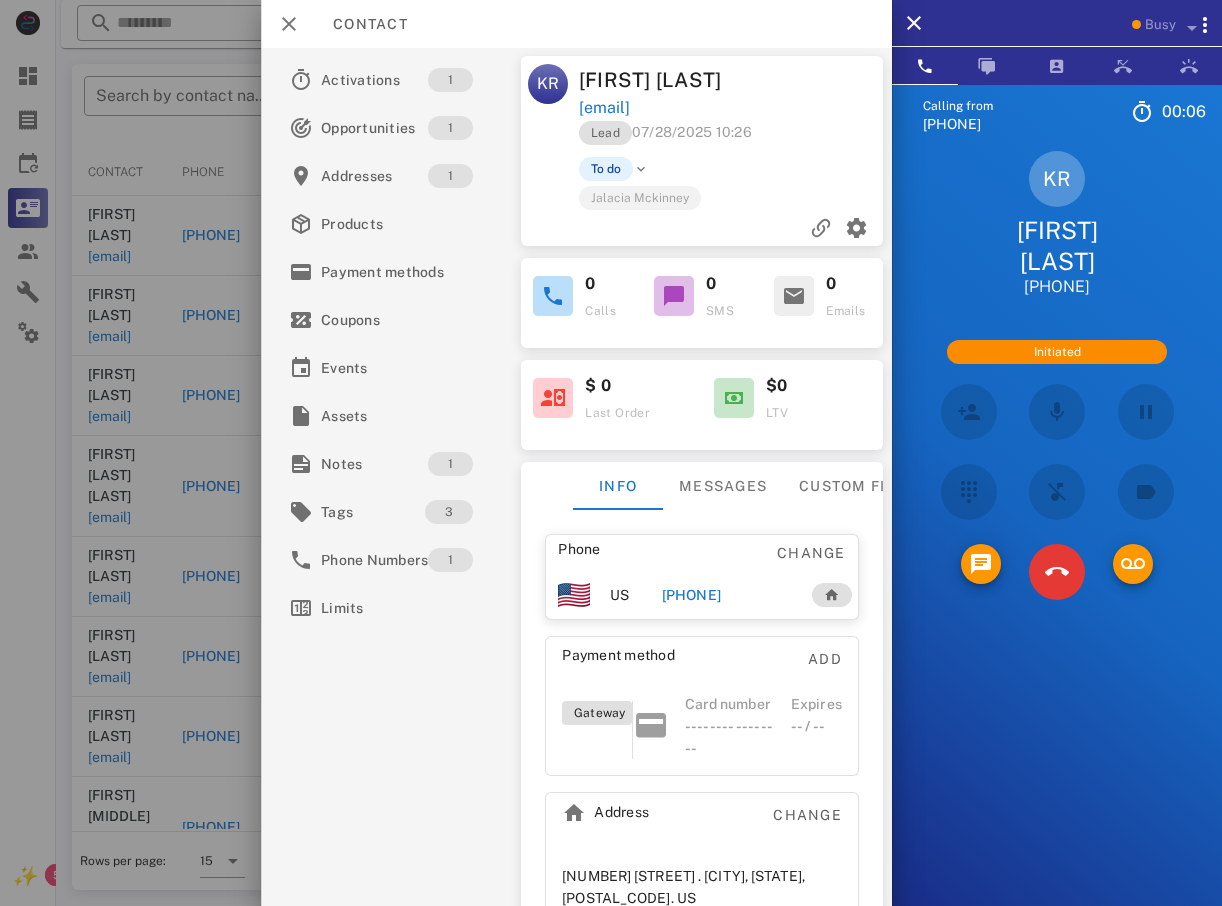 scroll, scrollTop: 70, scrollLeft: 0, axis: vertical 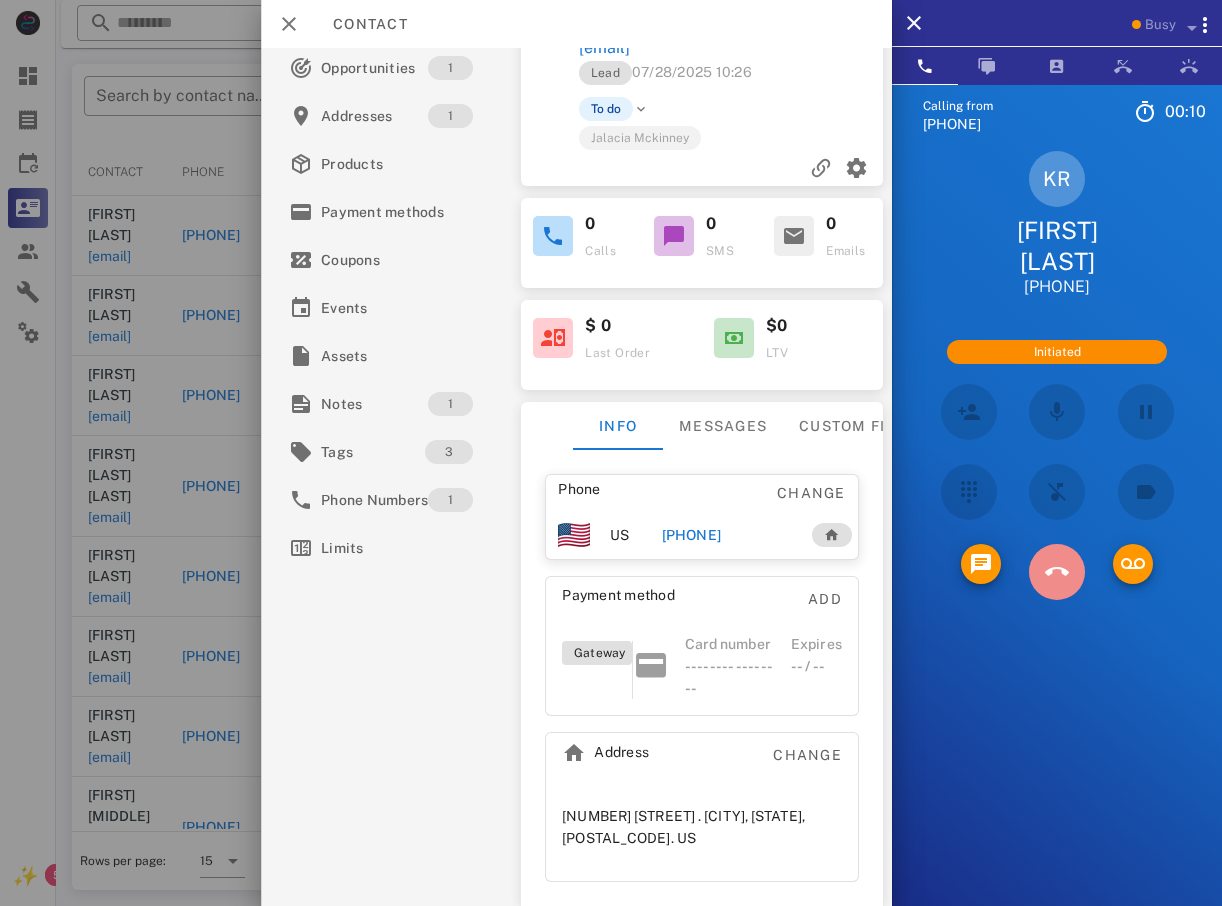 click at bounding box center [1057, 572] 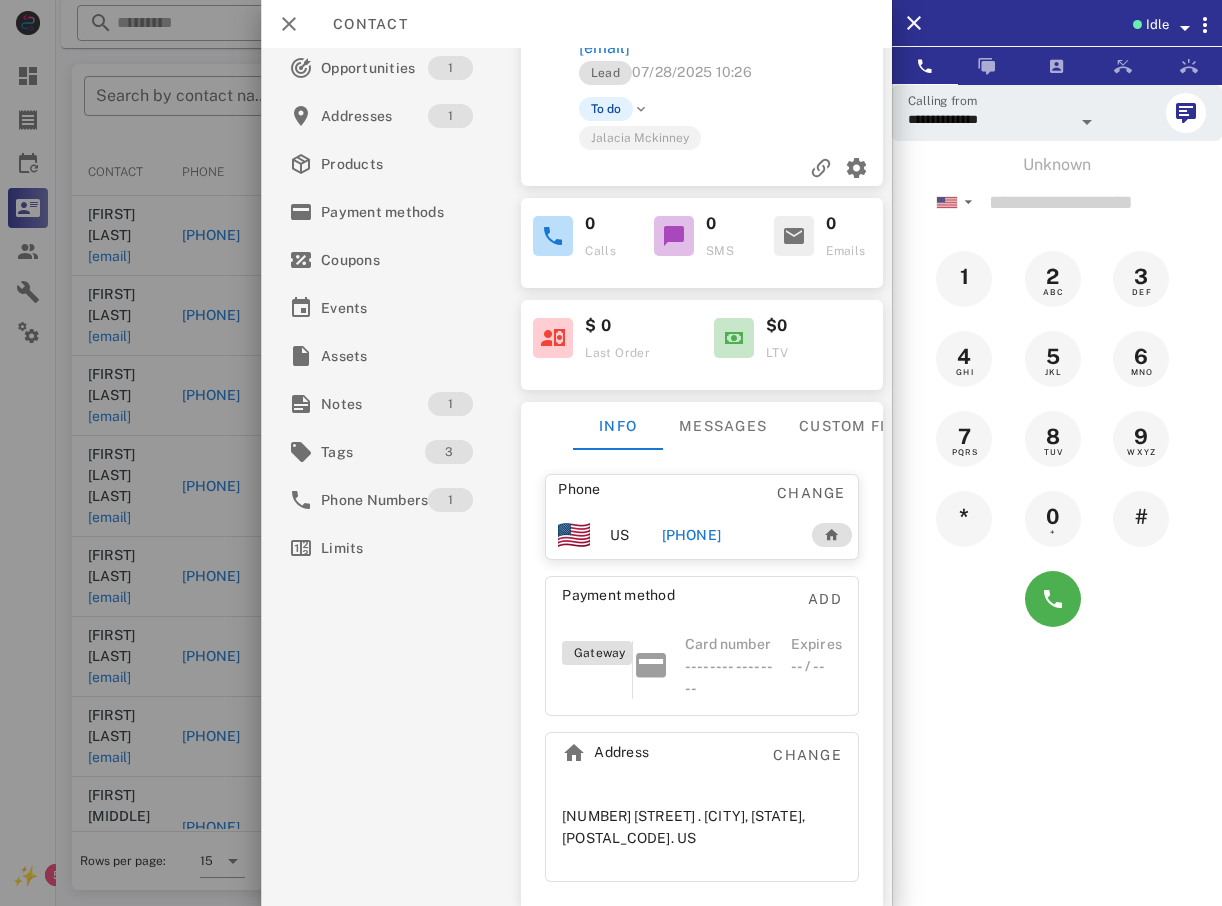 click at bounding box center [611, 453] 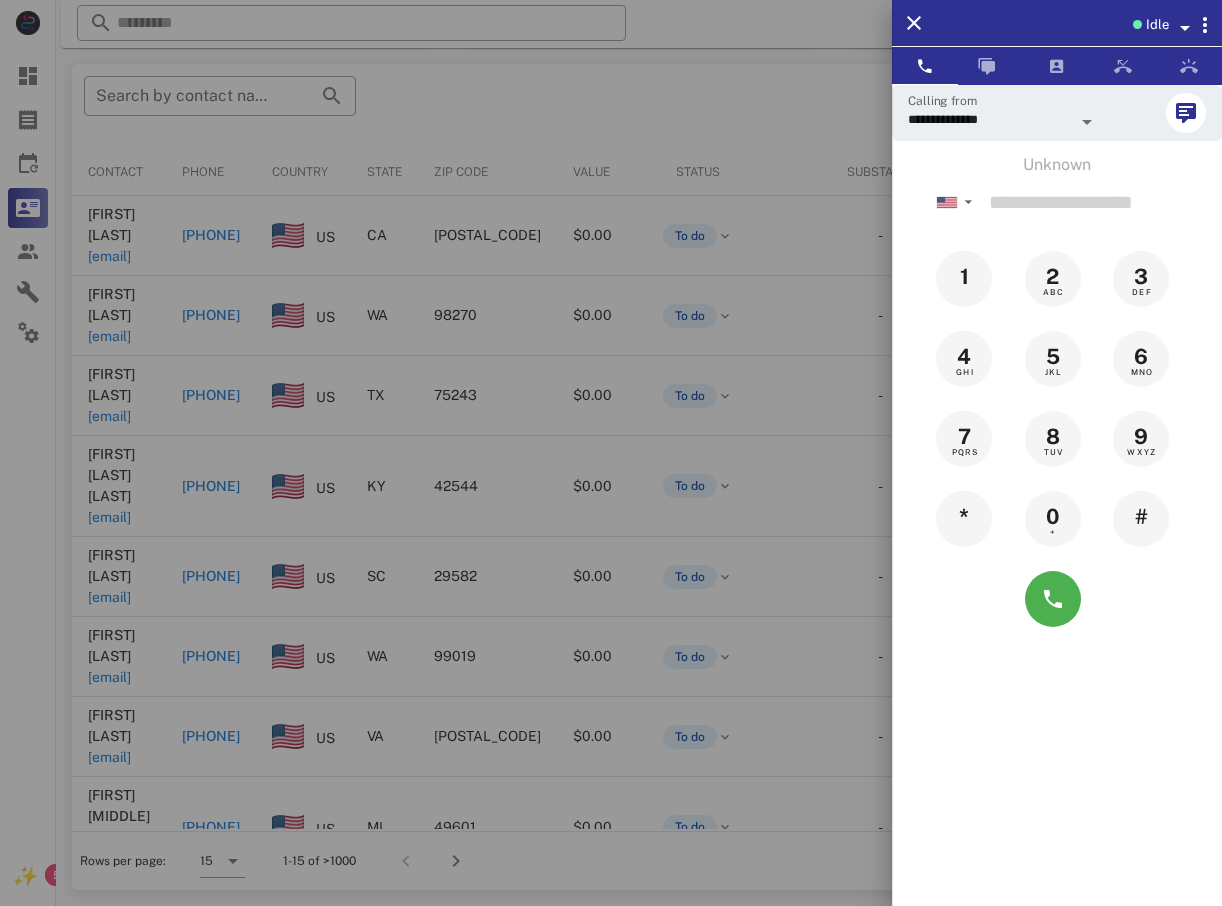click at bounding box center (611, 453) 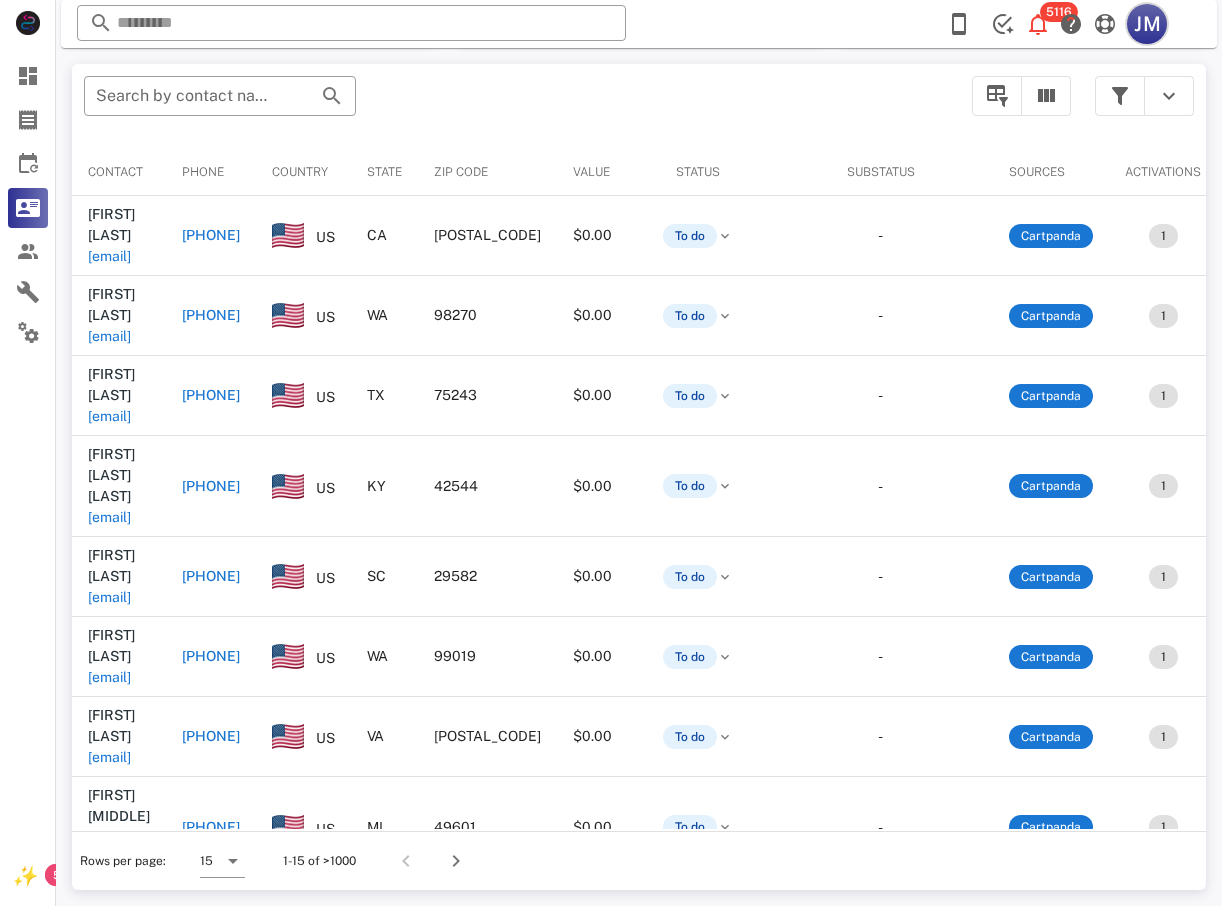 click on "JM" at bounding box center [1147, 24] 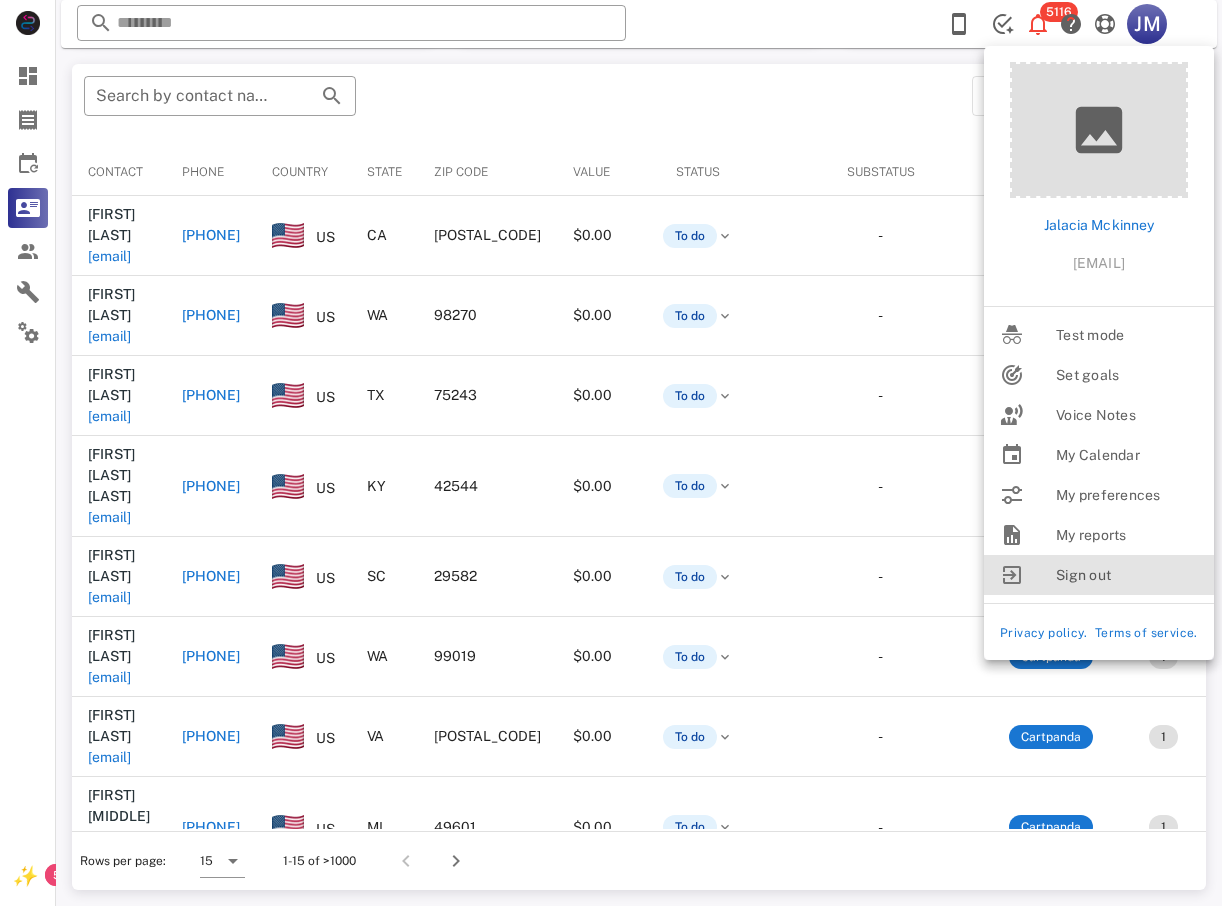 click on "Sign out" at bounding box center [1127, 575] 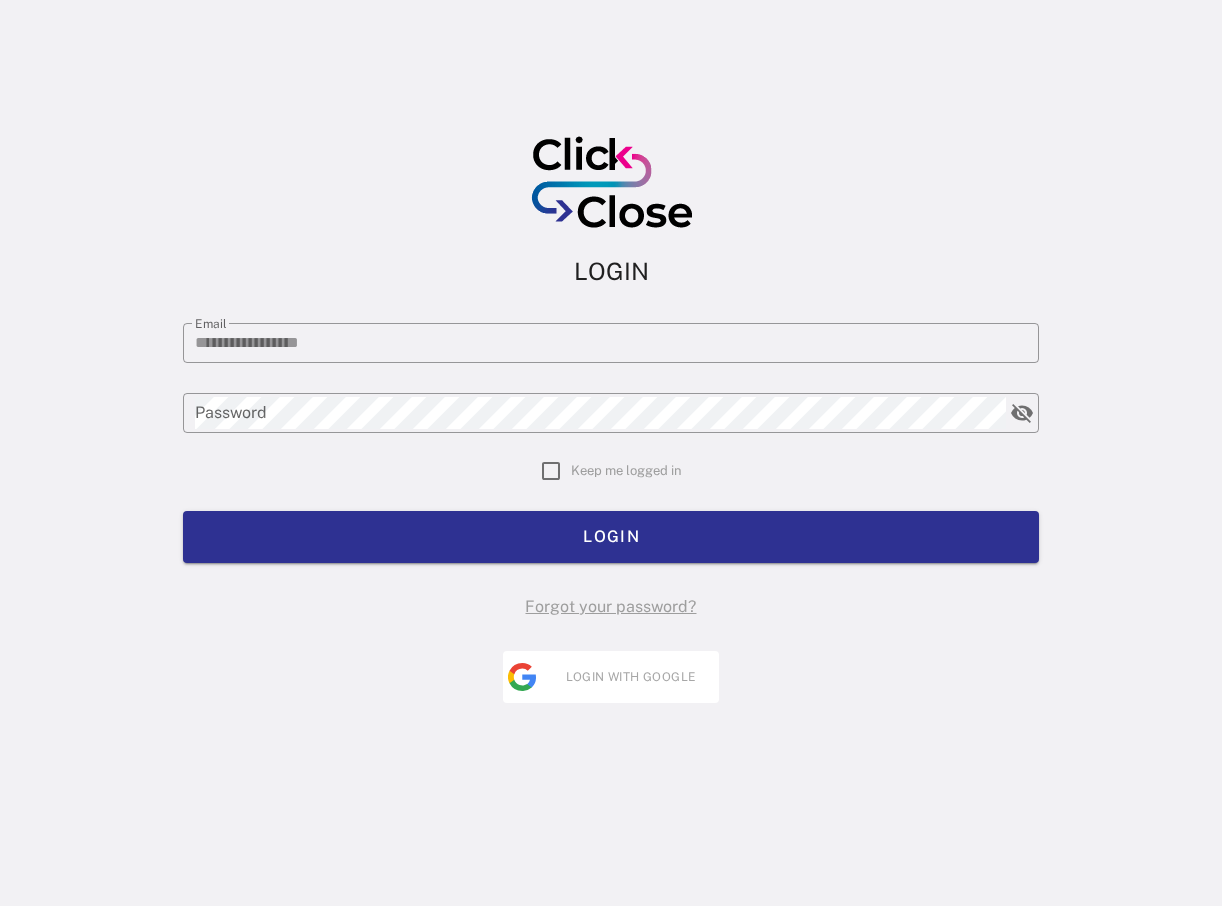 scroll, scrollTop: 0, scrollLeft: 0, axis: both 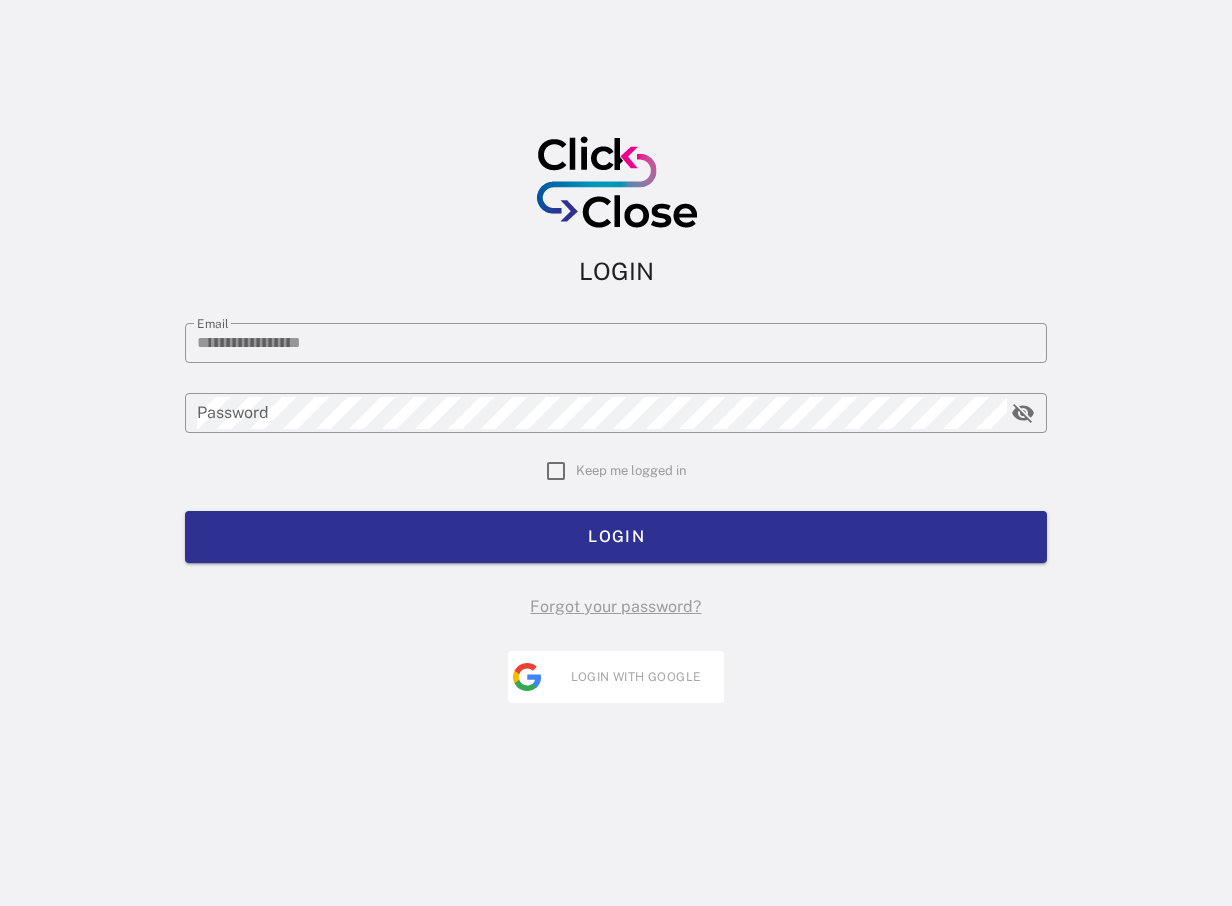 type on "**********" 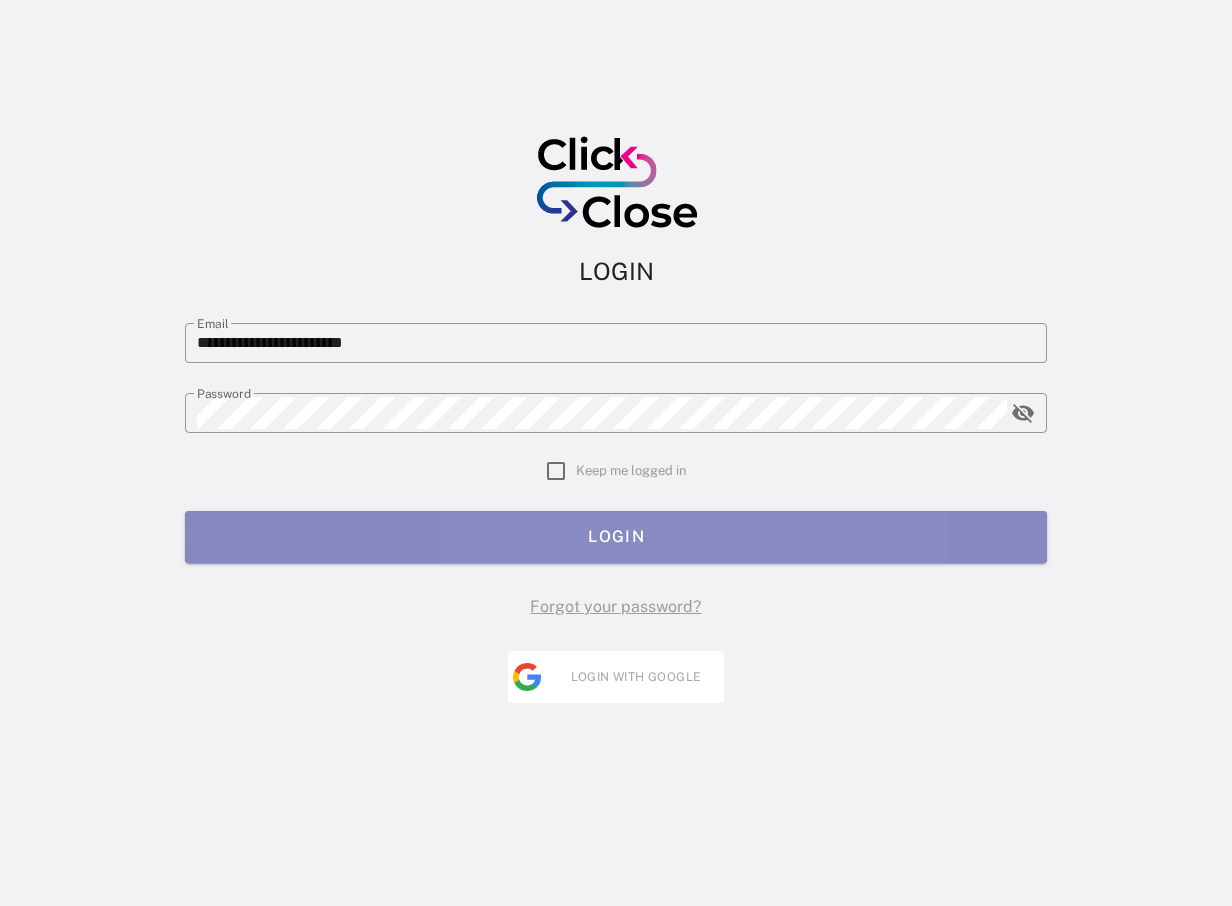 click on "LOGIN" at bounding box center (616, 536) 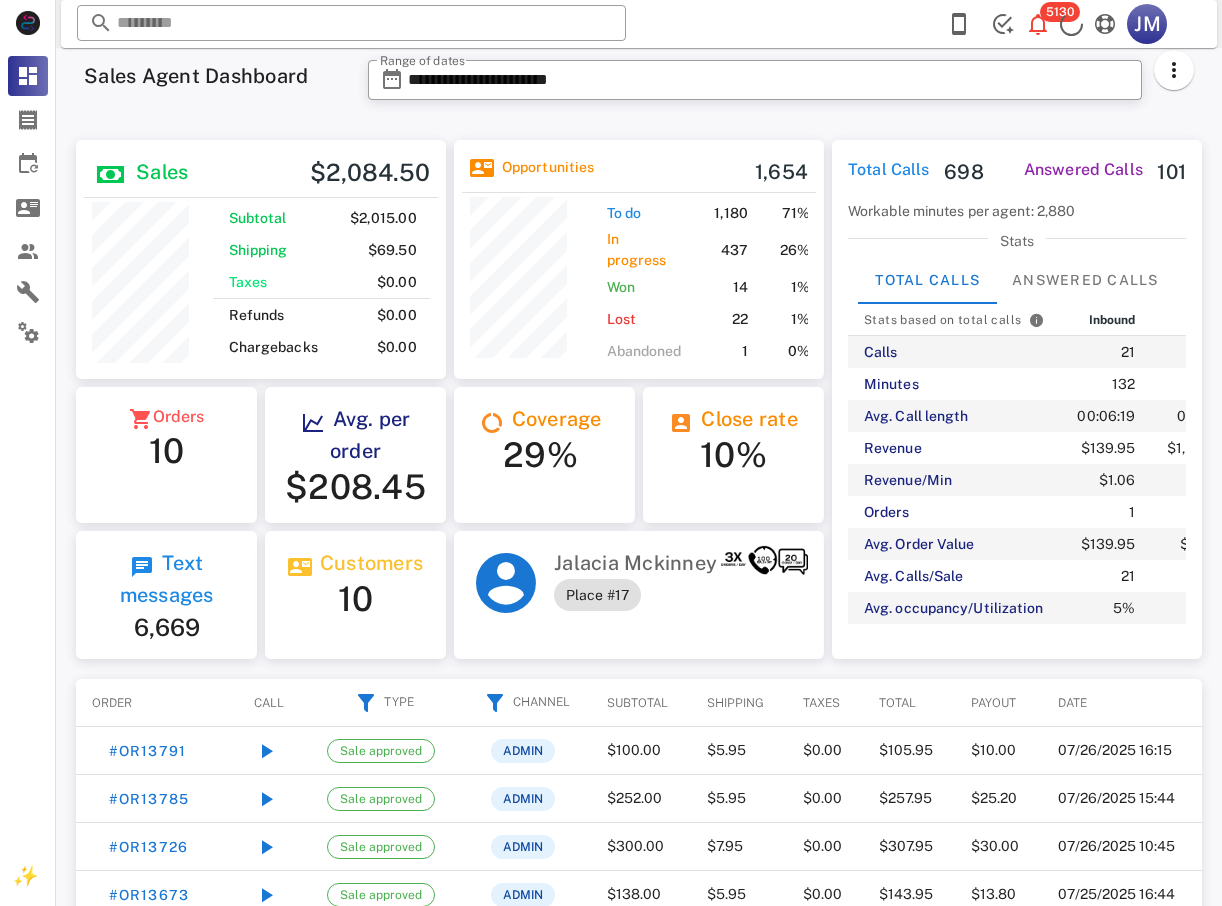 scroll, scrollTop: 0, scrollLeft: 0, axis: both 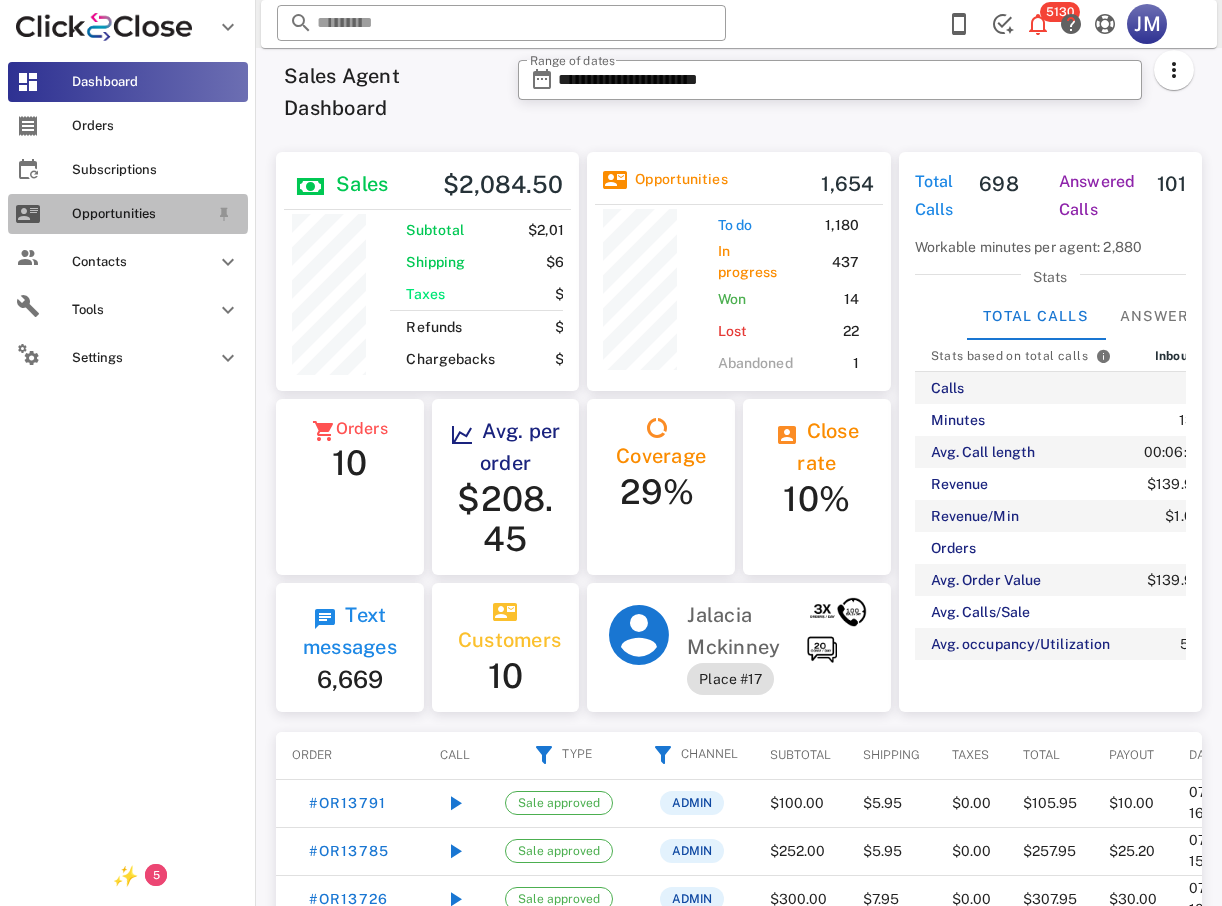 click on "Opportunities" at bounding box center [128, 214] 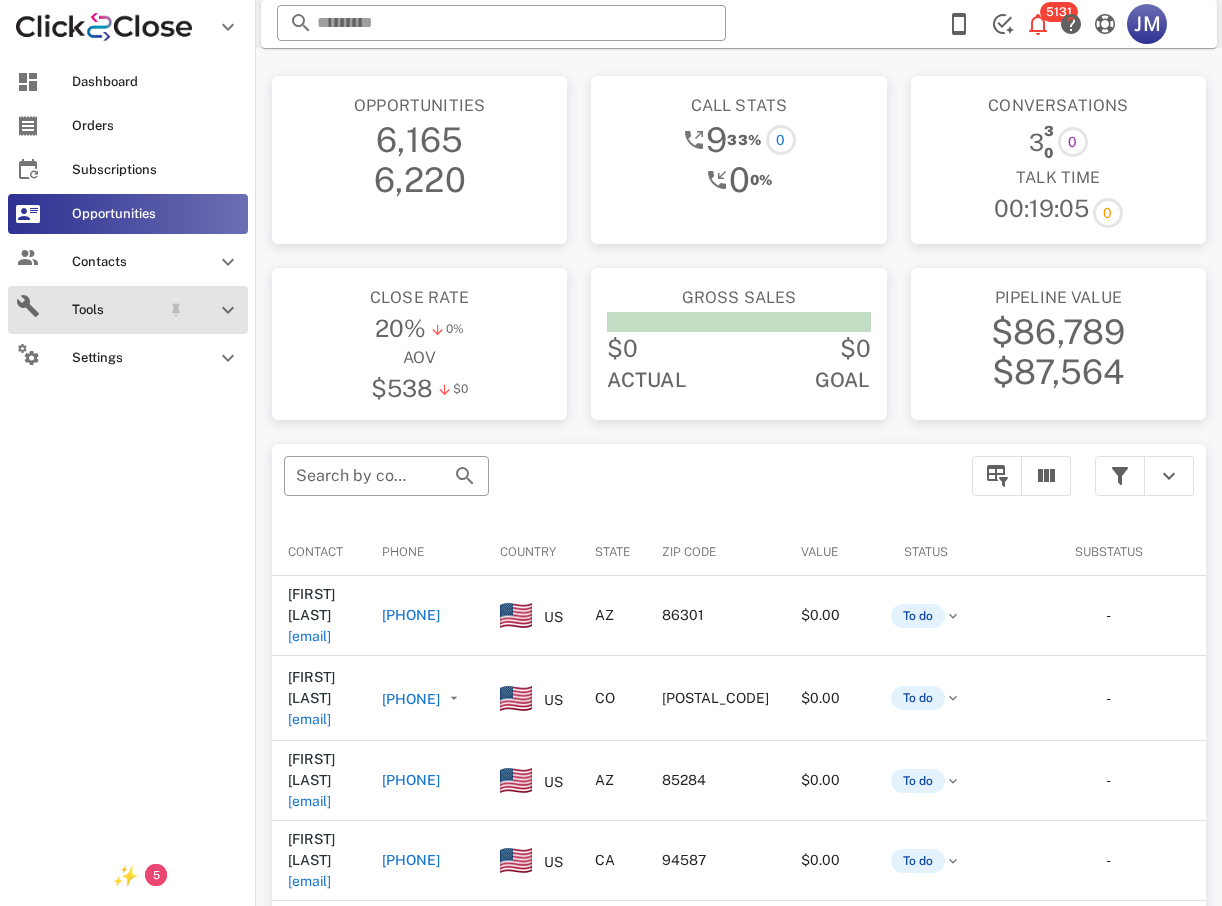 click on "Tools" at bounding box center [116, 310] 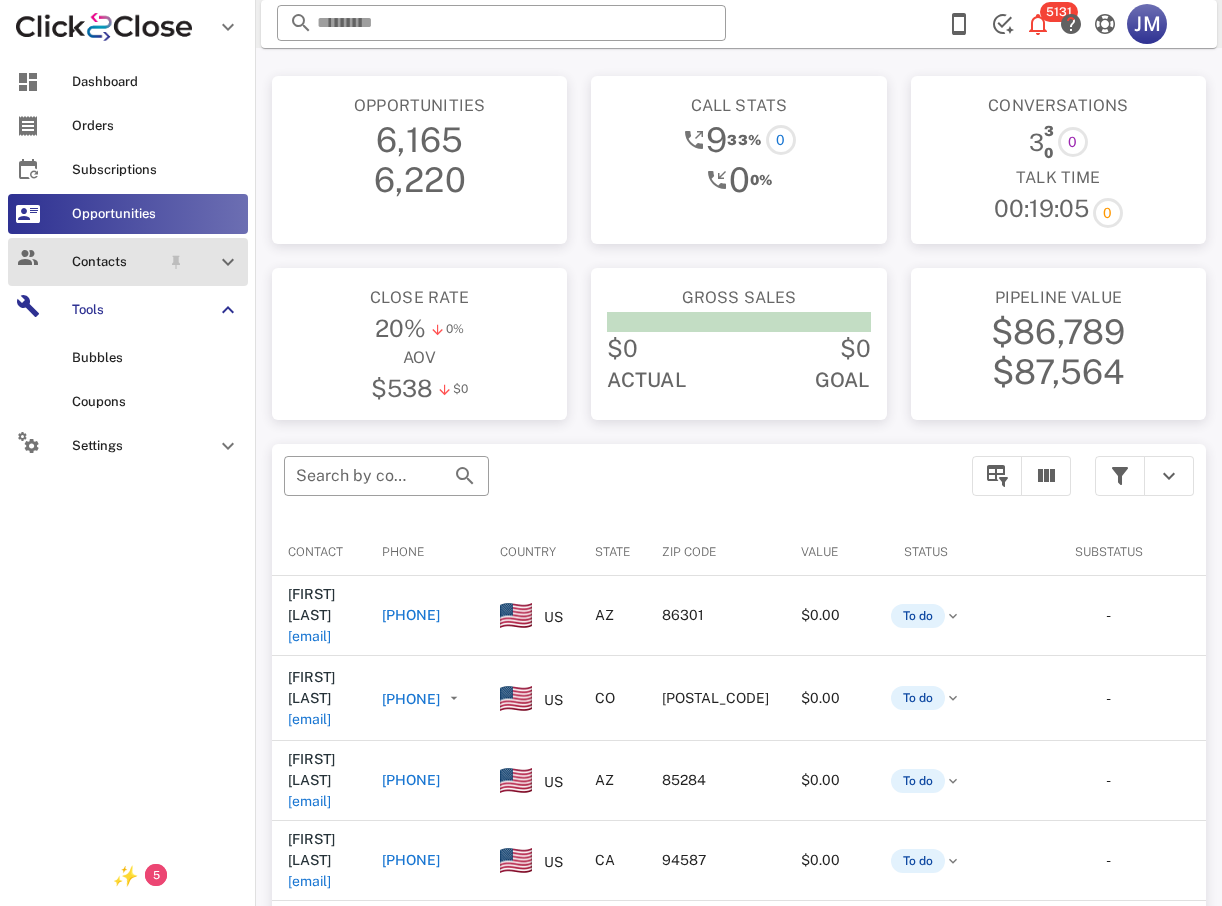 click on "Contacts" at bounding box center [116, 262] 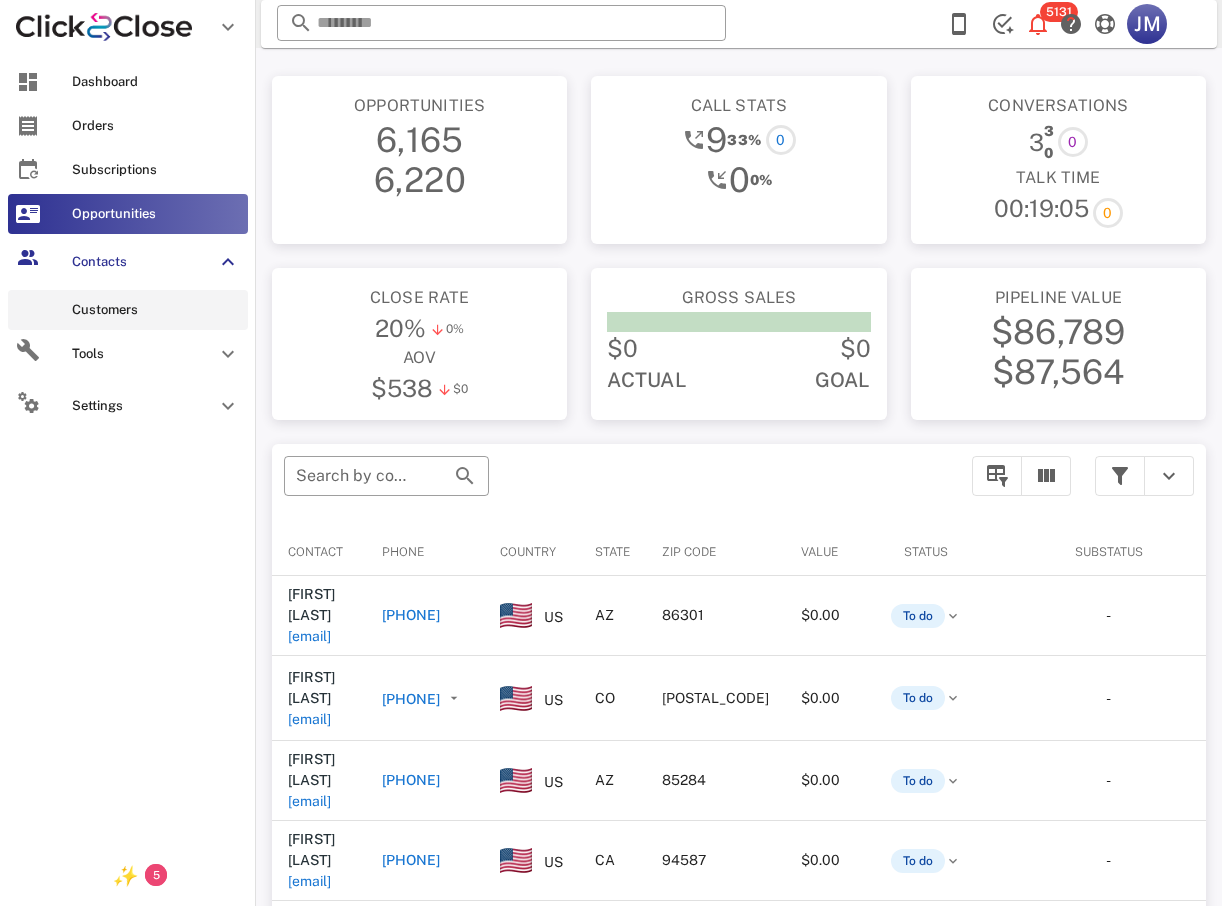 click on "Customers" at bounding box center [156, 310] 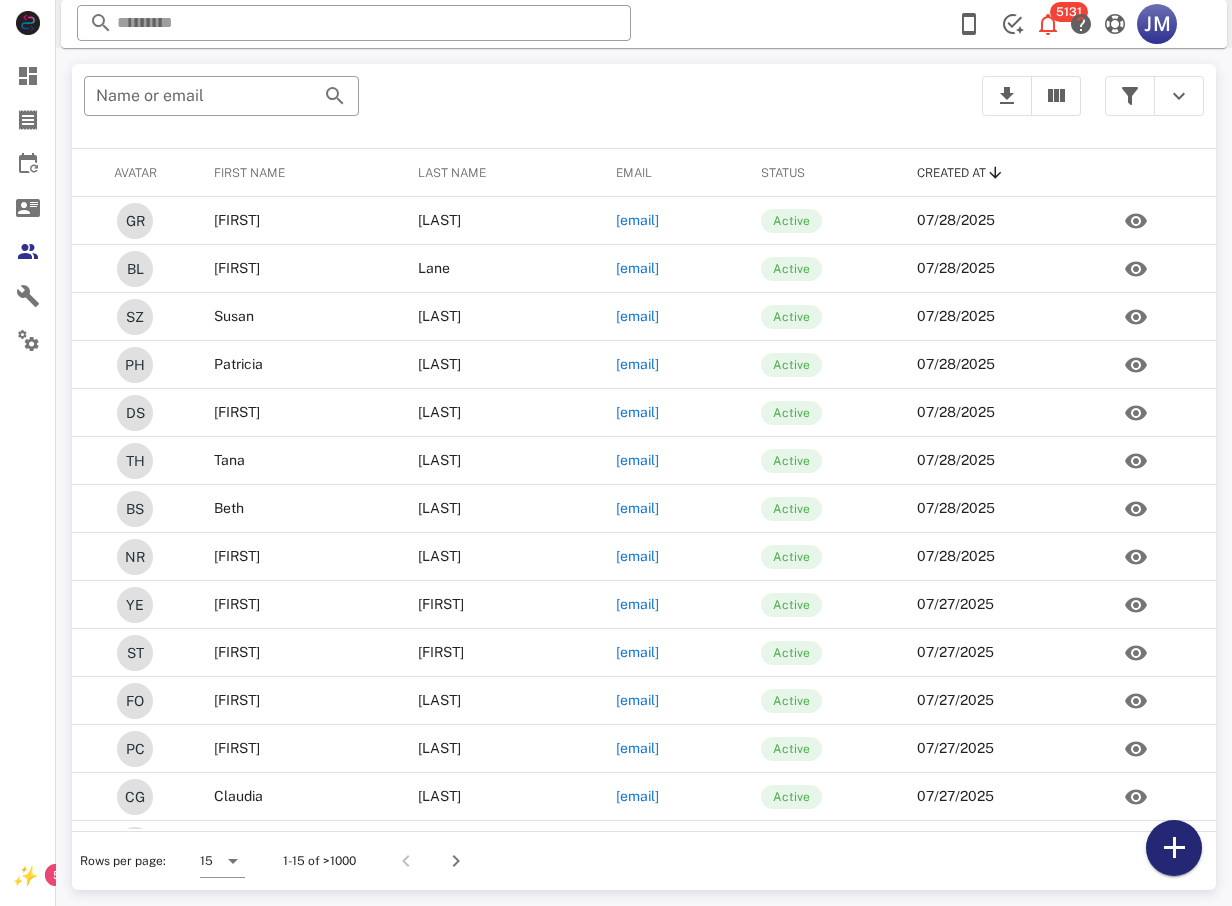 click at bounding box center [1174, 848] 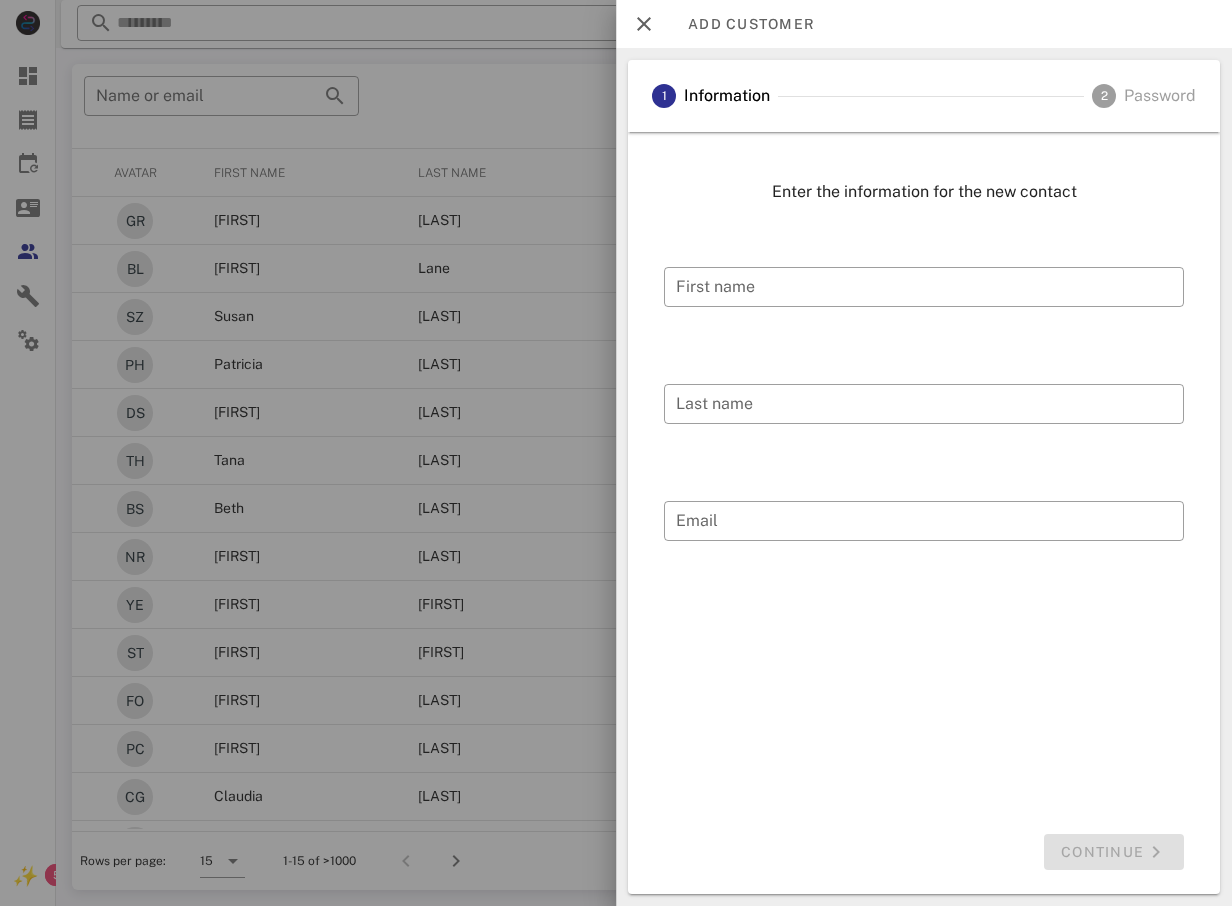 click at bounding box center (616, 453) 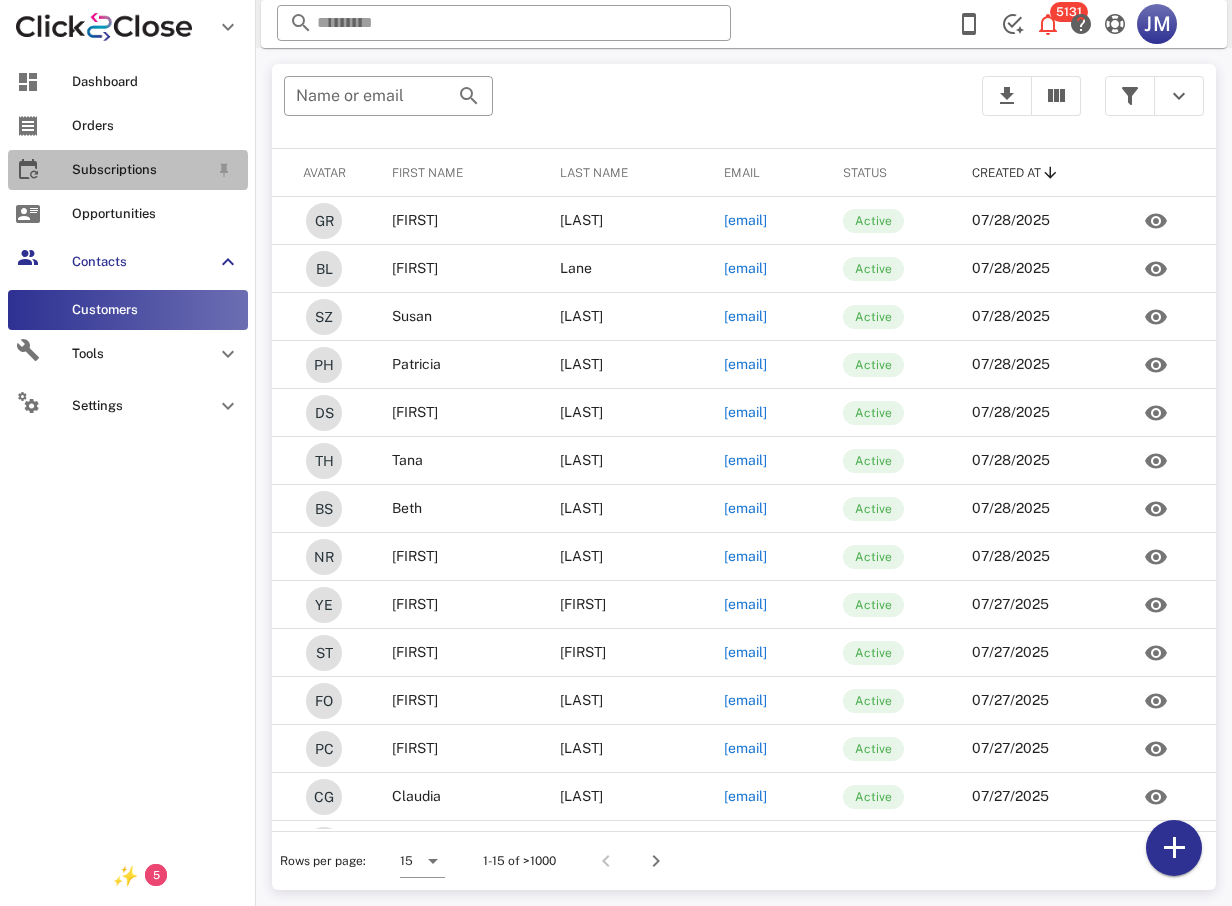 click on "Subscriptions" at bounding box center [140, 170] 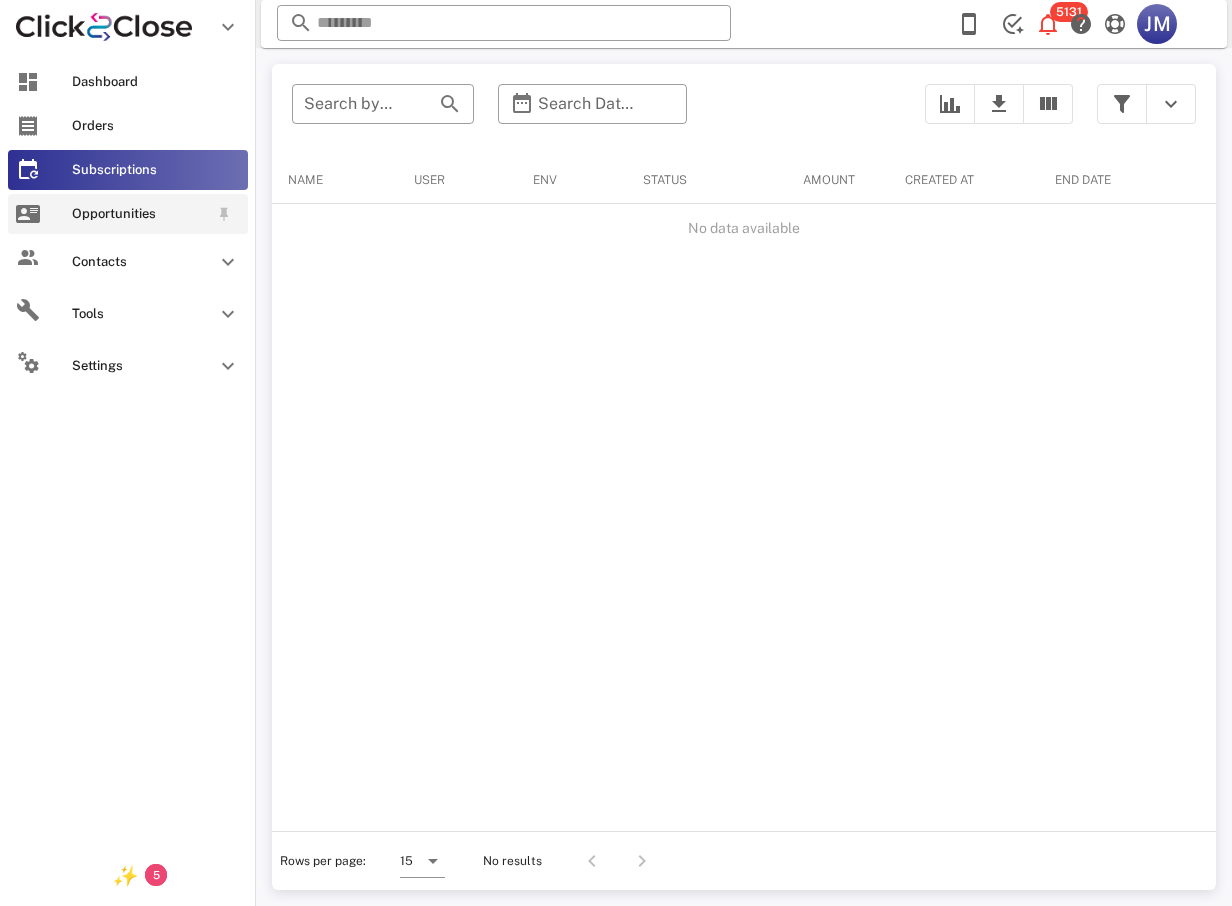 click on "Opportunities" at bounding box center [140, 214] 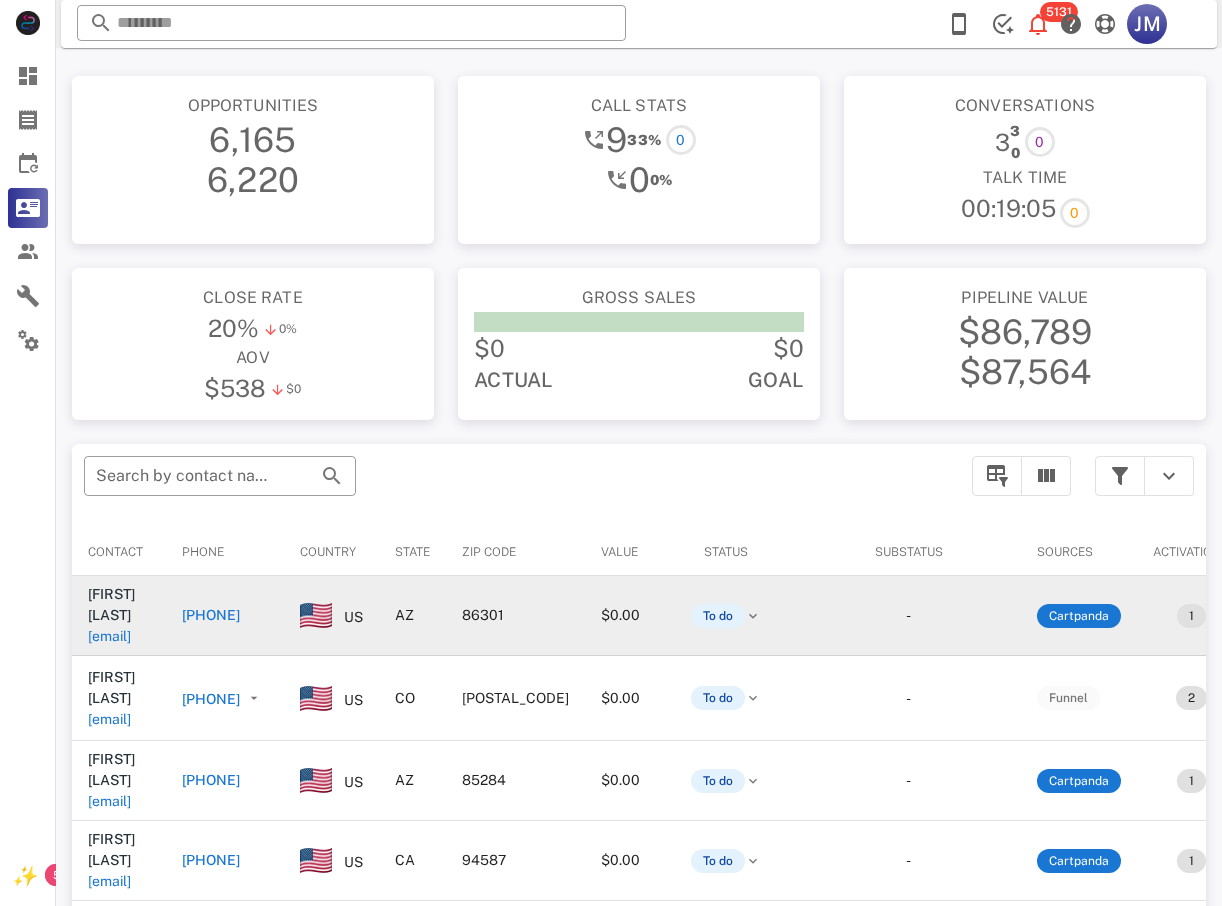 click on "+14804340404" at bounding box center (211, 615) 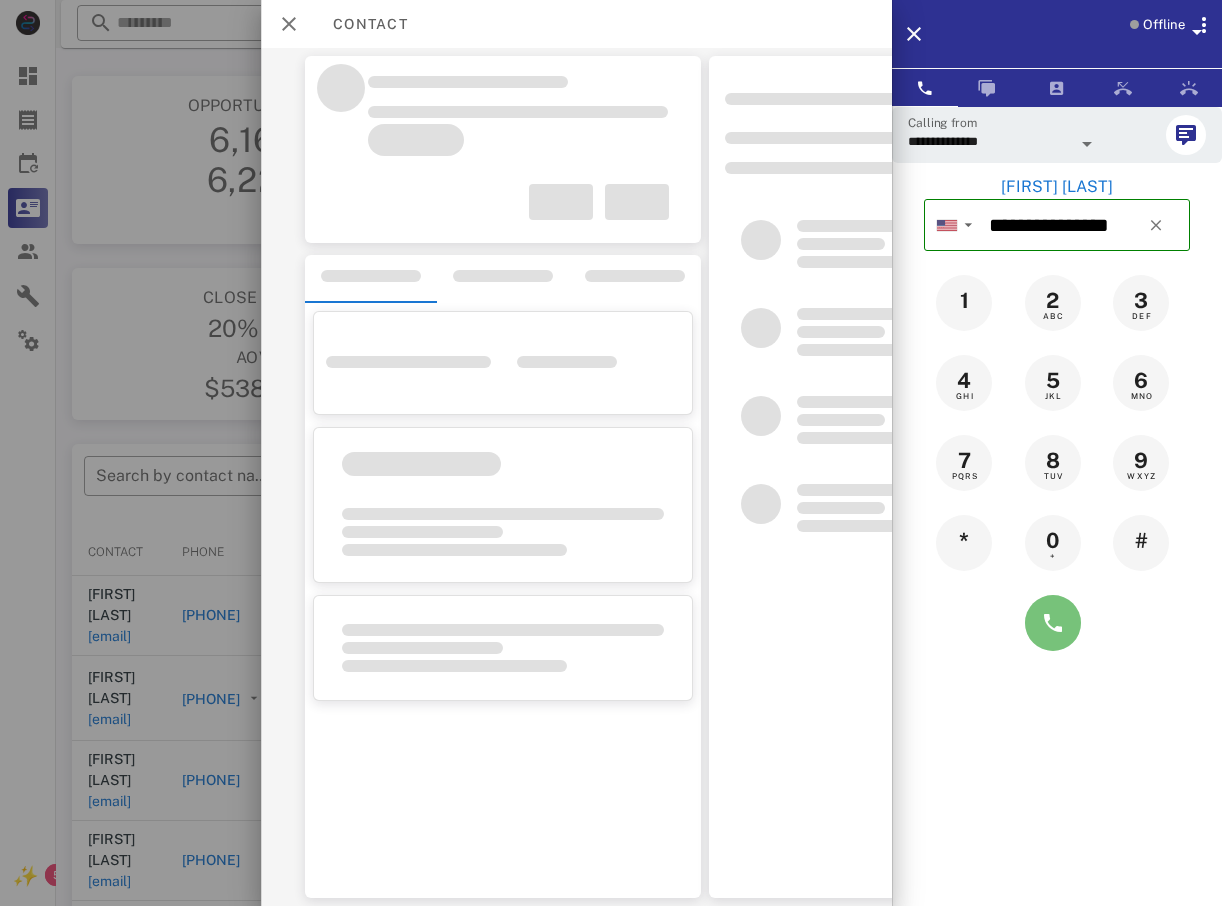 click at bounding box center [1053, 623] 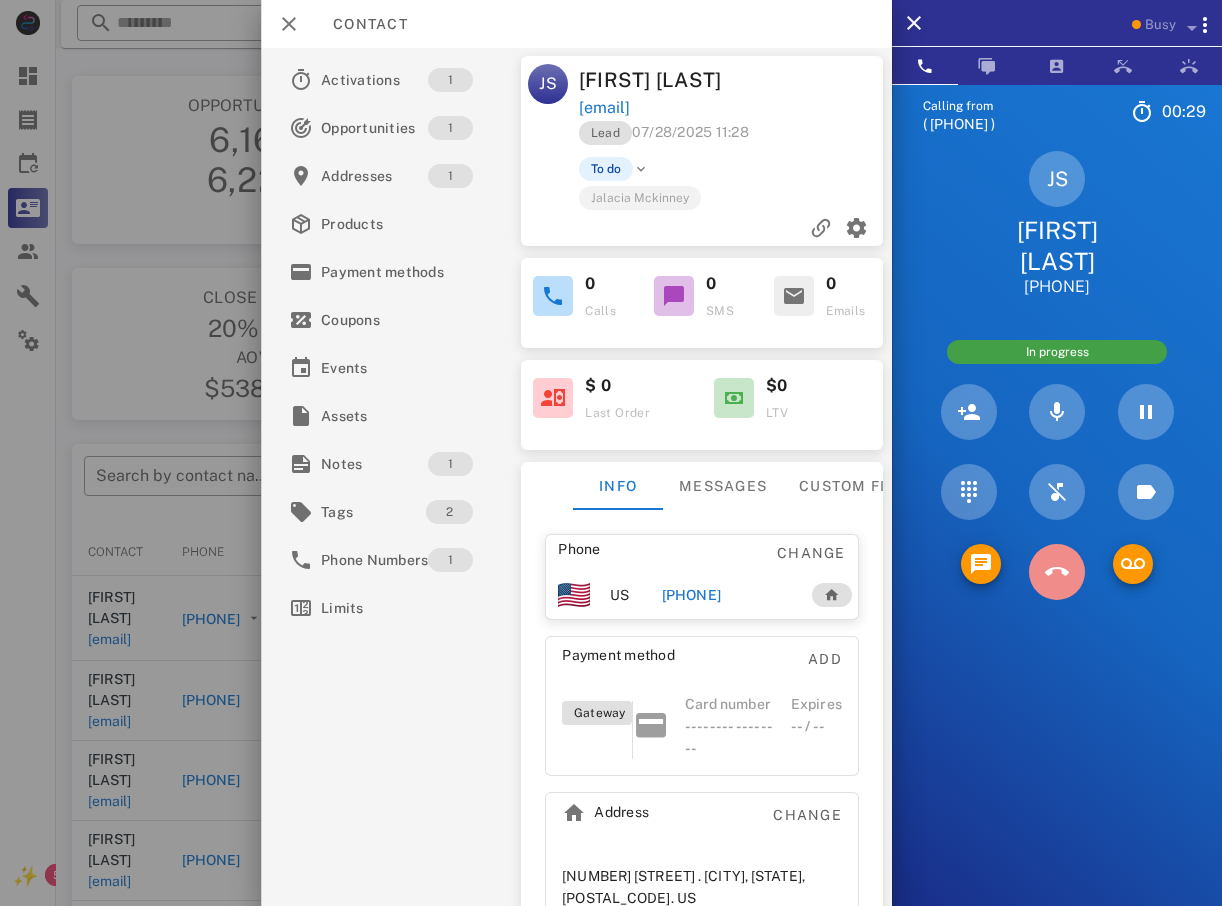 click at bounding box center (1057, 572) 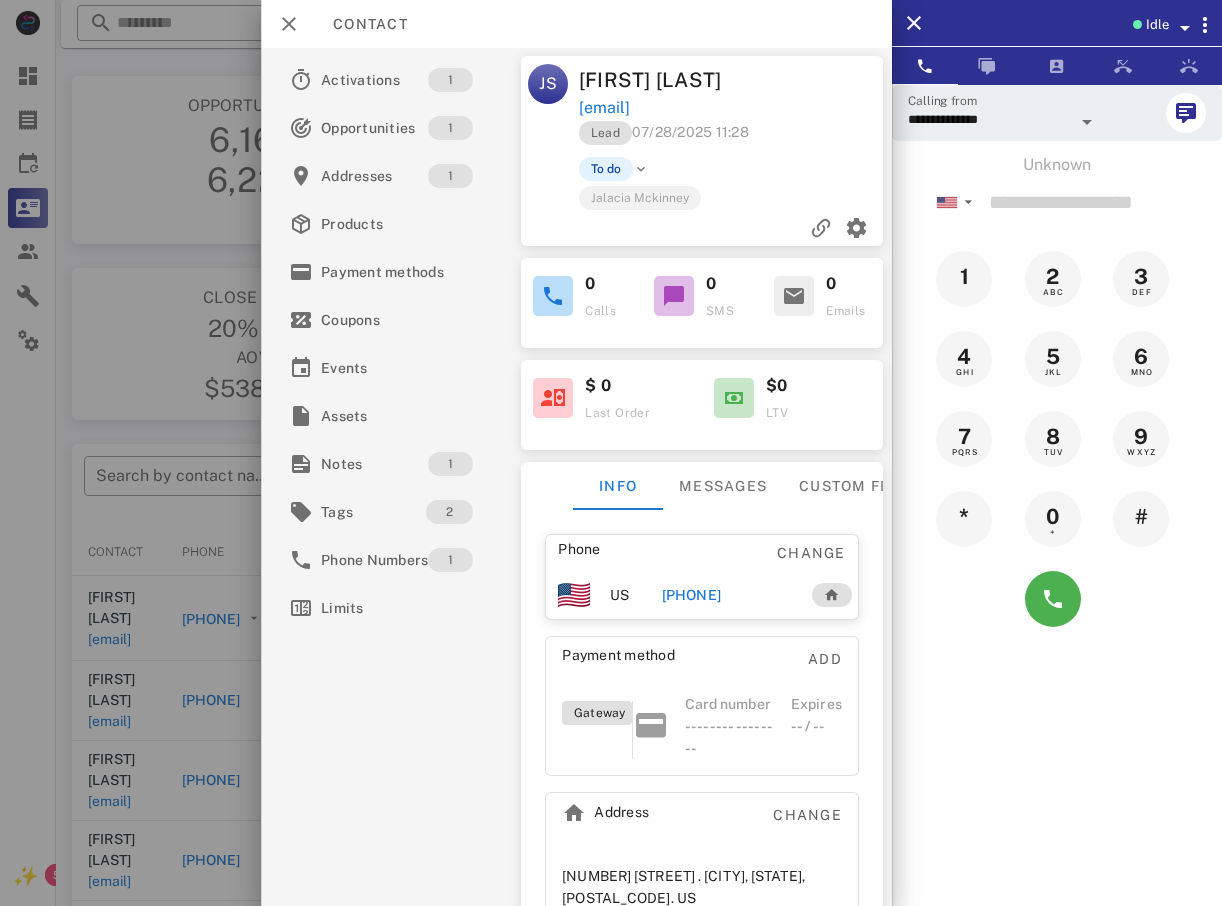 click at bounding box center (611, 453) 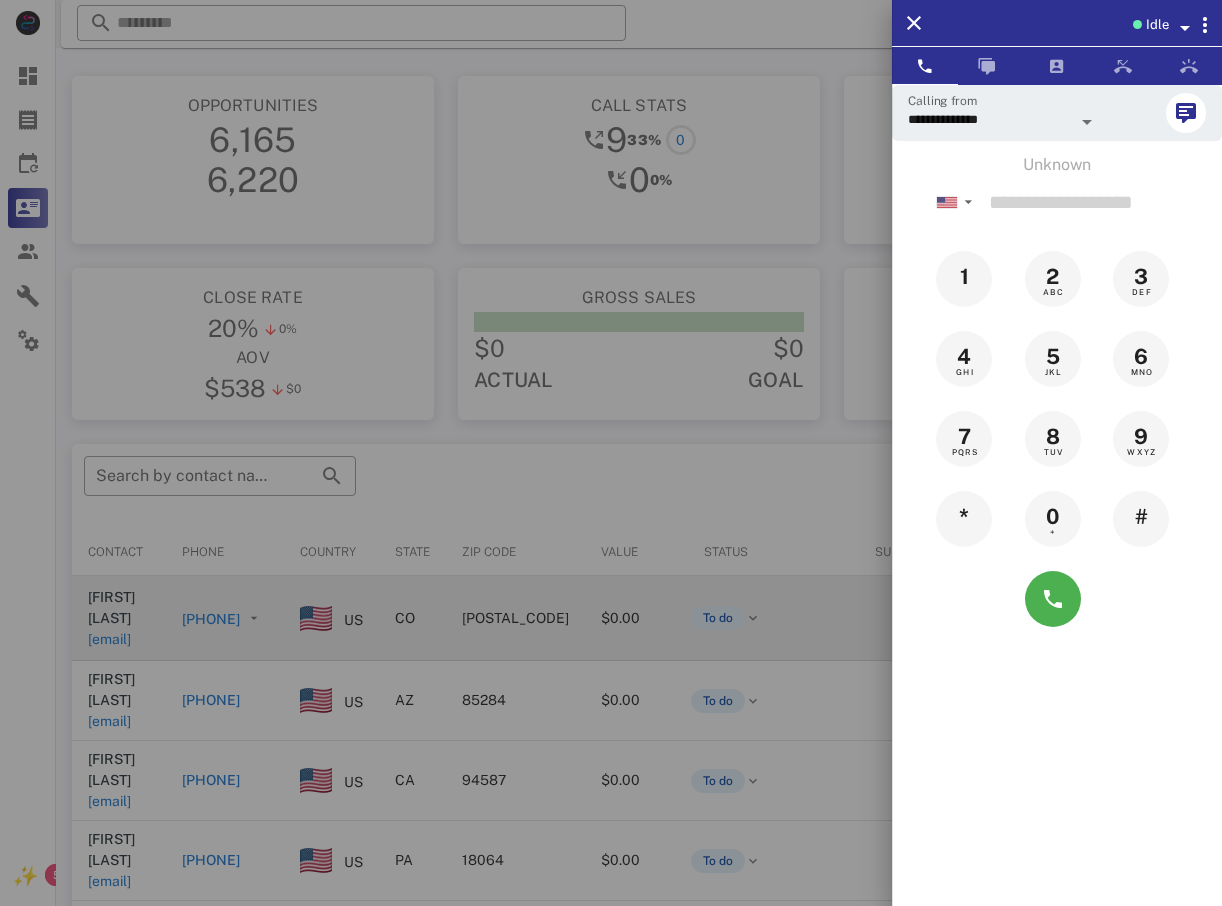 drag, startPoint x: 153, startPoint y: 522, endPoint x: 317, endPoint y: 633, distance: 198.03282 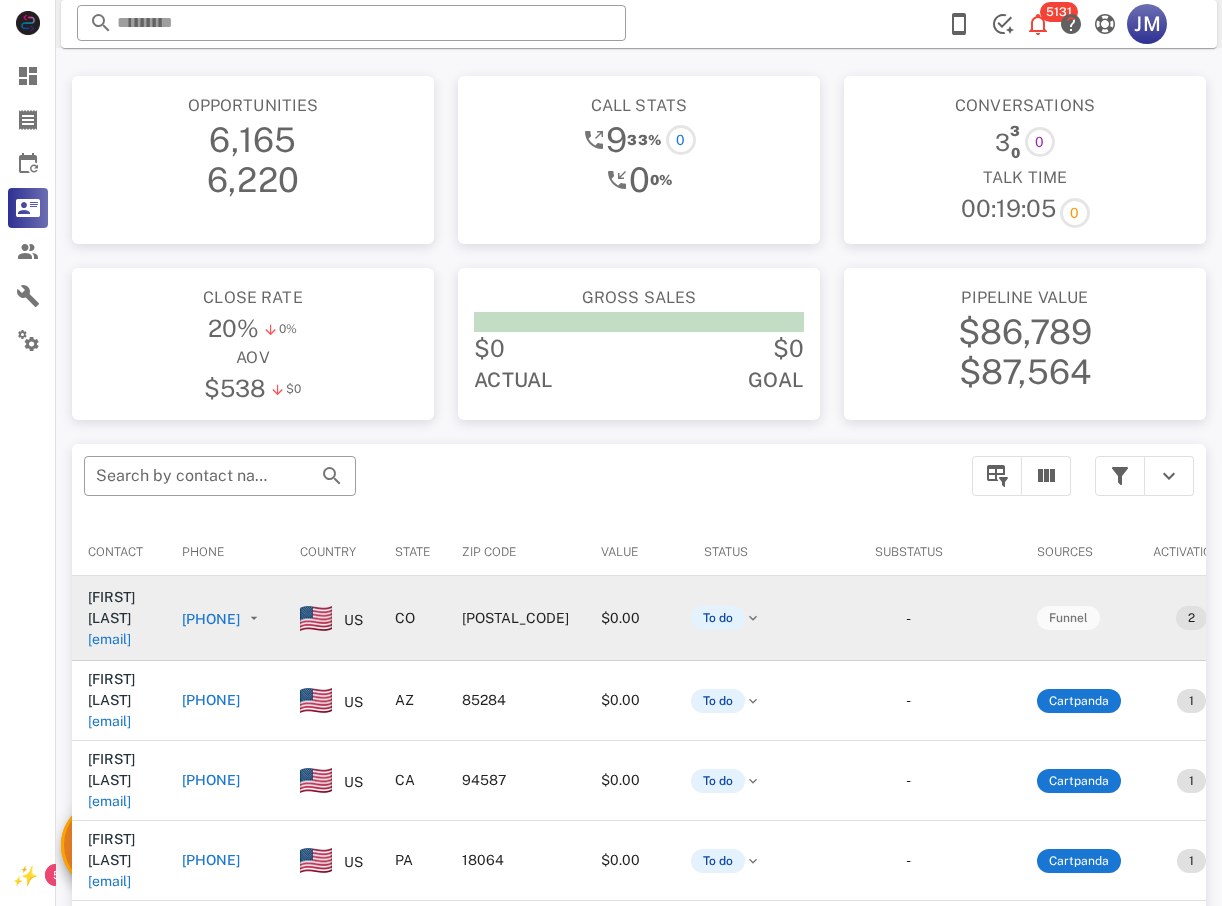 click on "+15052402387" at bounding box center [225, 618] 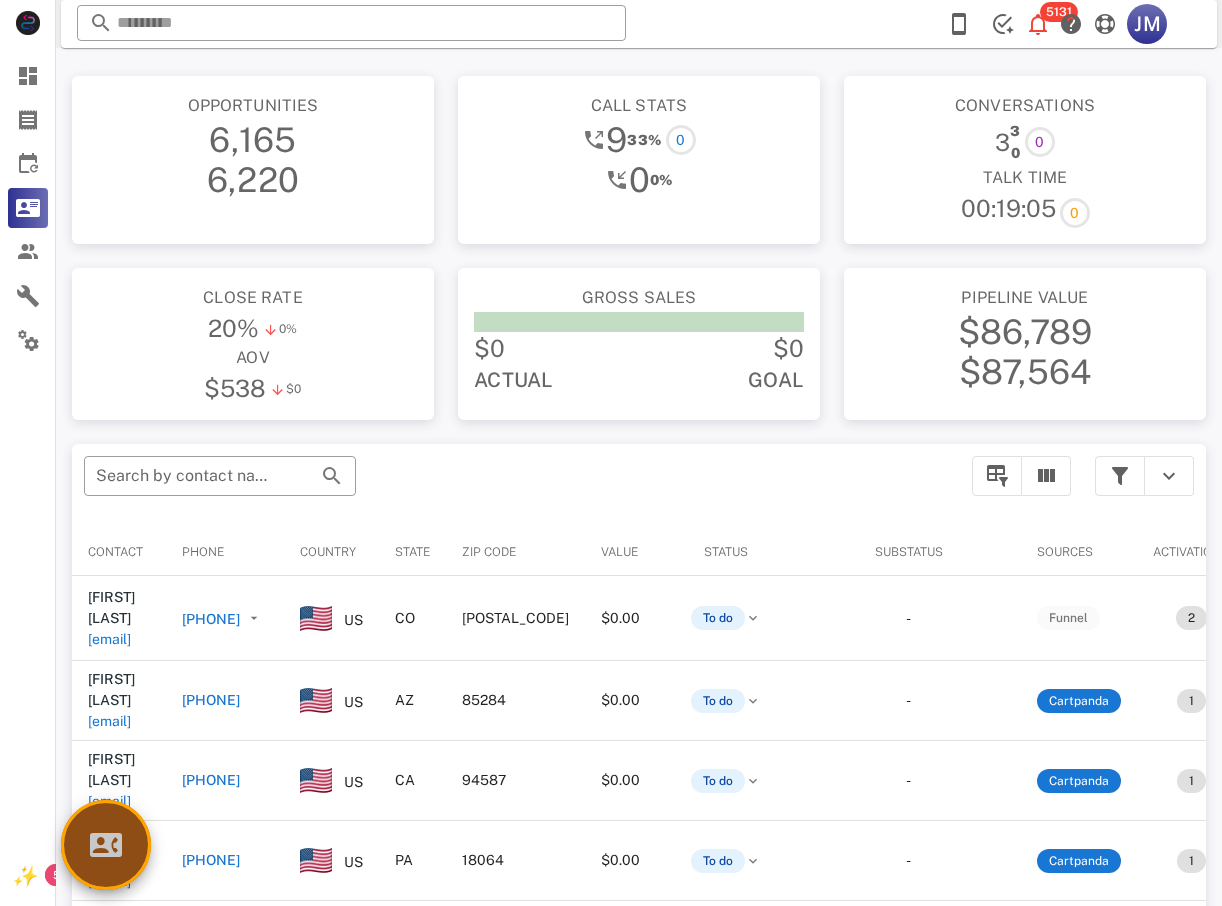 click at bounding box center (106, 845) 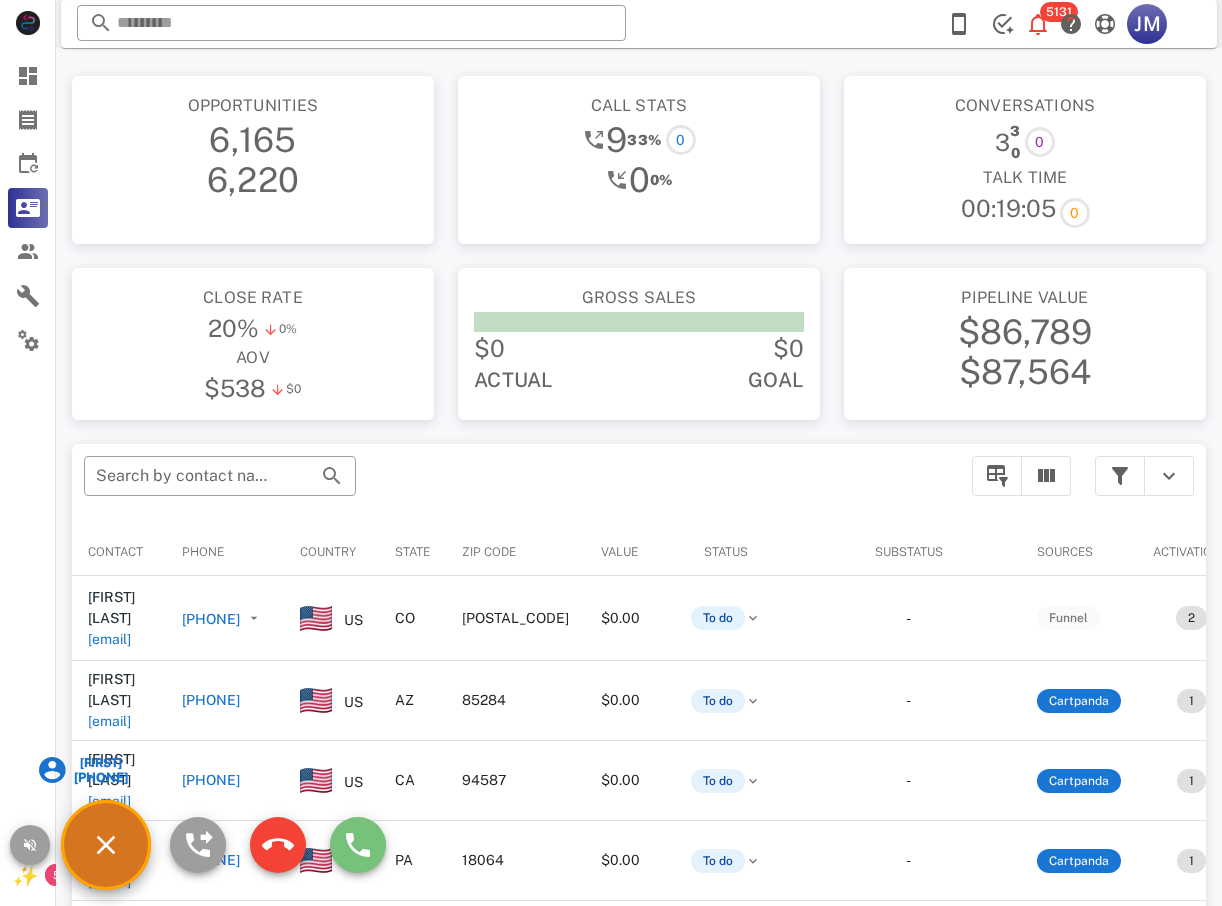 click at bounding box center (358, 845) 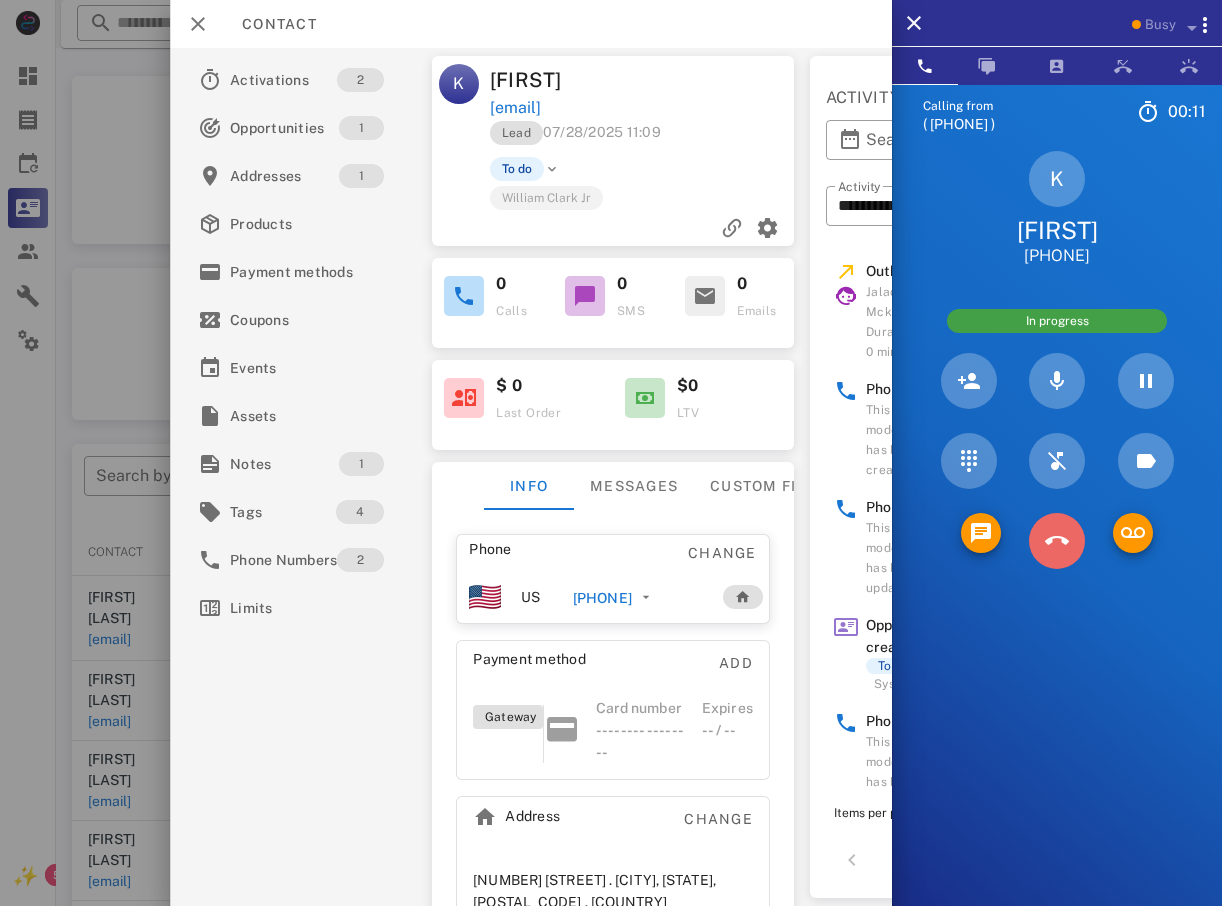 click at bounding box center [1057, 541] 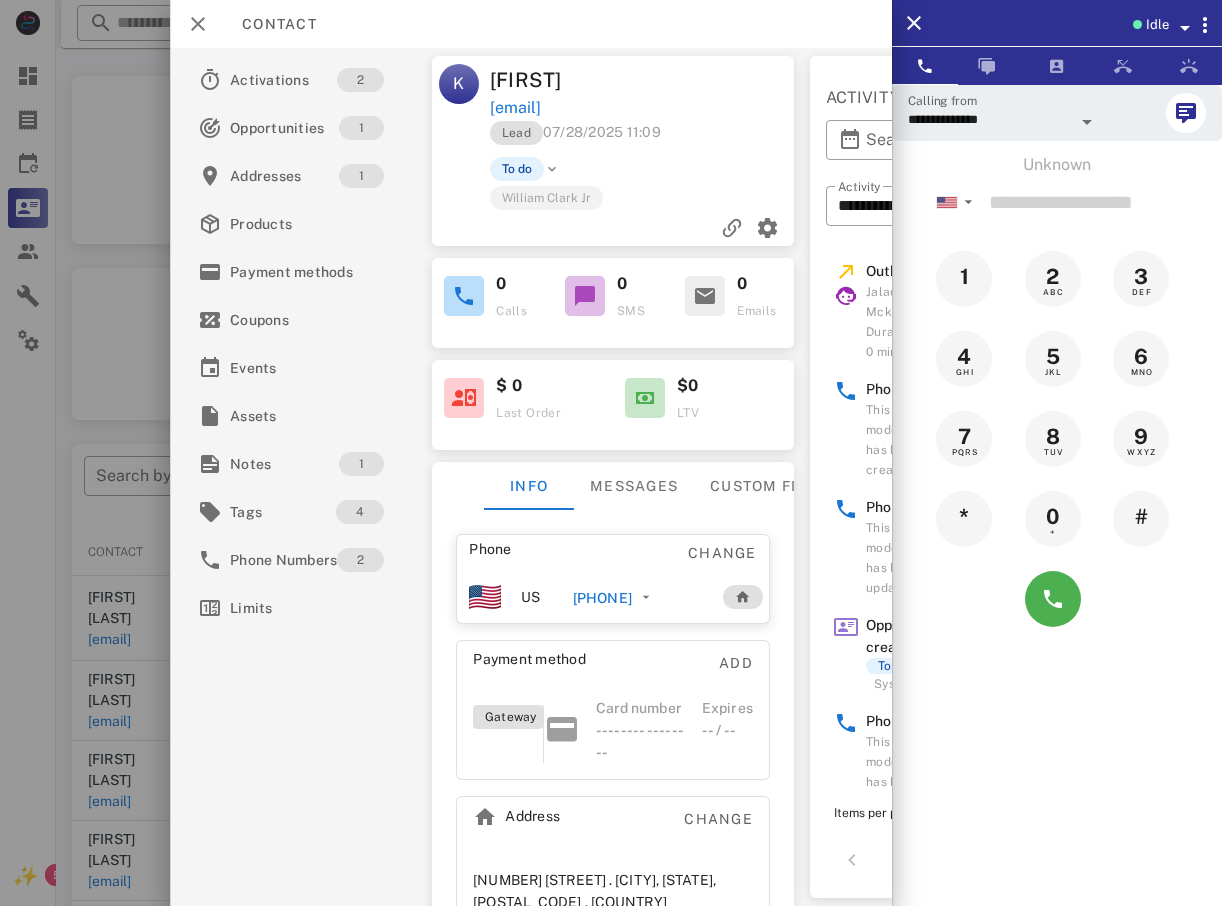 click at bounding box center [611, 453] 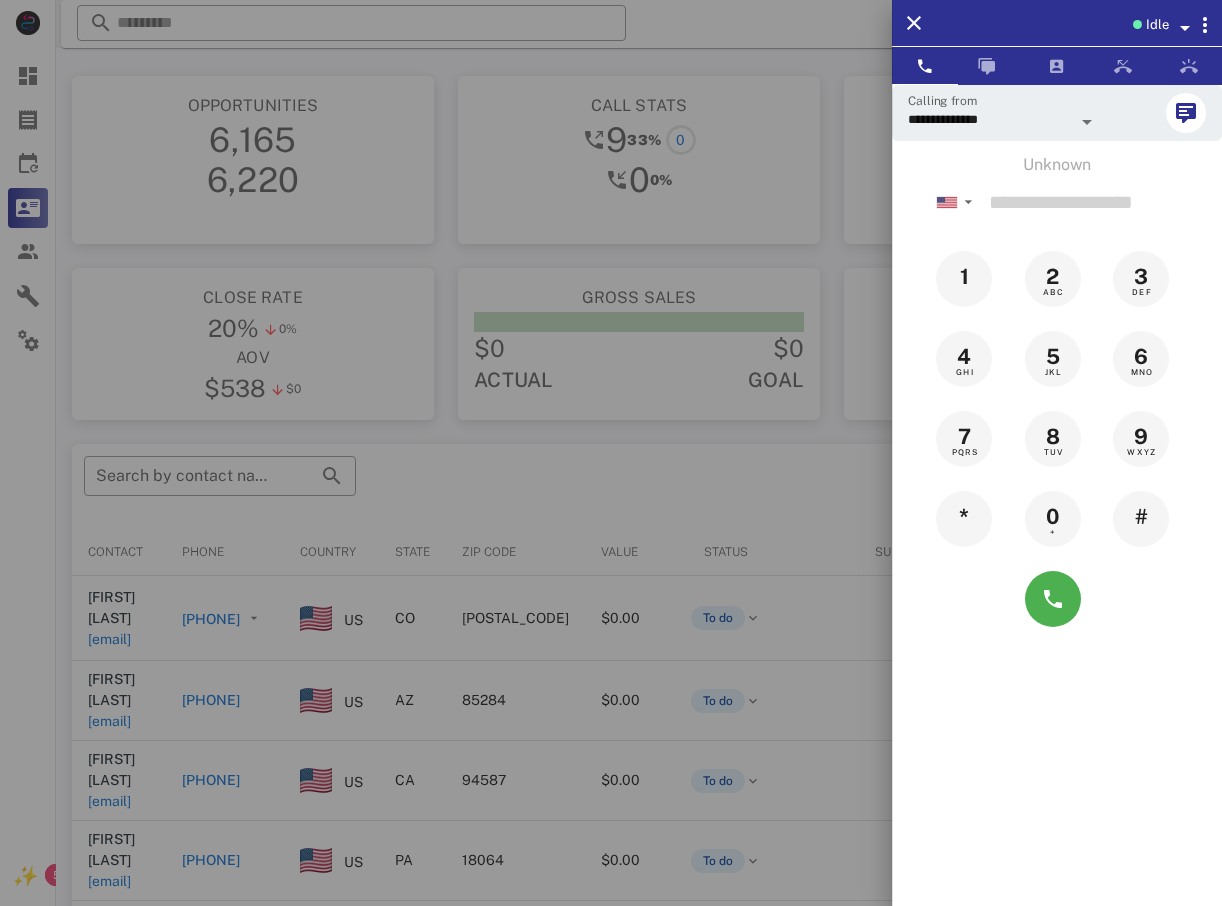 drag, startPoint x: 125, startPoint y: 529, endPoint x: 186, endPoint y: 592, distance: 87.69264 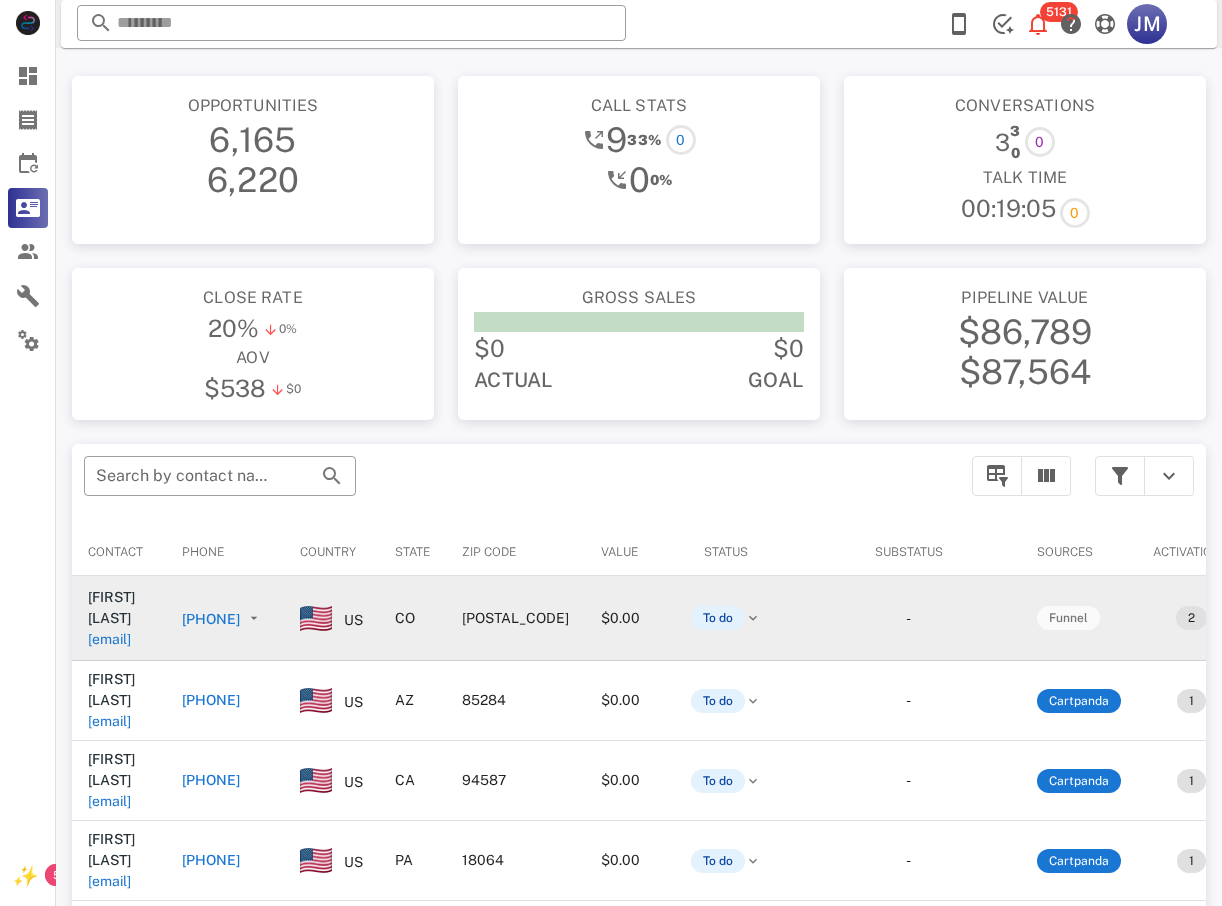 click on "+15052402387" at bounding box center (211, 619) 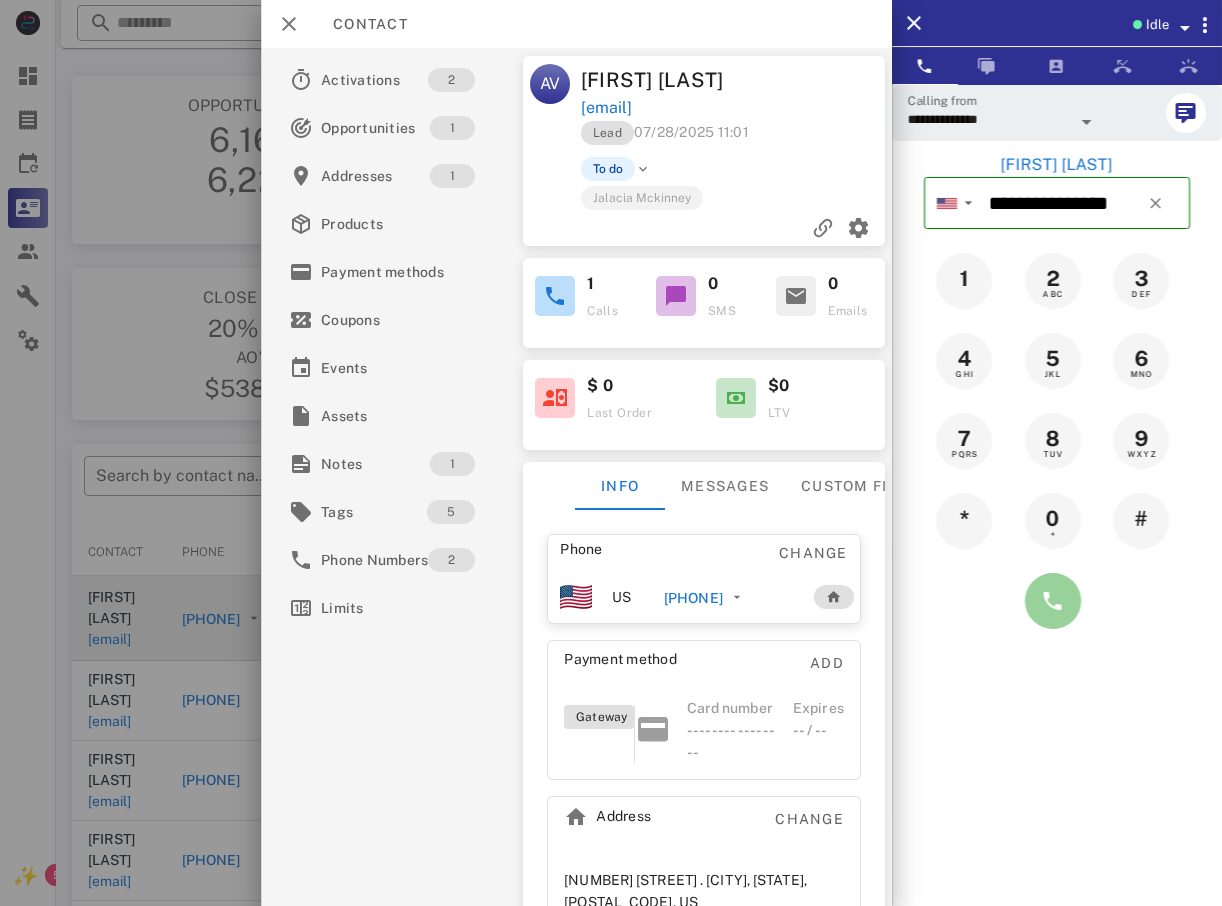 click at bounding box center (1053, 601) 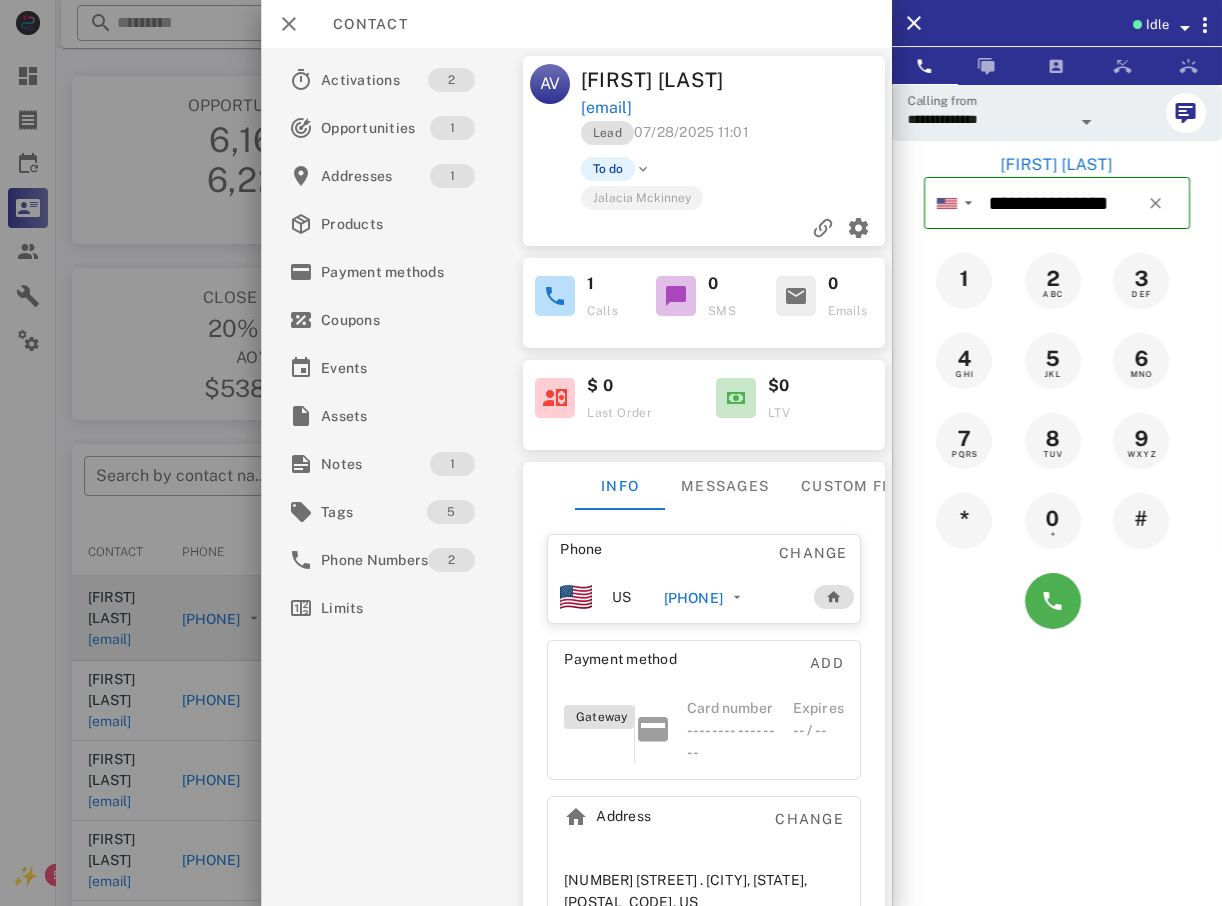 type 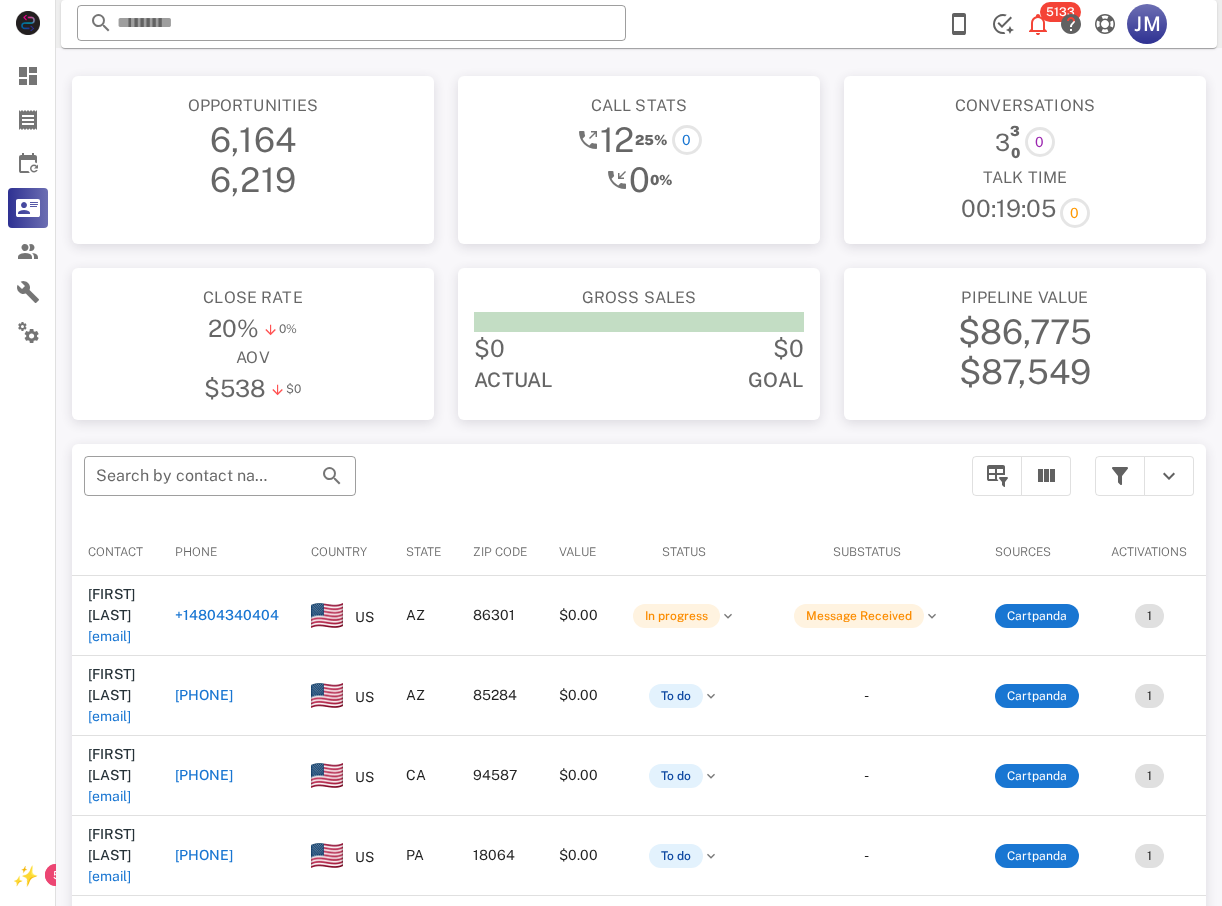 scroll, scrollTop: 0, scrollLeft: 0, axis: both 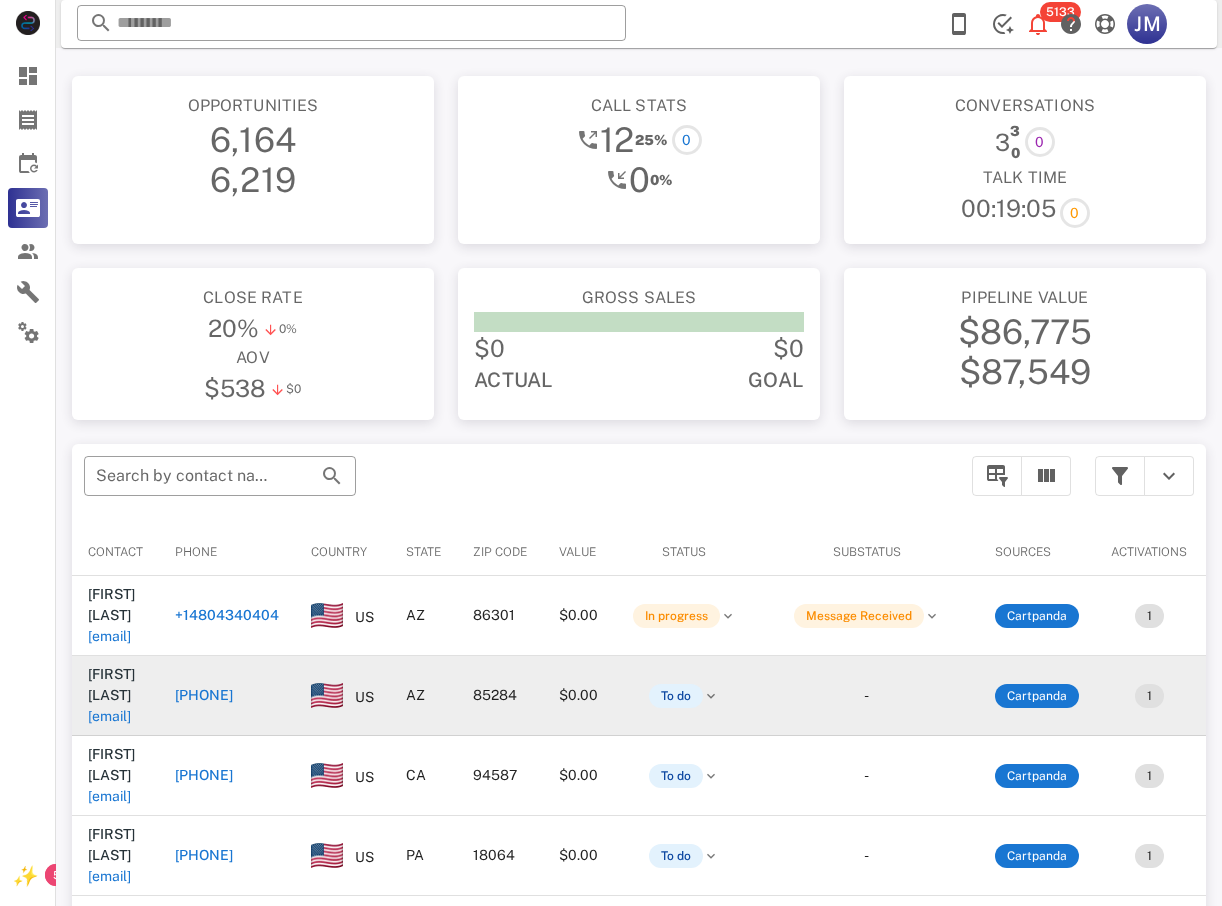 click on "[PHONE]" at bounding box center (385, 664) 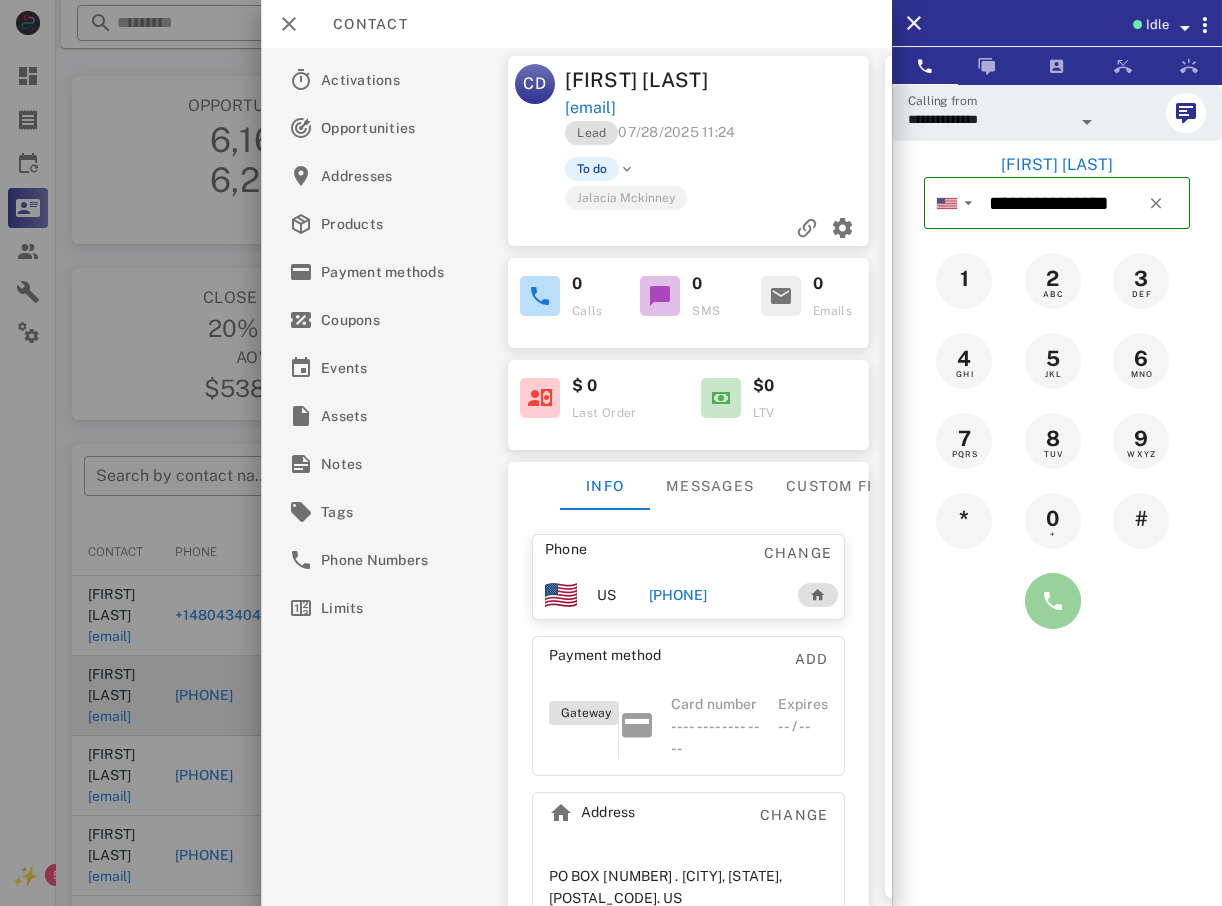 click at bounding box center (1053, 601) 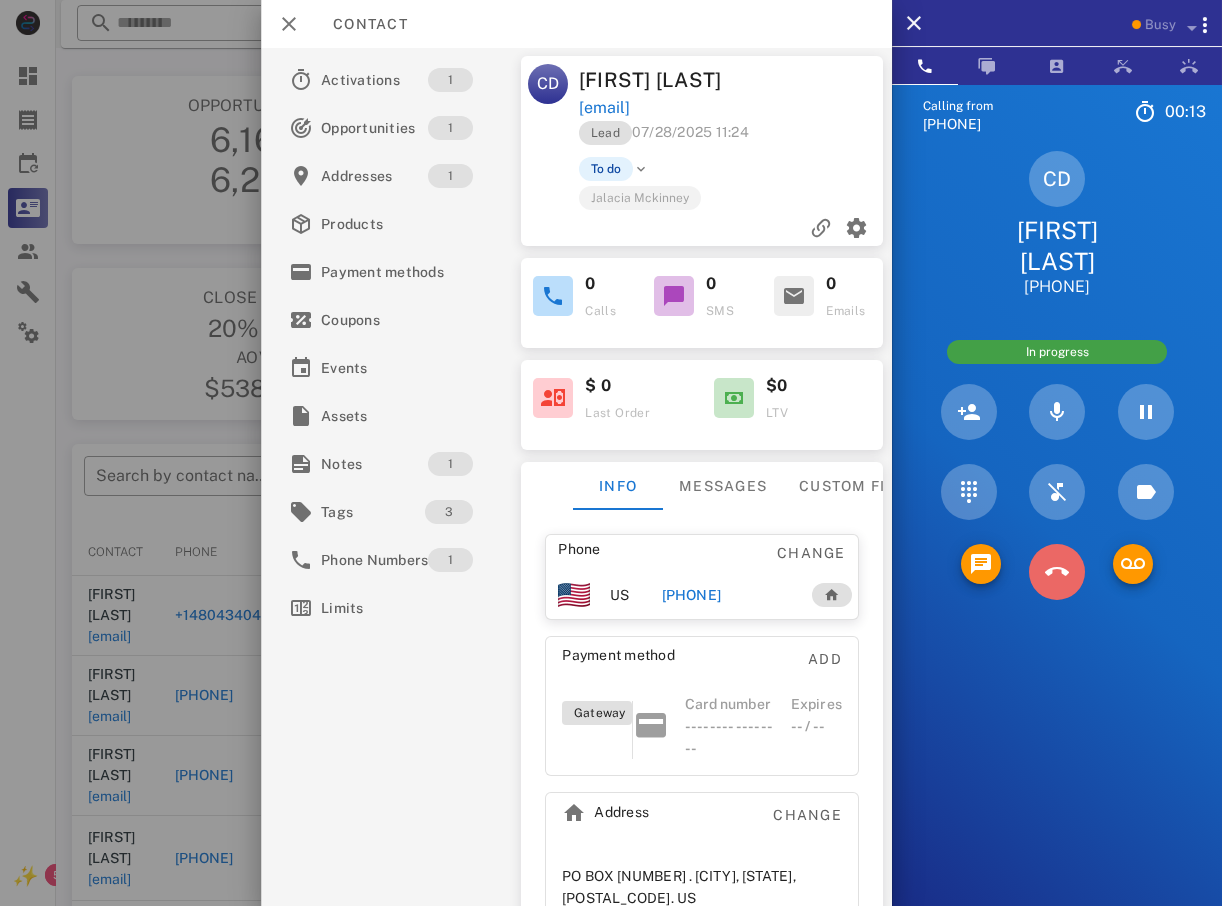 click at bounding box center [1057, 572] 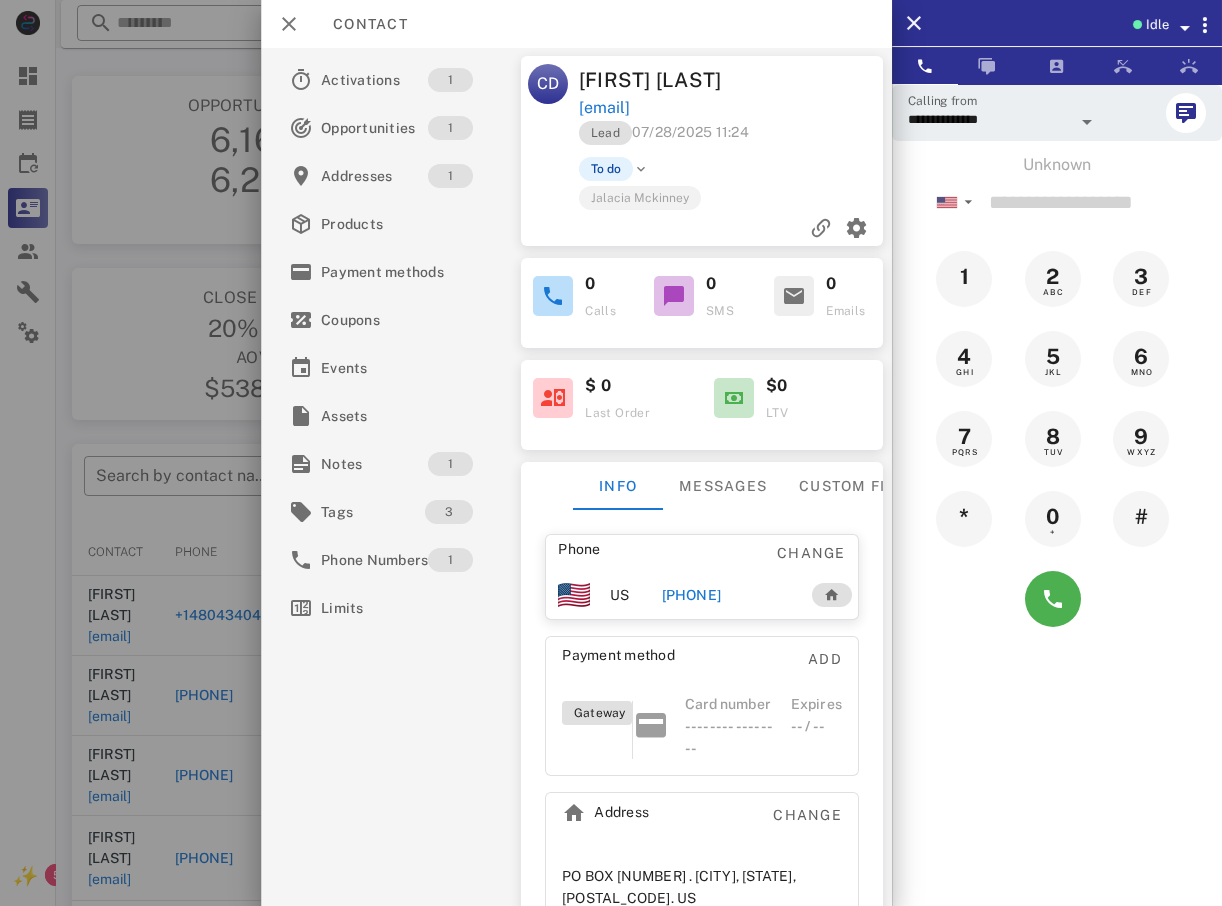 drag, startPoint x: 82, startPoint y: 563, endPoint x: 83, endPoint y: 574, distance: 11.045361 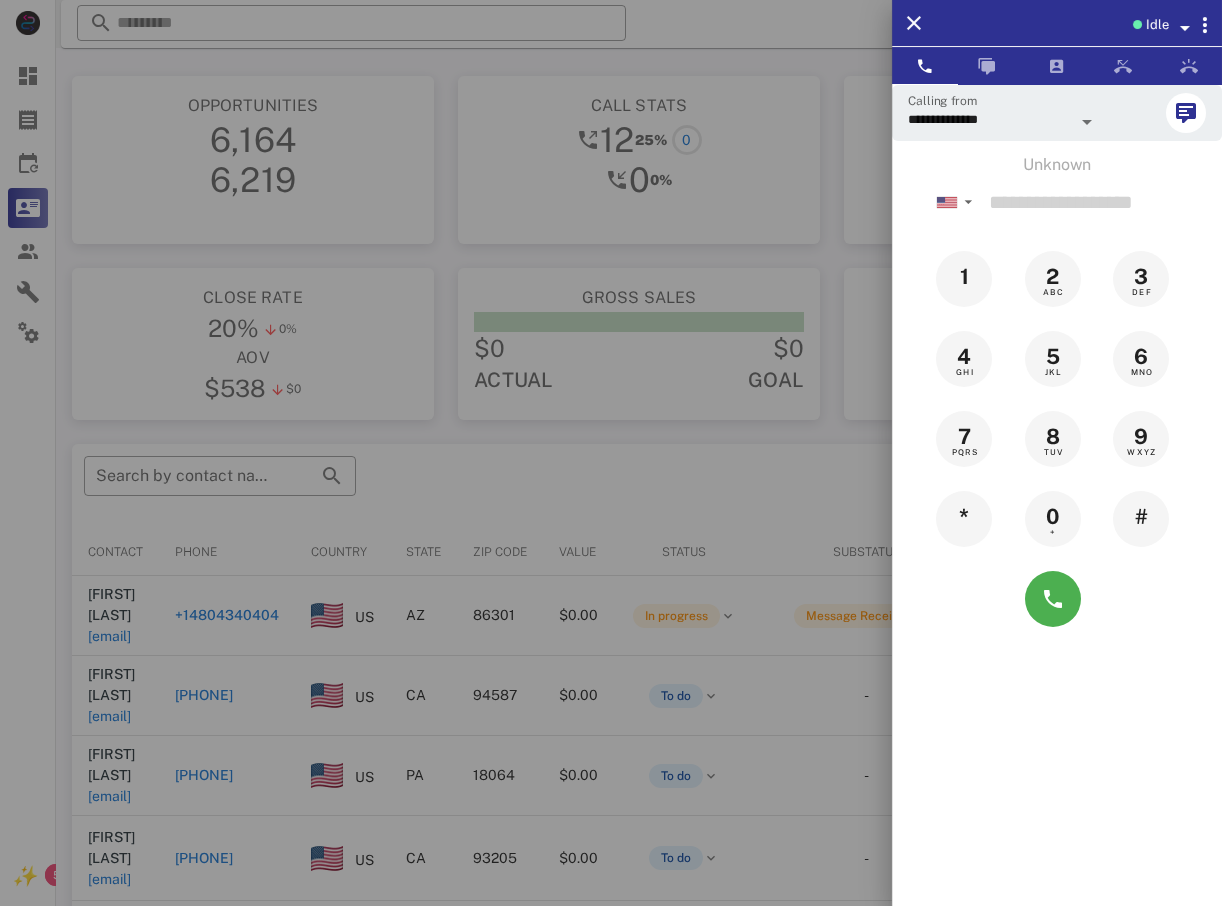 click at bounding box center (611, 453) 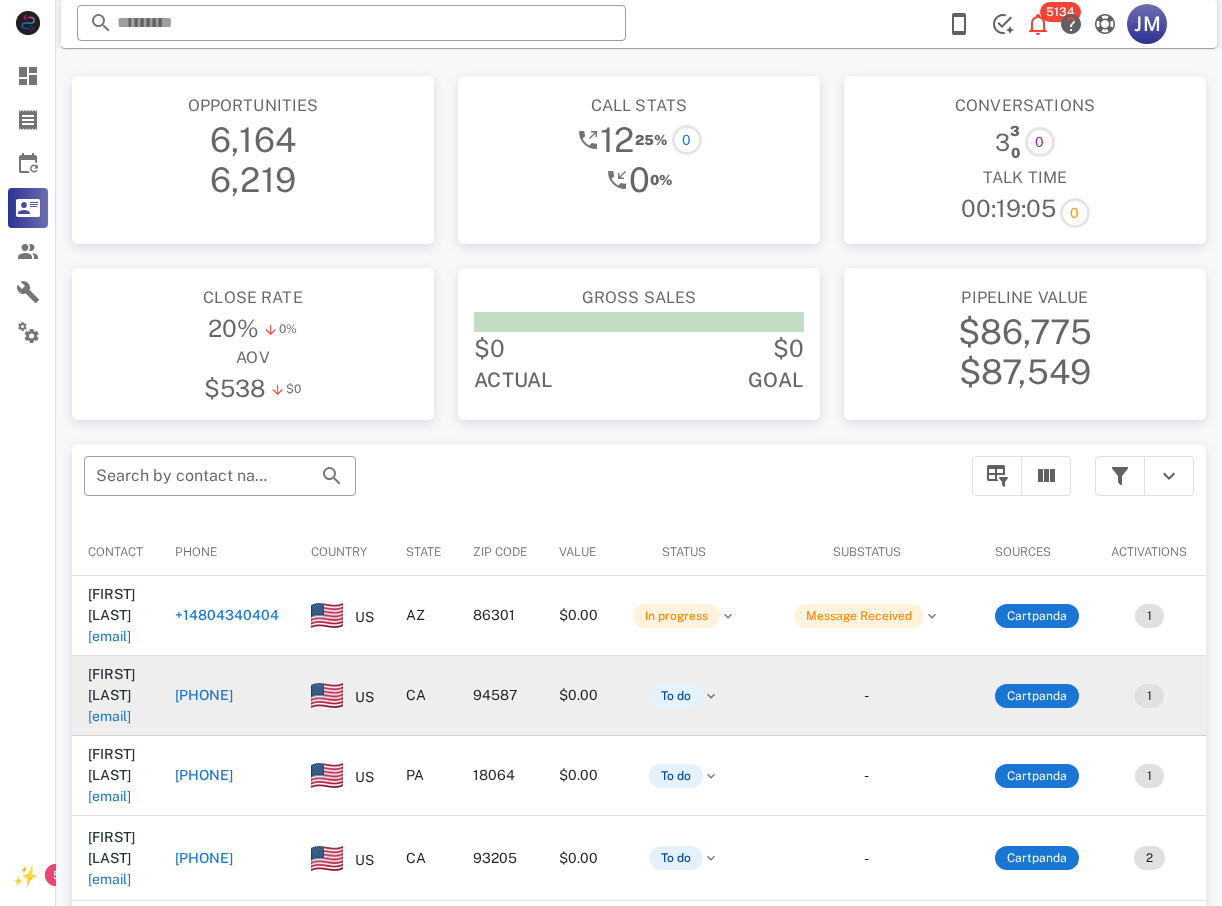 click on "+15103041143" at bounding box center (385, 664) 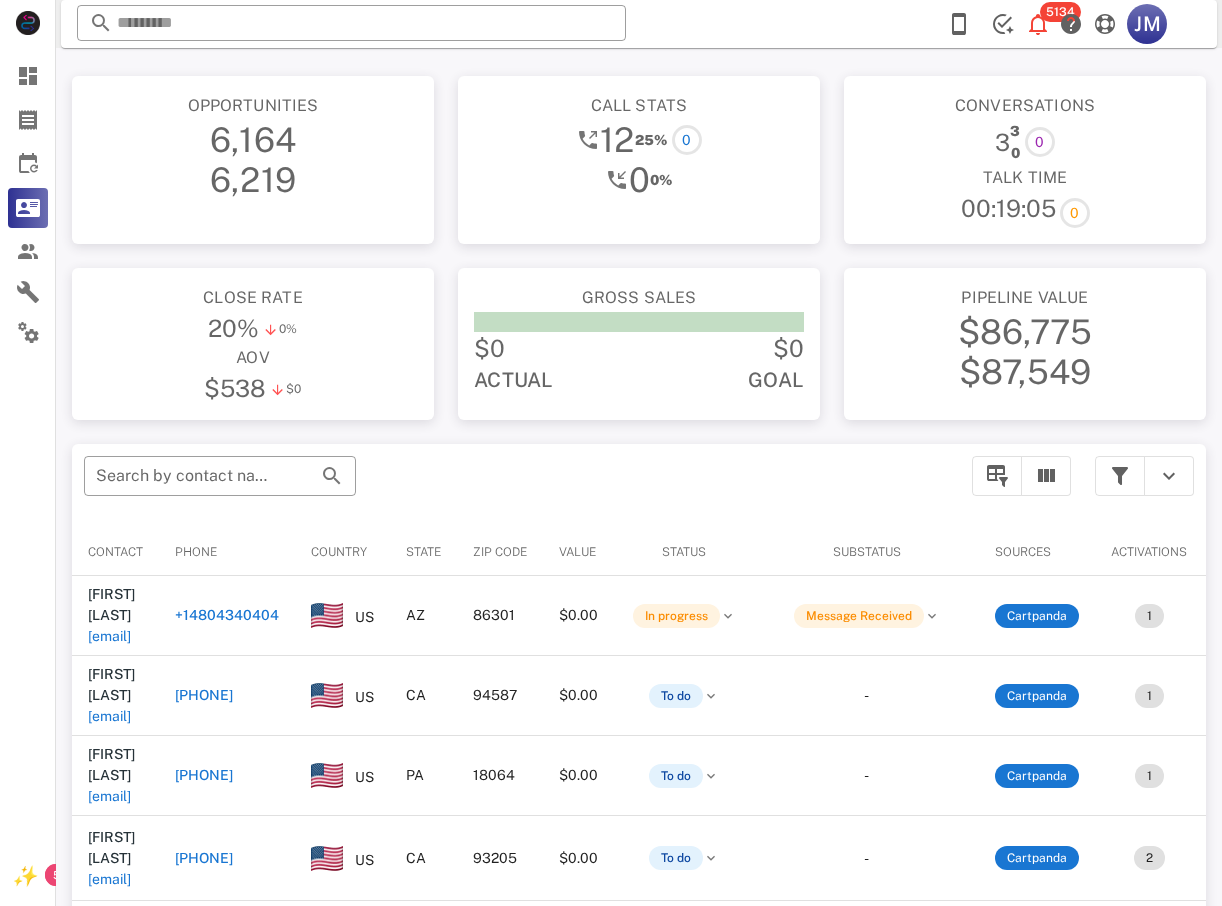 type on "**********" 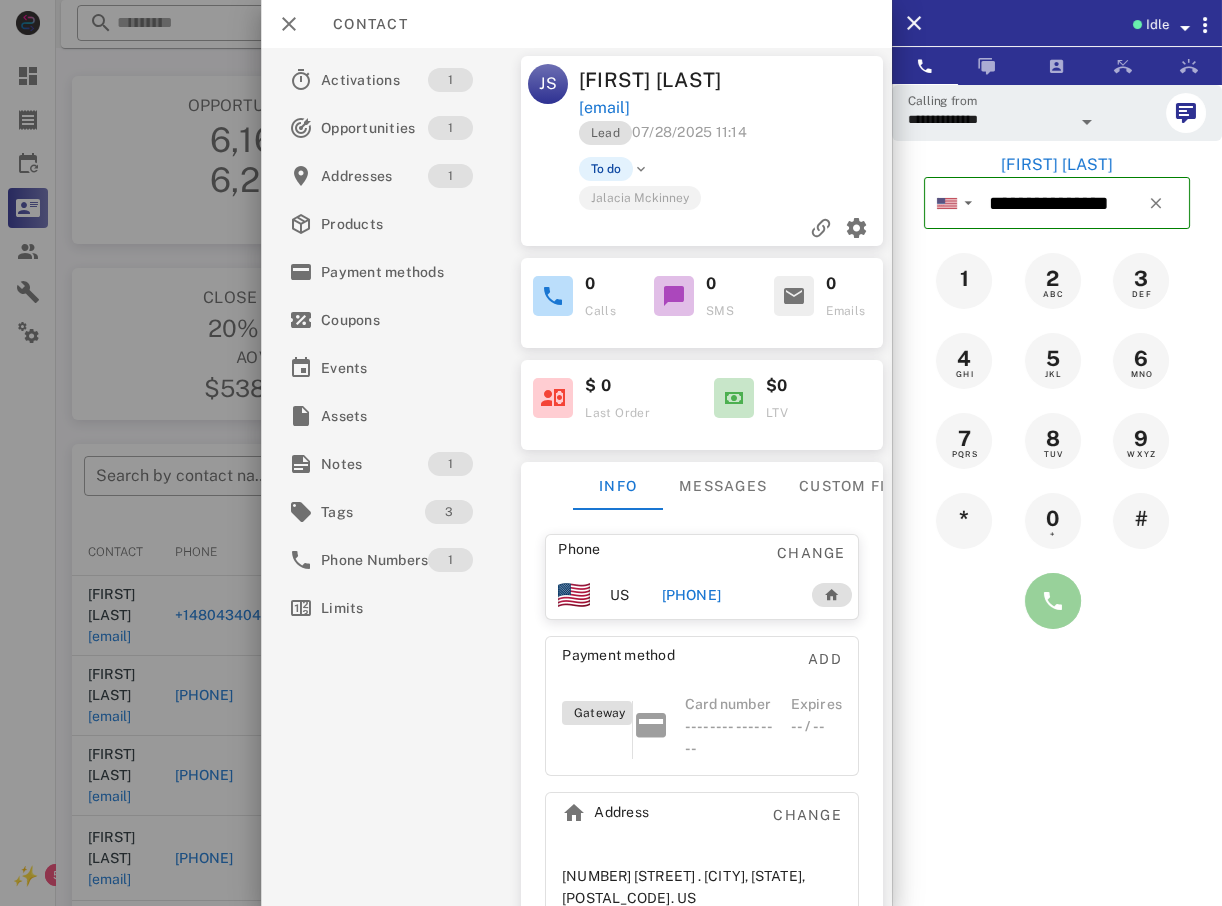 click at bounding box center (1053, 601) 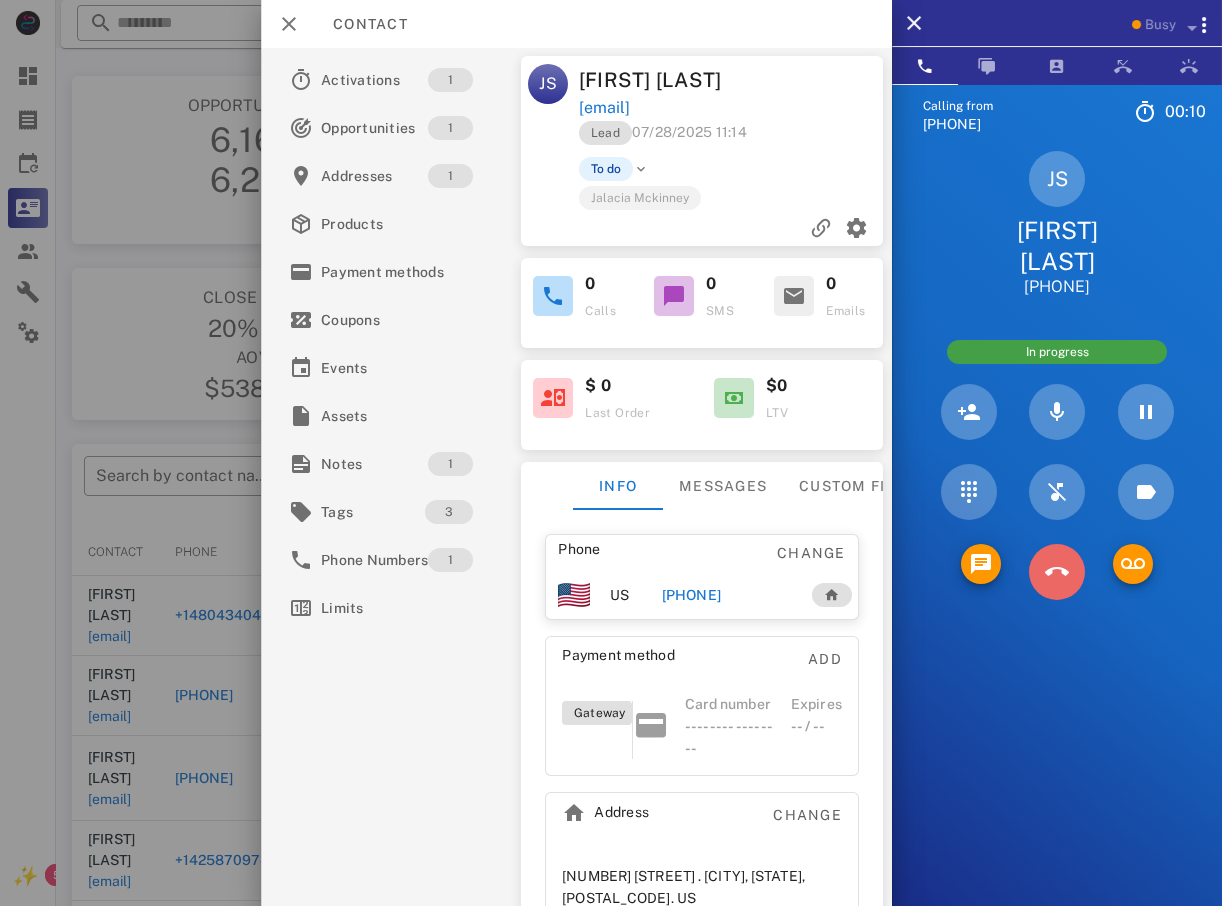 click at bounding box center (1057, 572) 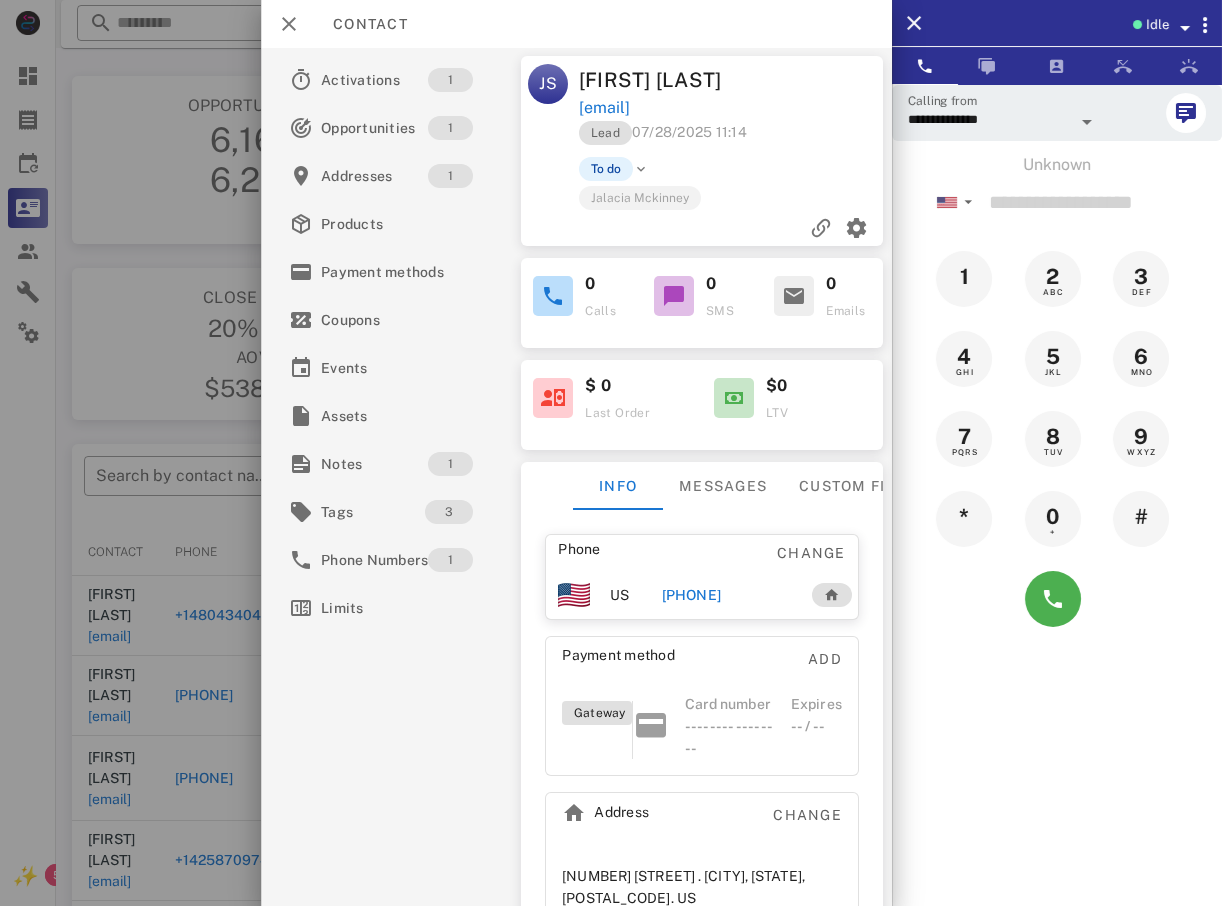 click at bounding box center [611, 453] 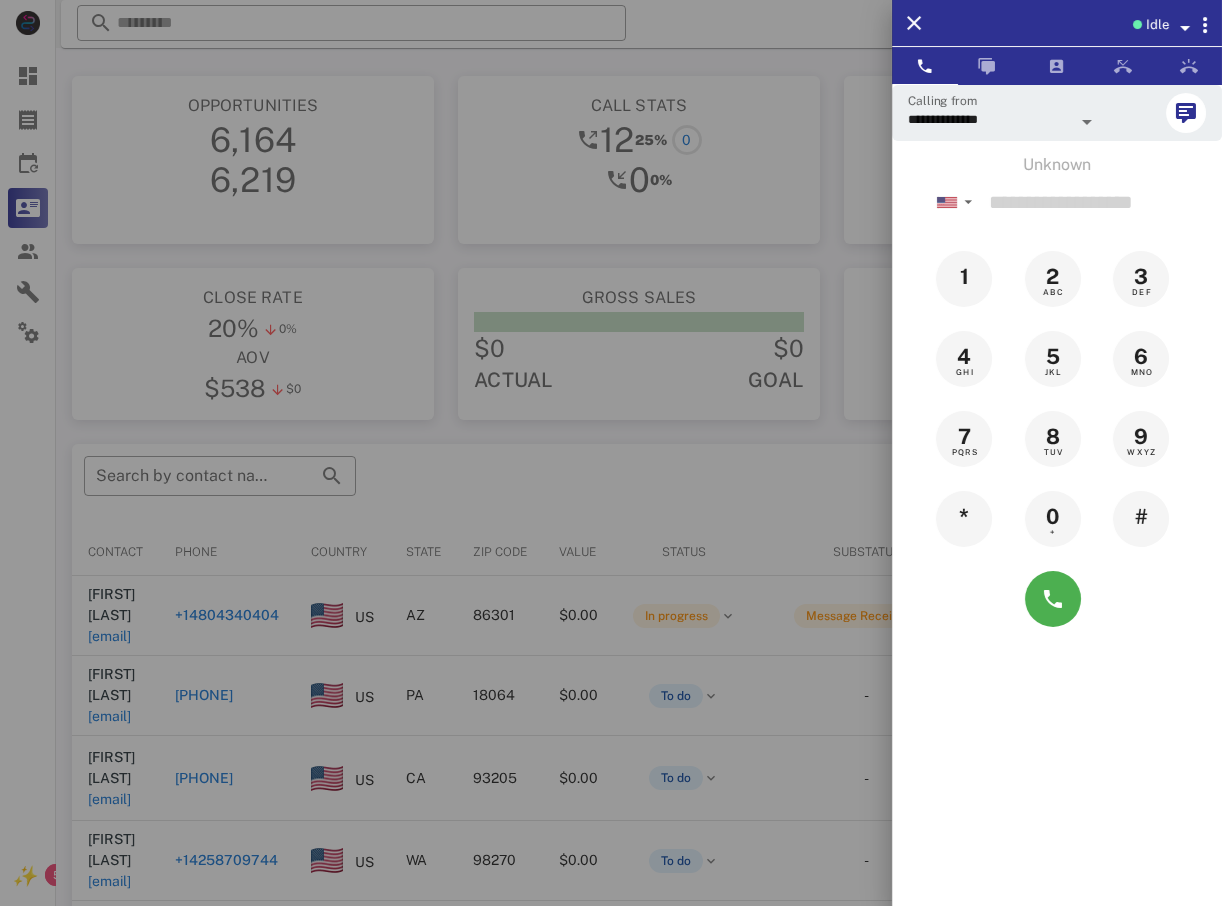 click at bounding box center (611, 453) 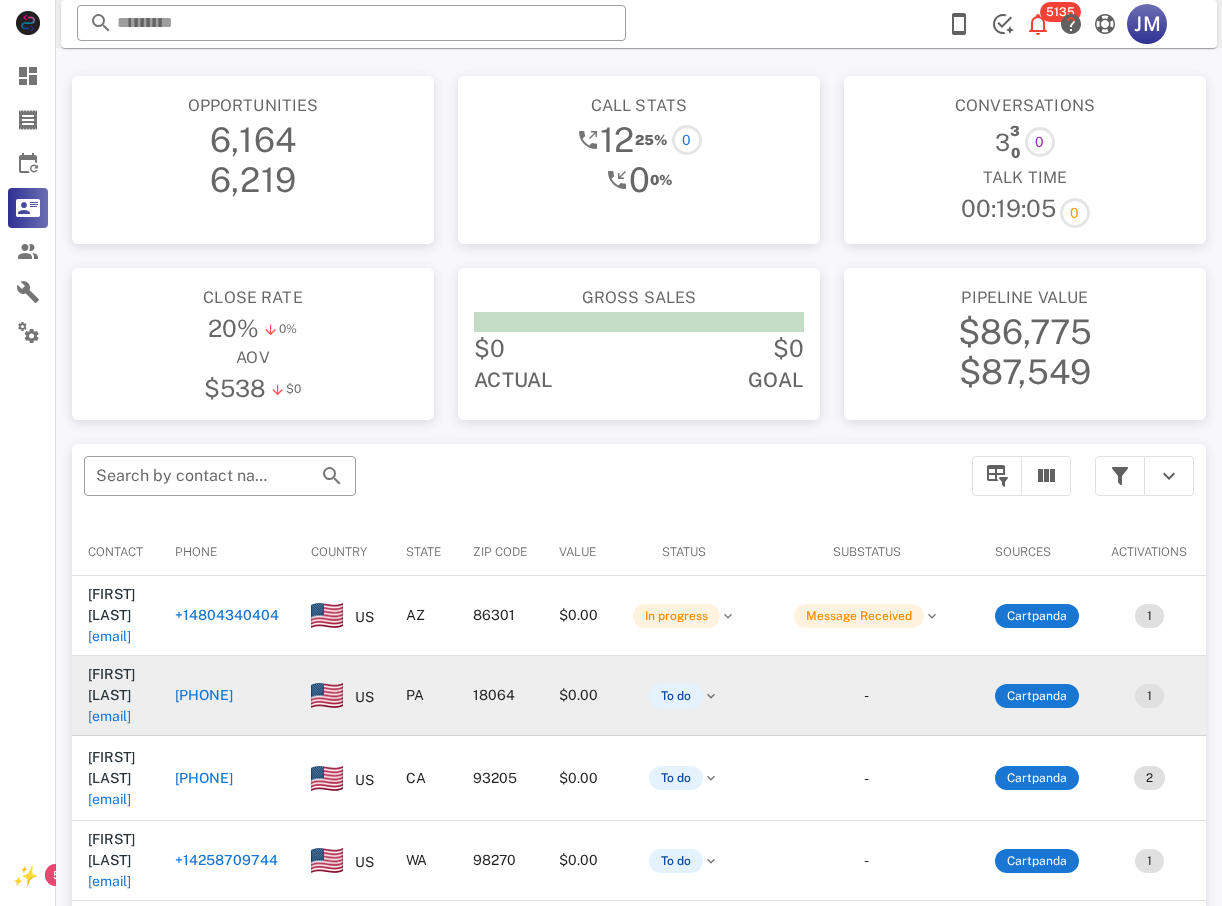 click on "+16109729165" at bounding box center (385, 664) 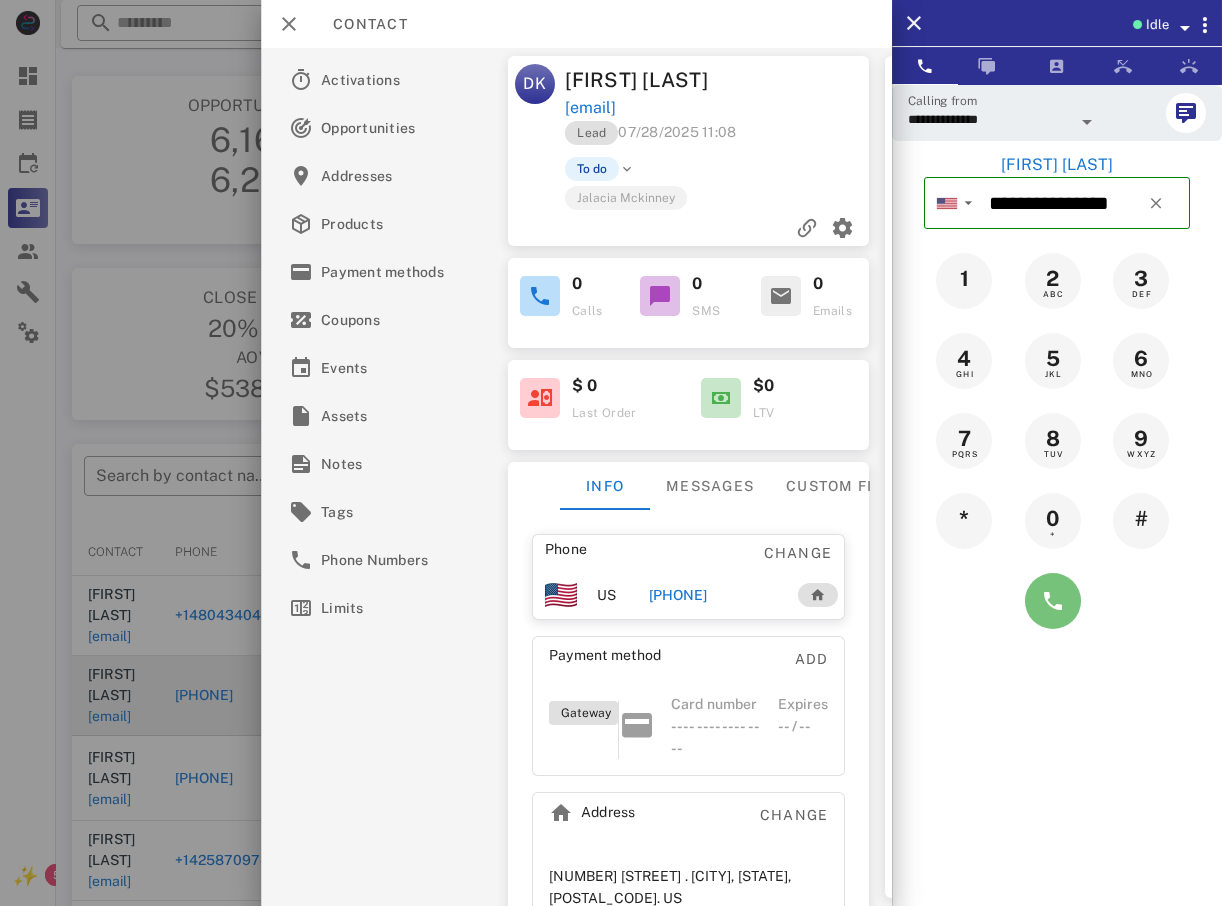 click at bounding box center [1053, 601] 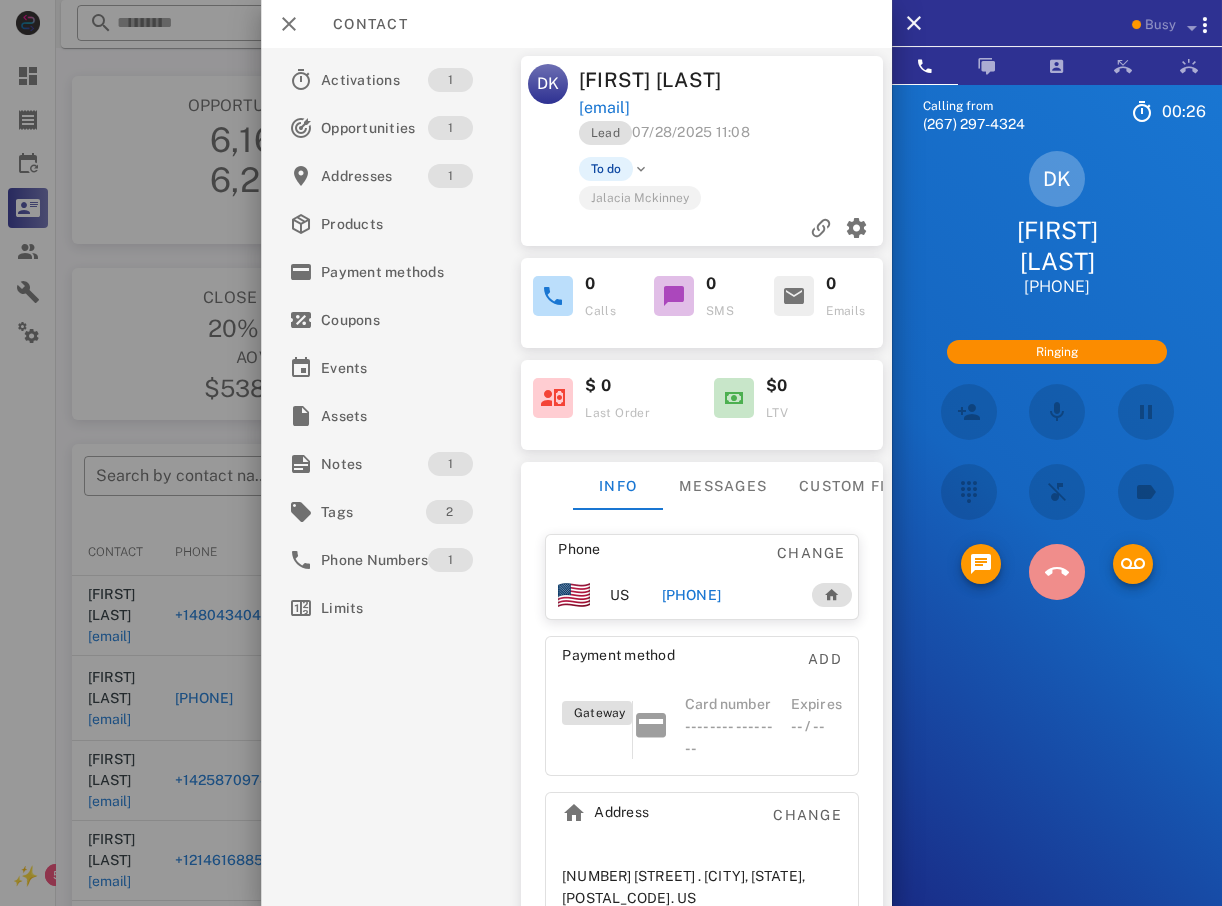 click at bounding box center [1057, 572] 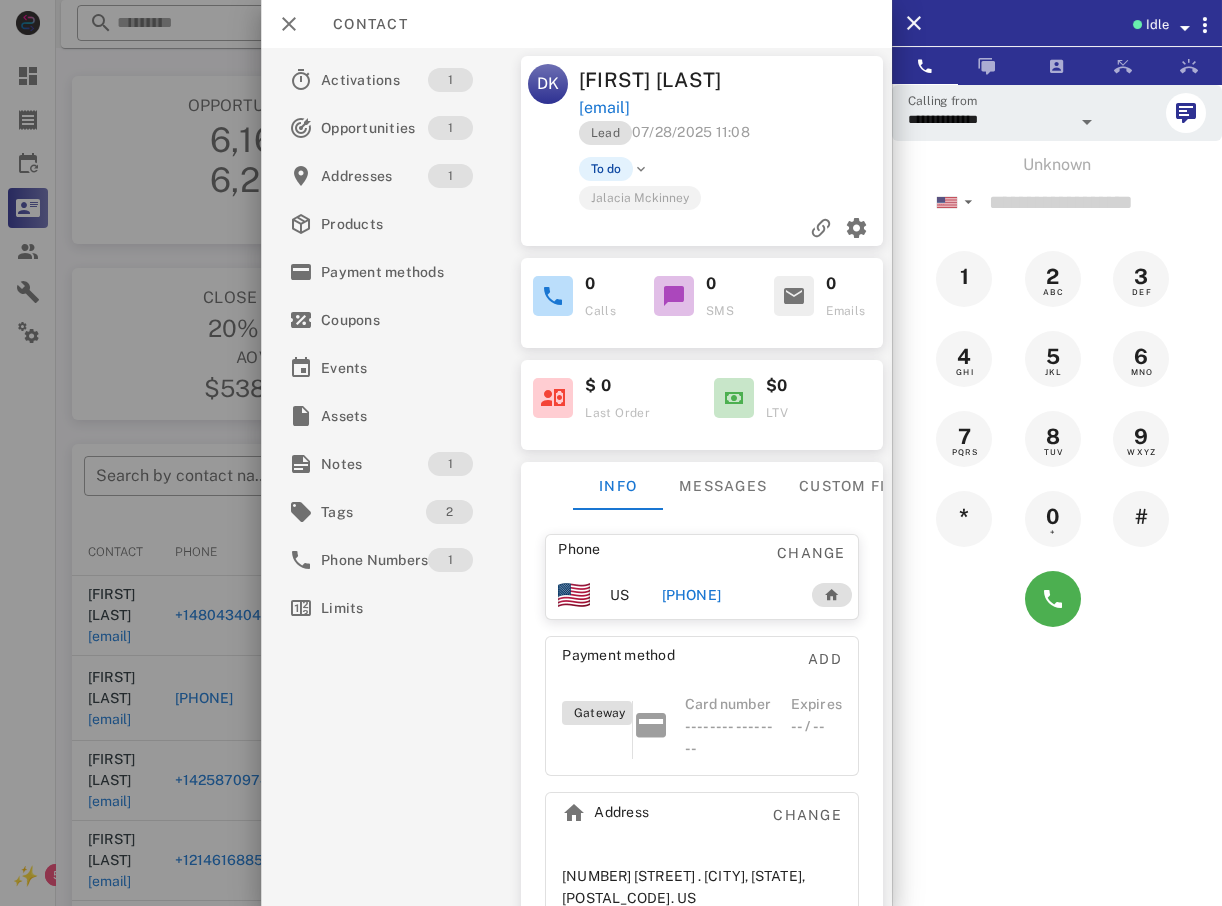 click at bounding box center (611, 453) 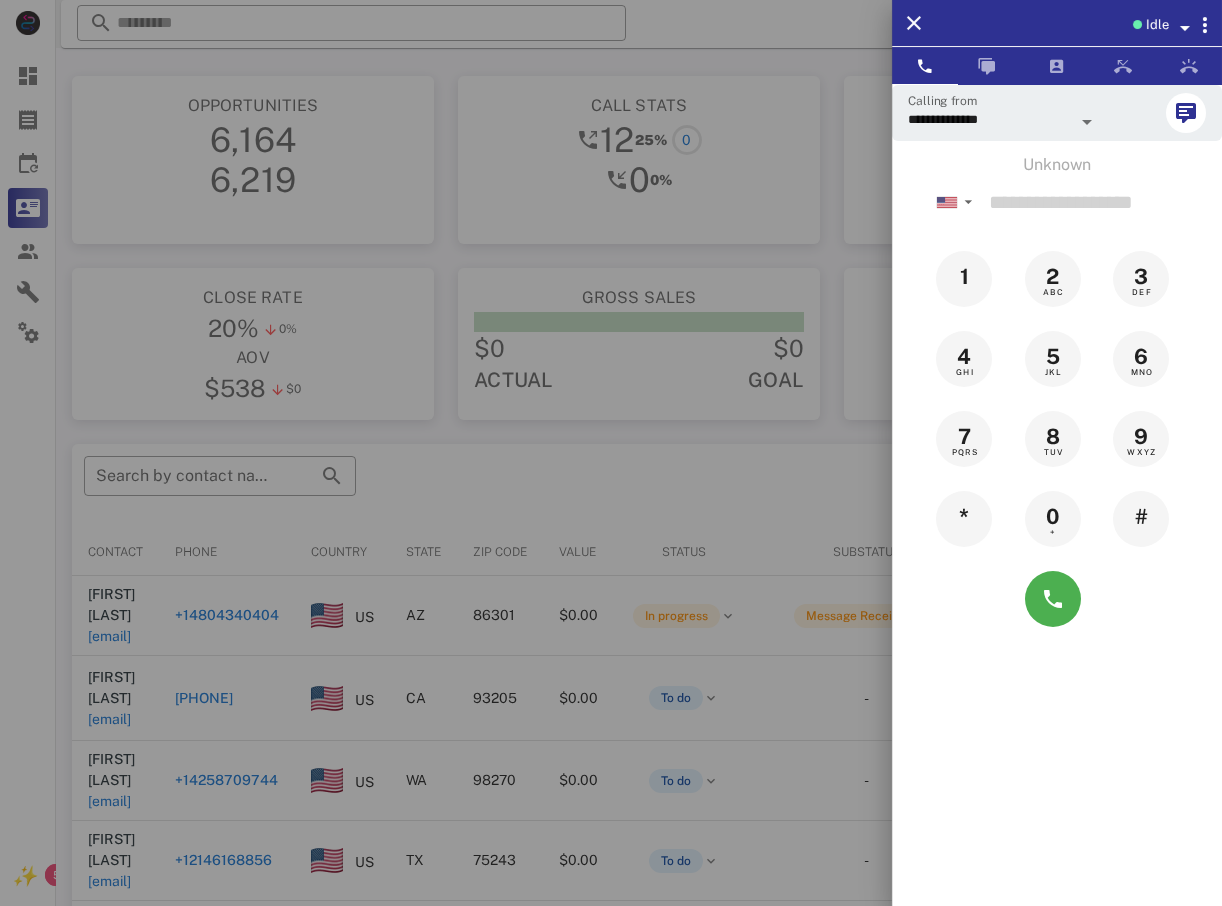 click at bounding box center (611, 453) 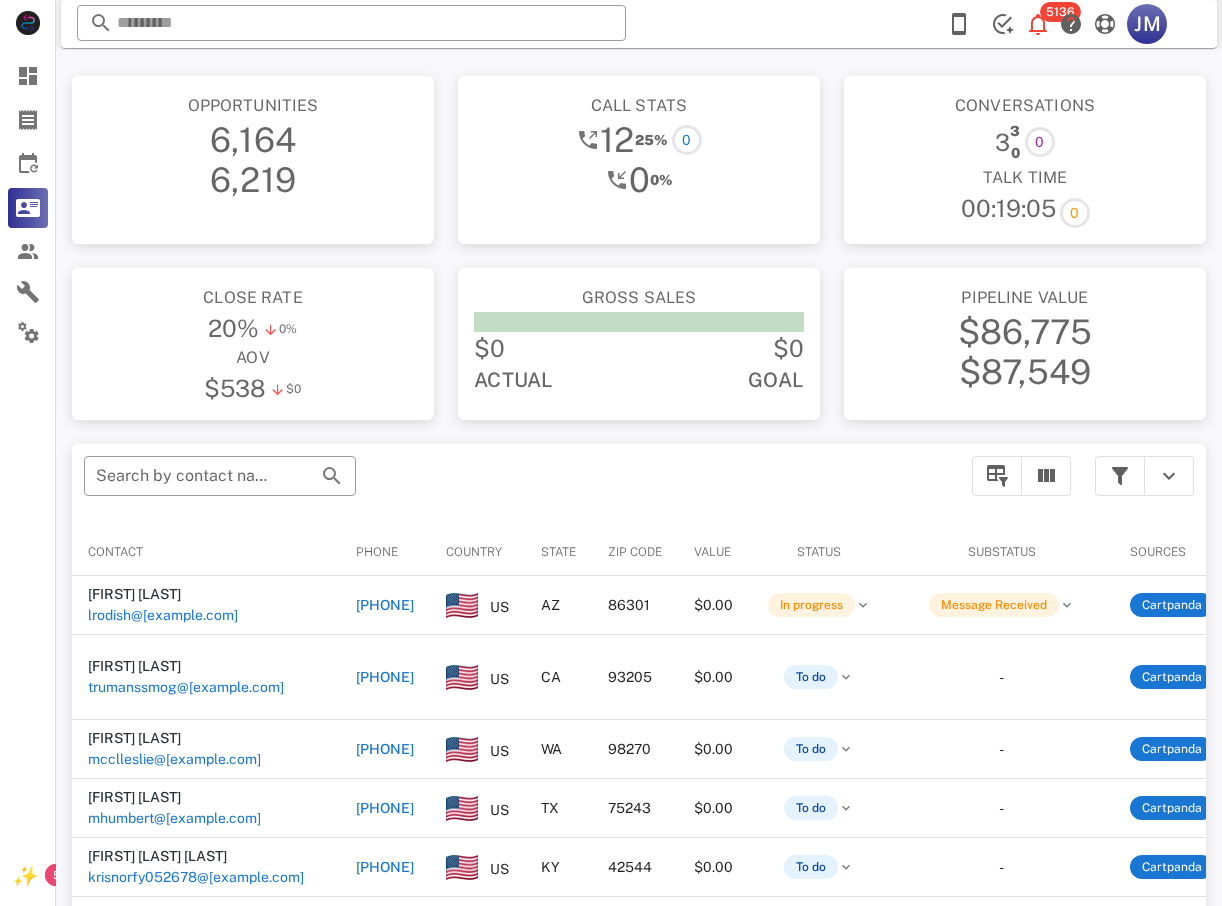drag, startPoint x: 386, startPoint y: 676, endPoint x: 379, endPoint y: 685, distance: 11.401754 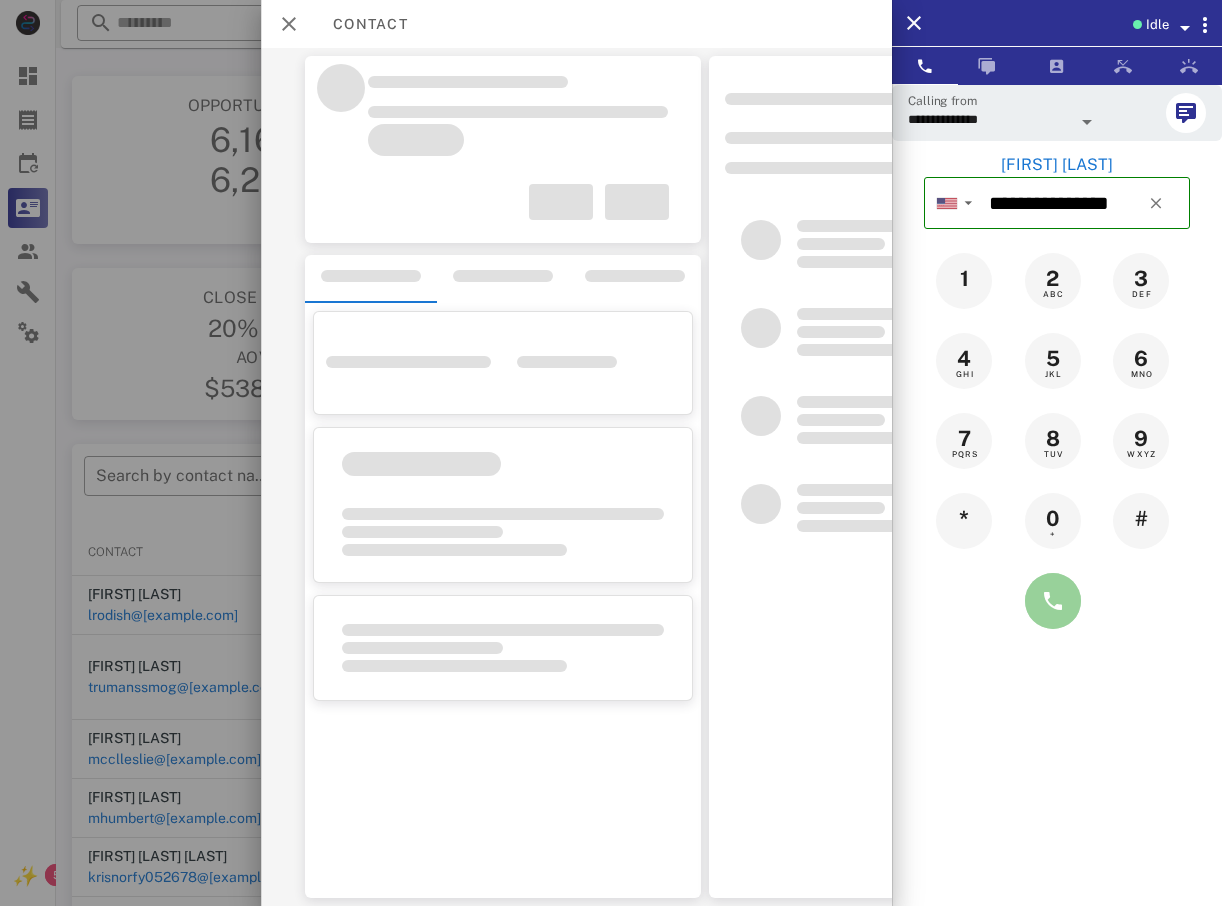 click at bounding box center [1053, 601] 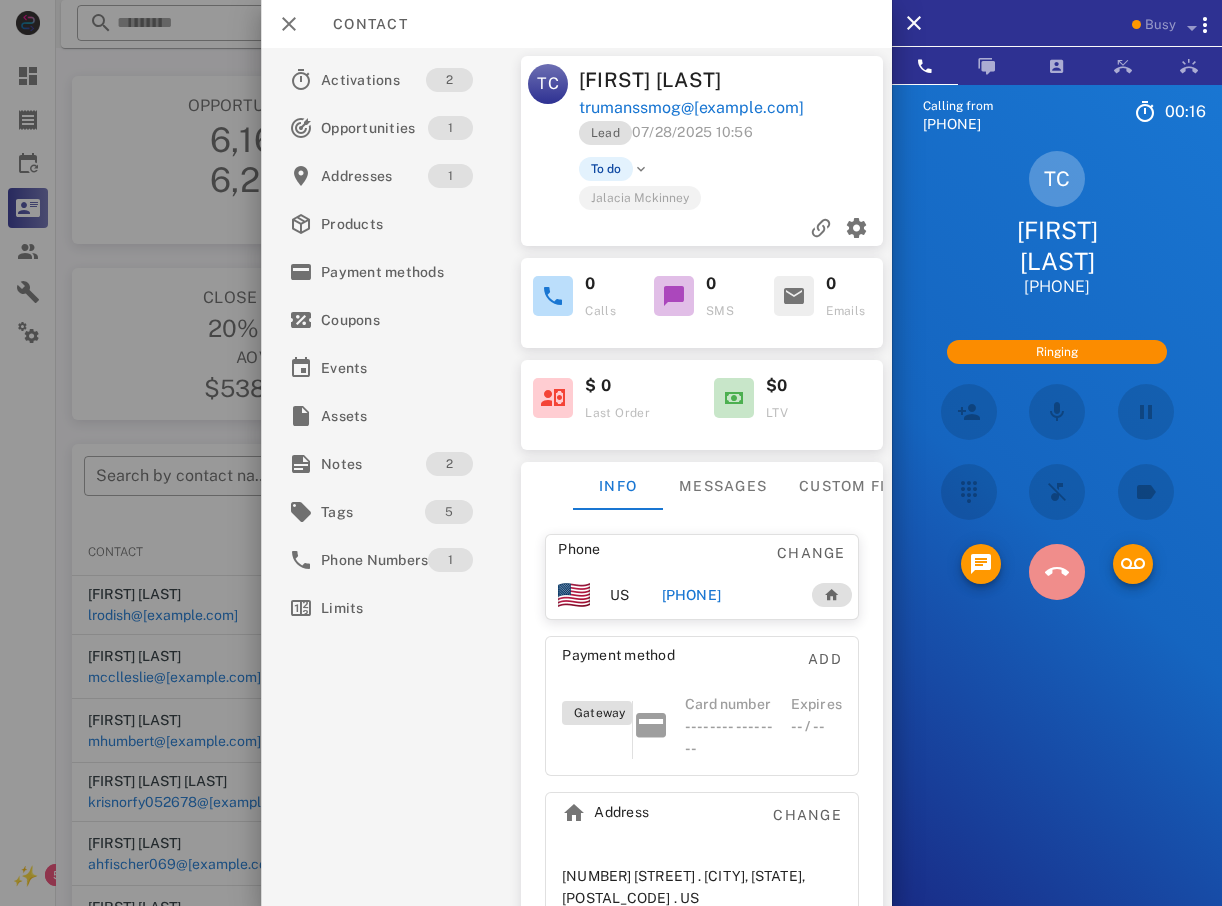 click at bounding box center [1057, 572] 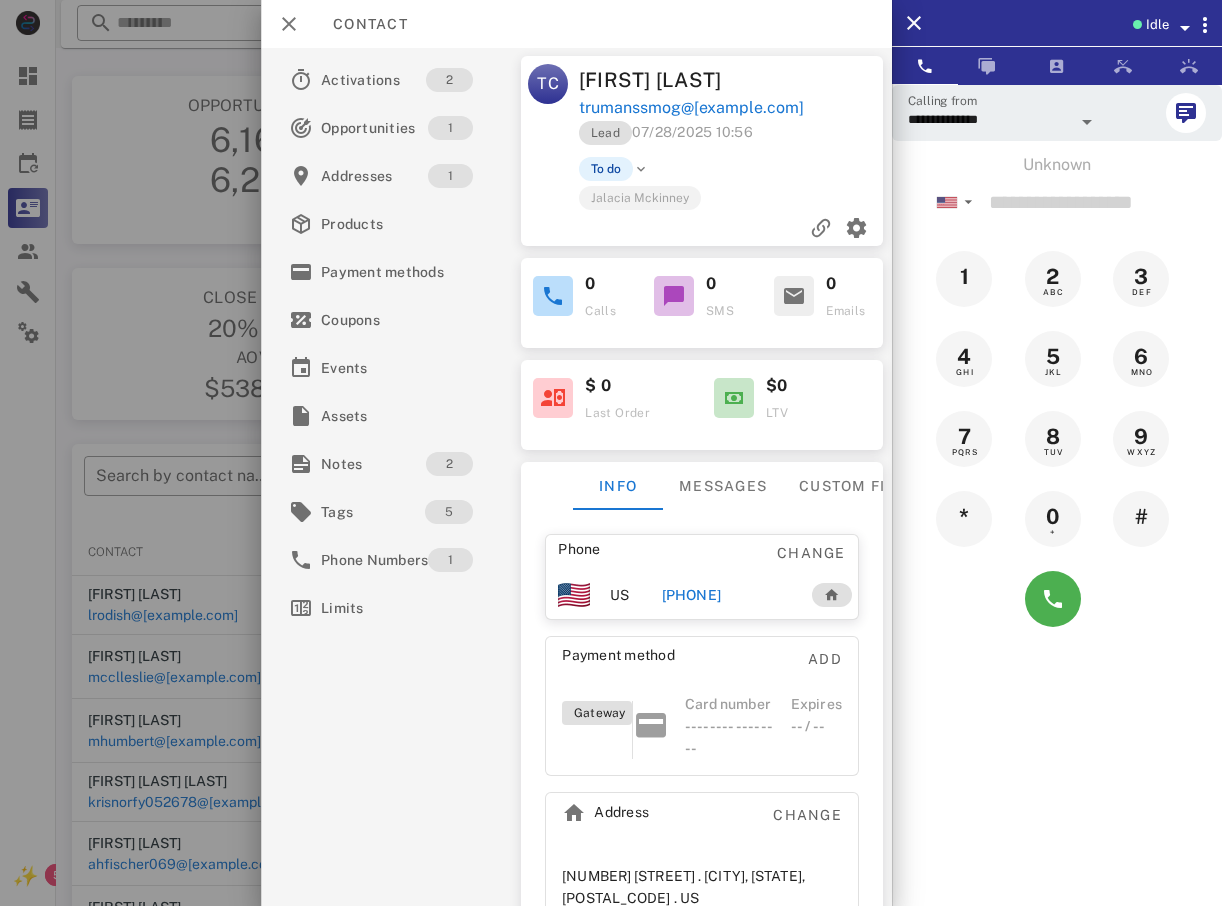 click at bounding box center [611, 453] 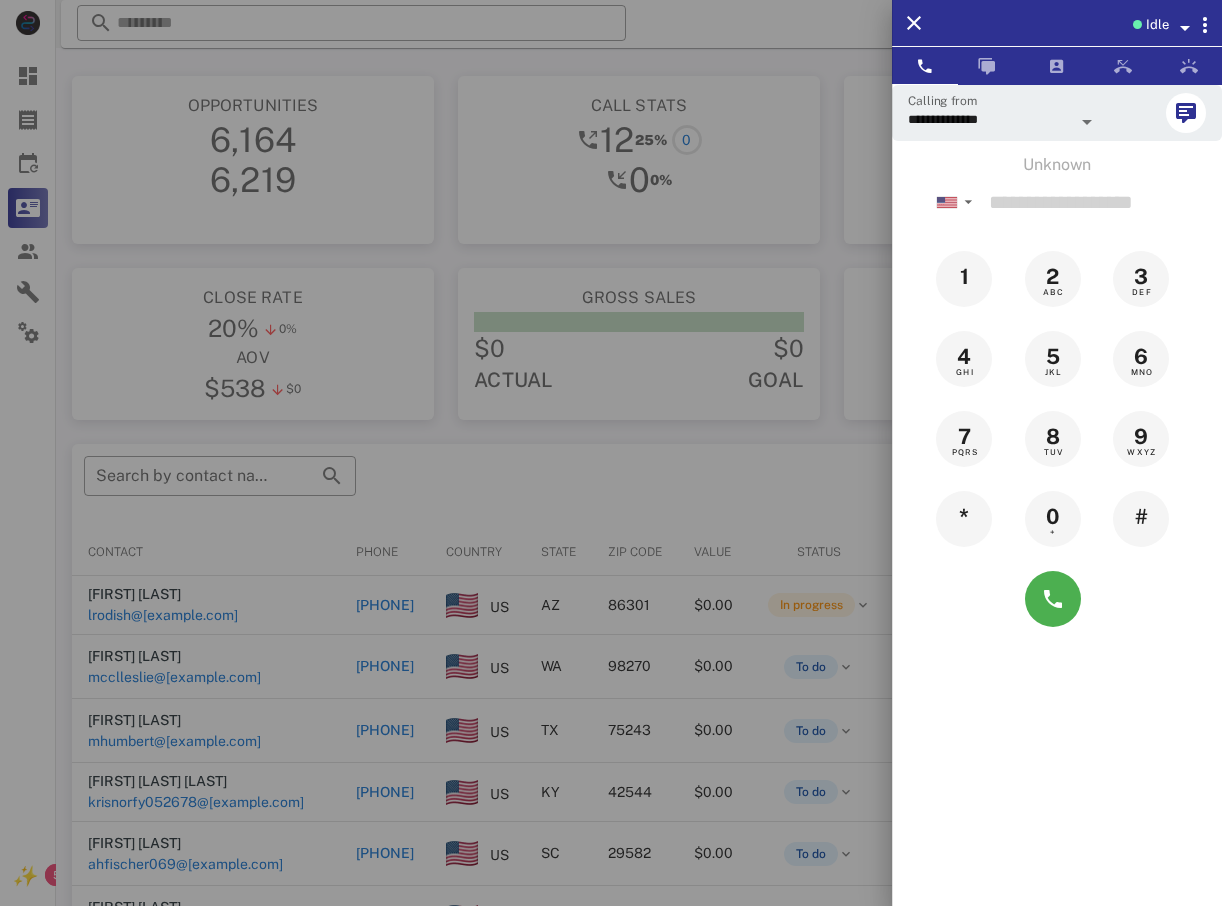 click at bounding box center [611, 453] 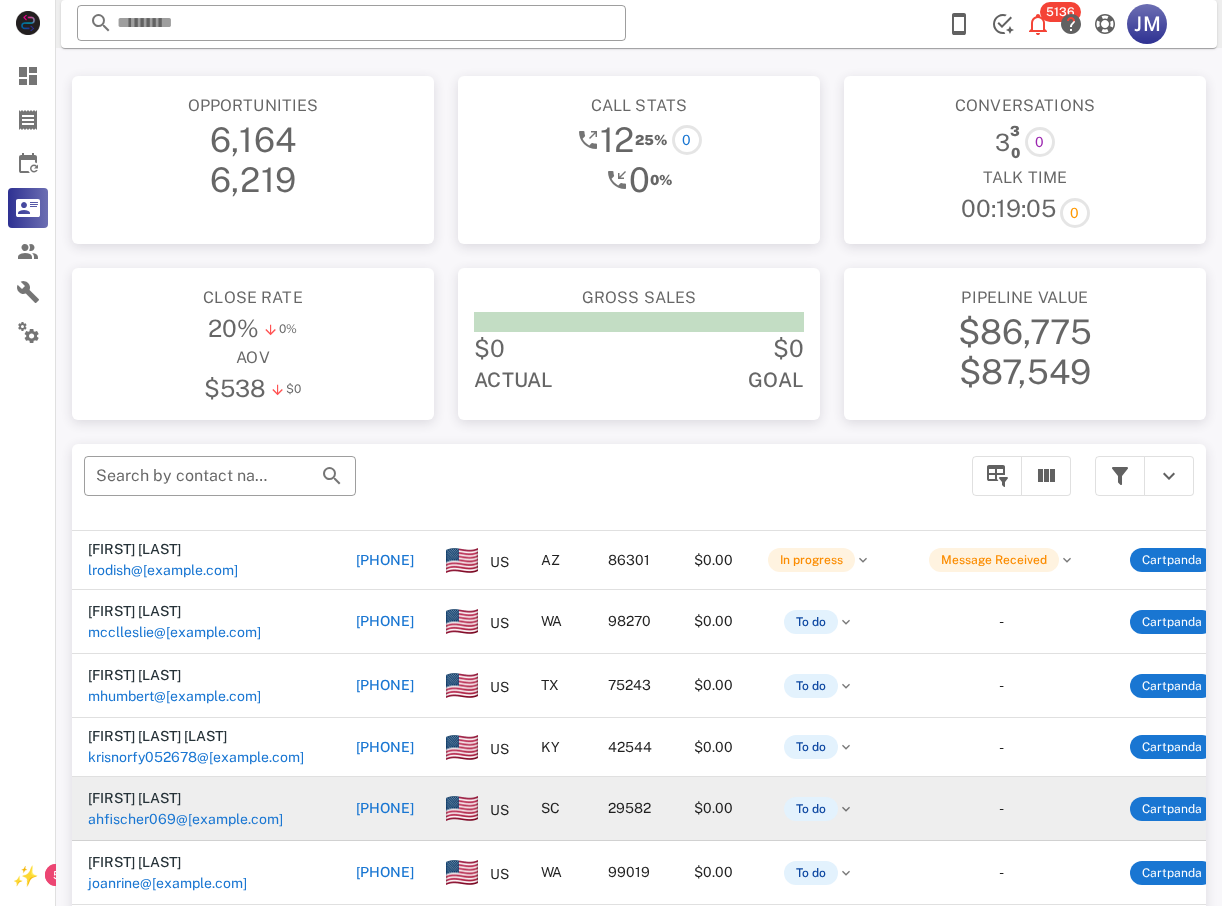 scroll, scrollTop: 86, scrollLeft: 0, axis: vertical 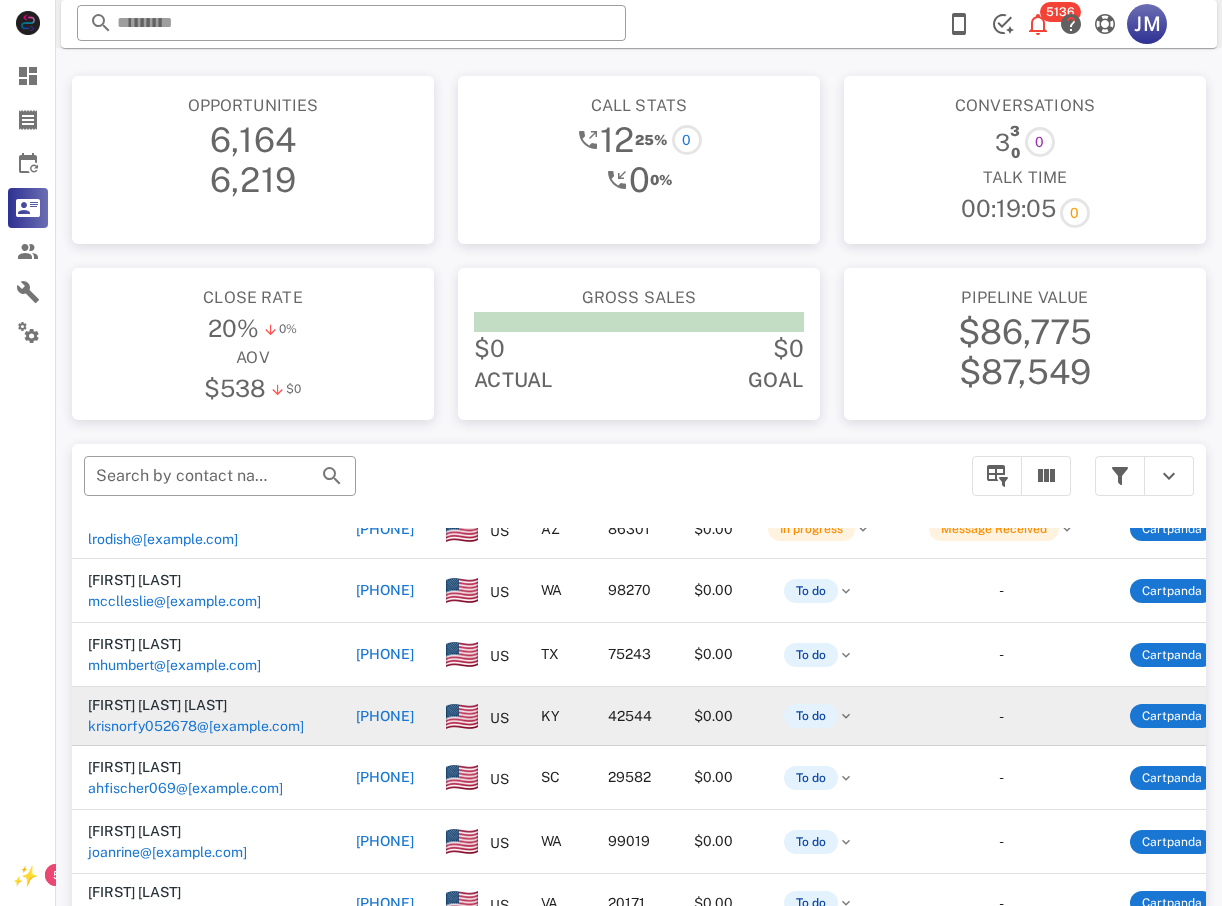 click on "+16062191776" at bounding box center [385, 716] 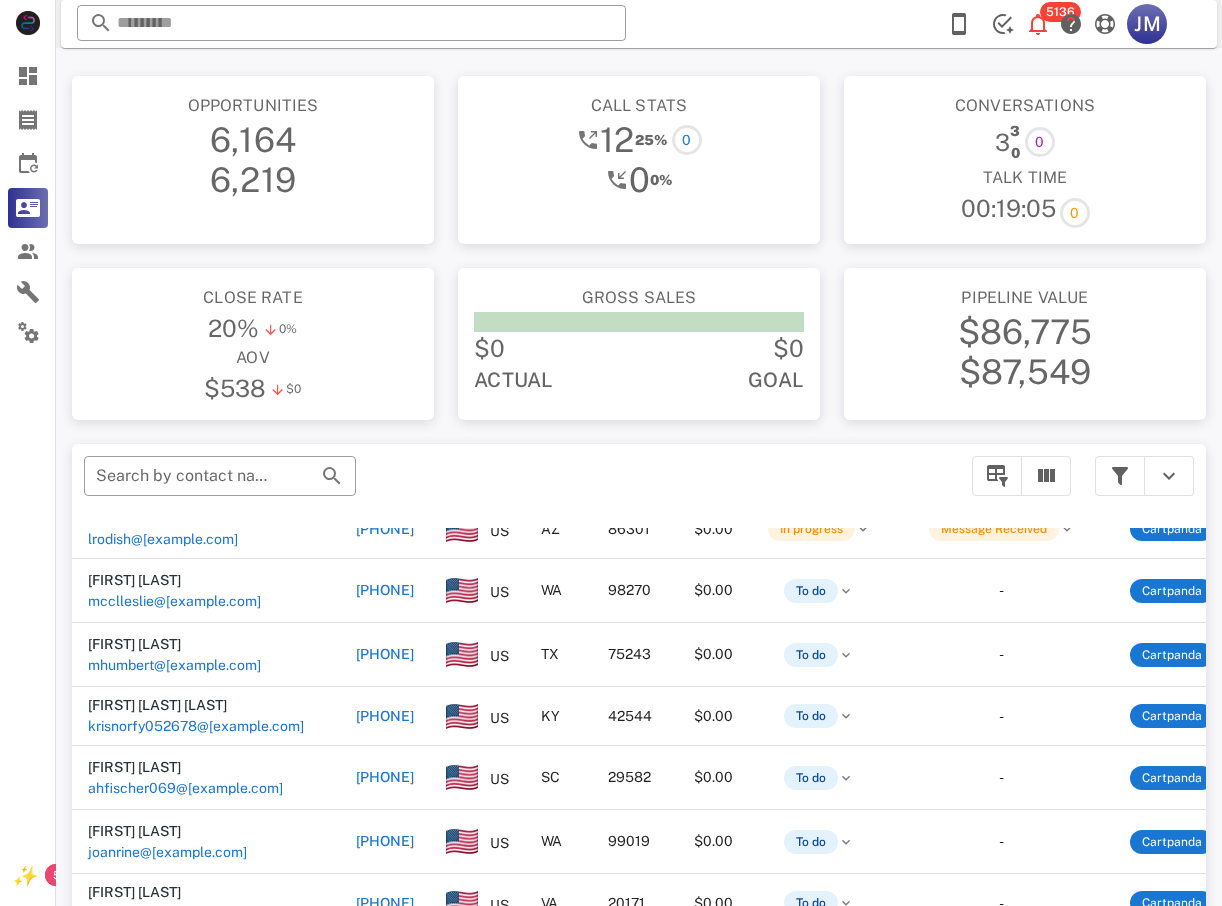 type on "**********" 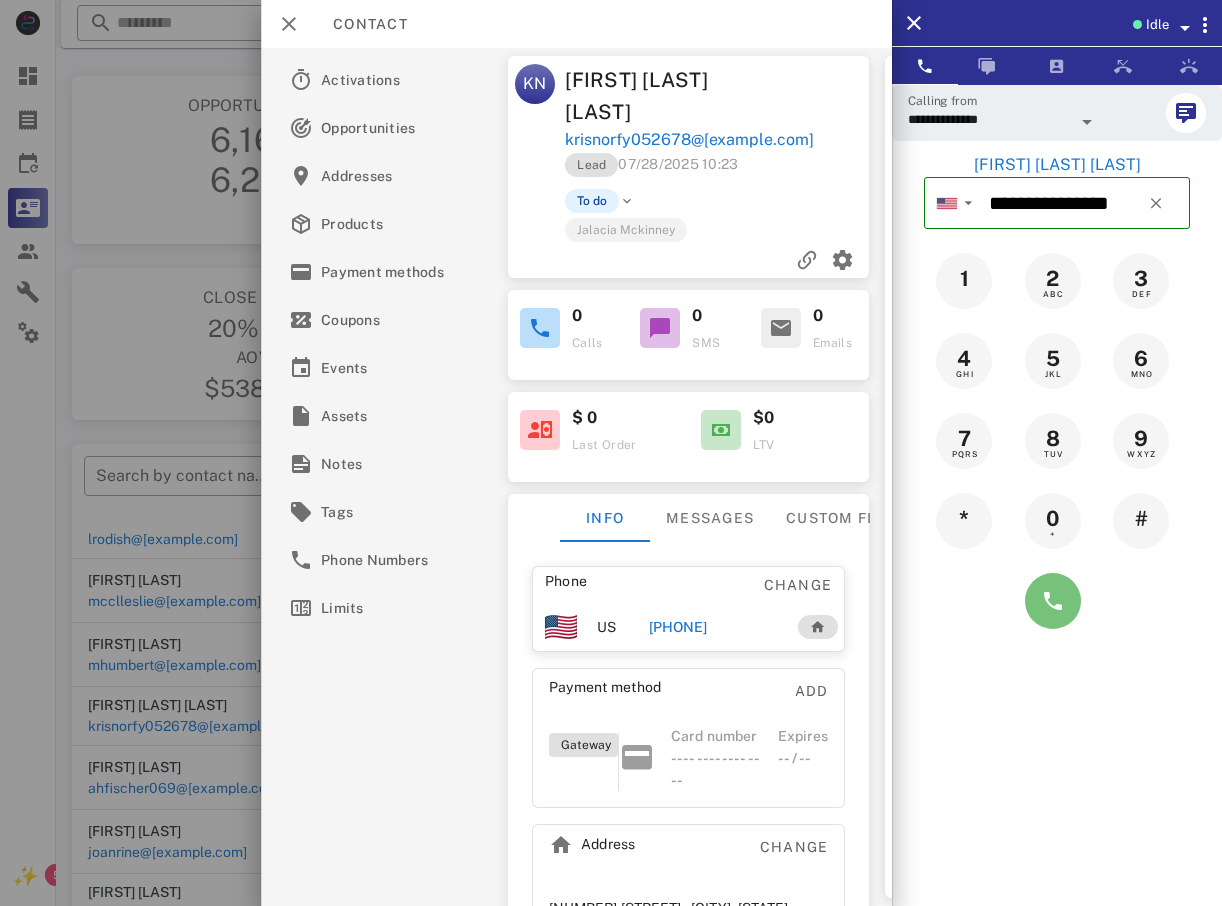 click at bounding box center (1053, 601) 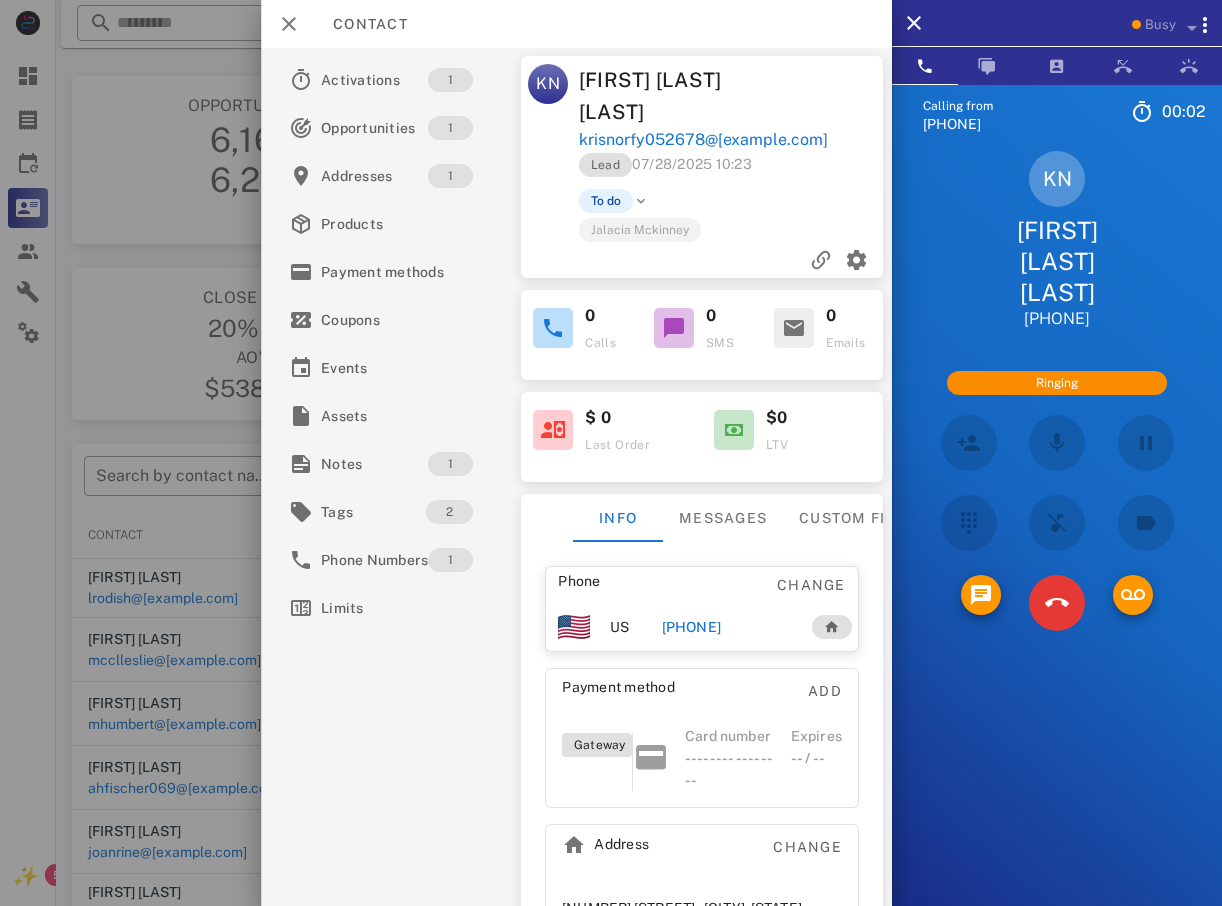 scroll, scrollTop: 27, scrollLeft: 0, axis: vertical 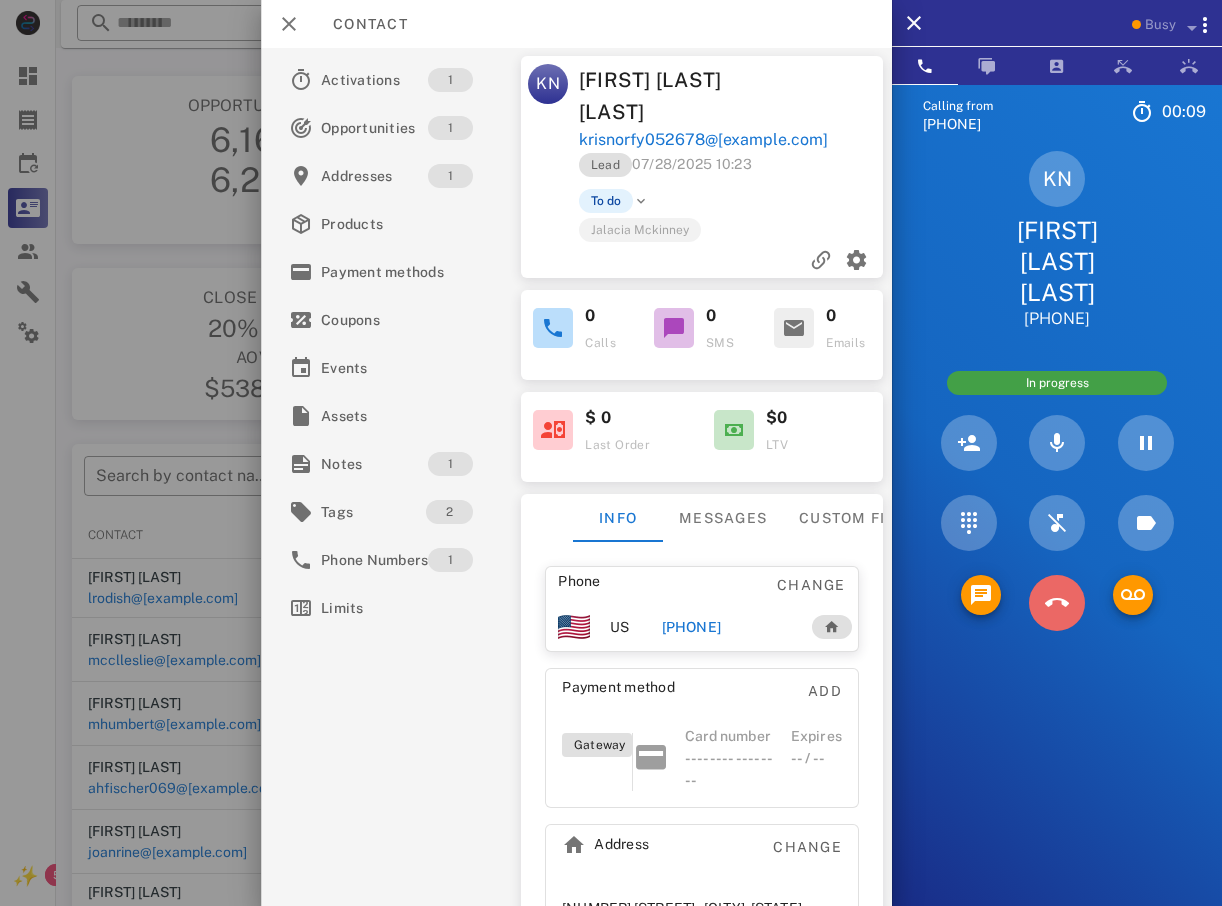 click at bounding box center [1057, 603] 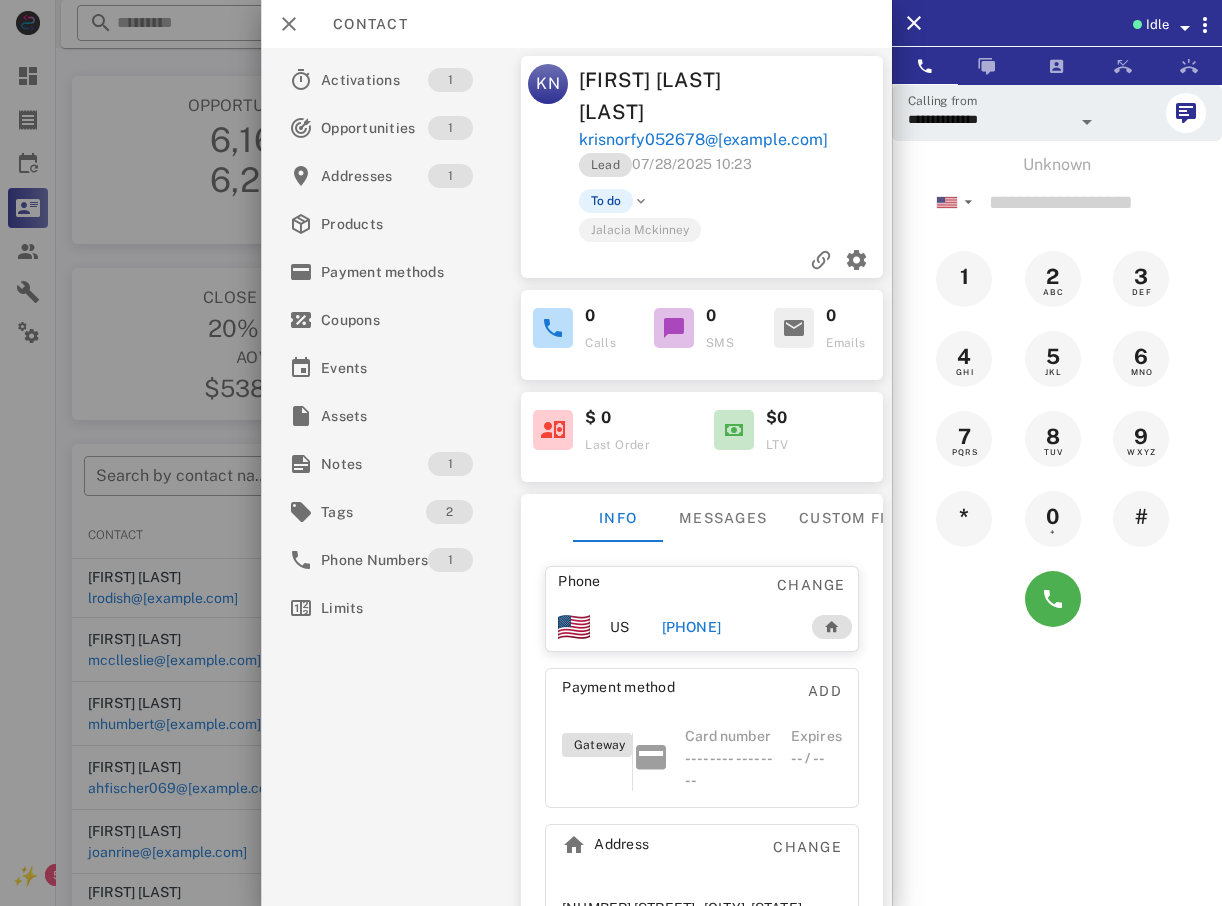 click at bounding box center [611, 453] 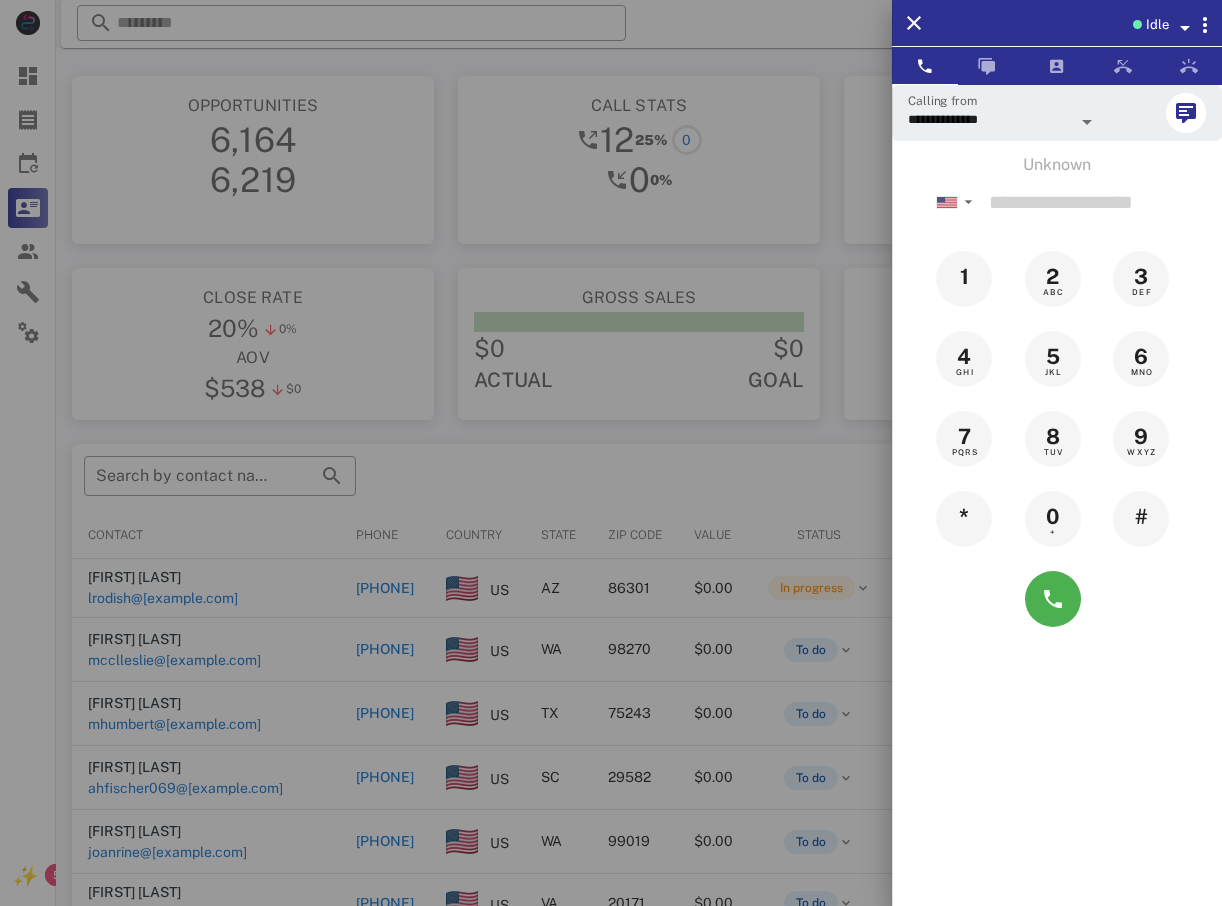 click at bounding box center (611, 453) 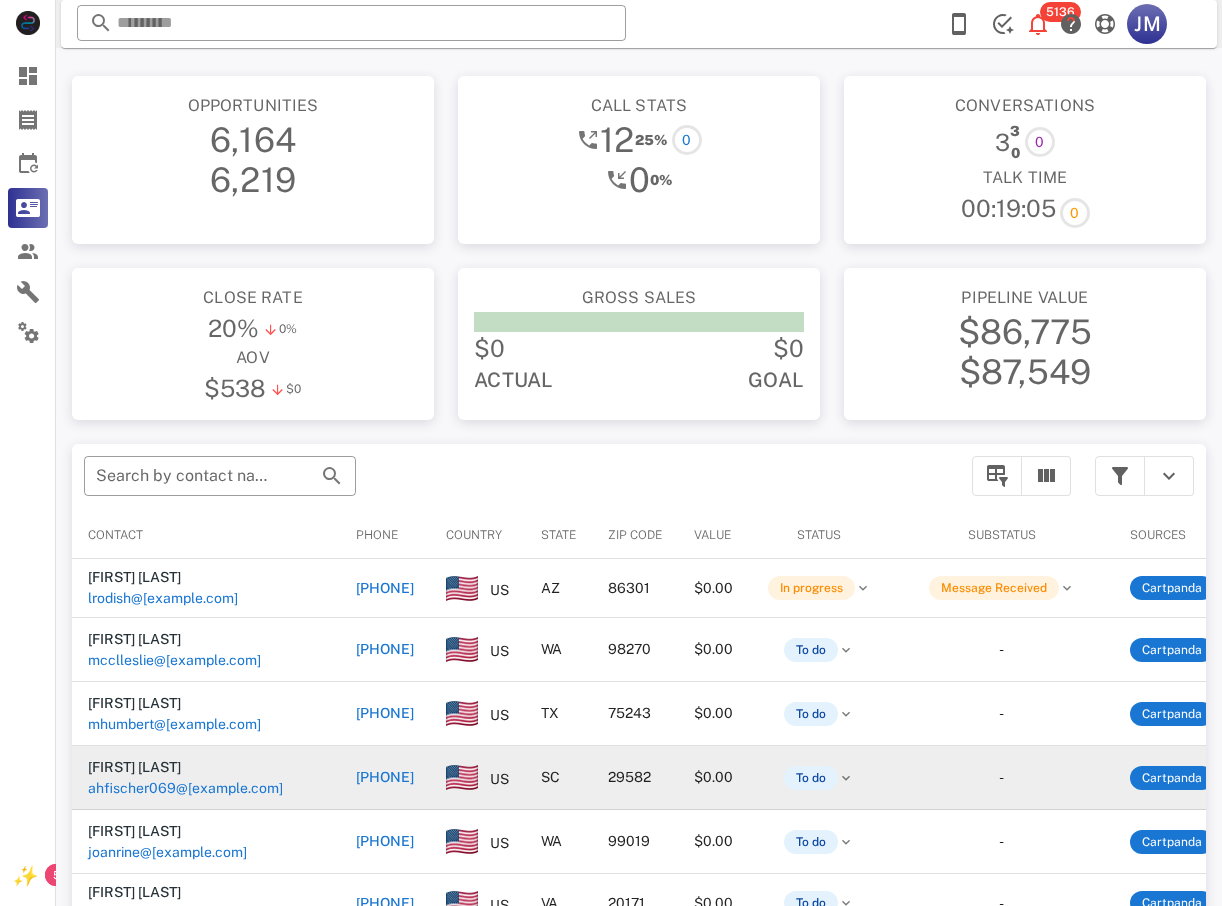 click on "+17572856847" at bounding box center [385, 777] 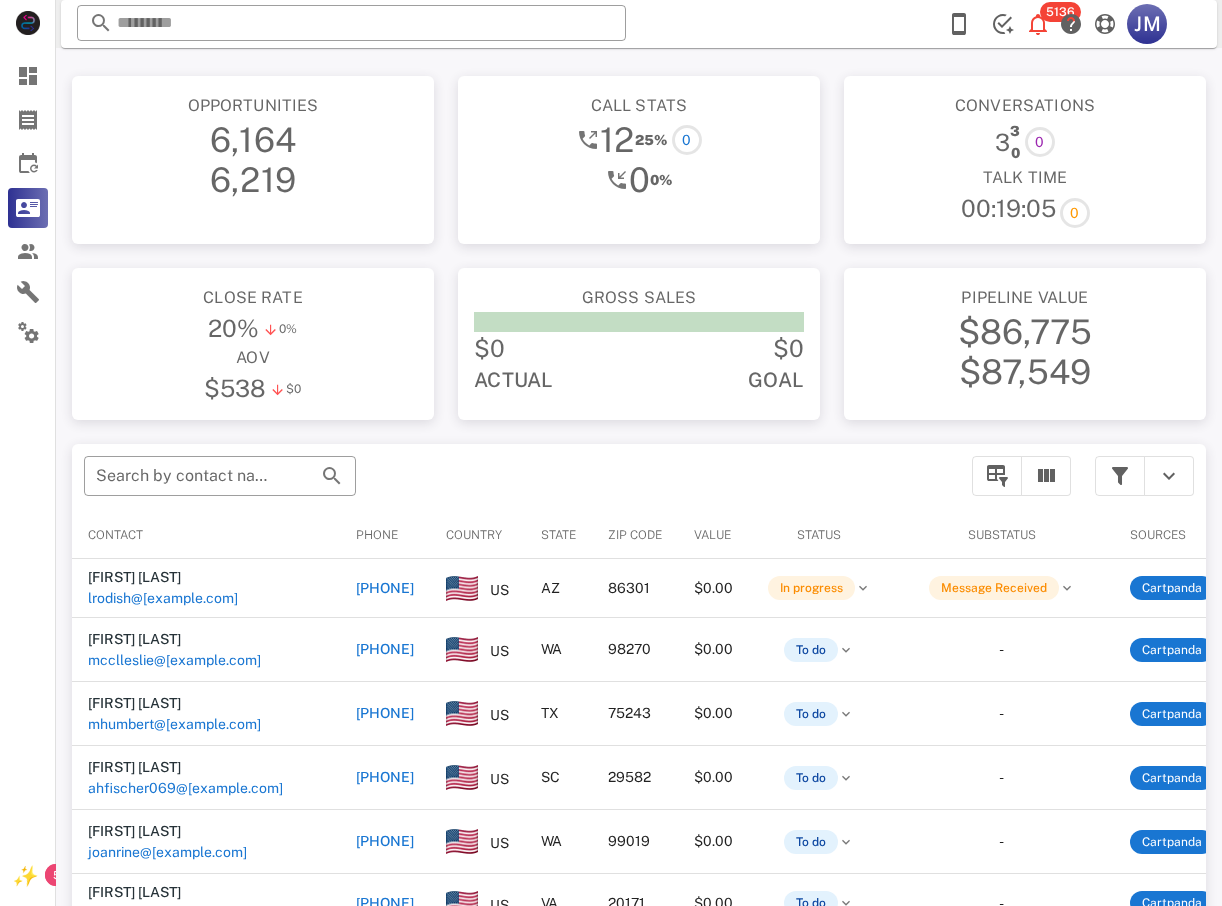type on "**********" 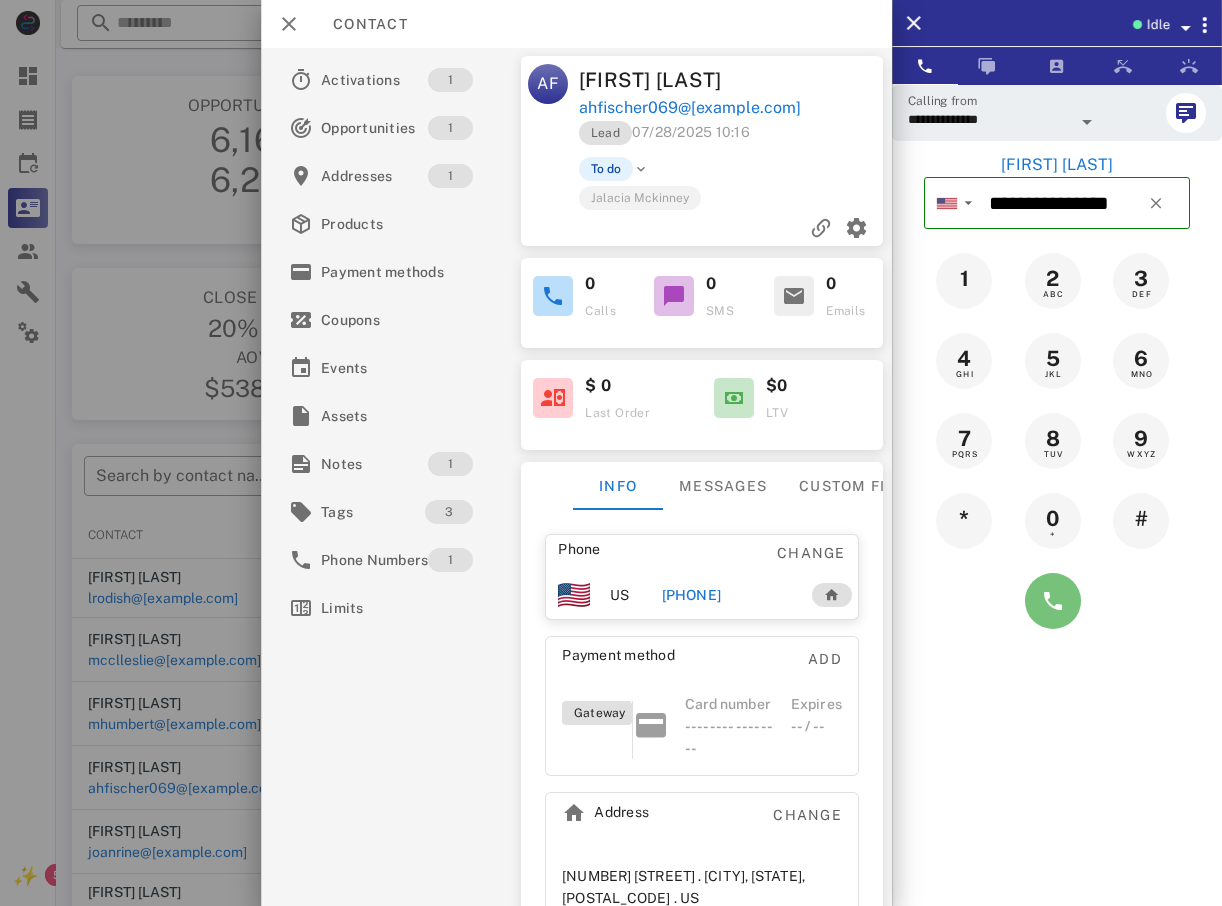 click at bounding box center (1053, 601) 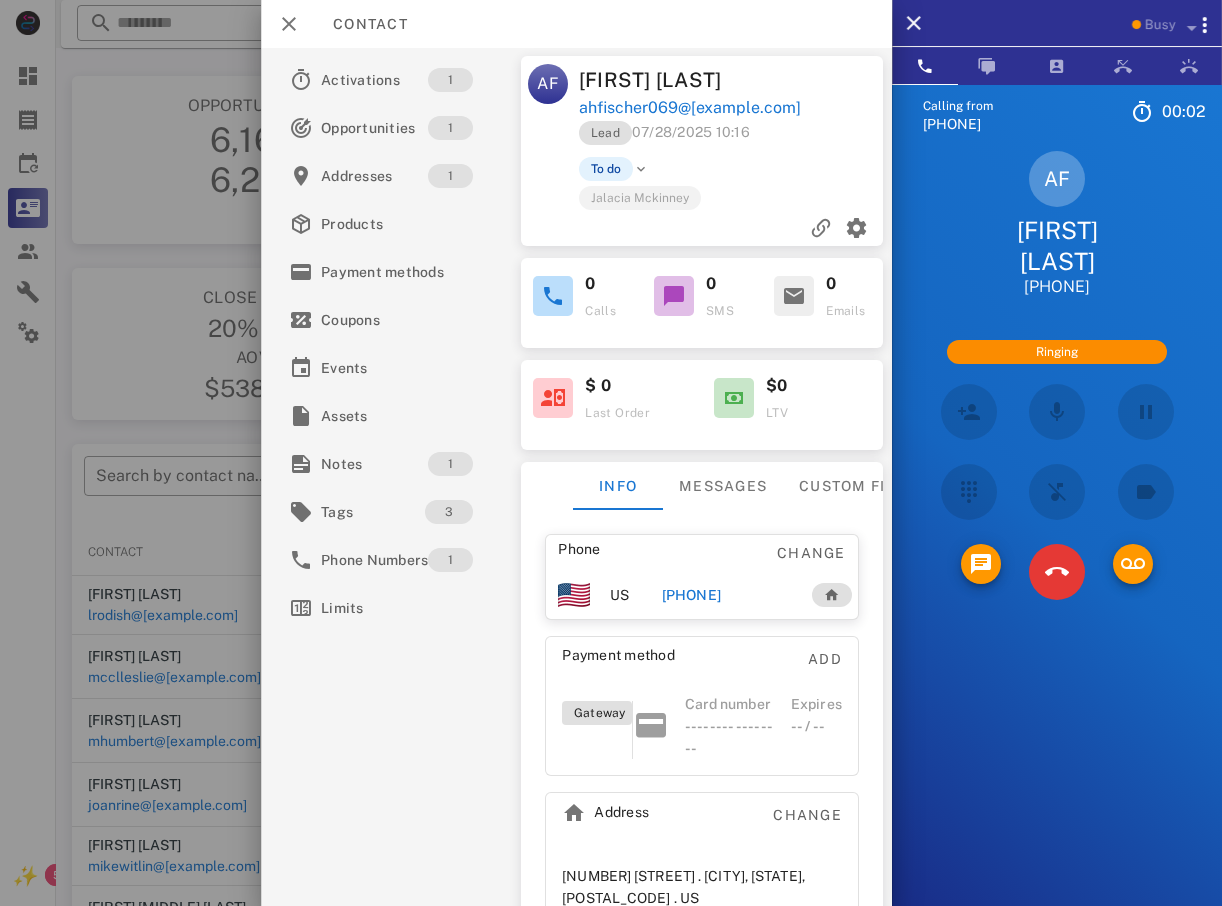 scroll, scrollTop: 0, scrollLeft: 0, axis: both 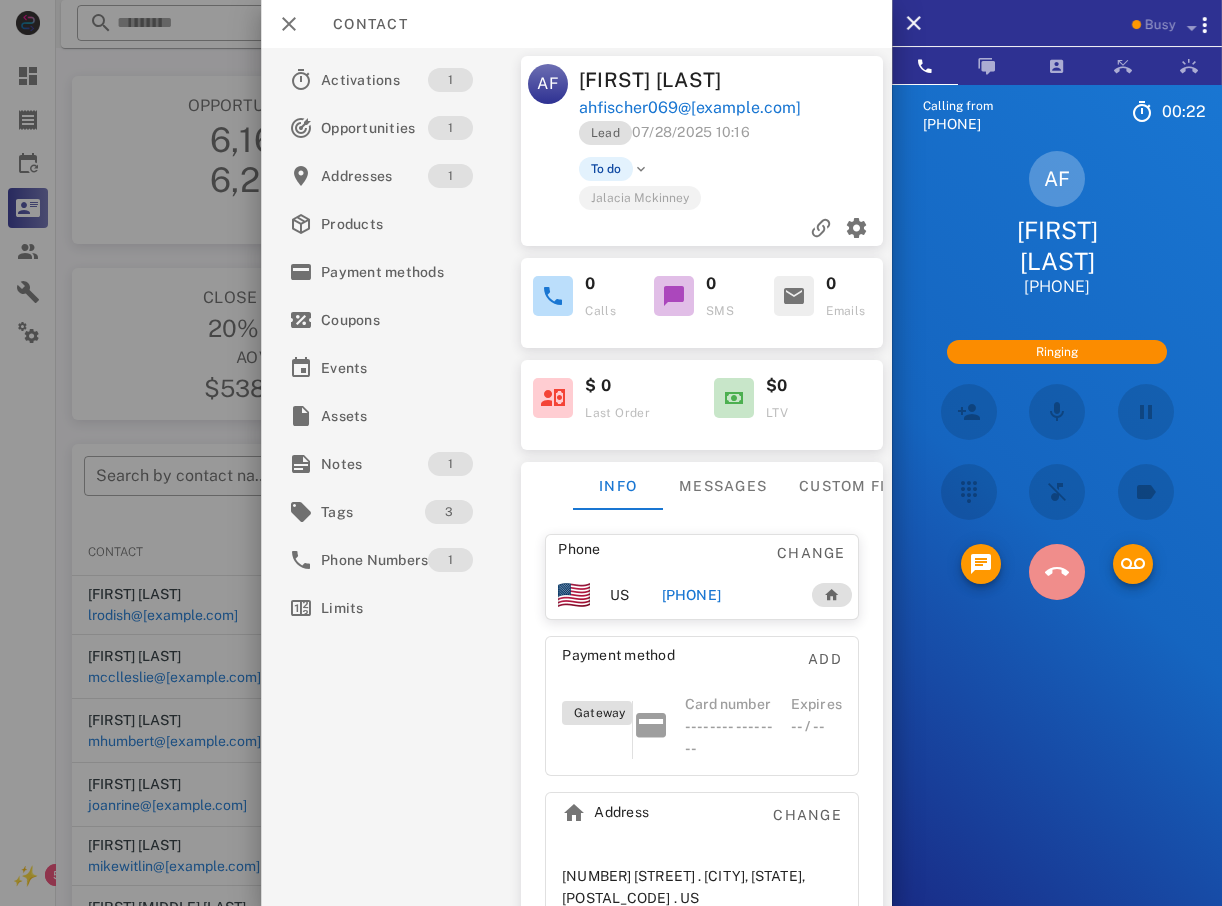 click at bounding box center [1057, 572] 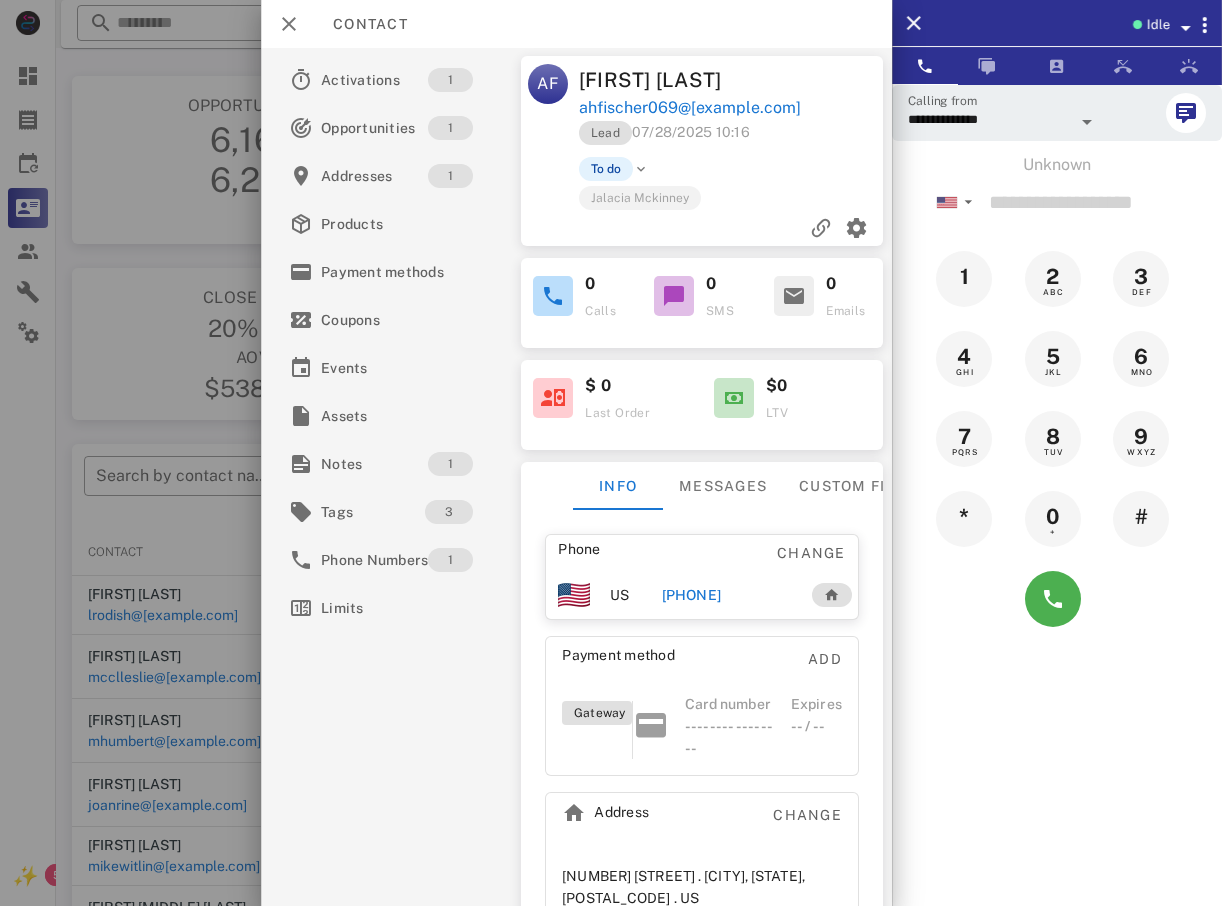 click at bounding box center [611, 453] 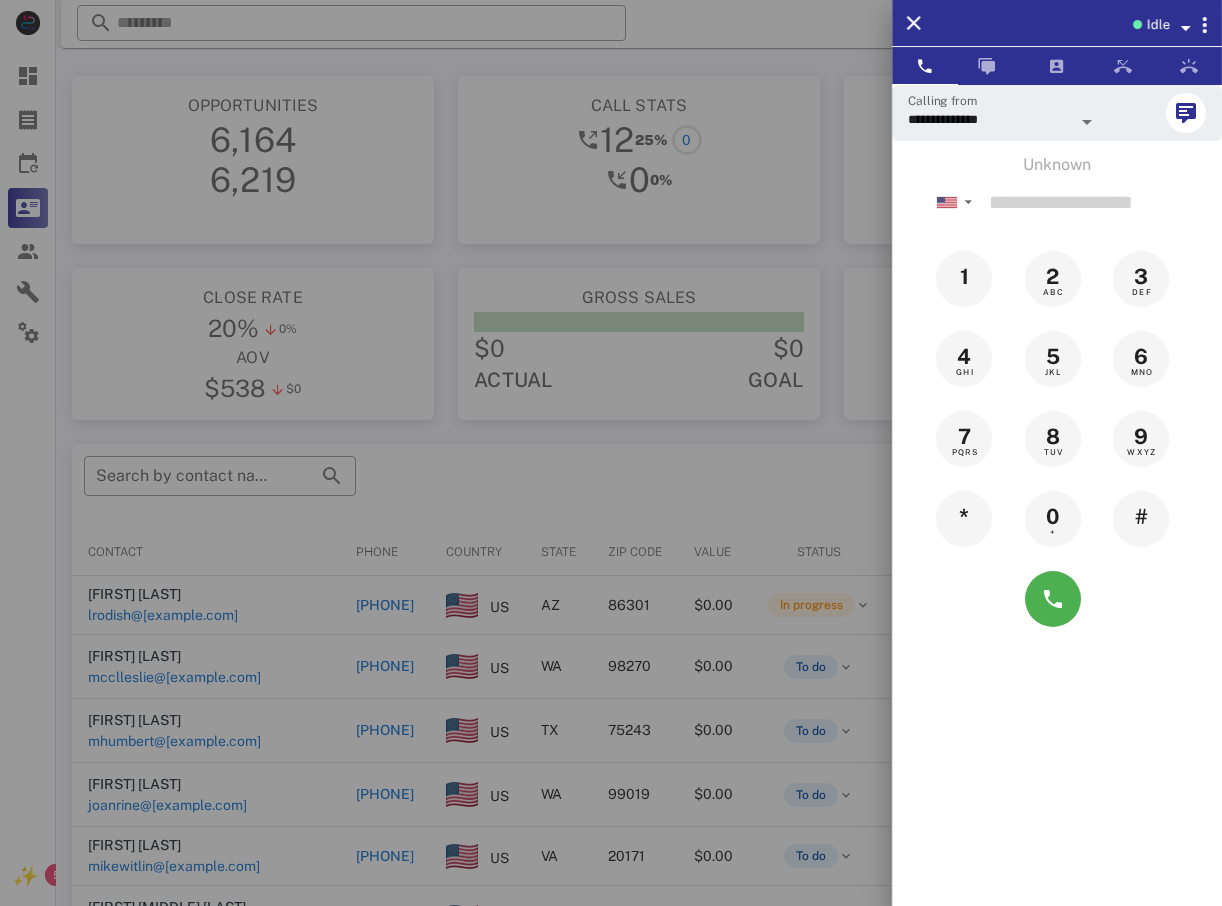 click at bounding box center [611, 453] 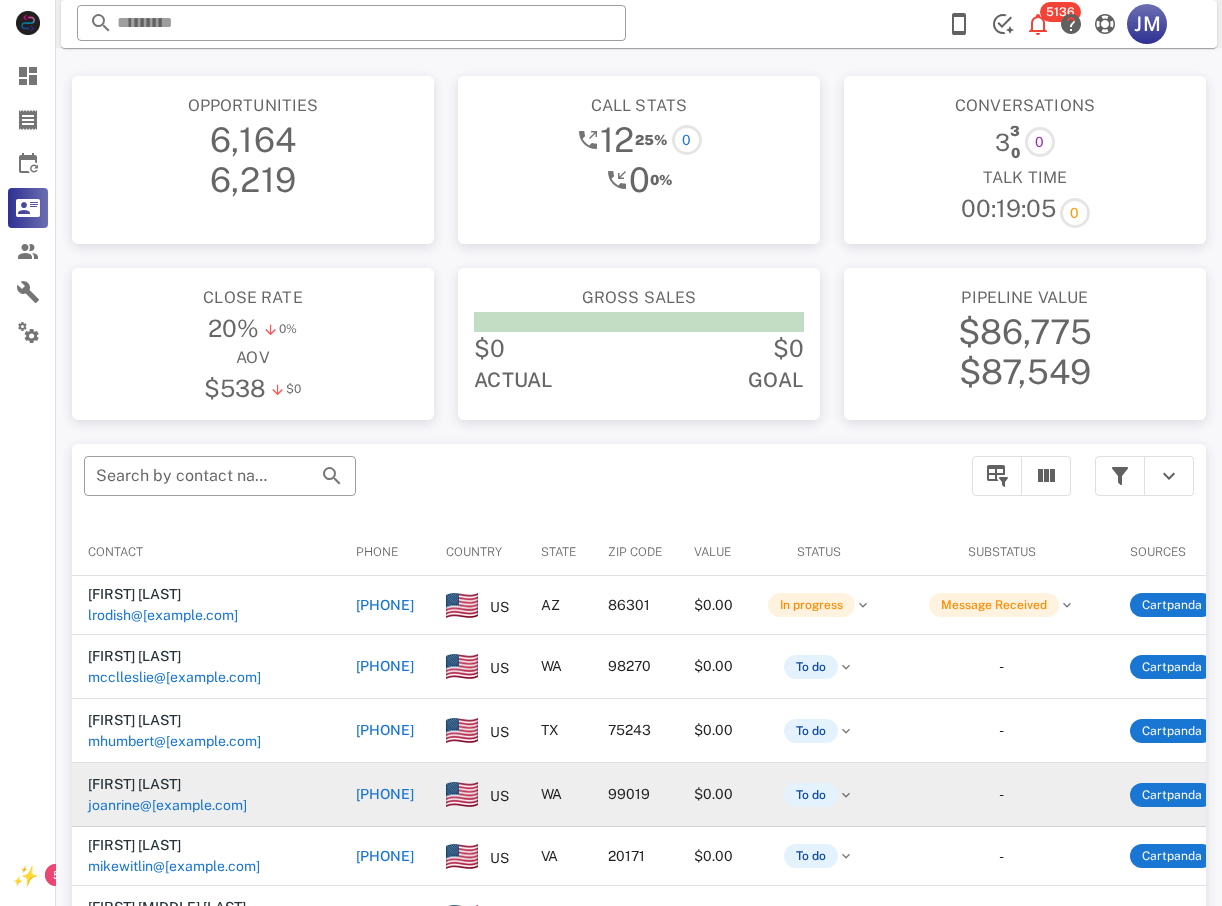 click on "+12088185060" at bounding box center (385, 794) 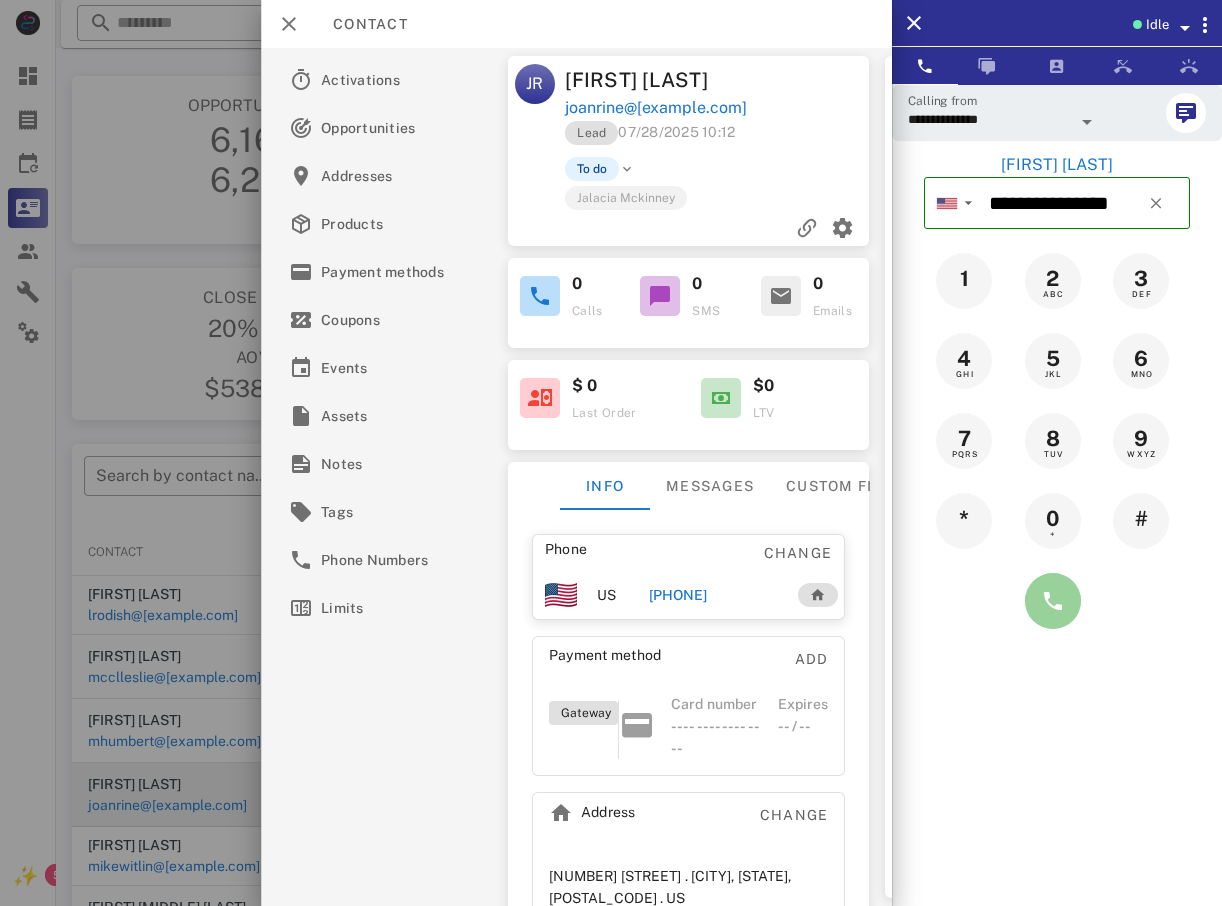 click at bounding box center (1053, 601) 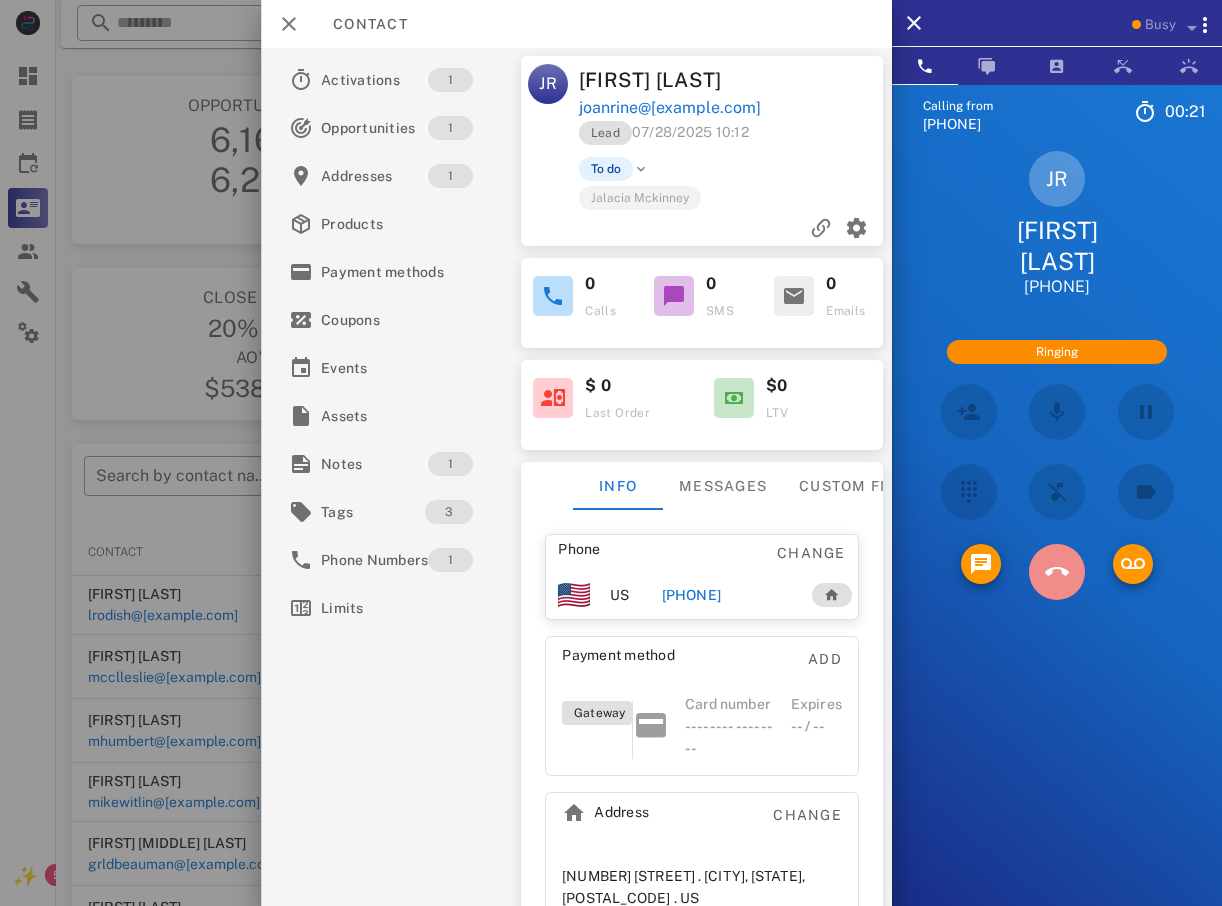 click at bounding box center (1057, 572) 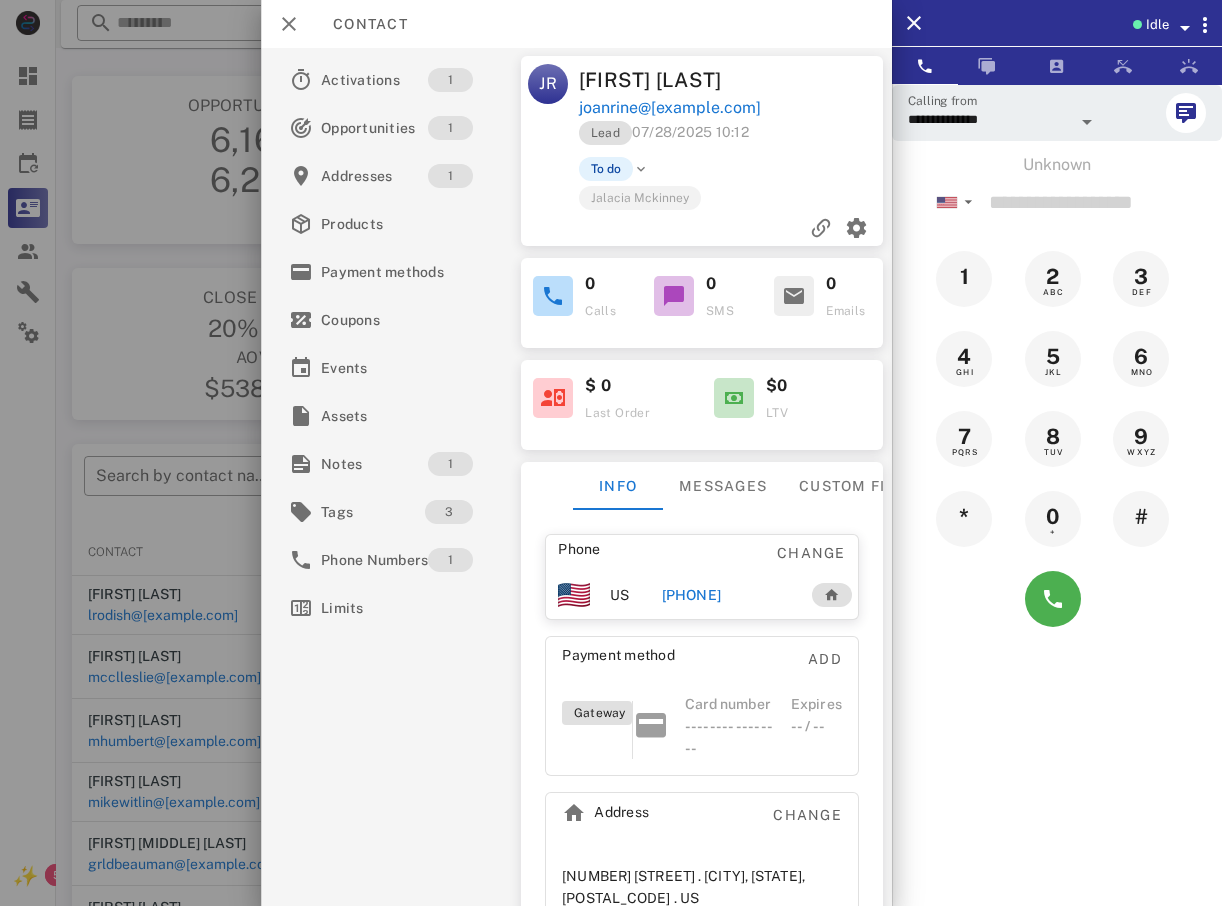 click at bounding box center [611, 453] 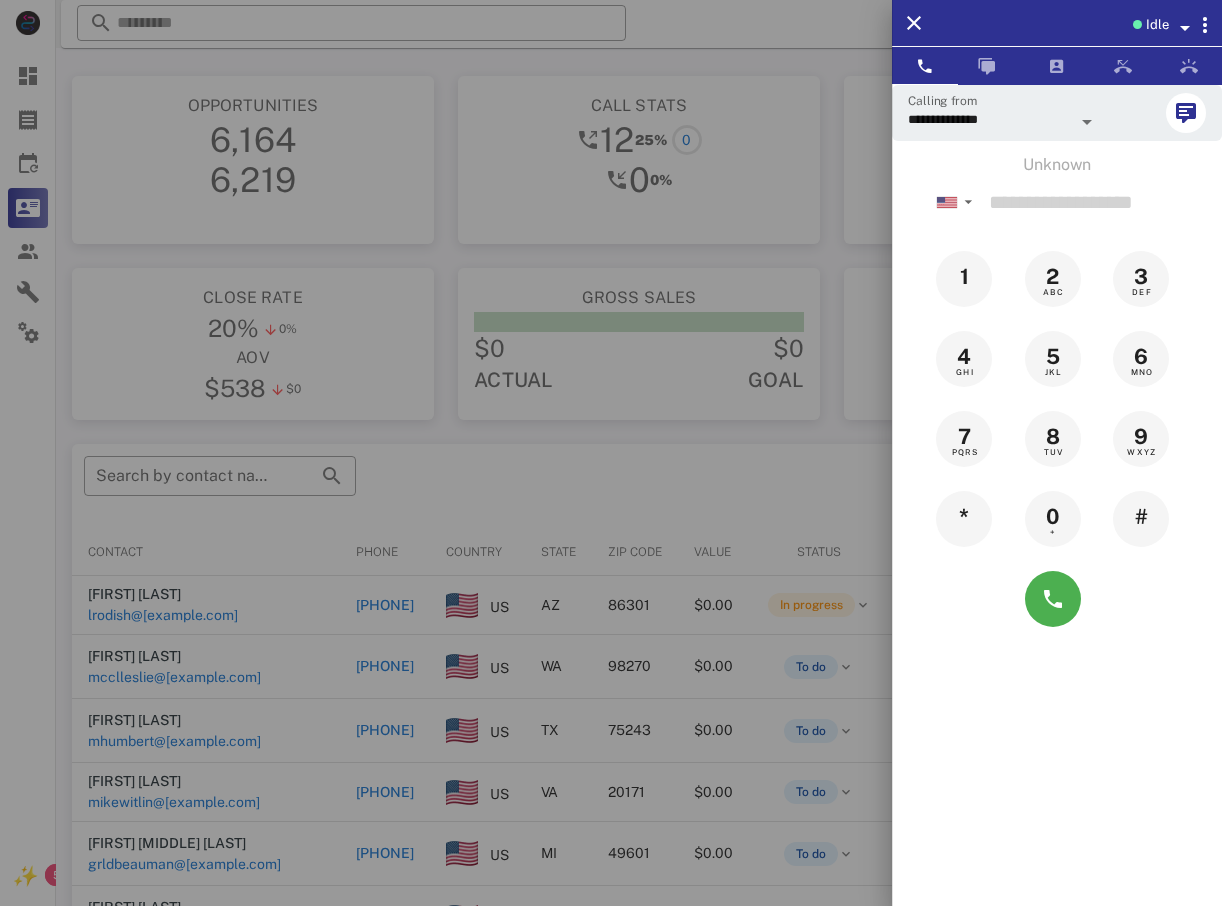click at bounding box center (611, 453) 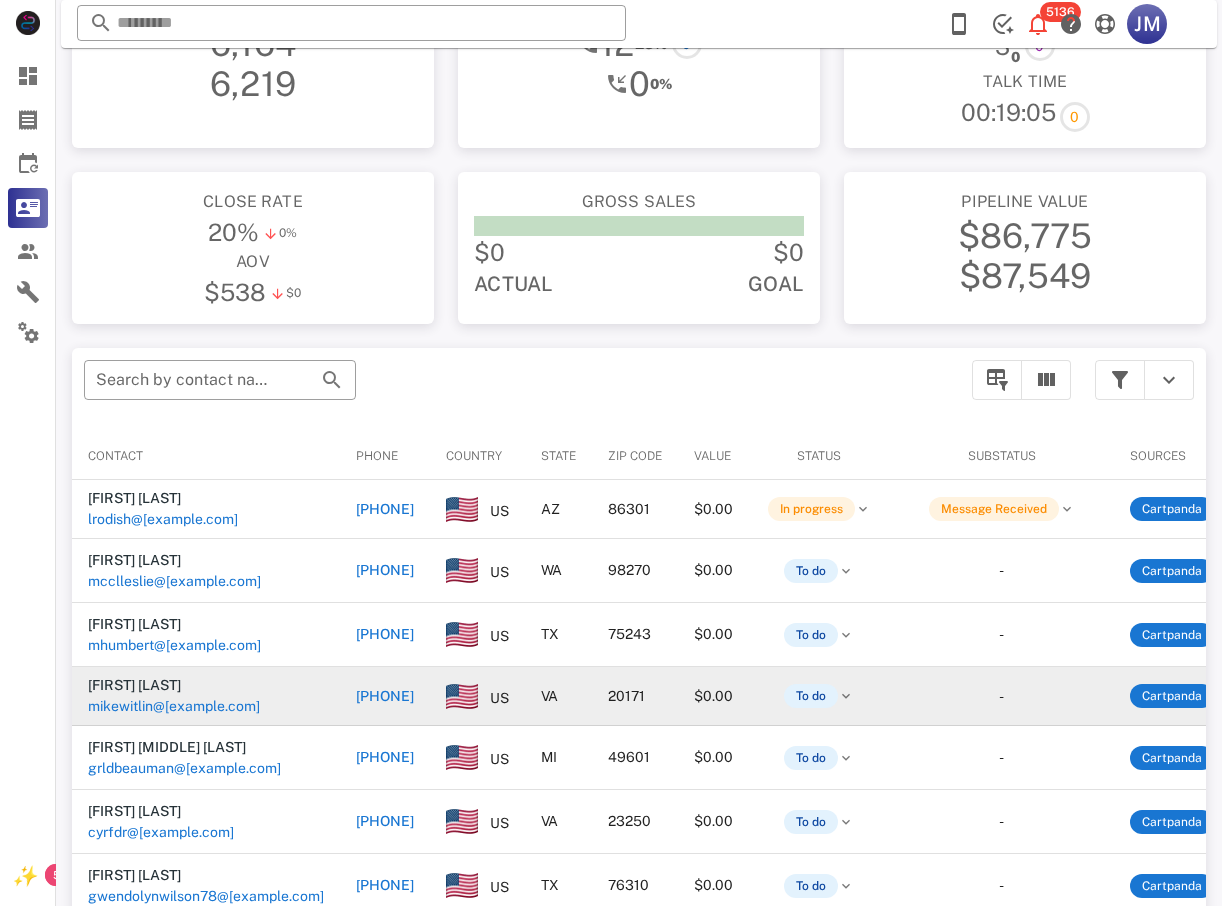 scroll, scrollTop: 100, scrollLeft: 0, axis: vertical 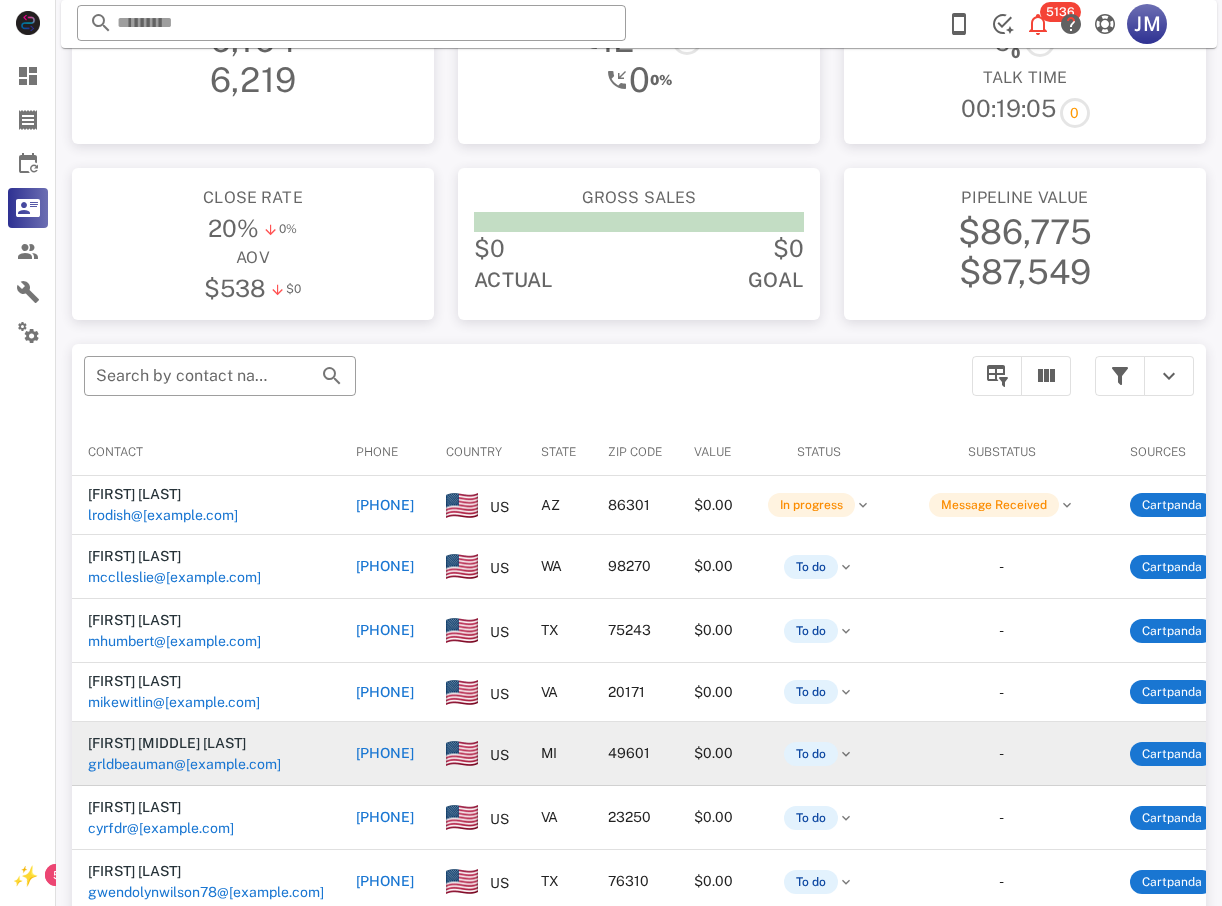 click on "+12314446234" at bounding box center [385, 753] 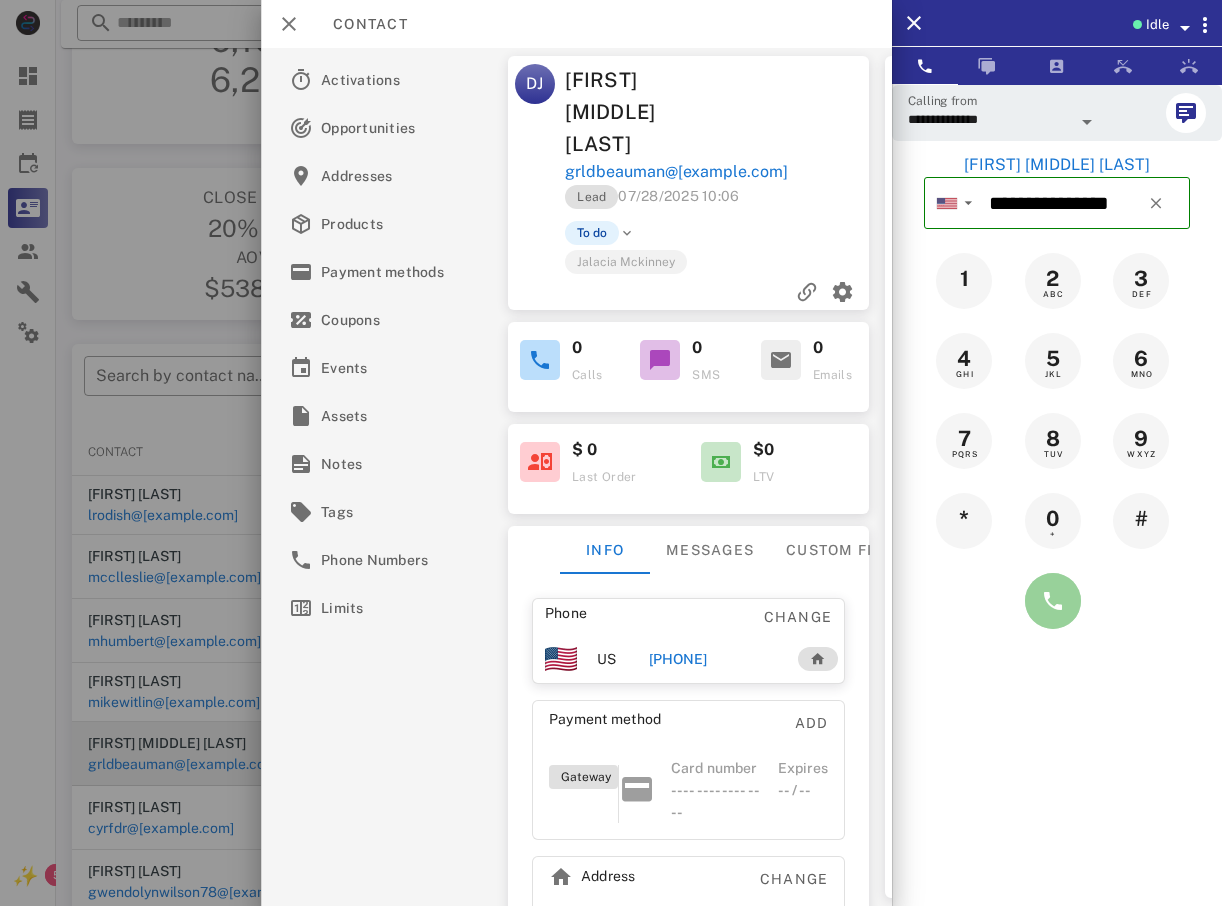 click at bounding box center [1053, 601] 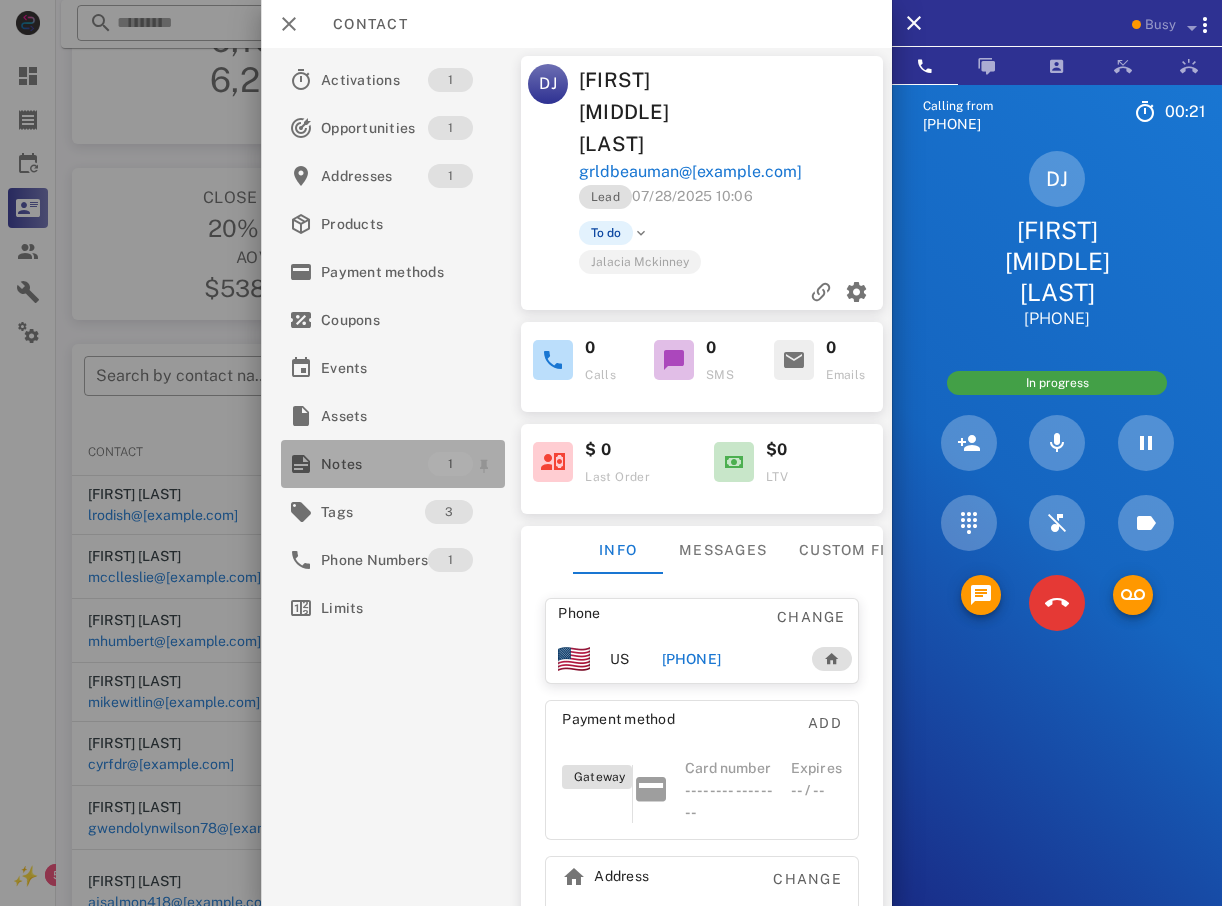 click on "Notes" at bounding box center [374, 464] 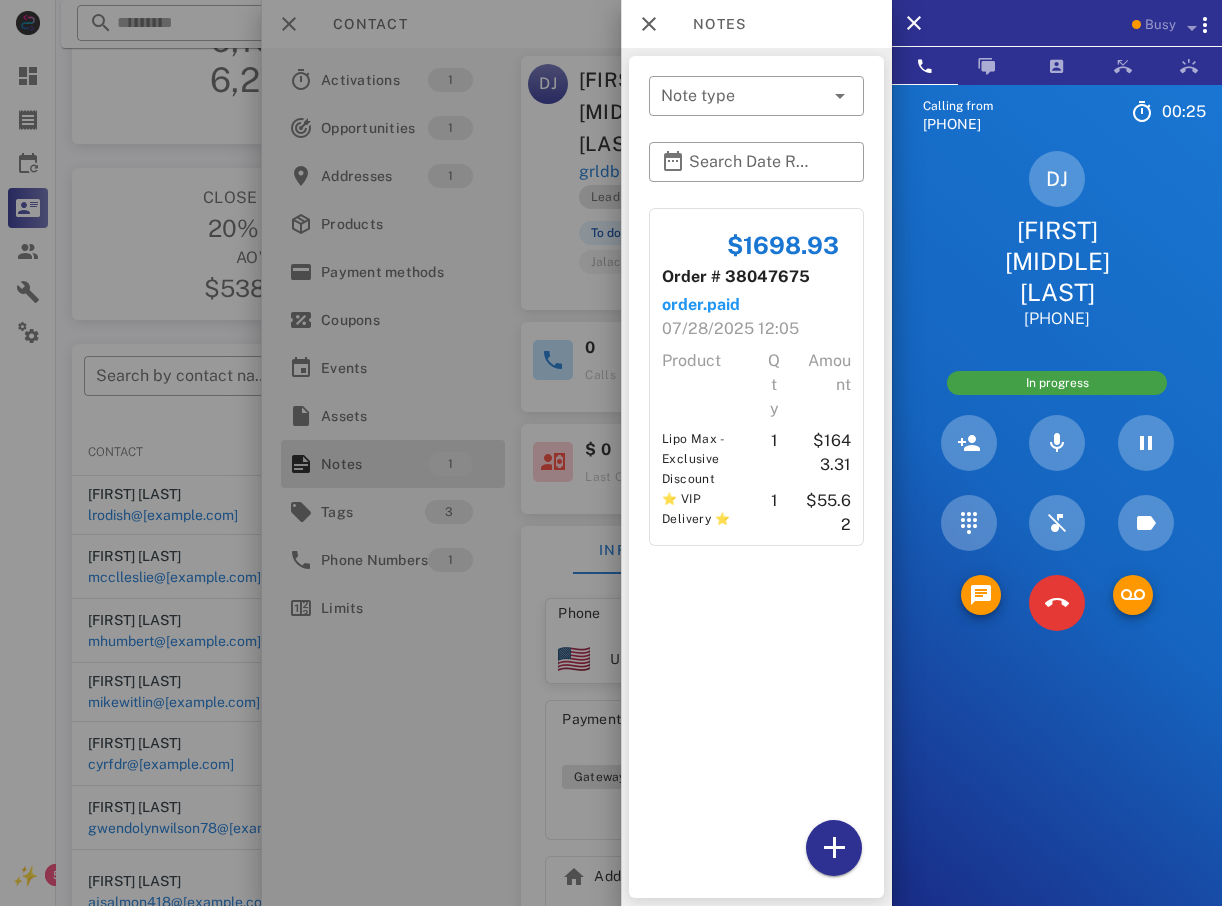 click at bounding box center [611, 453] 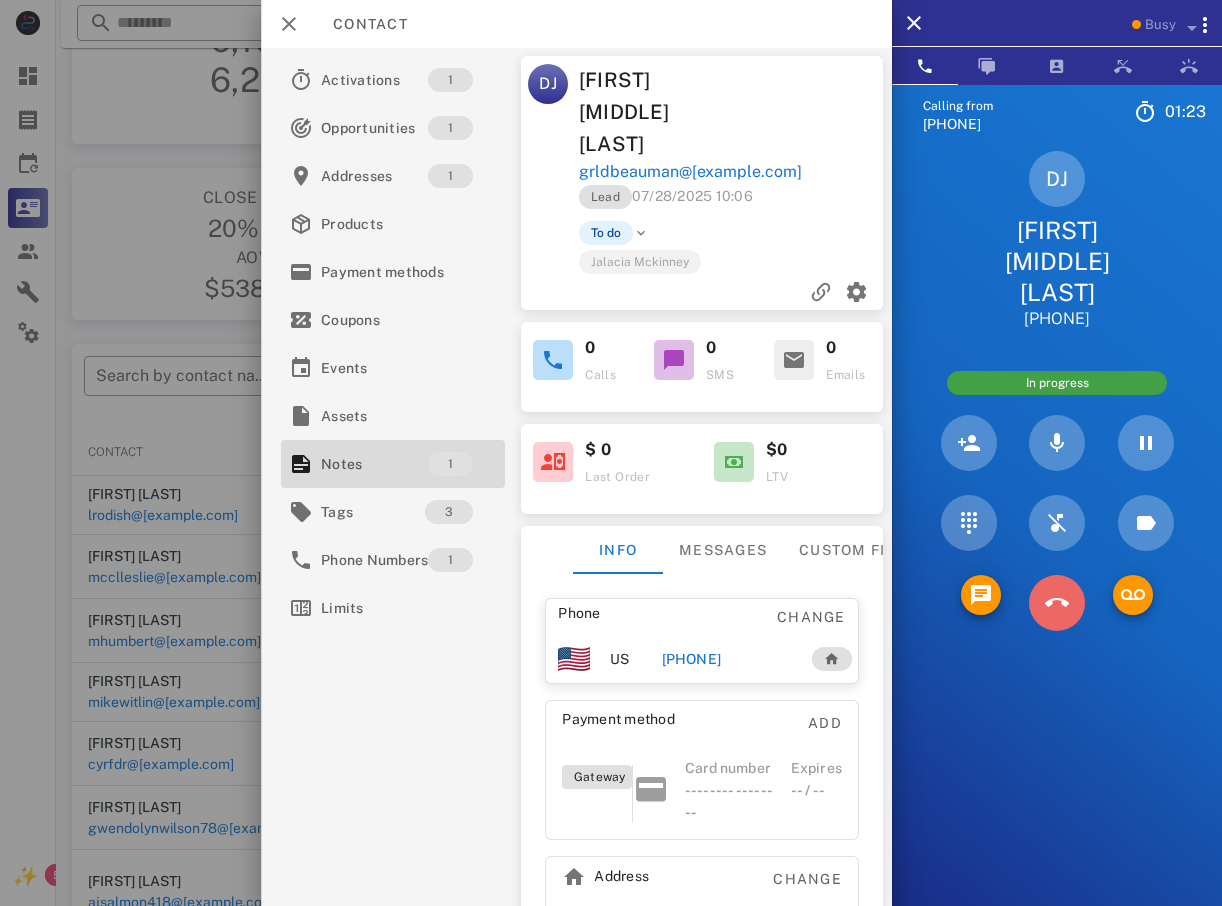 click at bounding box center [1057, 603] 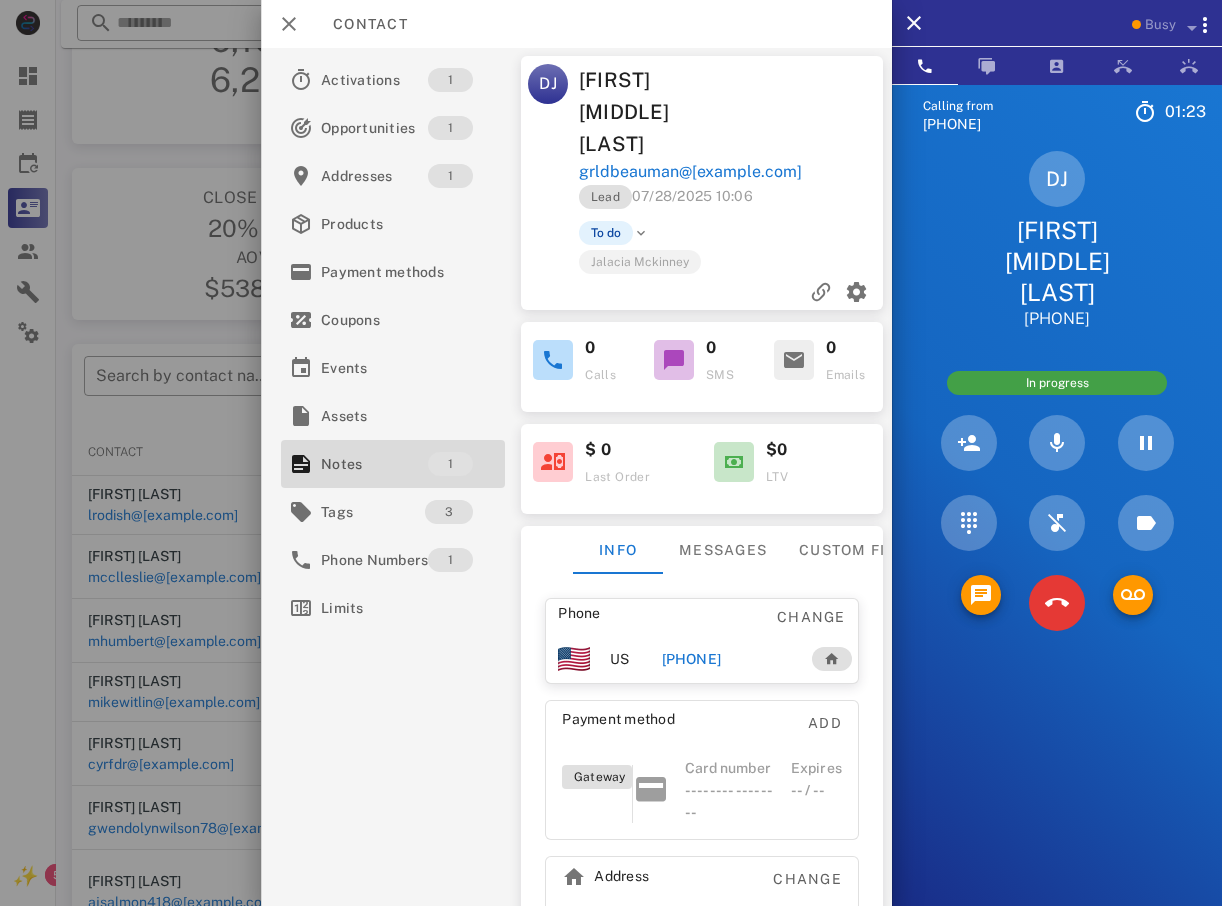 click on "8 TUV" at bounding box center [0, 0] 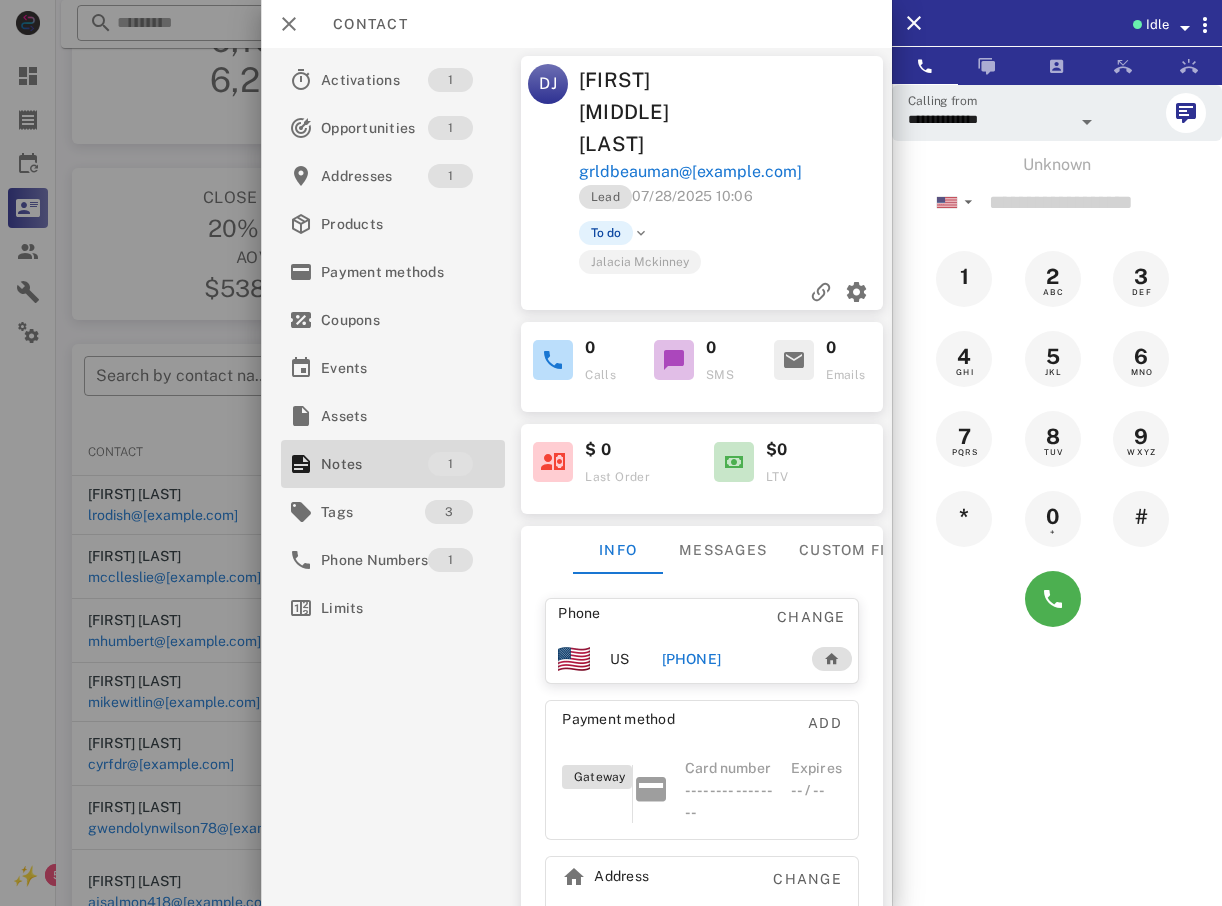 click at bounding box center [611, 453] 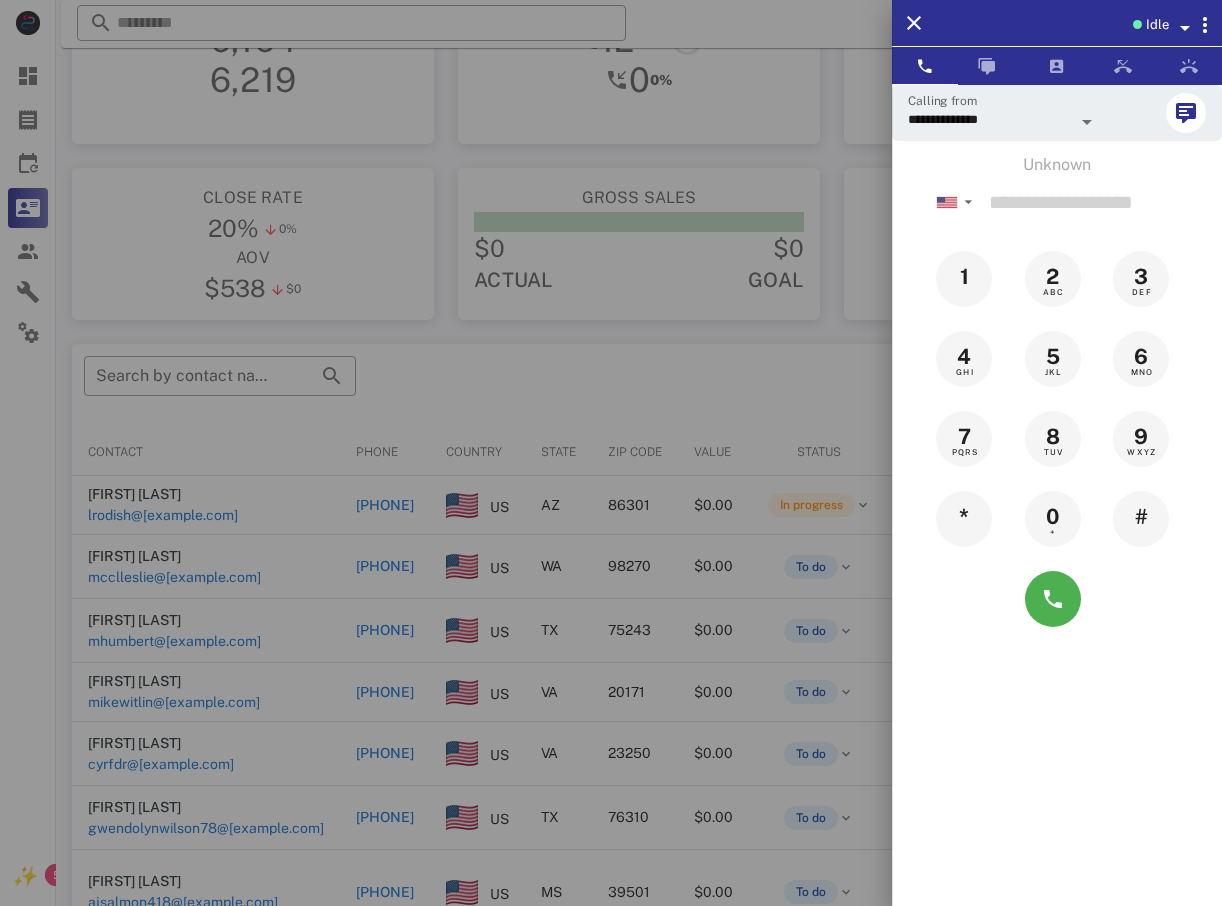 click at bounding box center [611, 453] 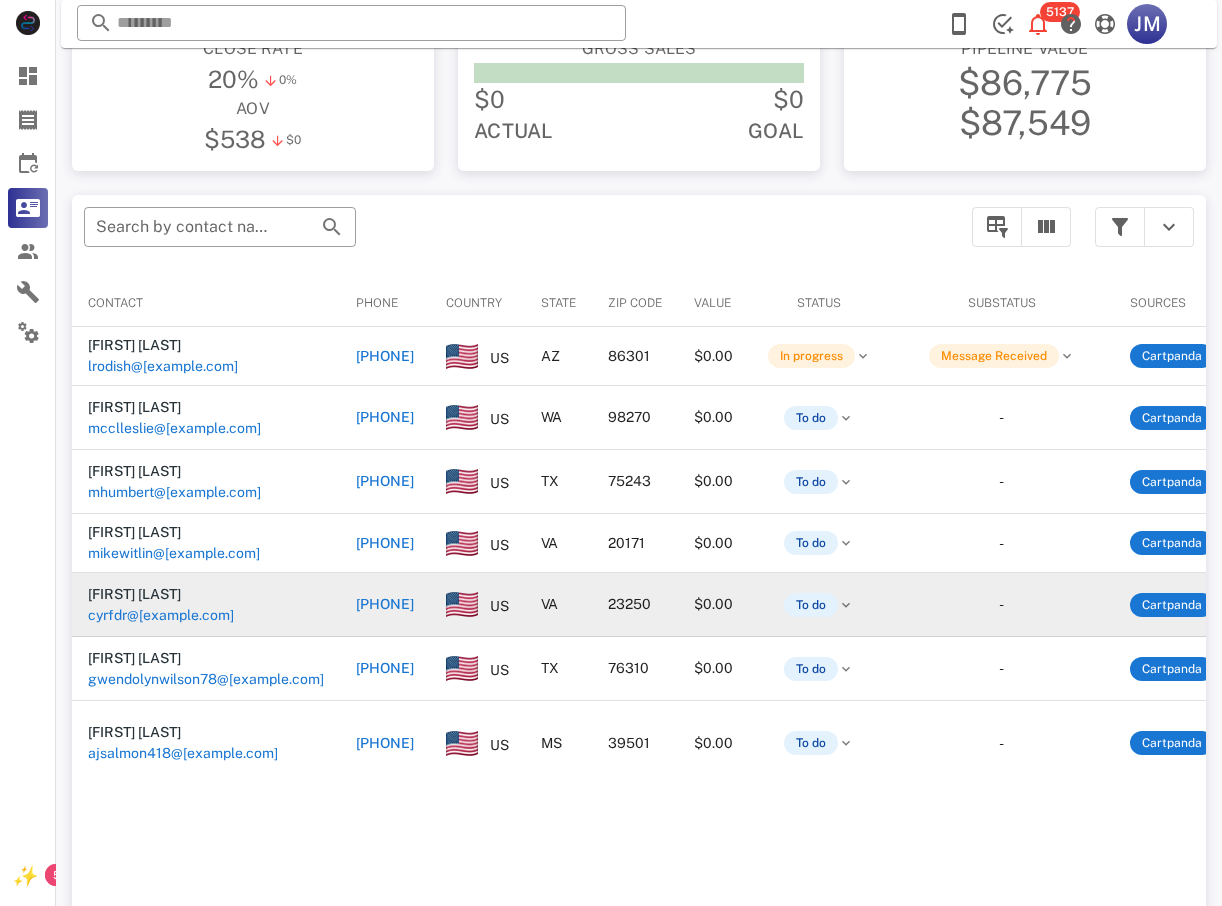scroll, scrollTop: 300, scrollLeft: 0, axis: vertical 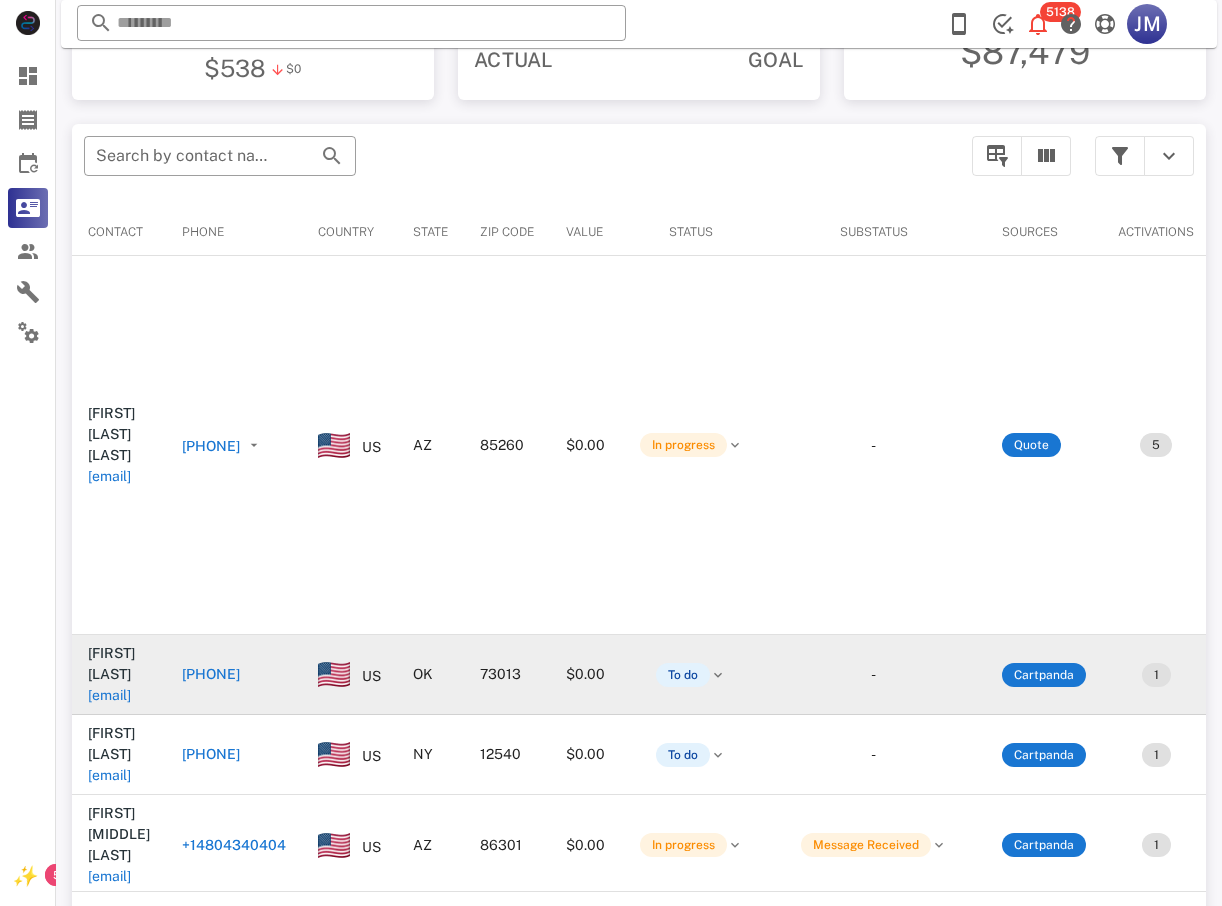 click on "+14058507113" at bounding box center (204, 674) 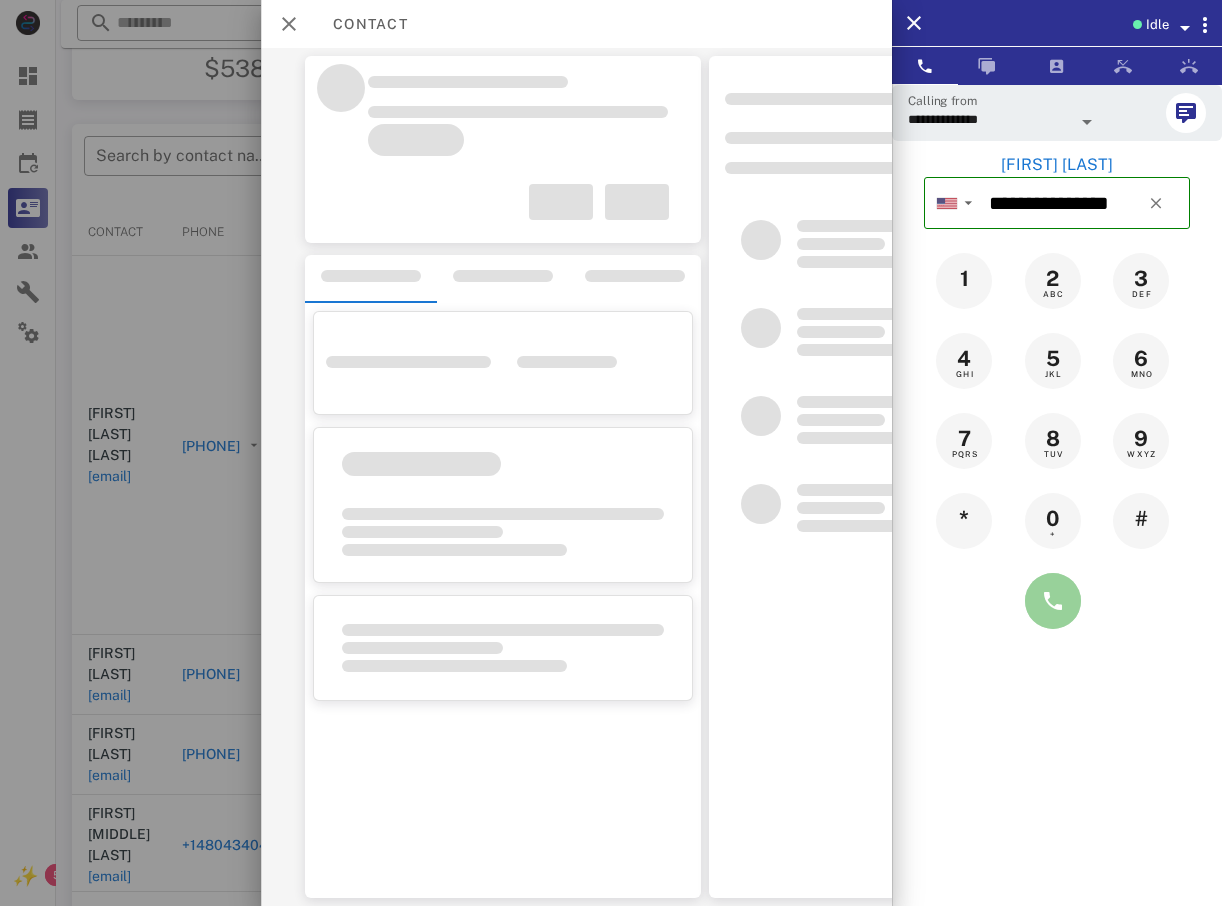 click at bounding box center (1053, 601) 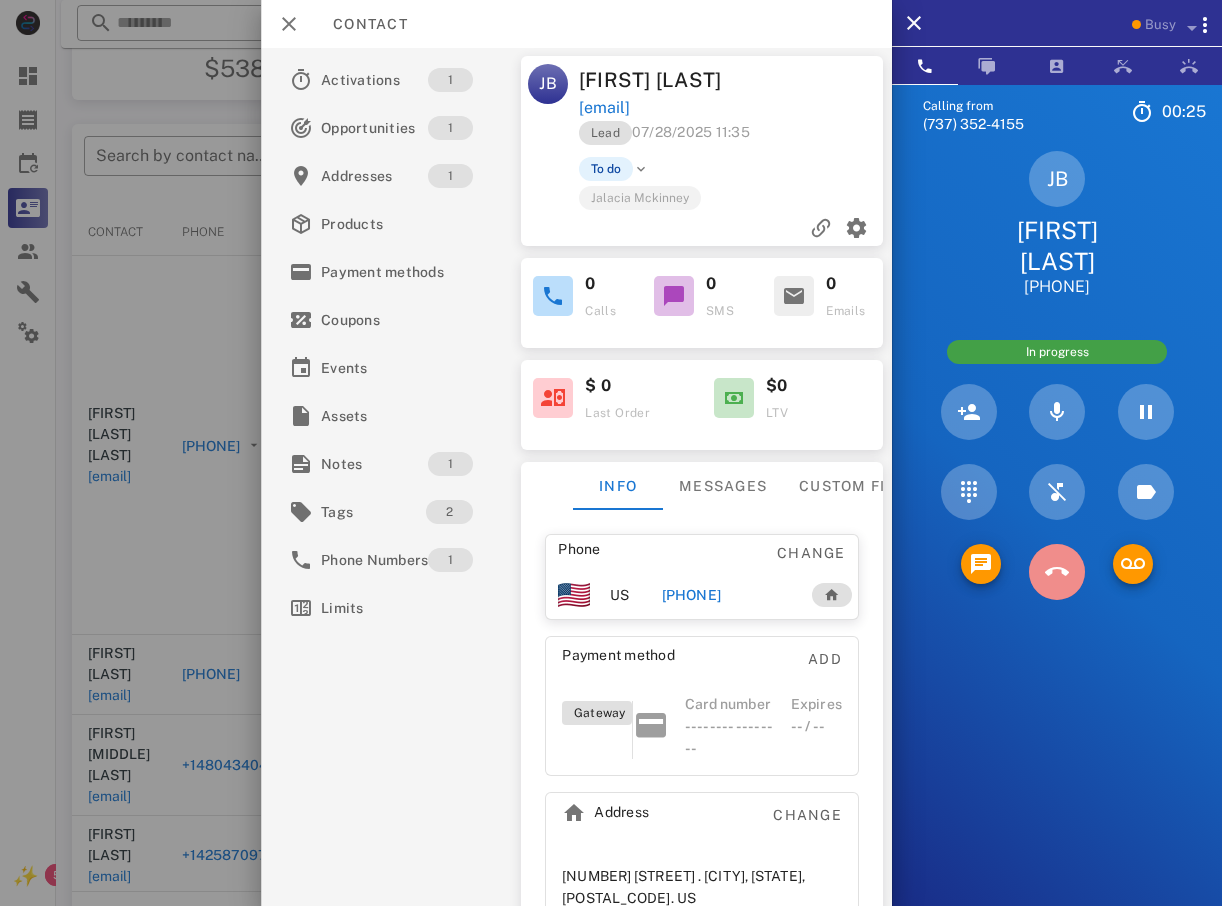 drag, startPoint x: 1066, startPoint y: 552, endPoint x: 1053, endPoint y: 567, distance: 19.849434 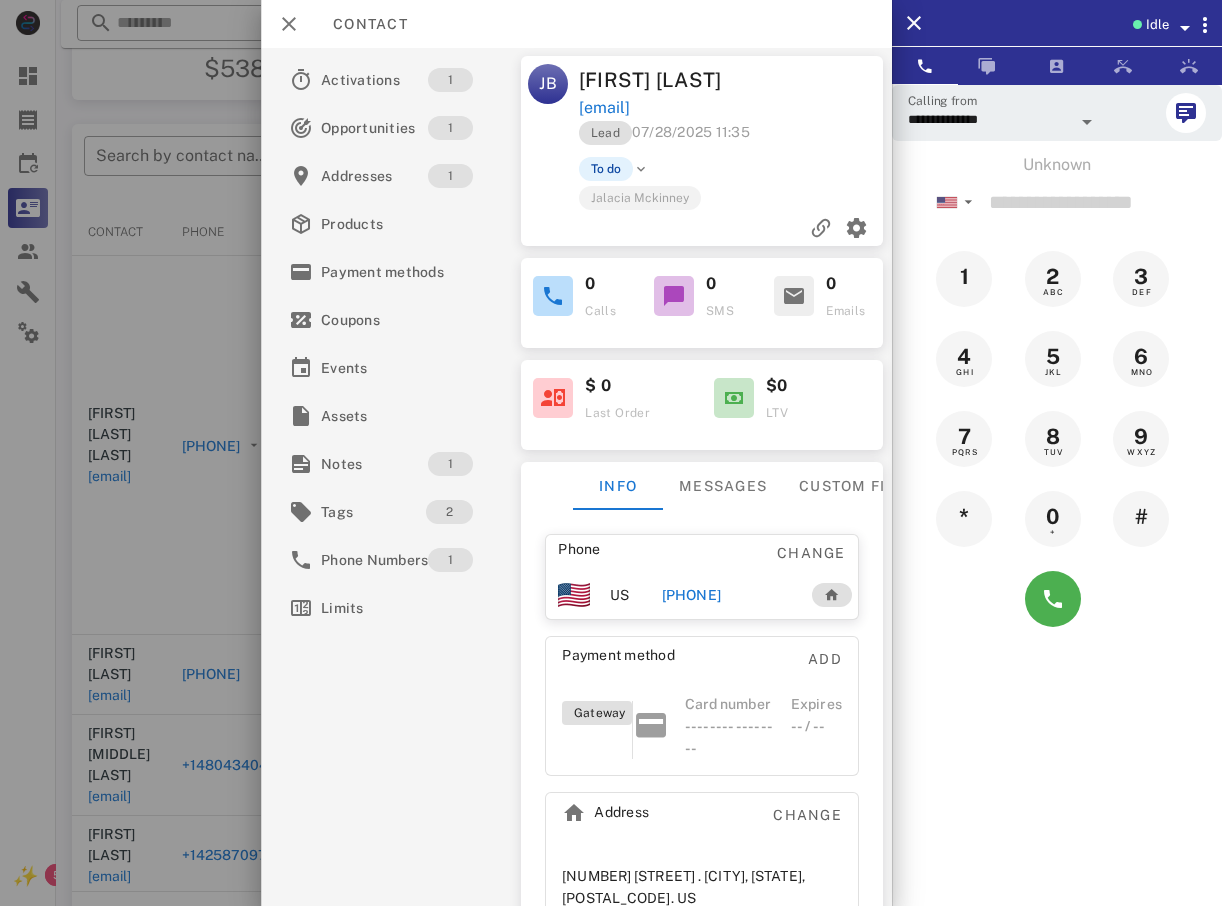 click at bounding box center [611, 453] 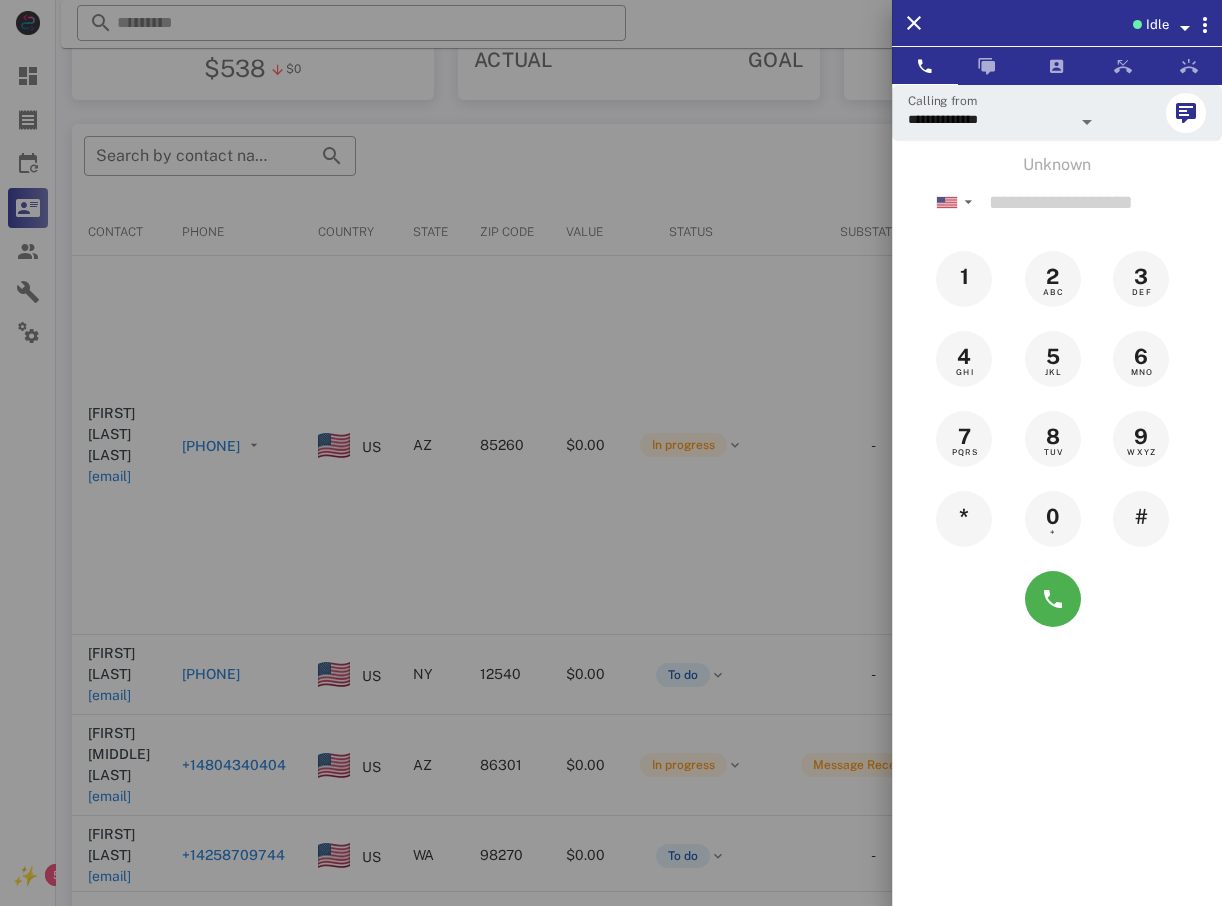 click at bounding box center [611, 453] 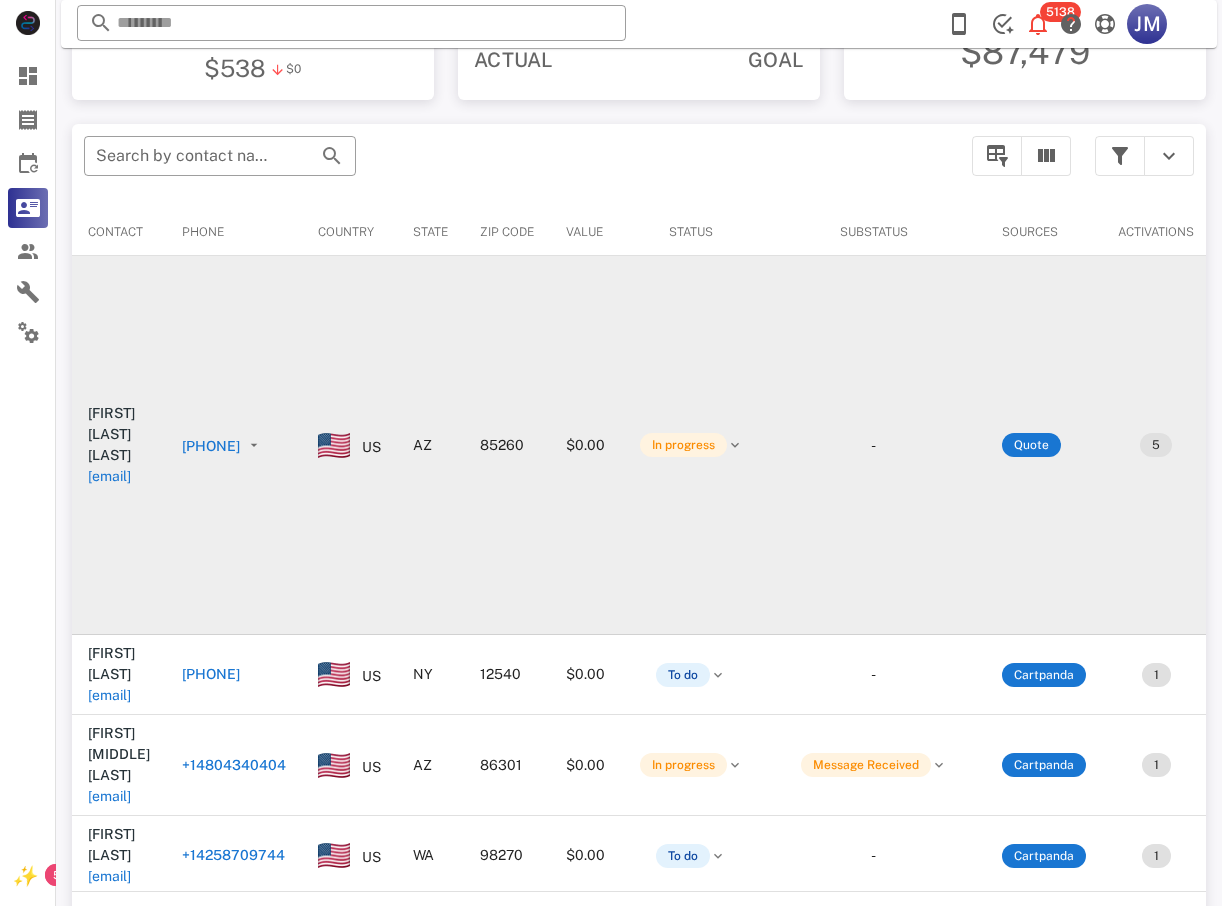 click on "[PHONE]" at bounding box center (204, 446) 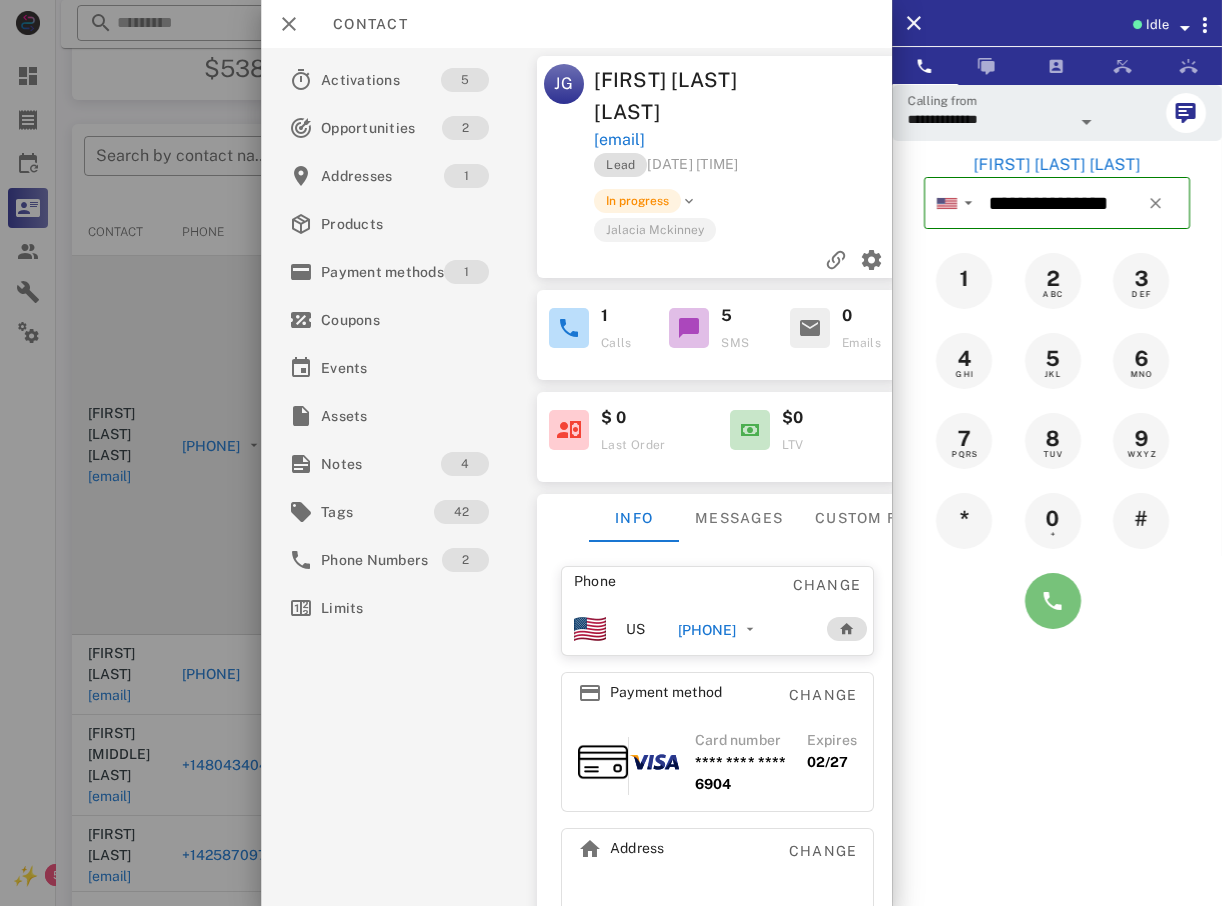 click at bounding box center [1053, 601] 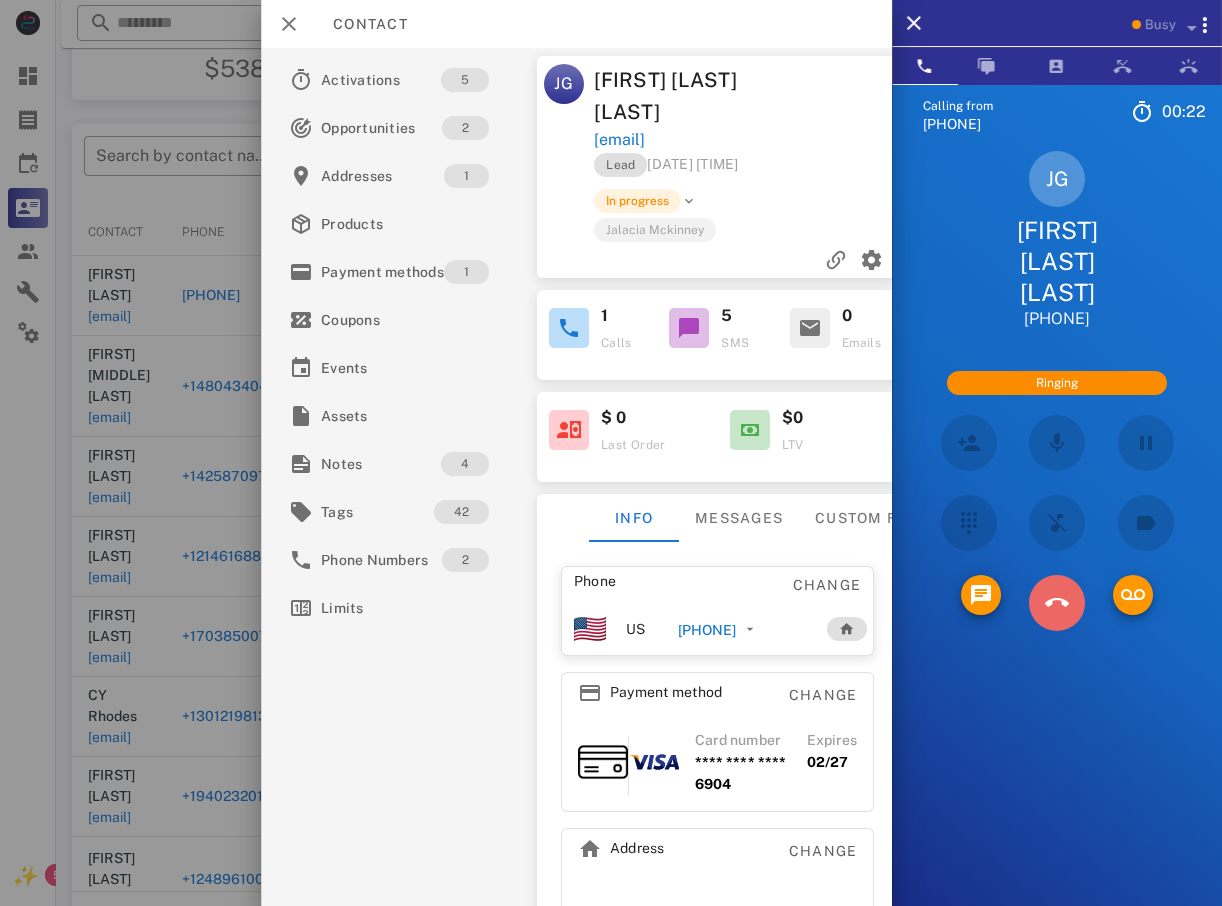 click at bounding box center (1057, 572) 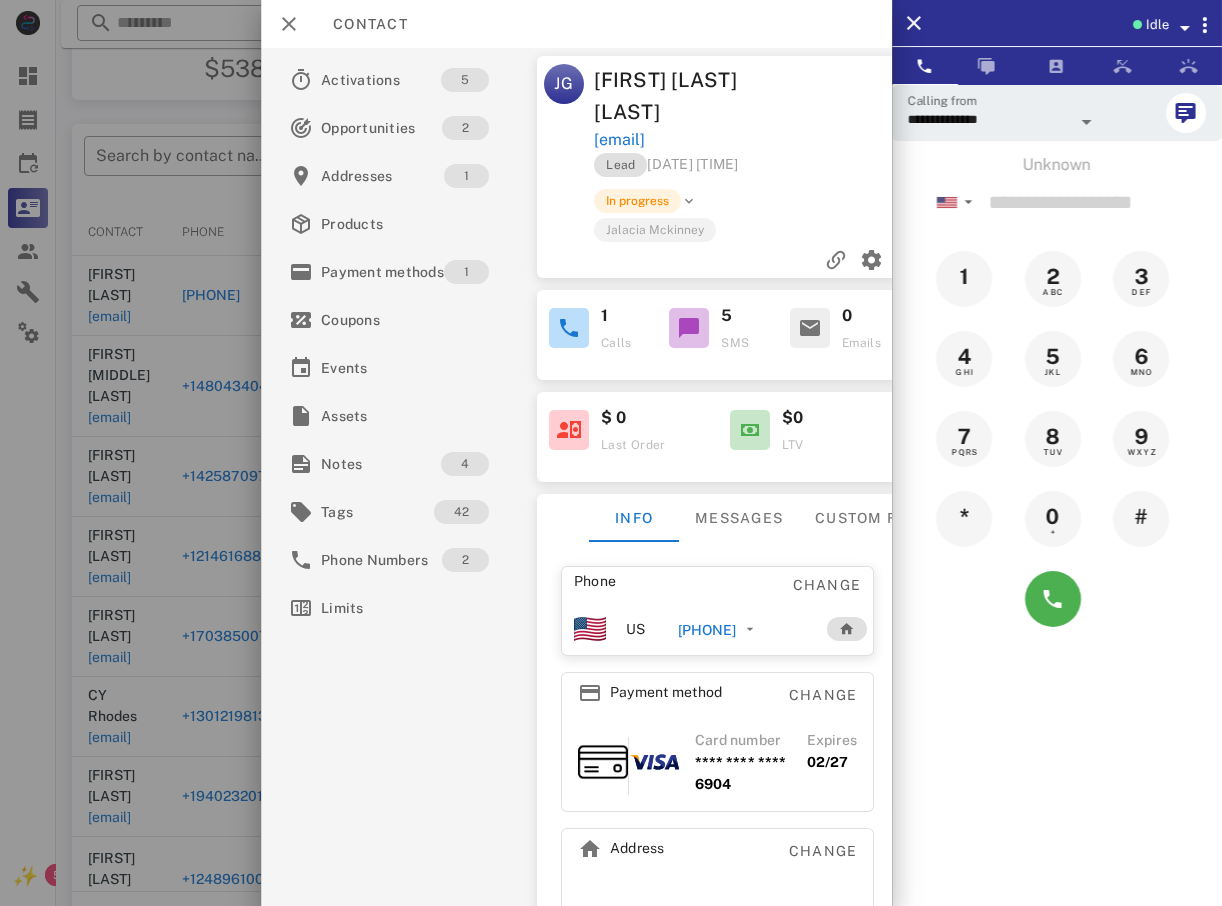 click at bounding box center (611, 453) 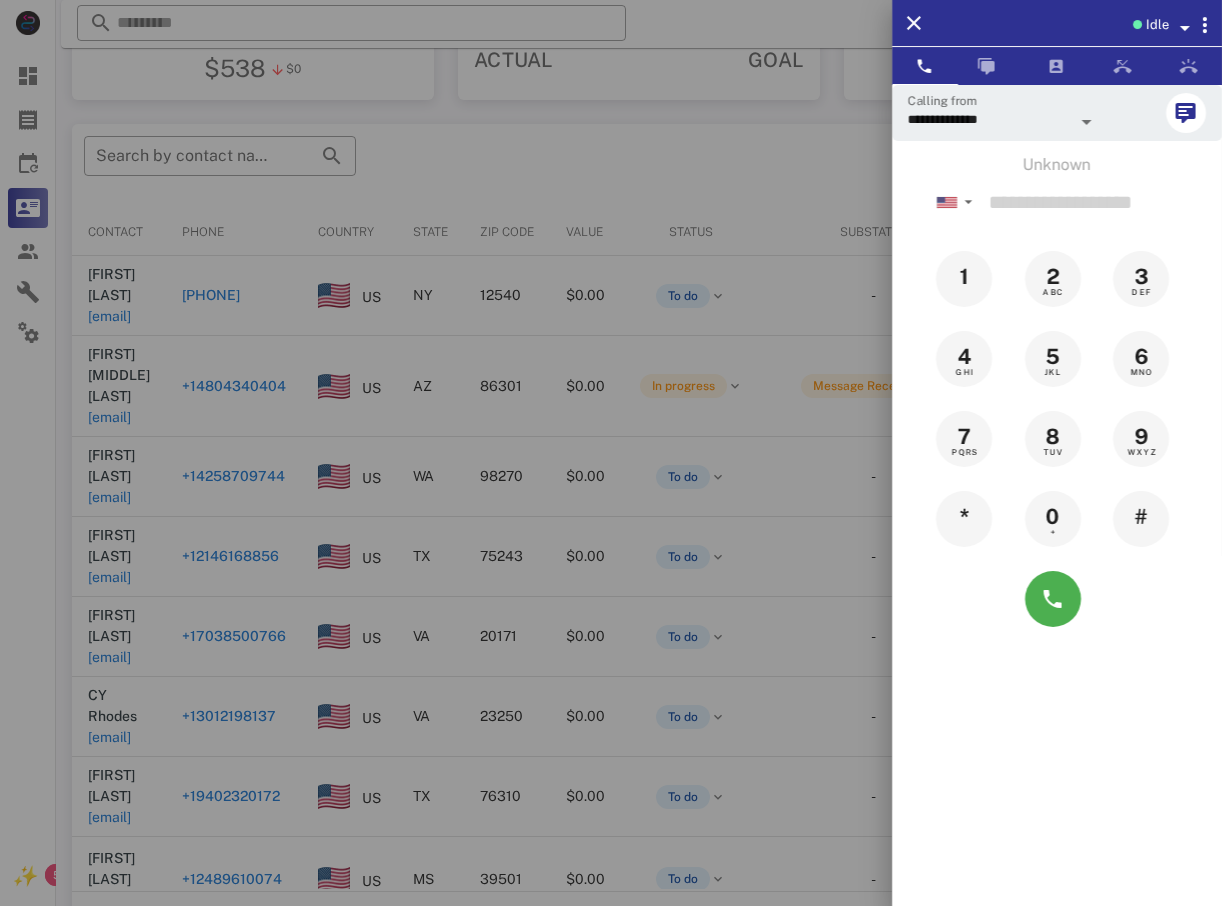click at bounding box center (611, 453) 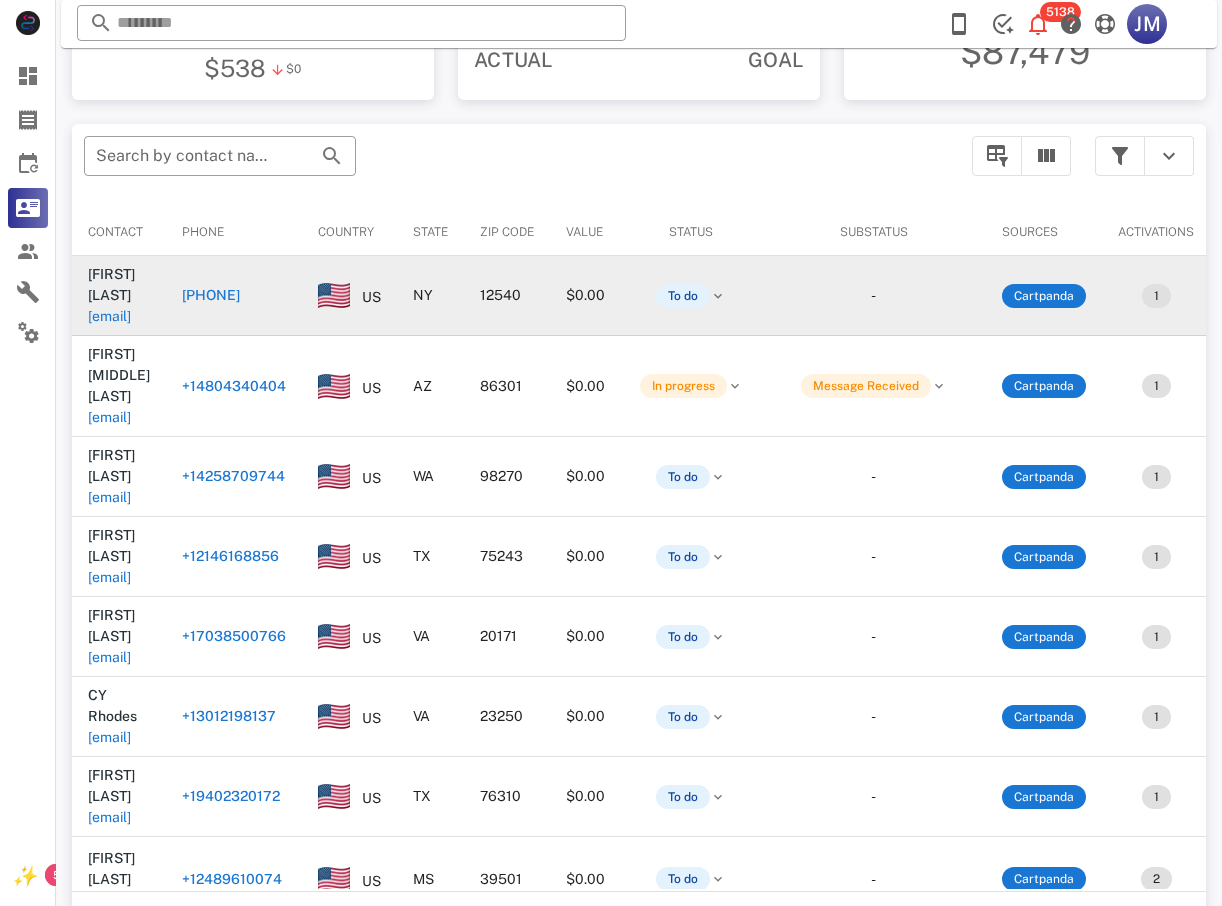 drag, startPoint x: 237, startPoint y: 215, endPoint x: 432, endPoint y: 297, distance: 211.5396 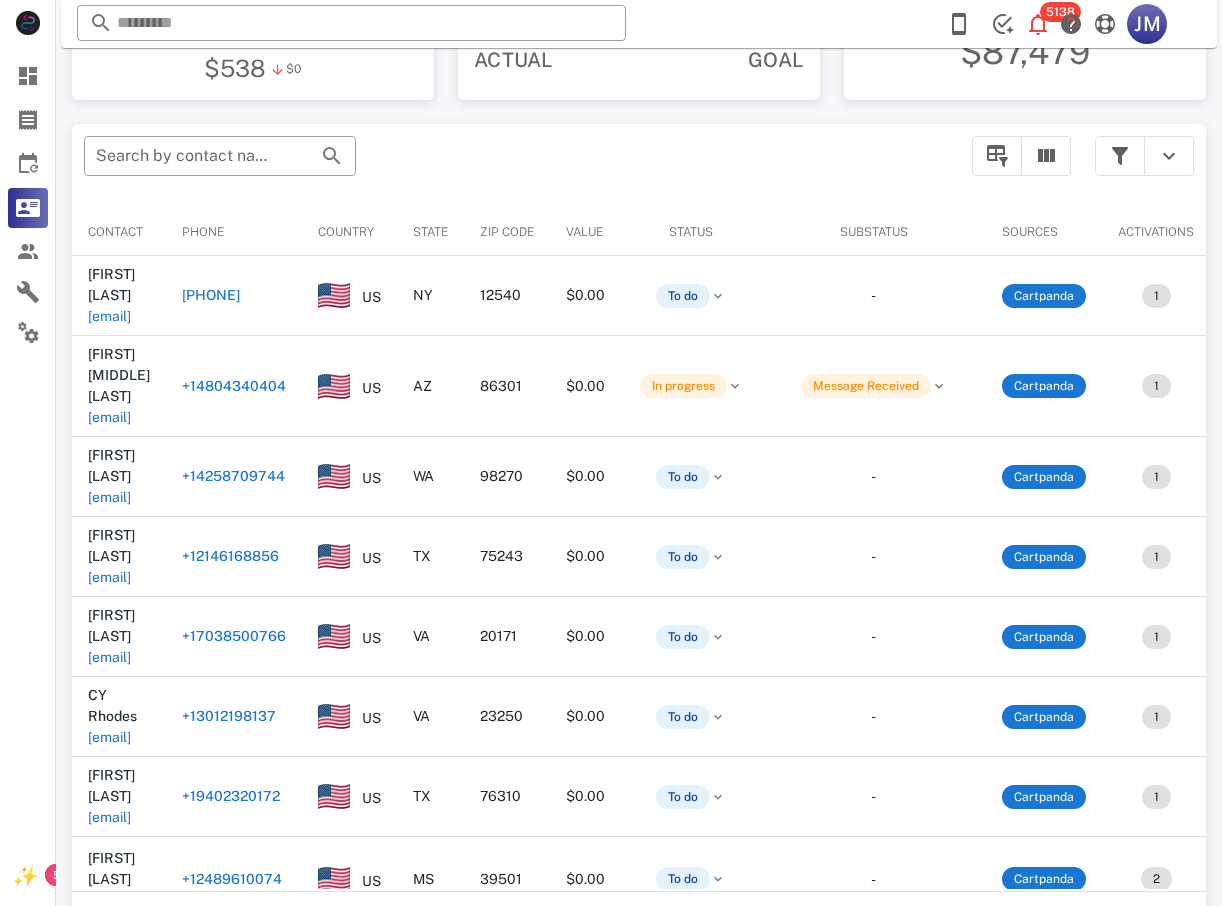 type on "**********" 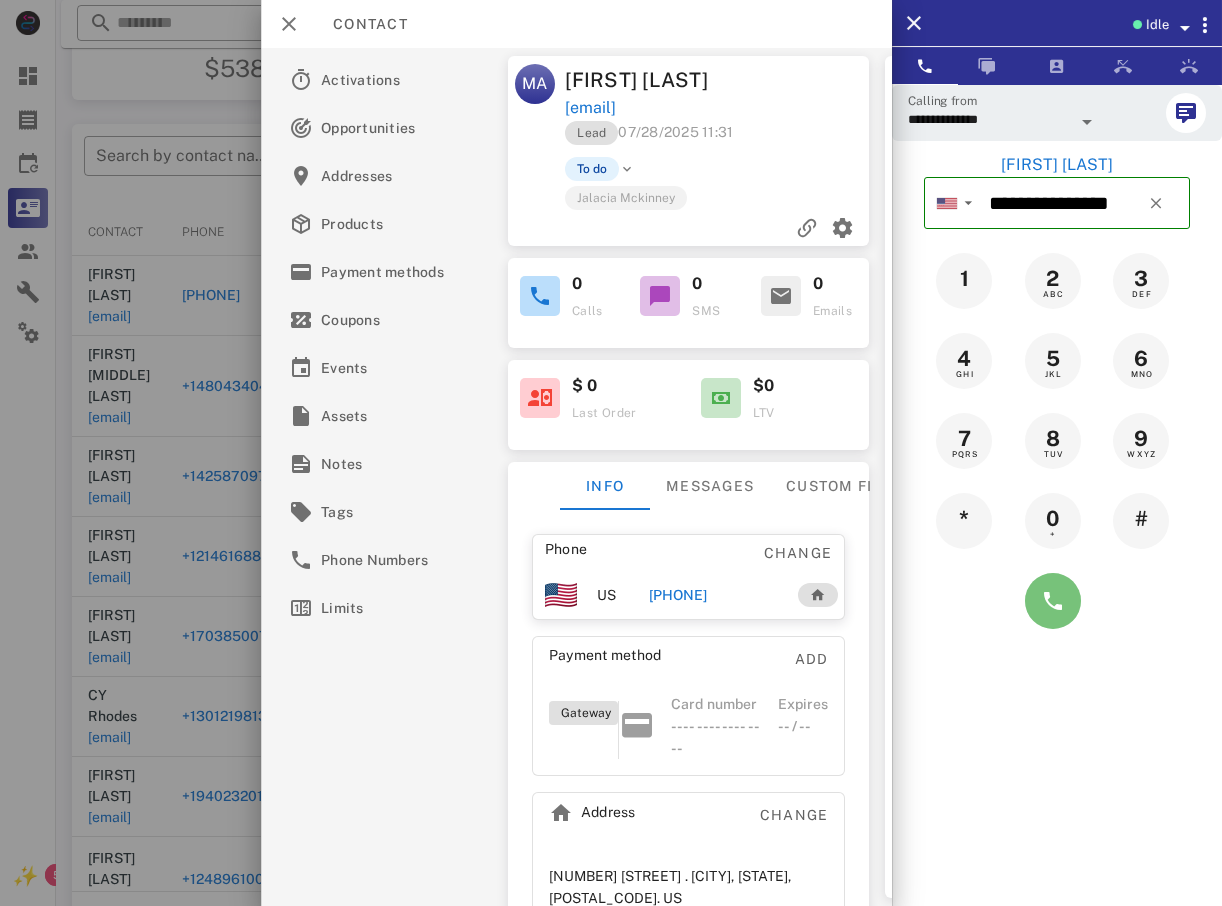 drag, startPoint x: 1060, startPoint y: 597, endPoint x: 1019, endPoint y: 602, distance: 41.303753 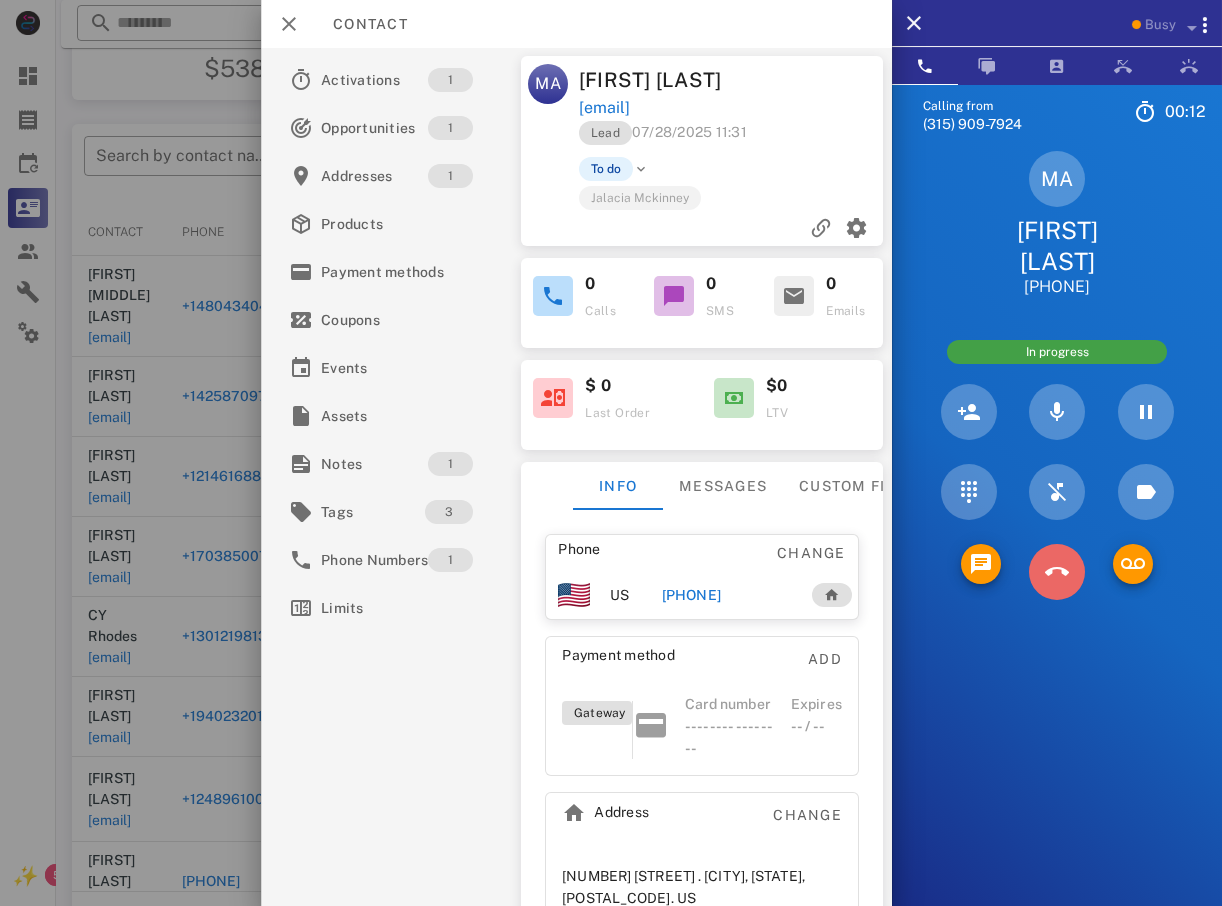 click at bounding box center [1057, 572] 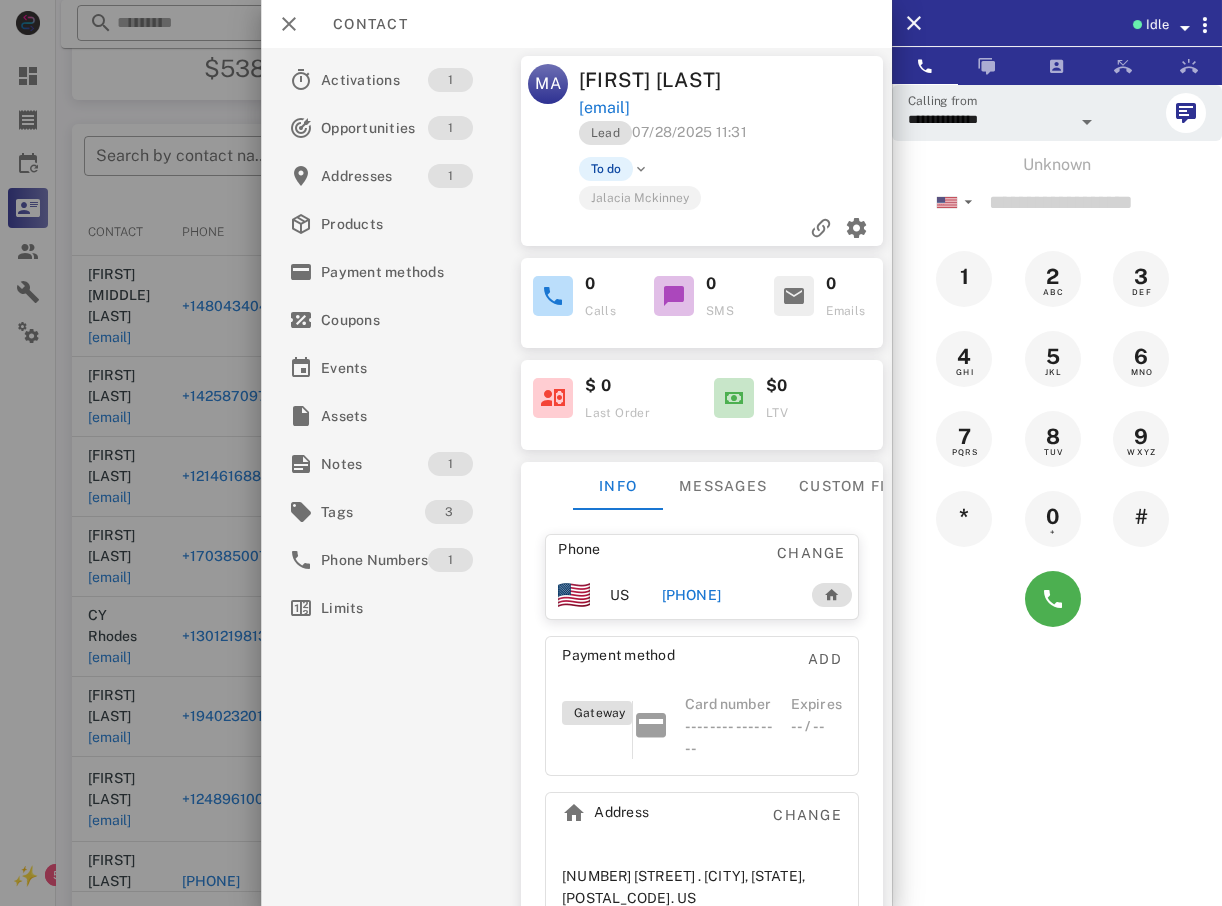 click at bounding box center (611, 453) 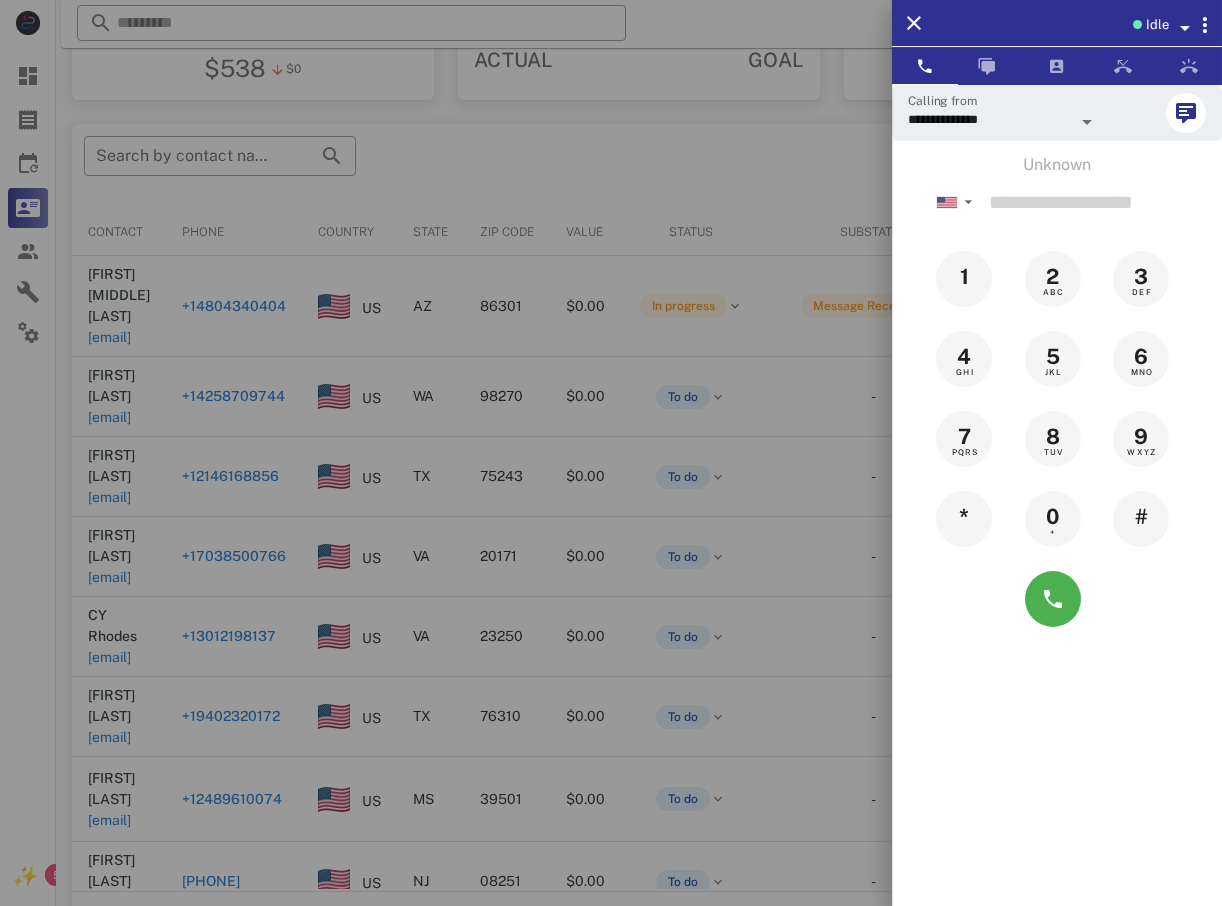 click at bounding box center (611, 453) 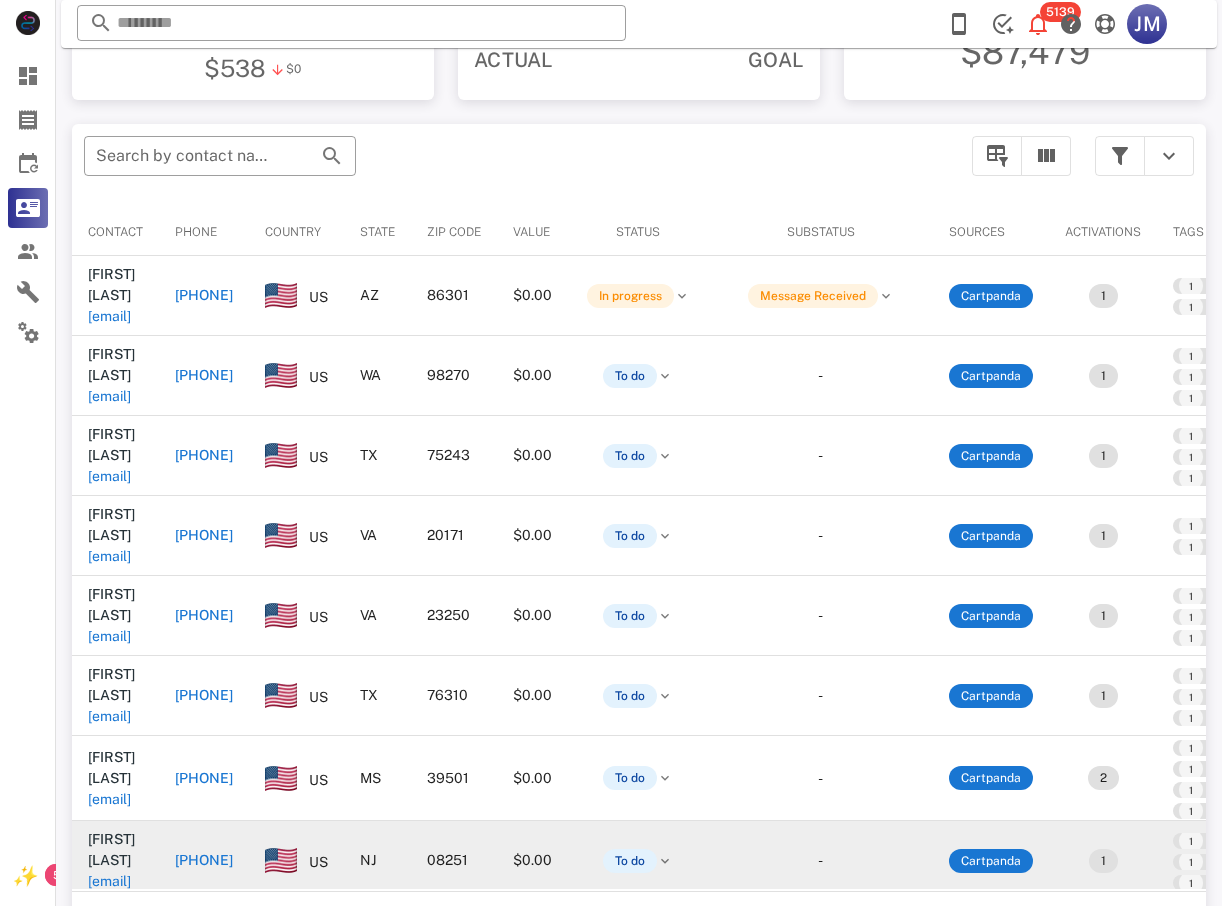 click on "+16094082334" at bounding box center [204, 861] 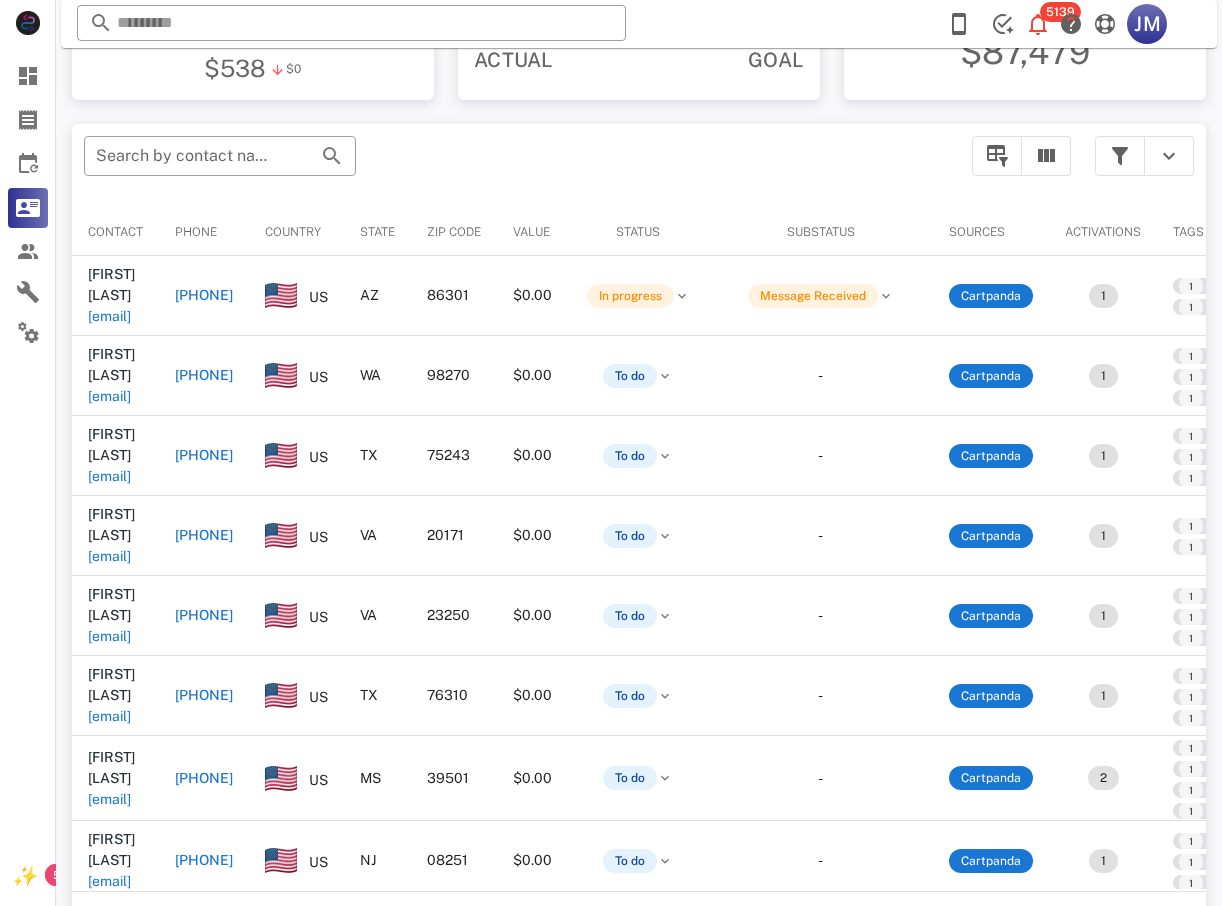 drag, startPoint x: 349, startPoint y: 737, endPoint x: 375, endPoint y: 754, distance: 31.06445 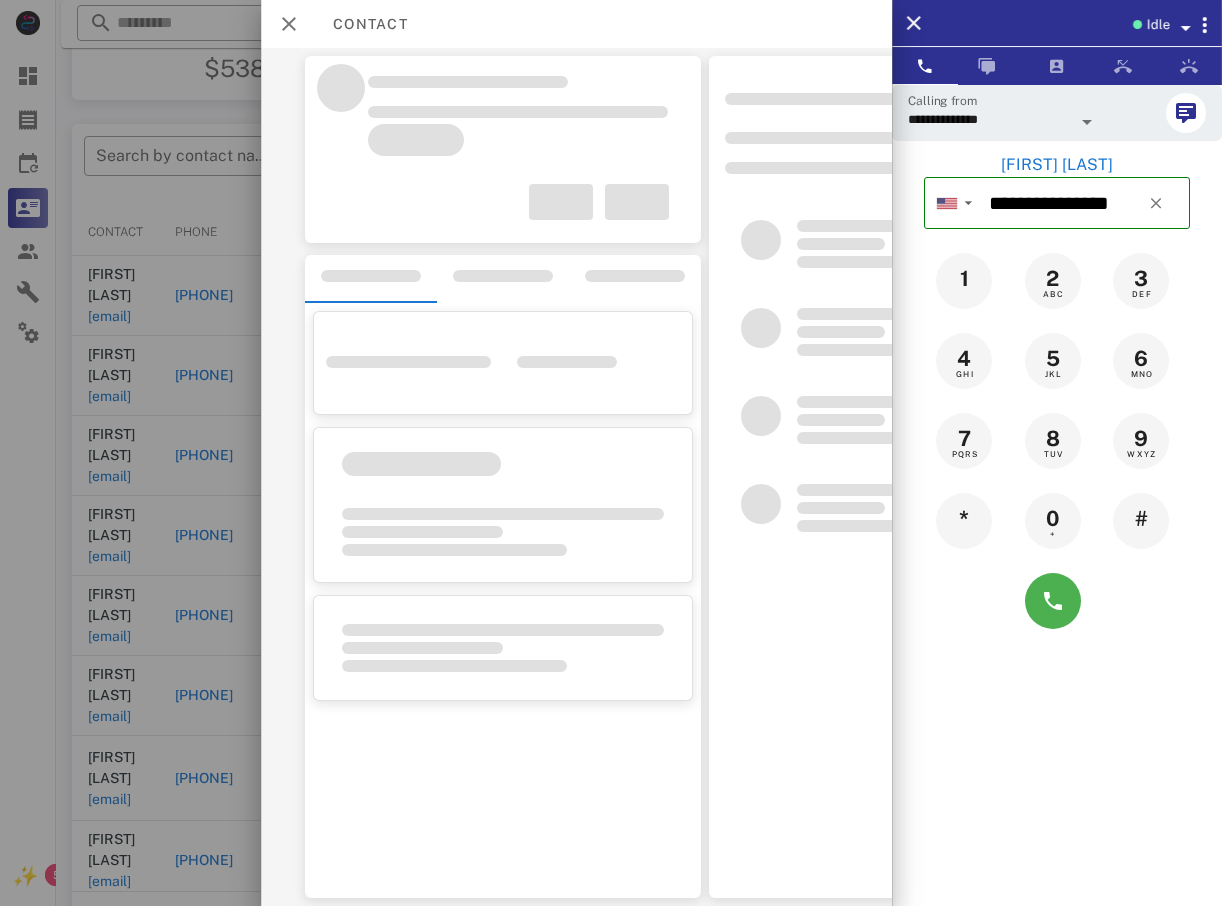 click at bounding box center [503, 576] 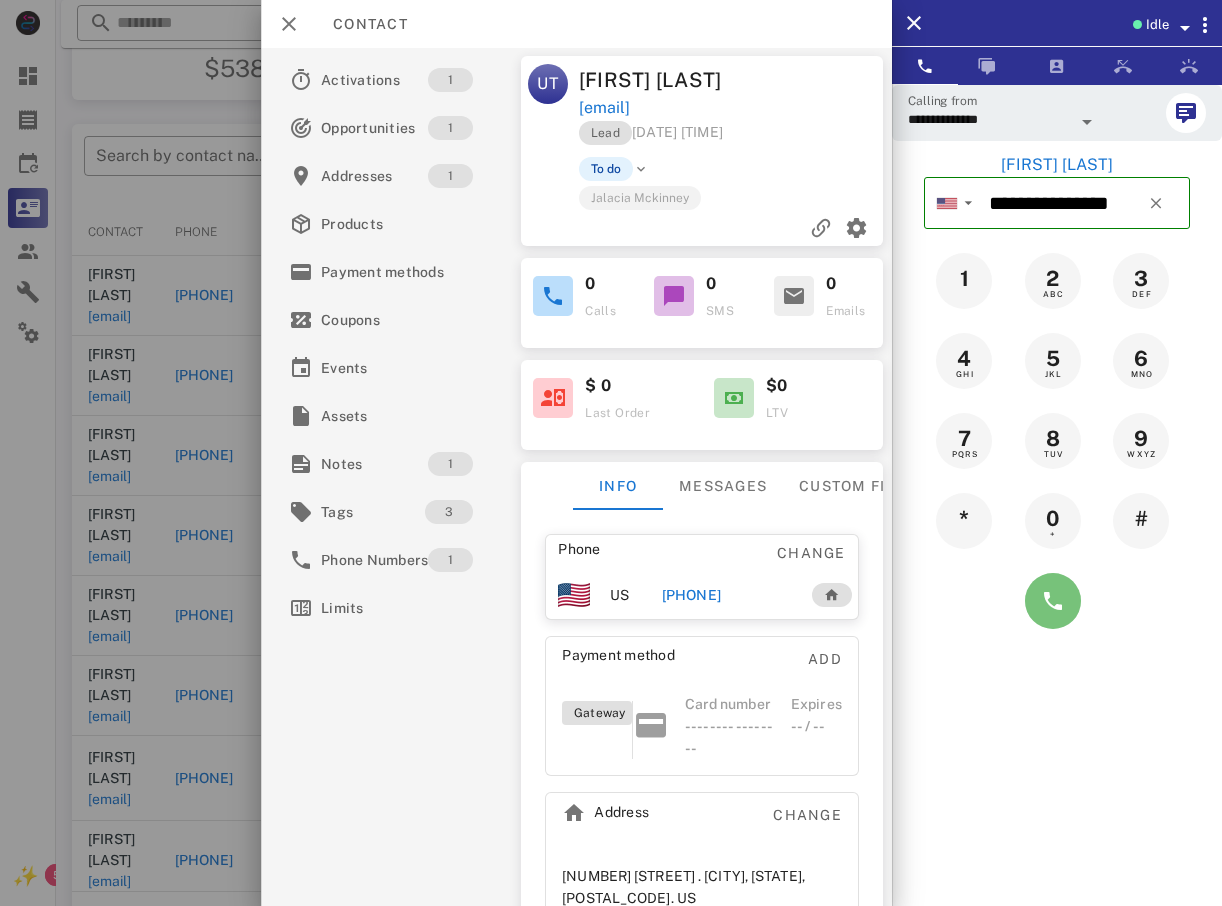 click at bounding box center (1053, 601) 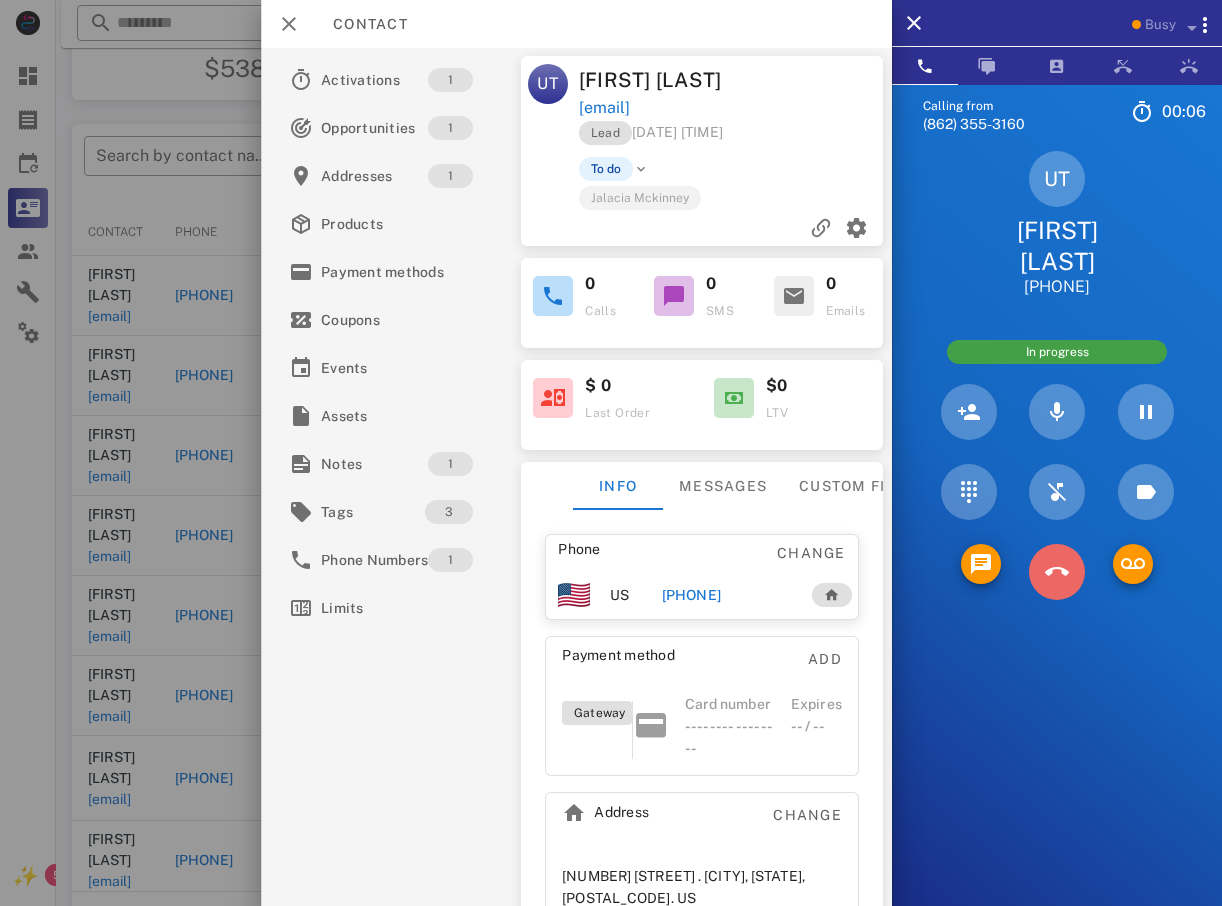 click at bounding box center [1057, 572] 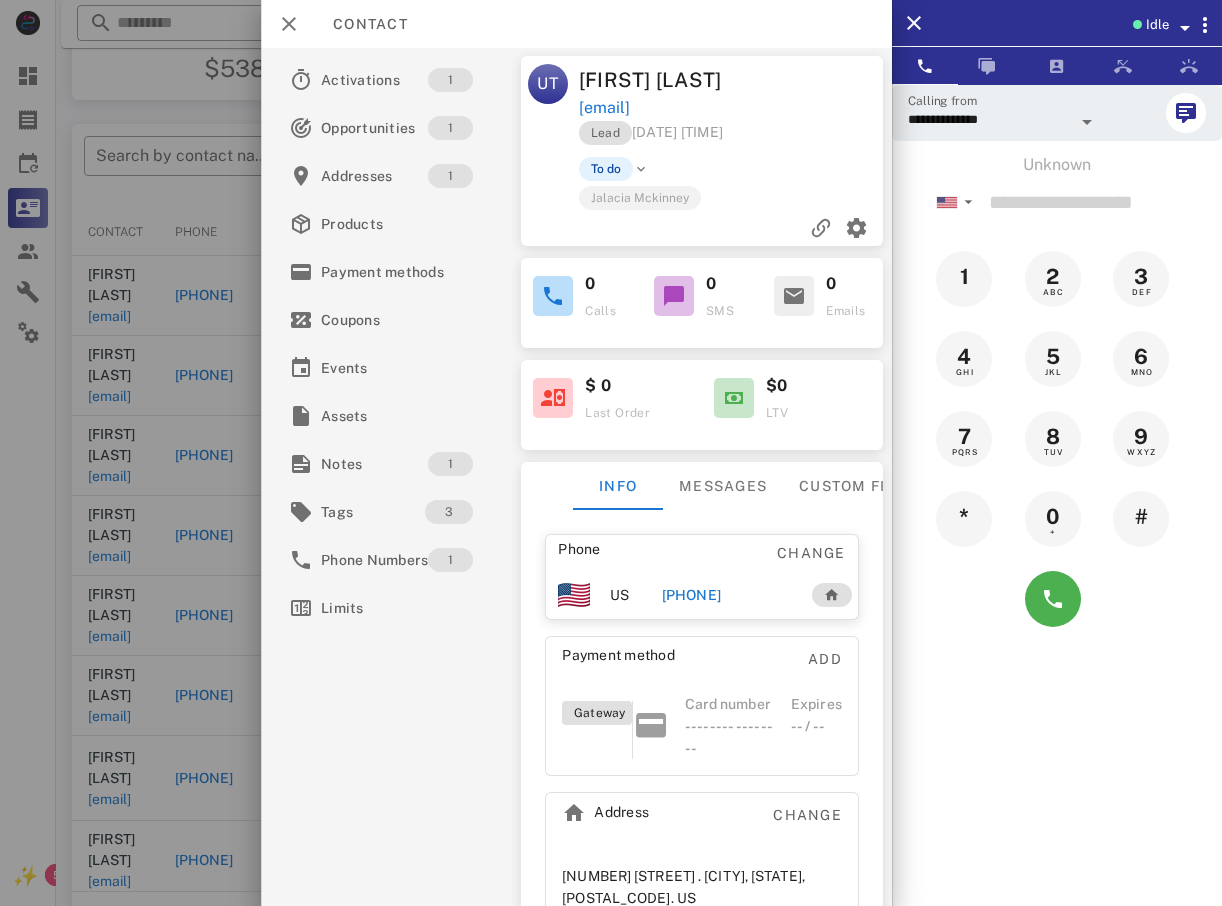 click at bounding box center (611, 453) 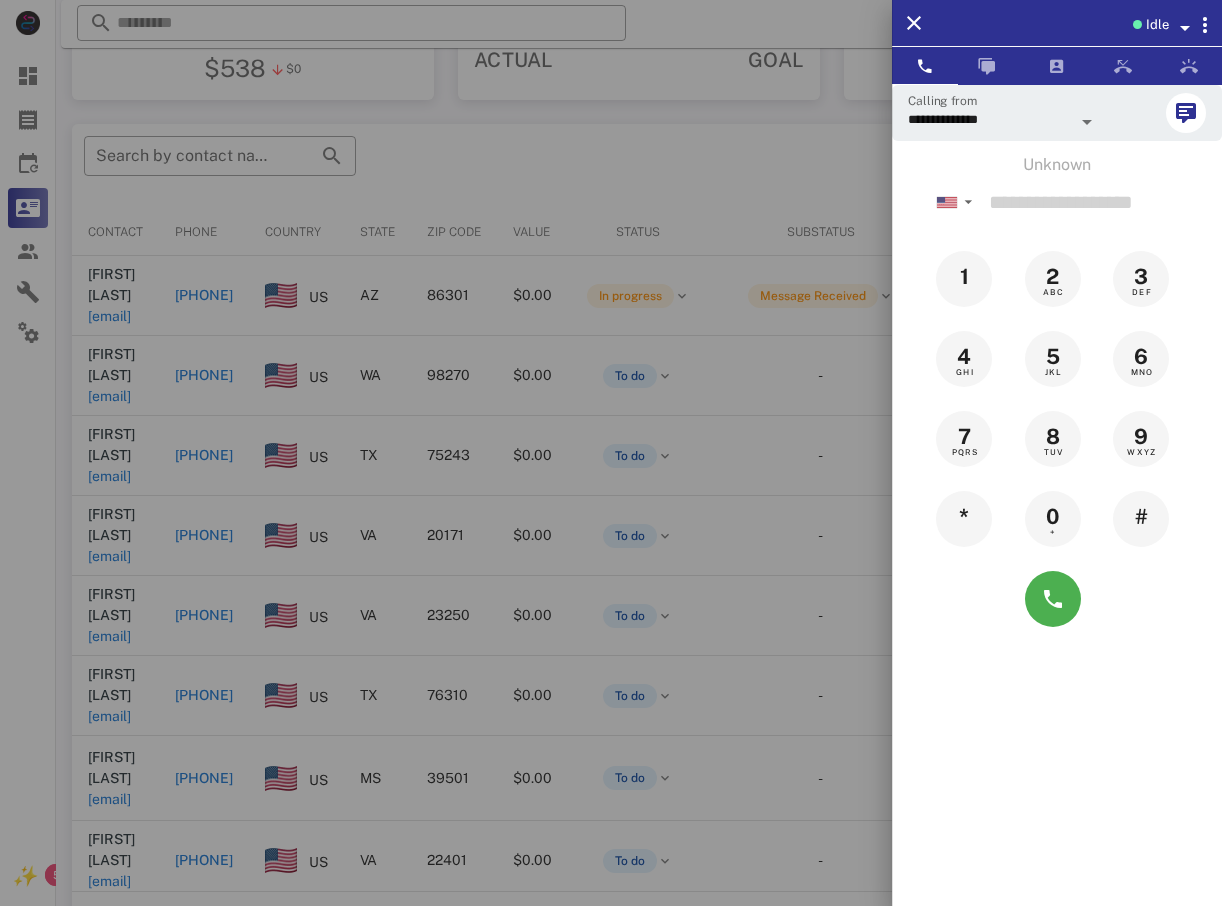 click at bounding box center (611, 453) 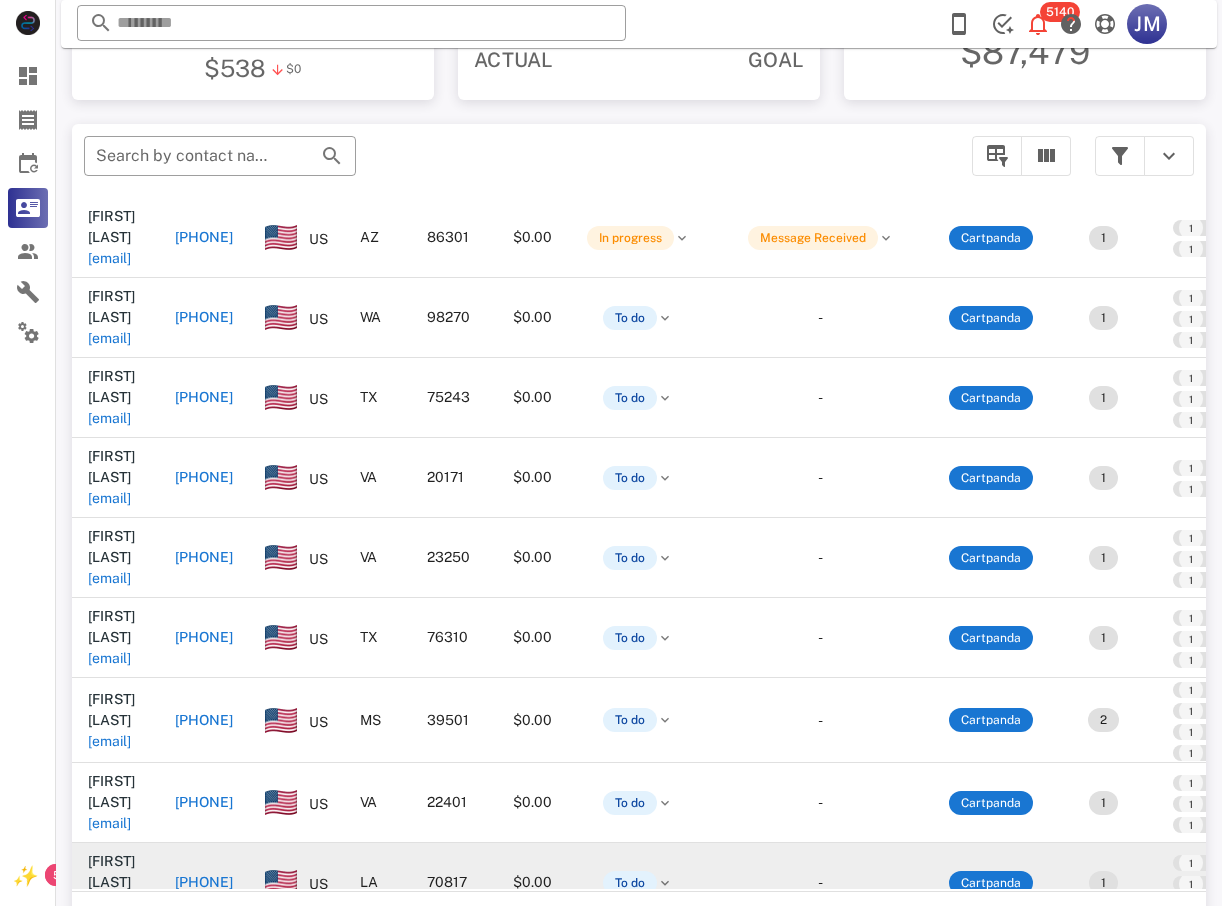 scroll, scrollTop: 86, scrollLeft: 0, axis: vertical 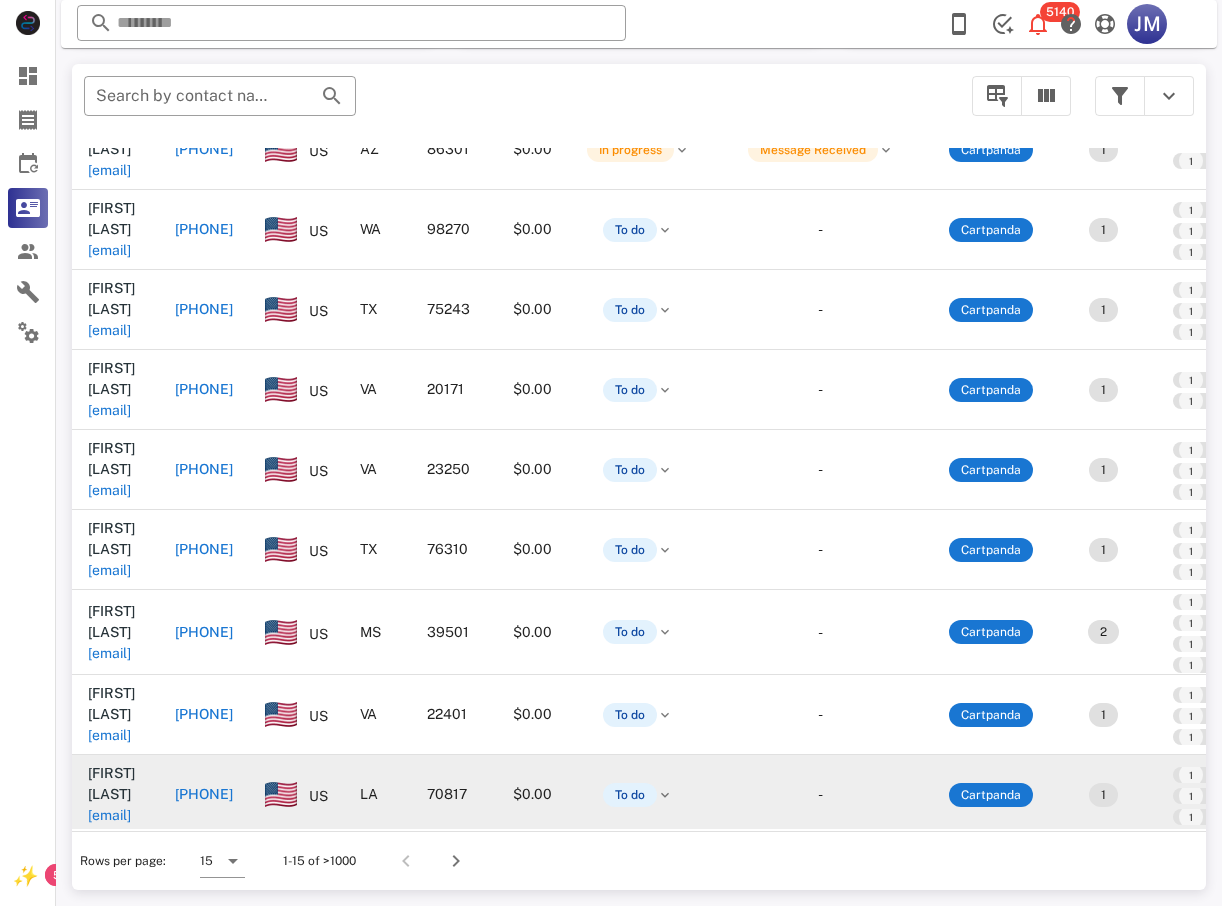 click on "+12258024003" at bounding box center (204, 794) 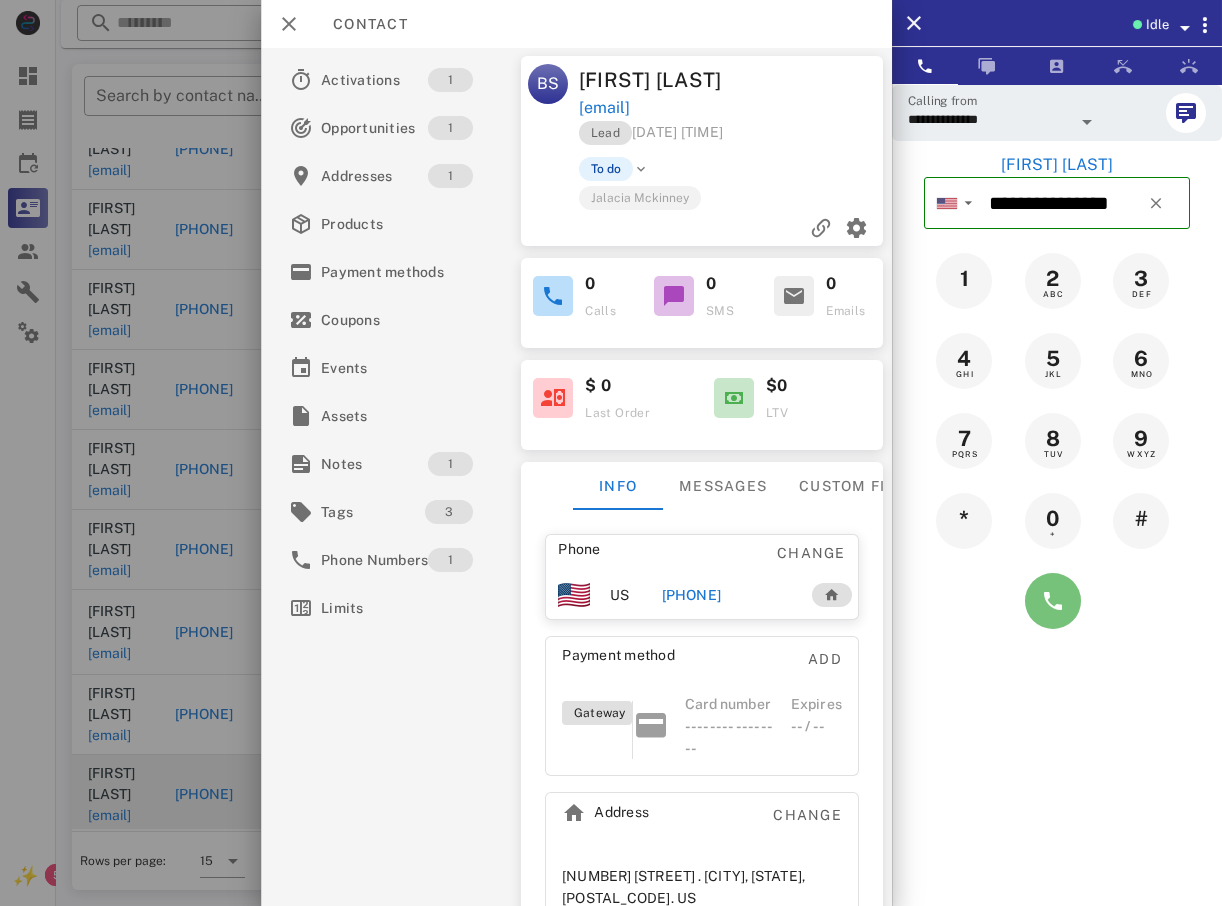click at bounding box center (1053, 601) 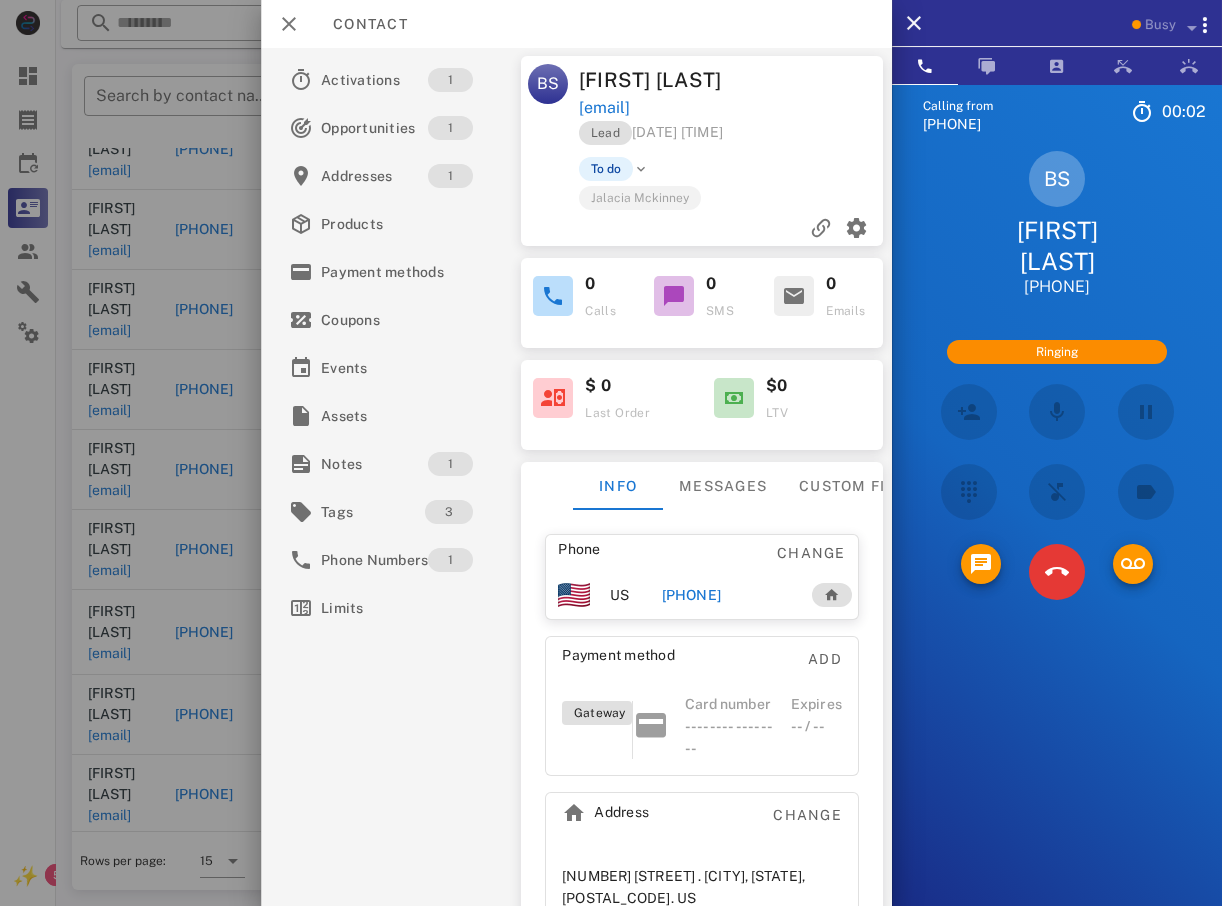scroll, scrollTop: 22, scrollLeft: 0, axis: vertical 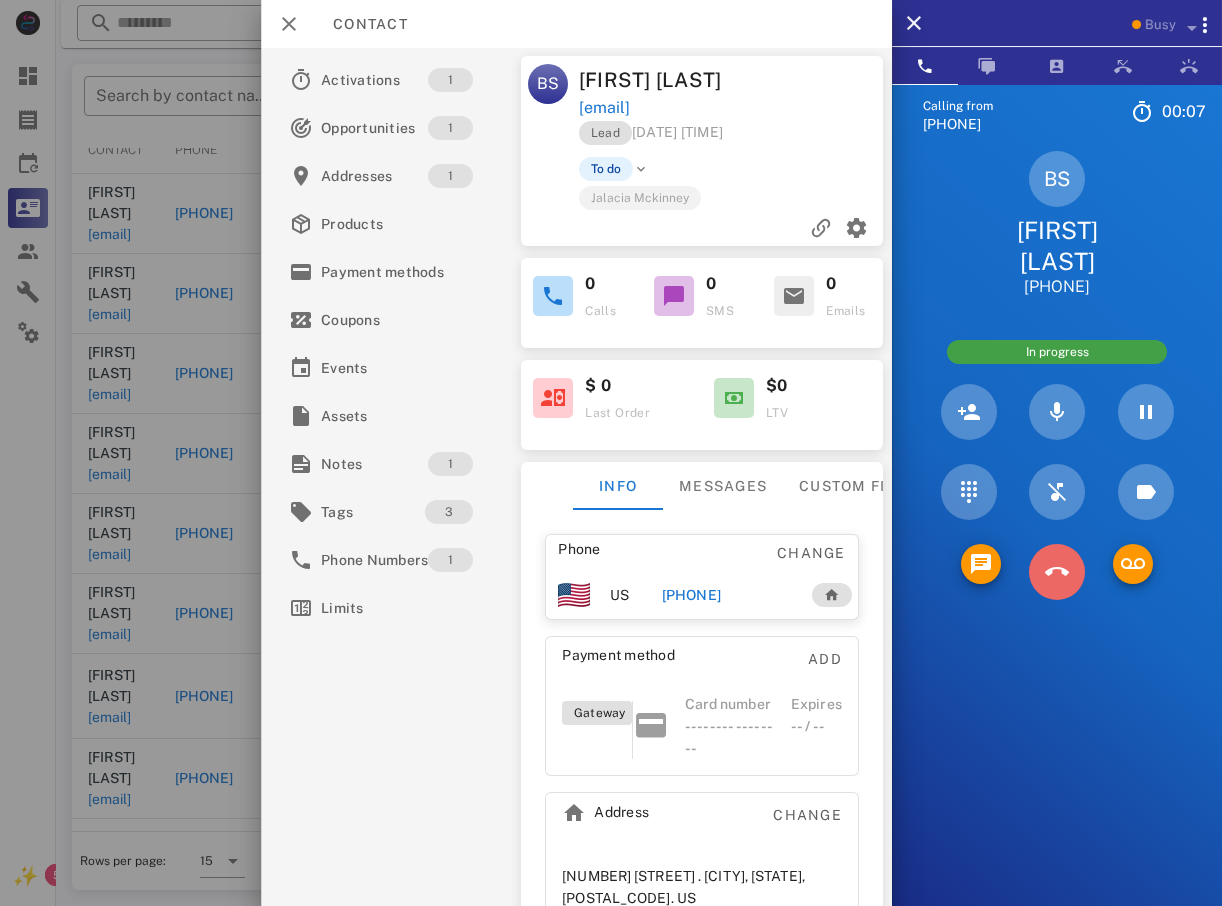 click at bounding box center [1057, 572] 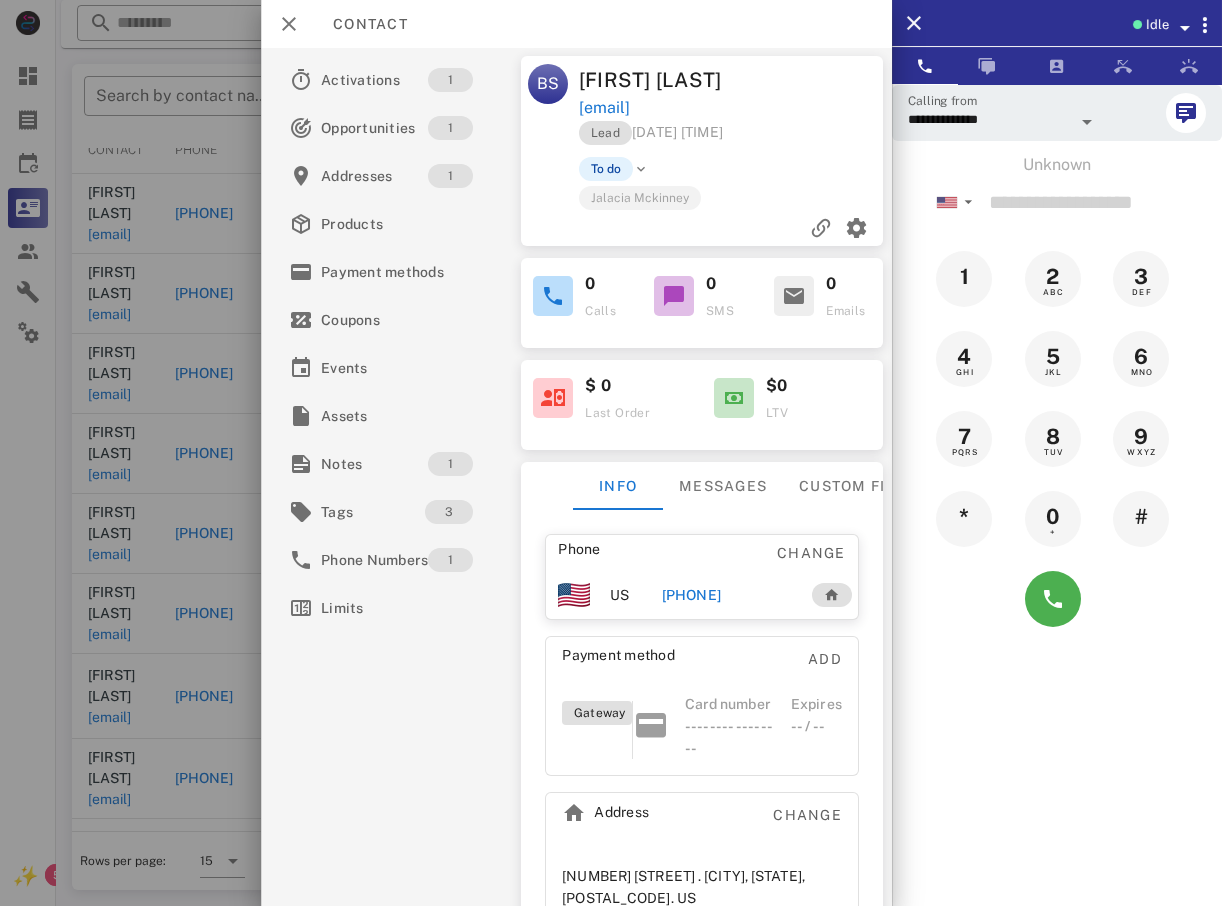 drag, startPoint x: 43, startPoint y: 621, endPoint x: 56, endPoint y: 621, distance: 13 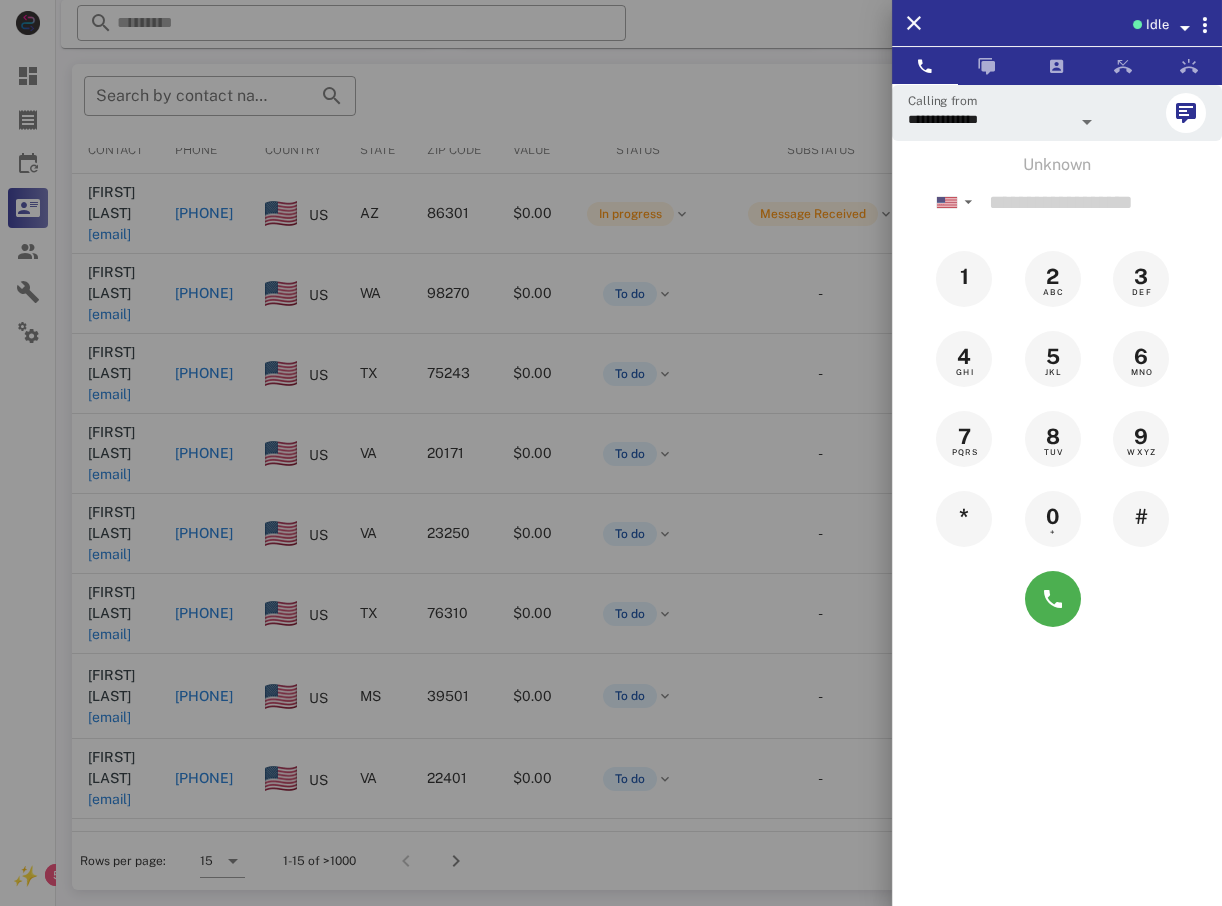 click at bounding box center [611, 453] 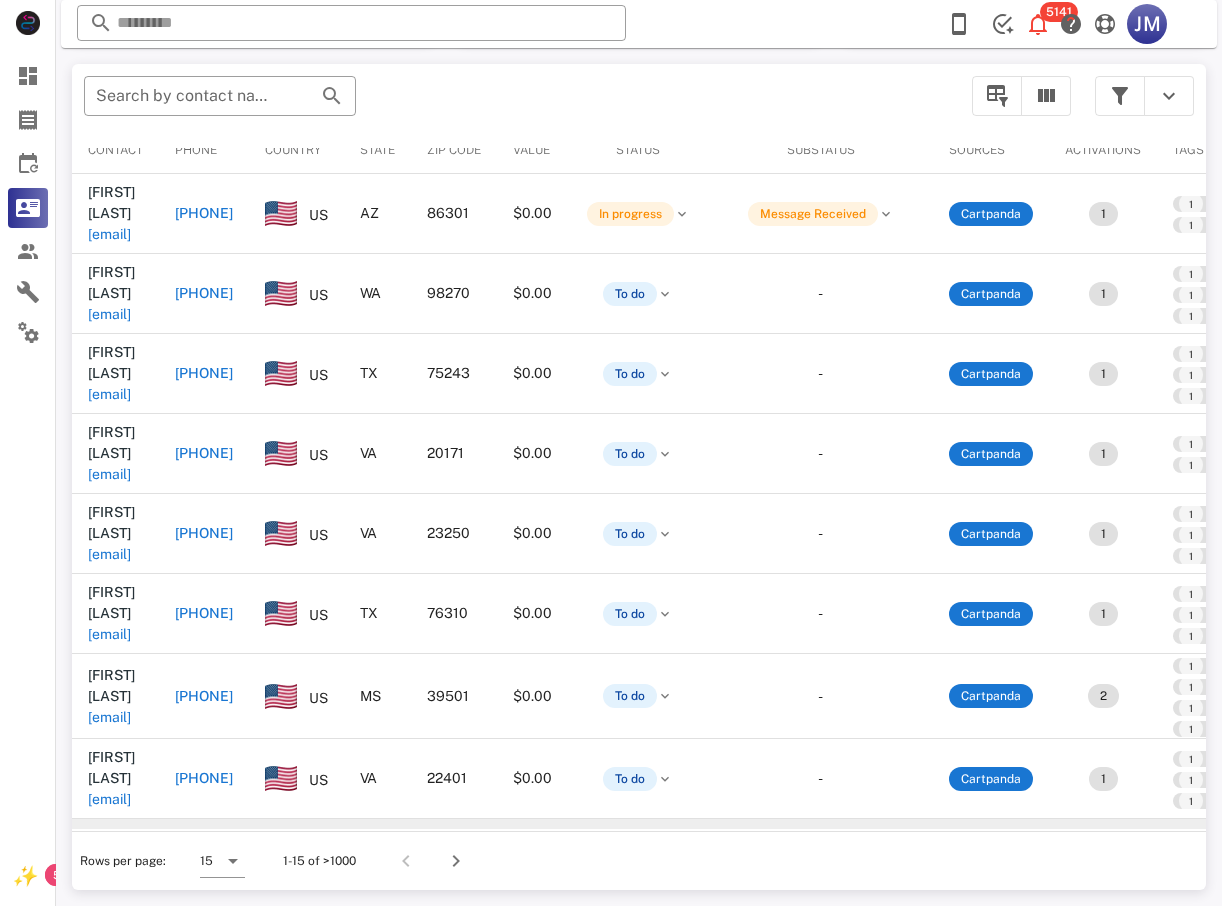 click on "+18326303146" at bounding box center [204, 858] 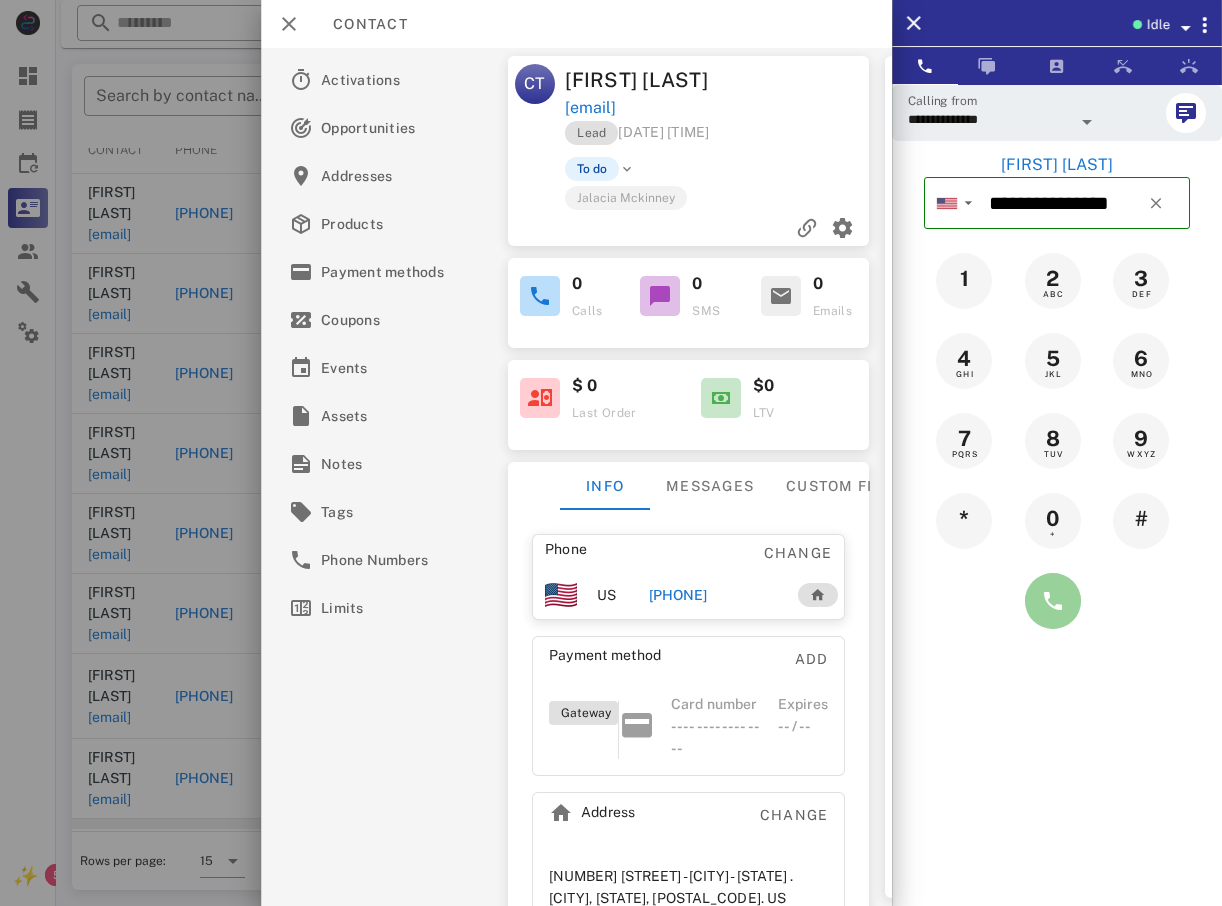 click at bounding box center [1053, 601] 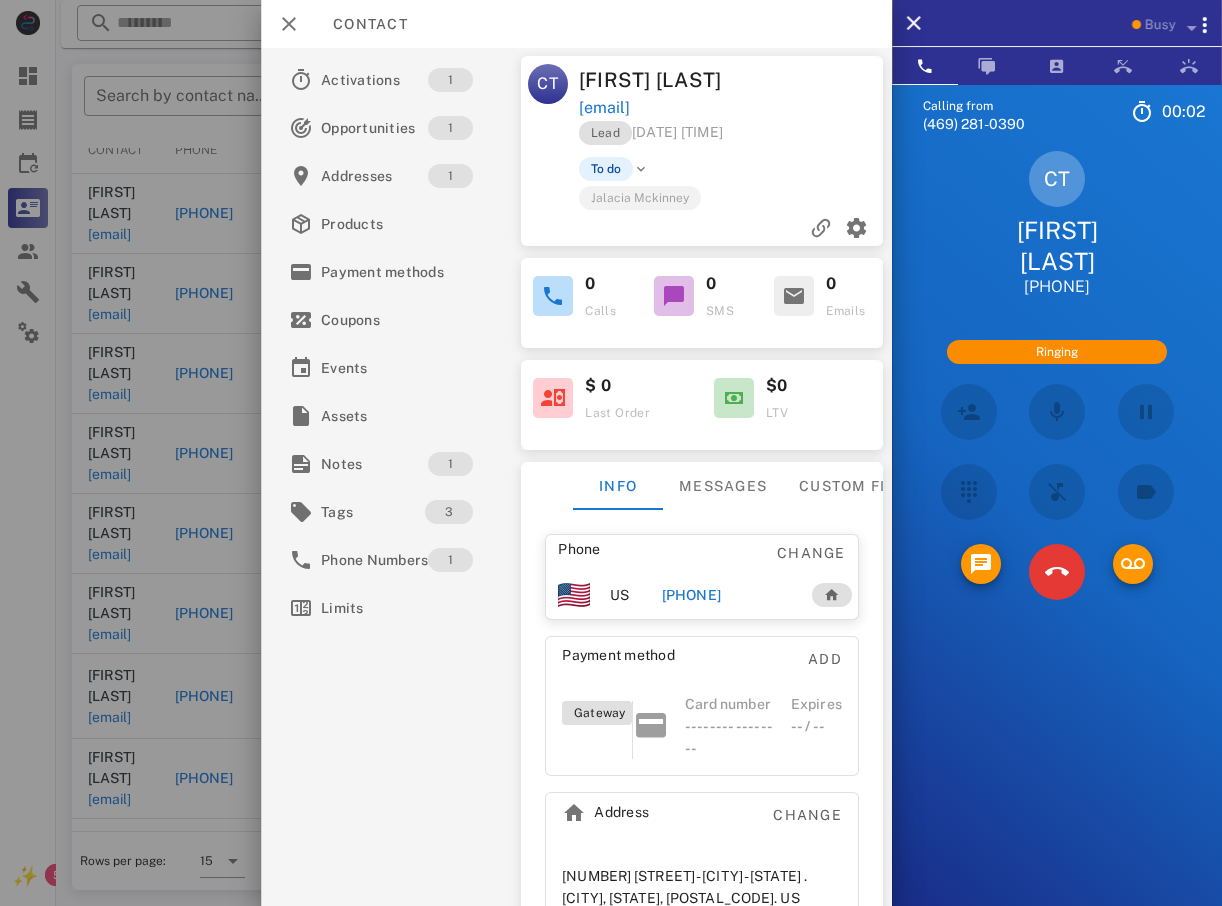 scroll, scrollTop: 0, scrollLeft: 0, axis: both 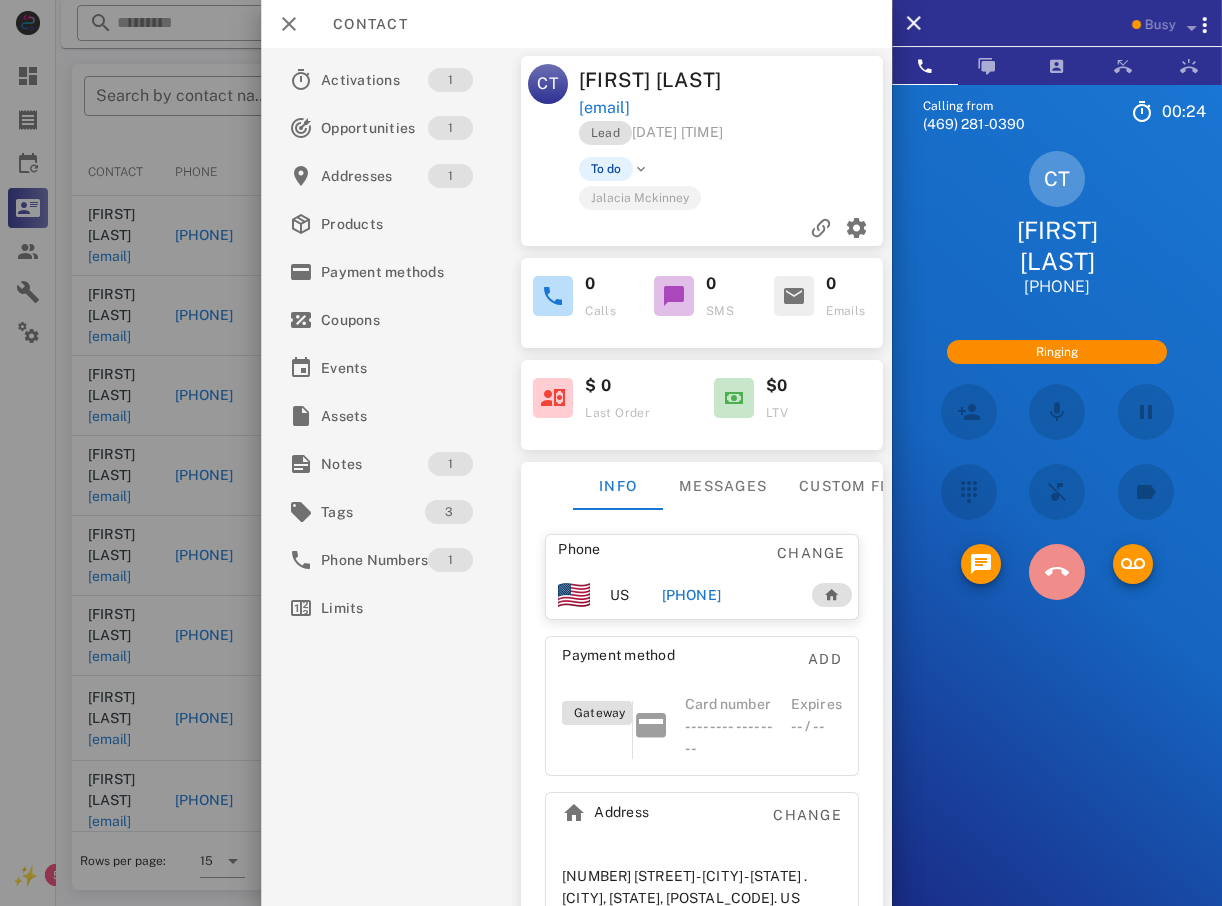 click at bounding box center (1057, 572) 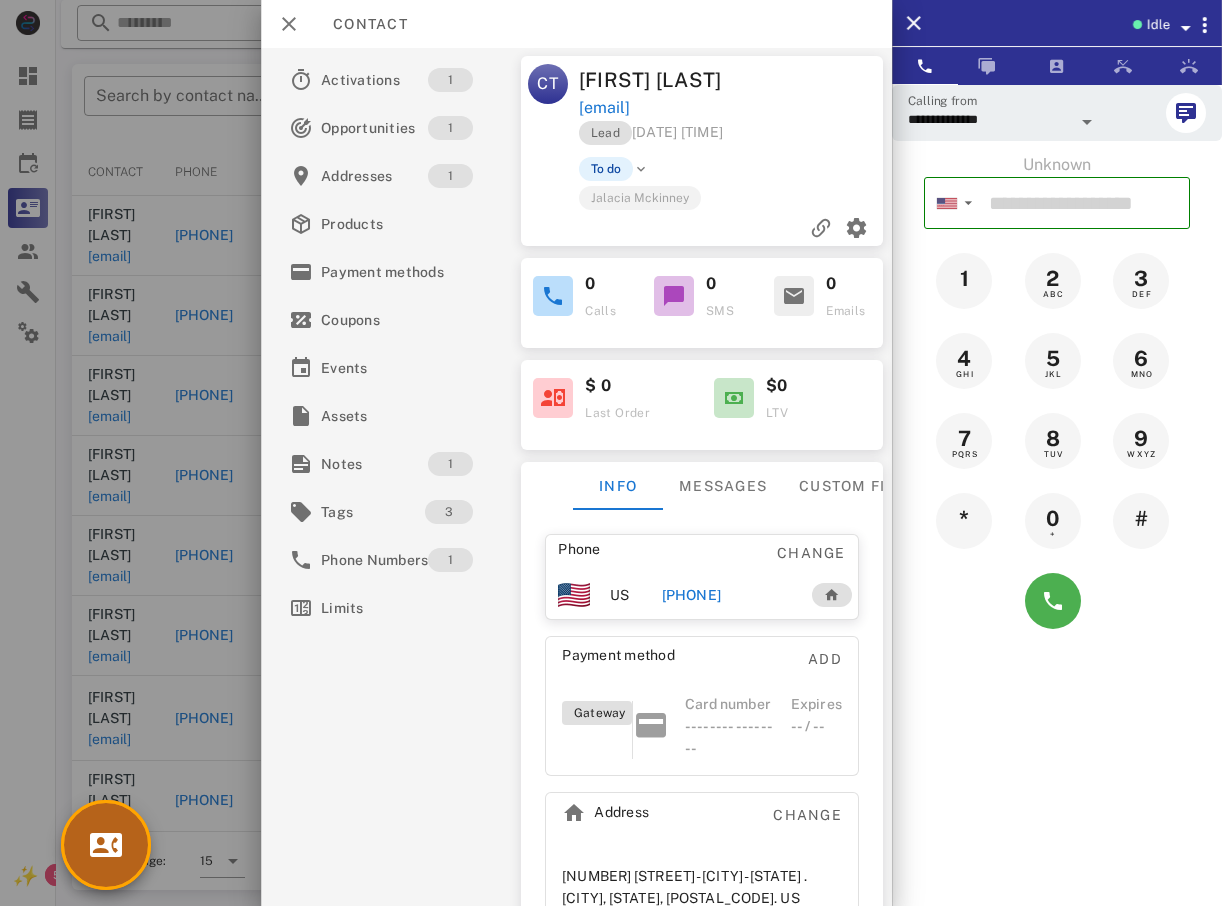click at bounding box center [106, 845] 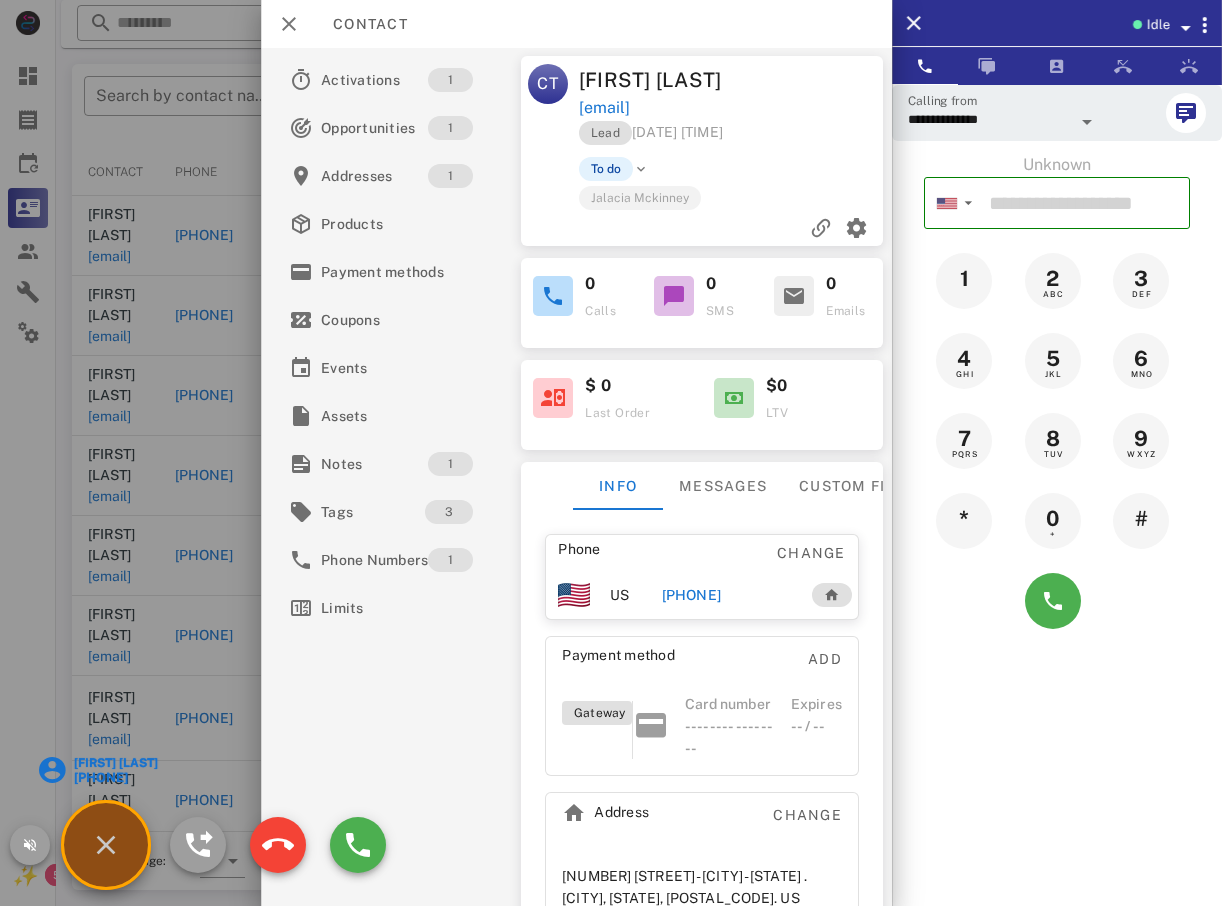 click on "Howard Alston +17572518140" at bounding box center (106, 845) 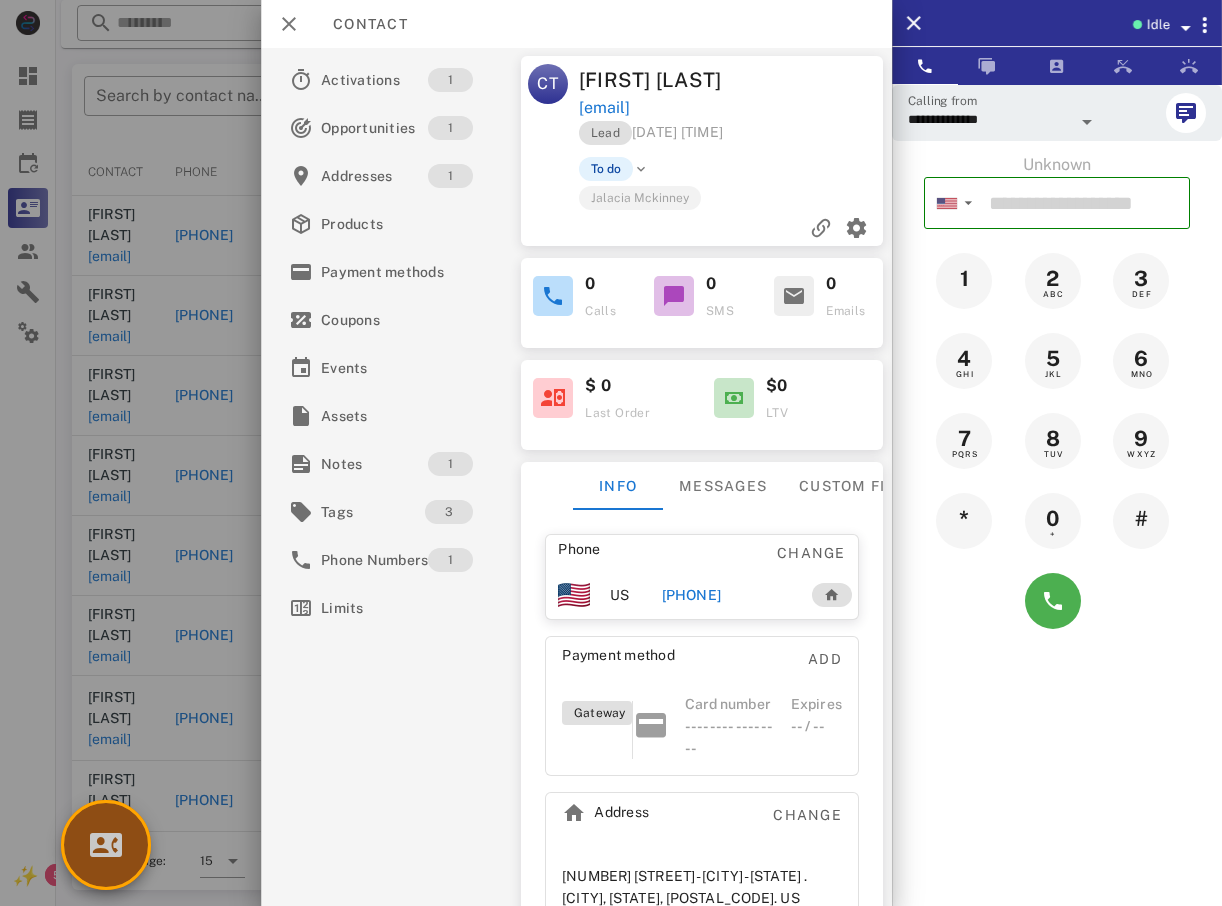 click at bounding box center [106, 845] 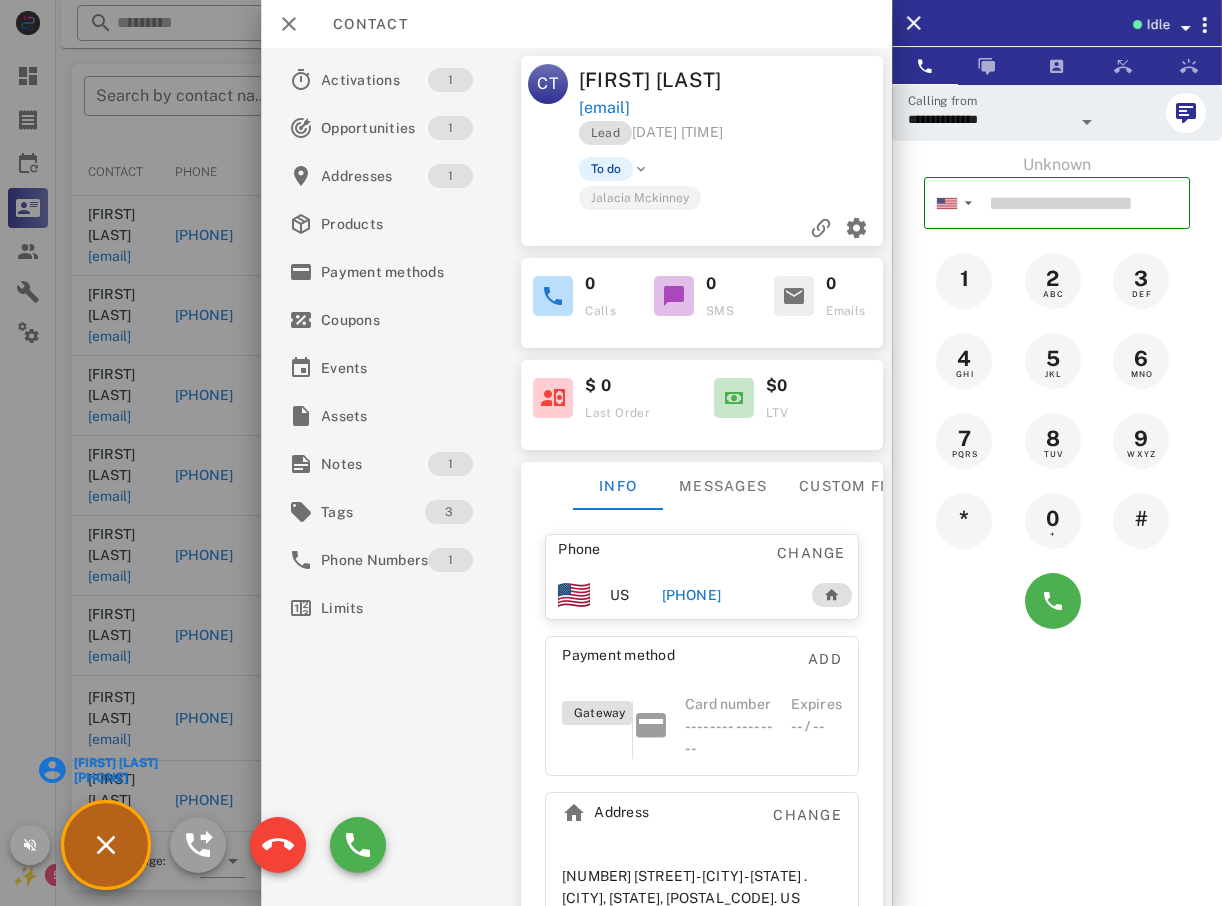 drag, startPoint x: 118, startPoint y: 858, endPoint x: 125, endPoint y: 871, distance: 14.764823 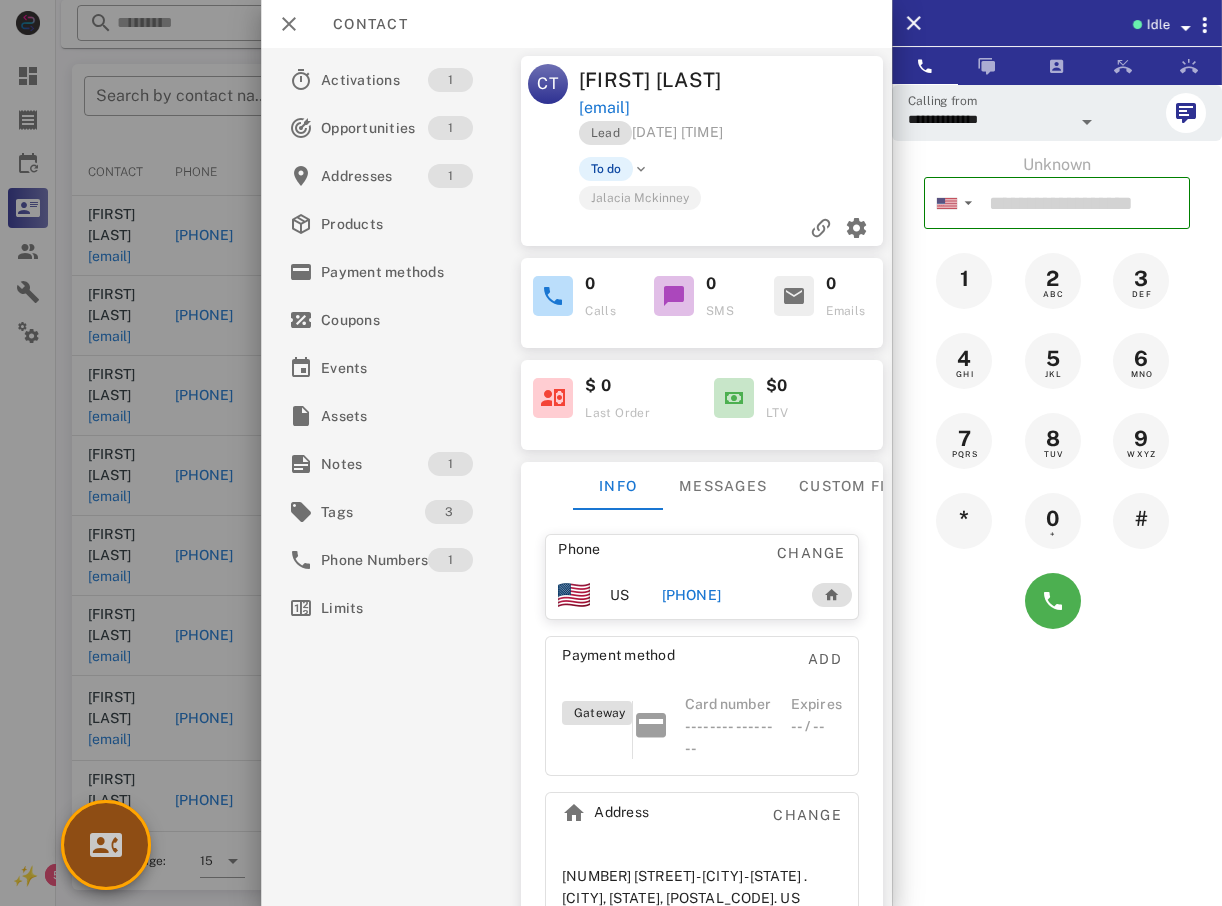 click at bounding box center (106, 845) 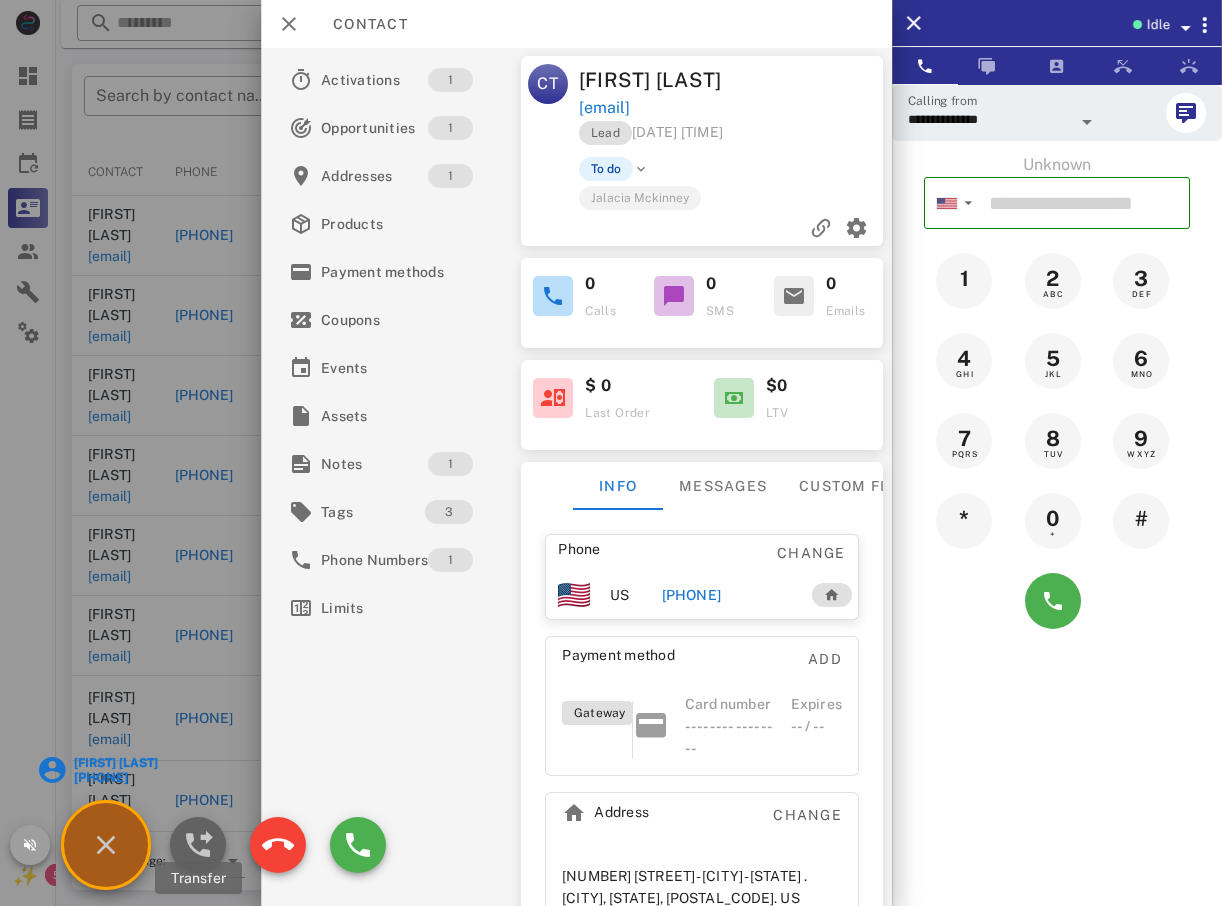 click at bounding box center [198, 845] 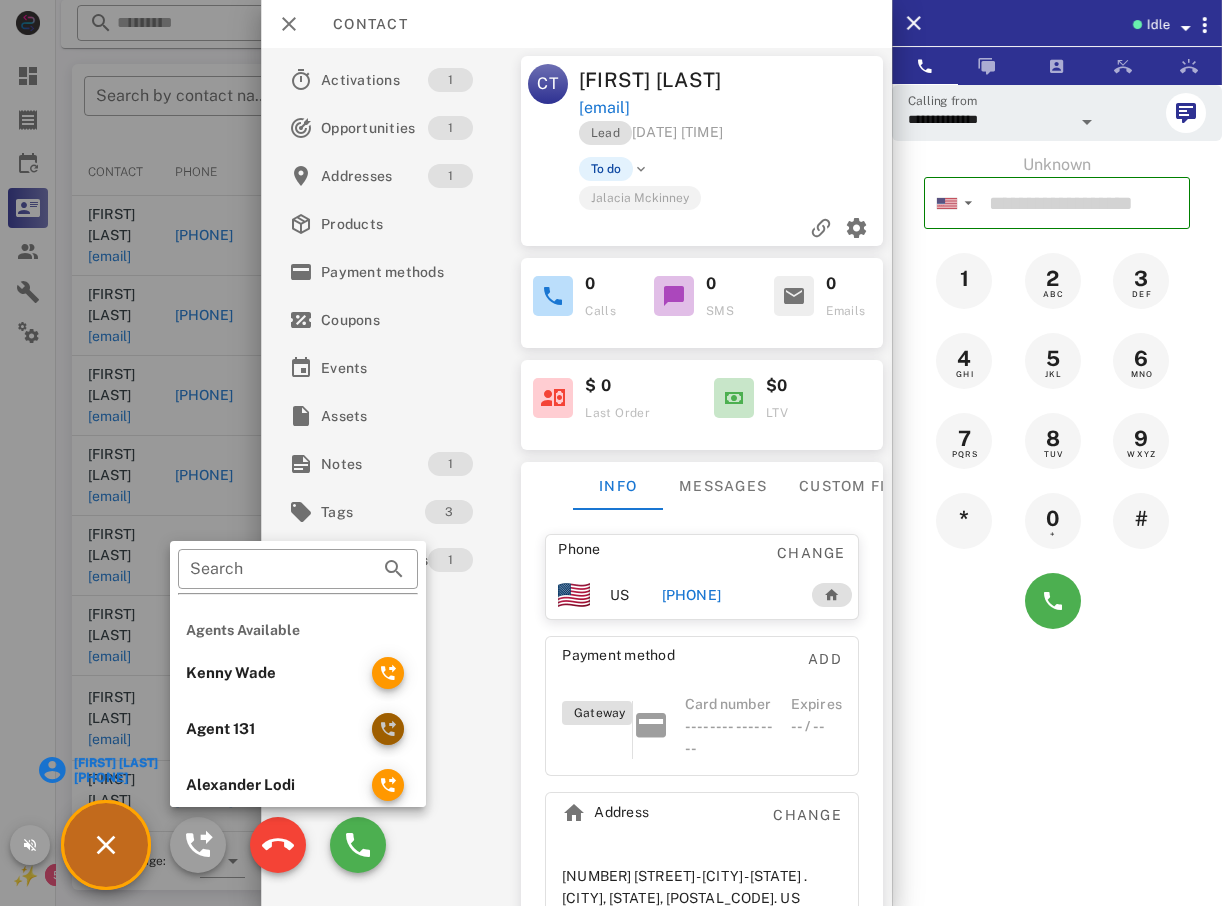 click at bounding box center [388, 729] 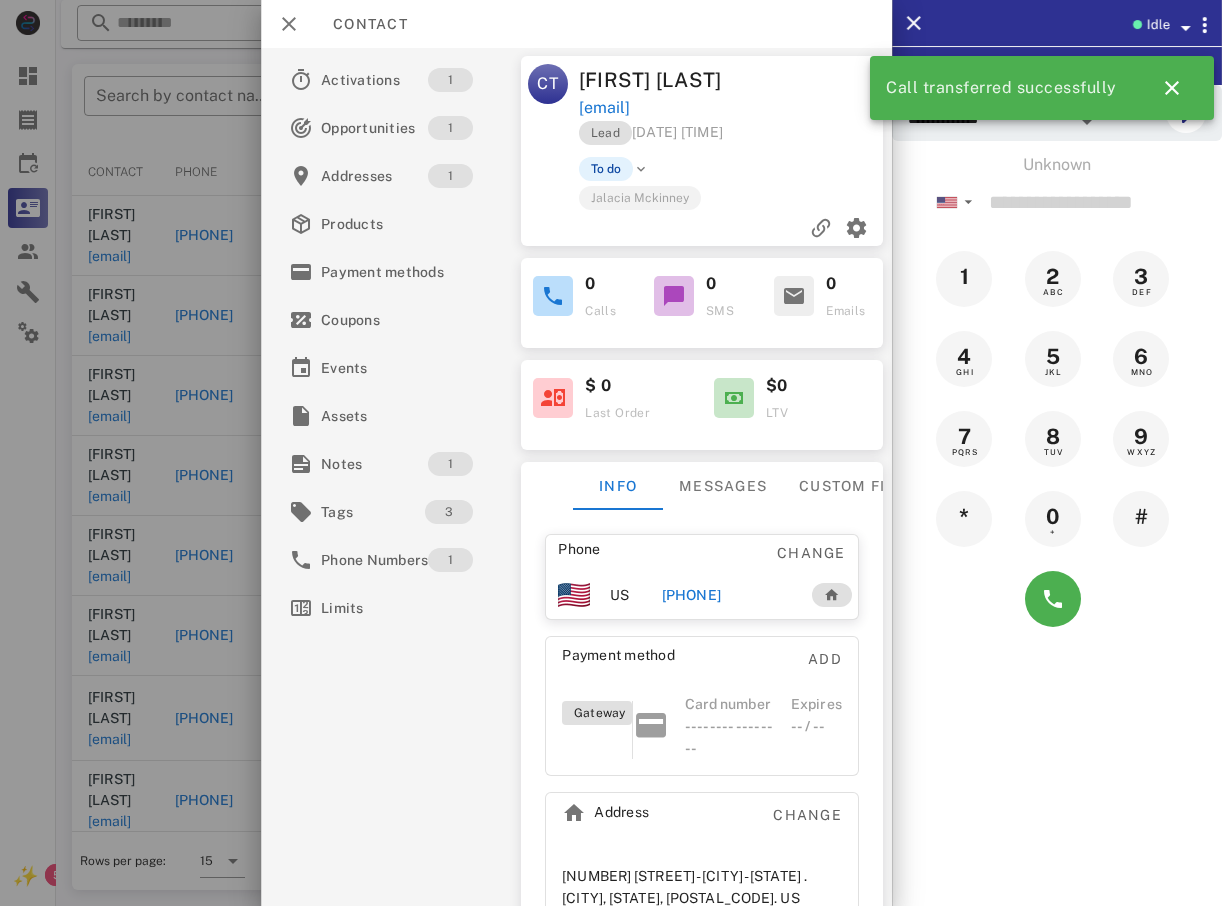 click at bounding box center [611, 453] 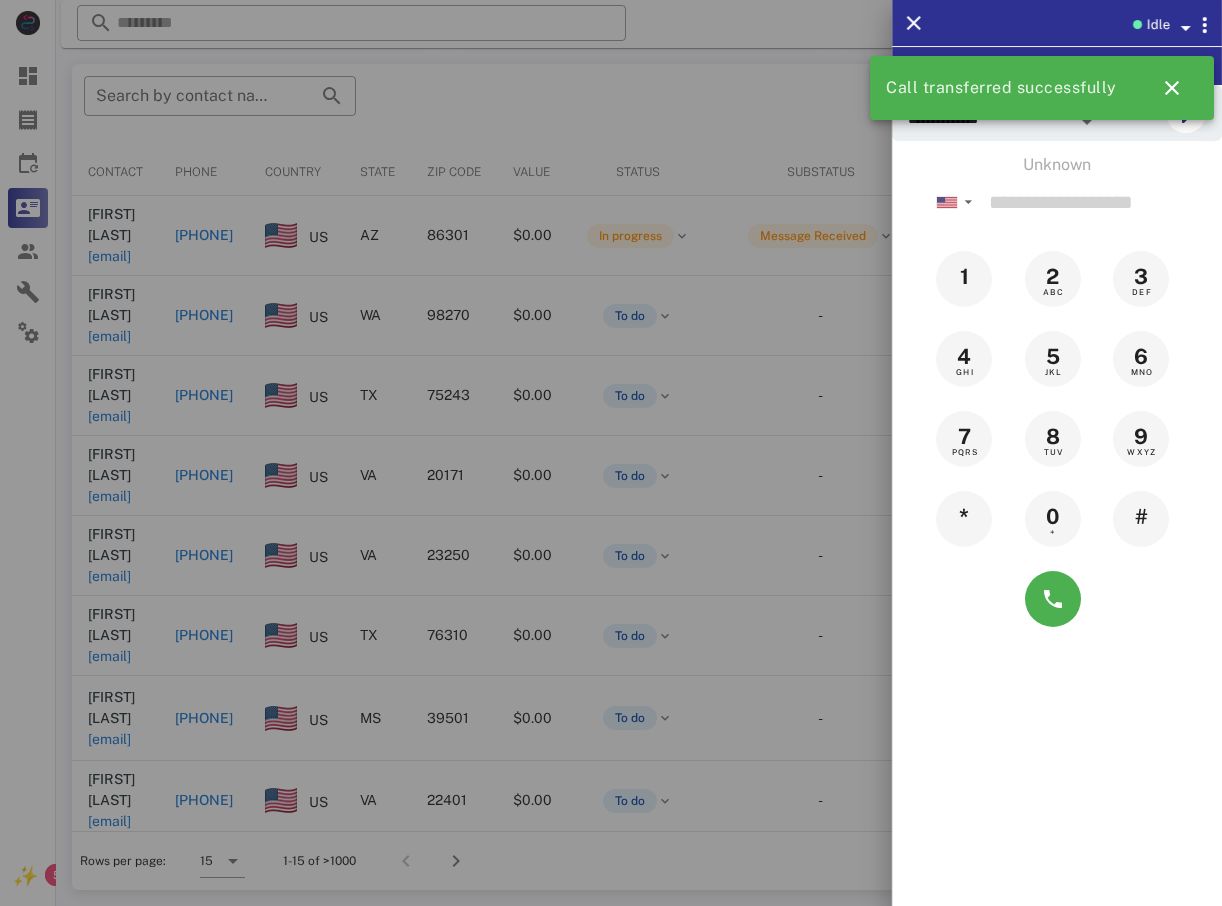 click at bounding box center [611, 453] 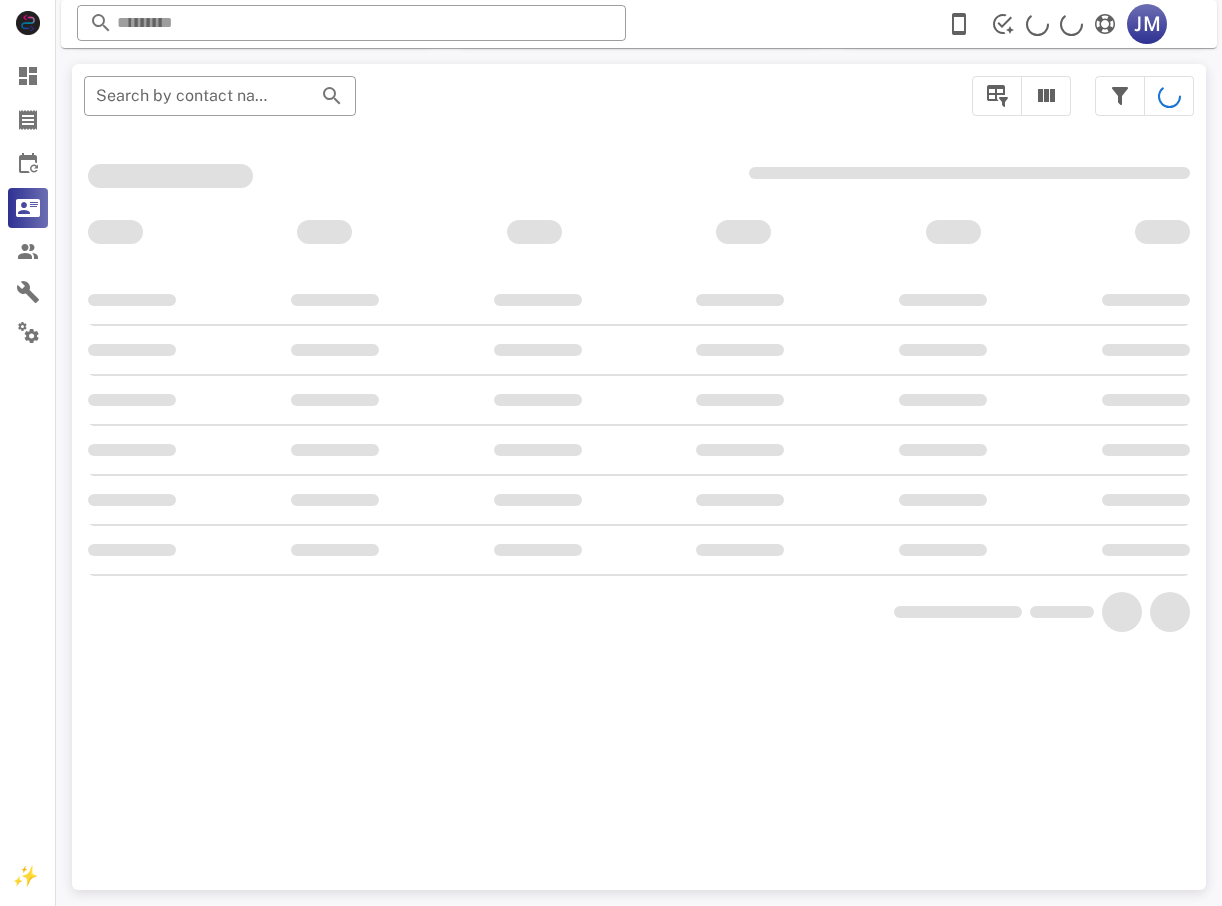 scroll, scrollTop: 356, scrollLeft: 0, axis: vertical 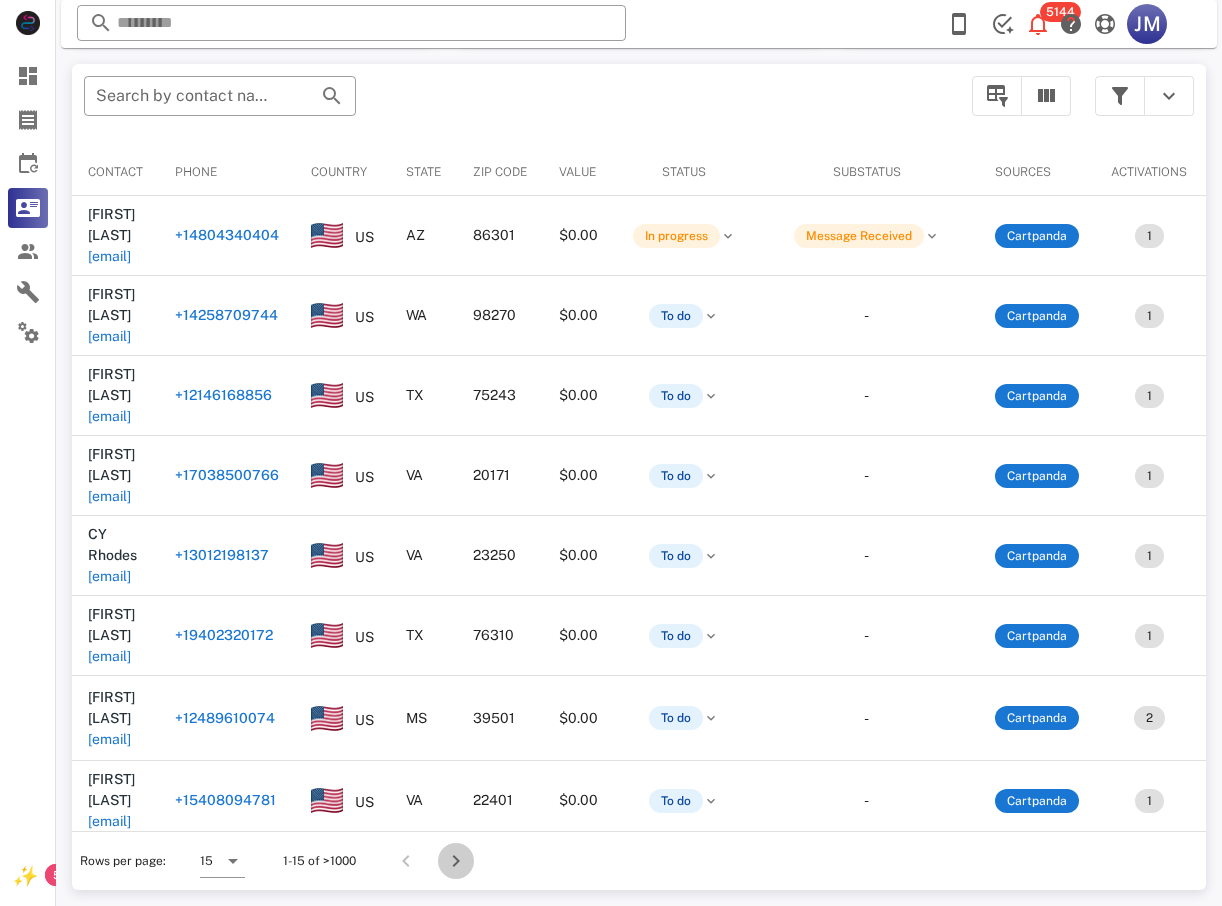 click at bounding box center [456, 861] 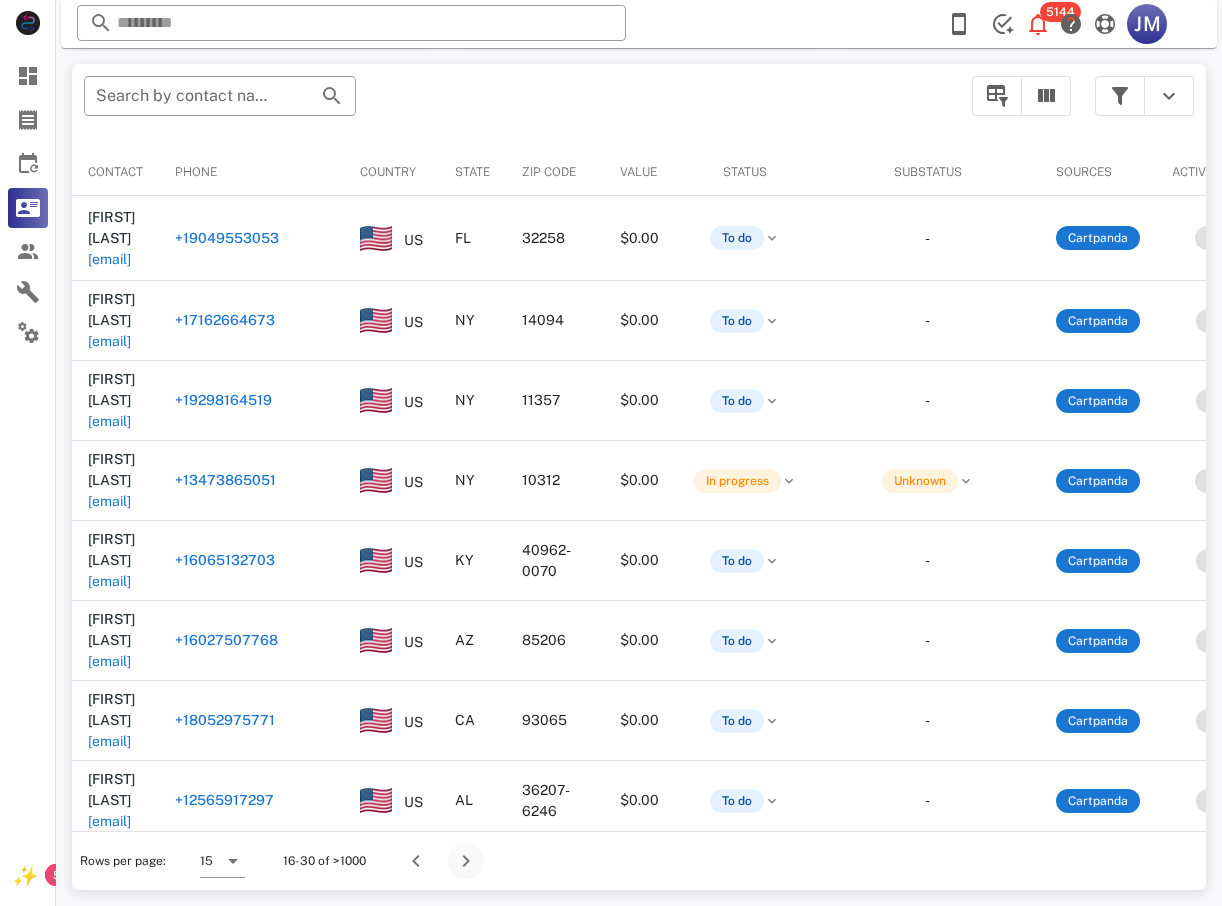 scroll, scrollTop: 380, scrollLeft: 0, axis: vertical 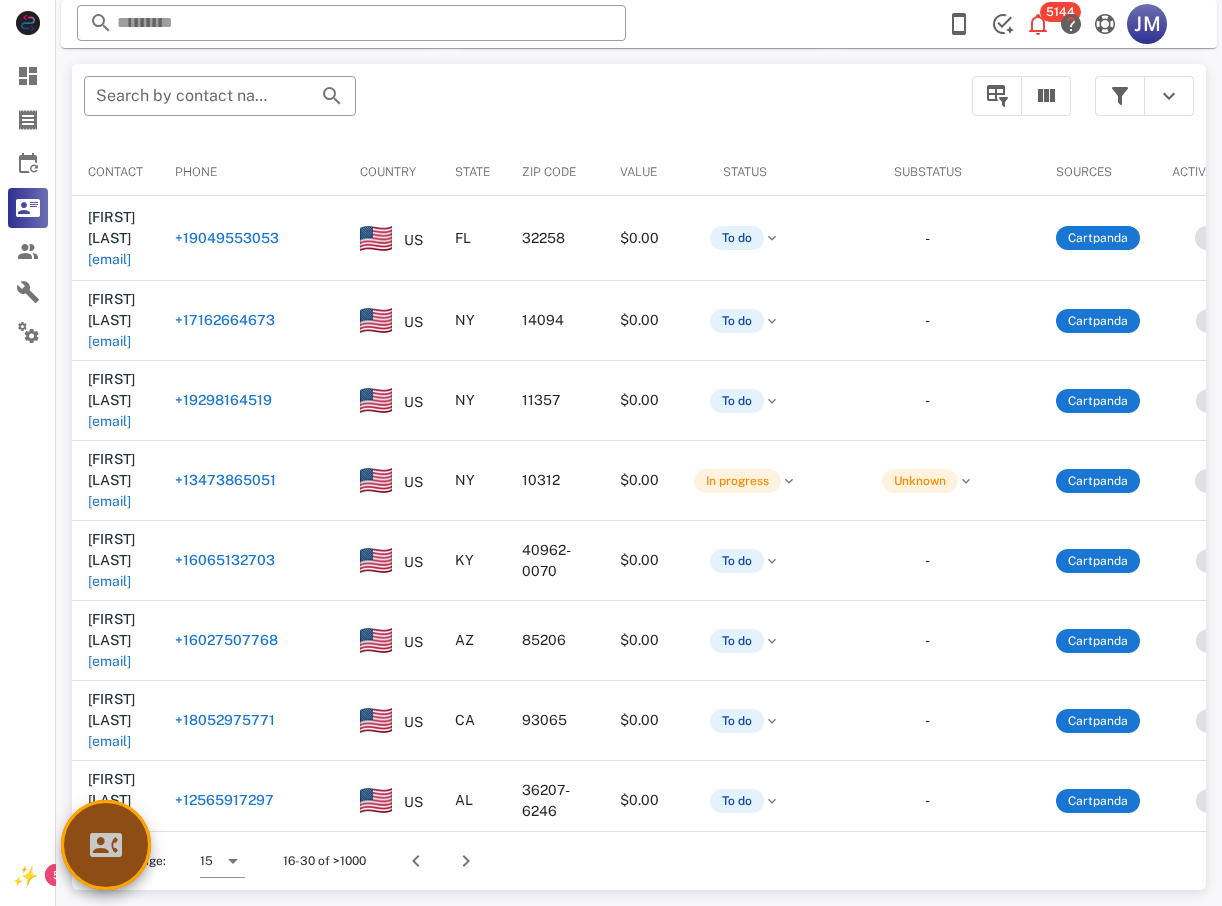 click at bounding box center (106, 845) 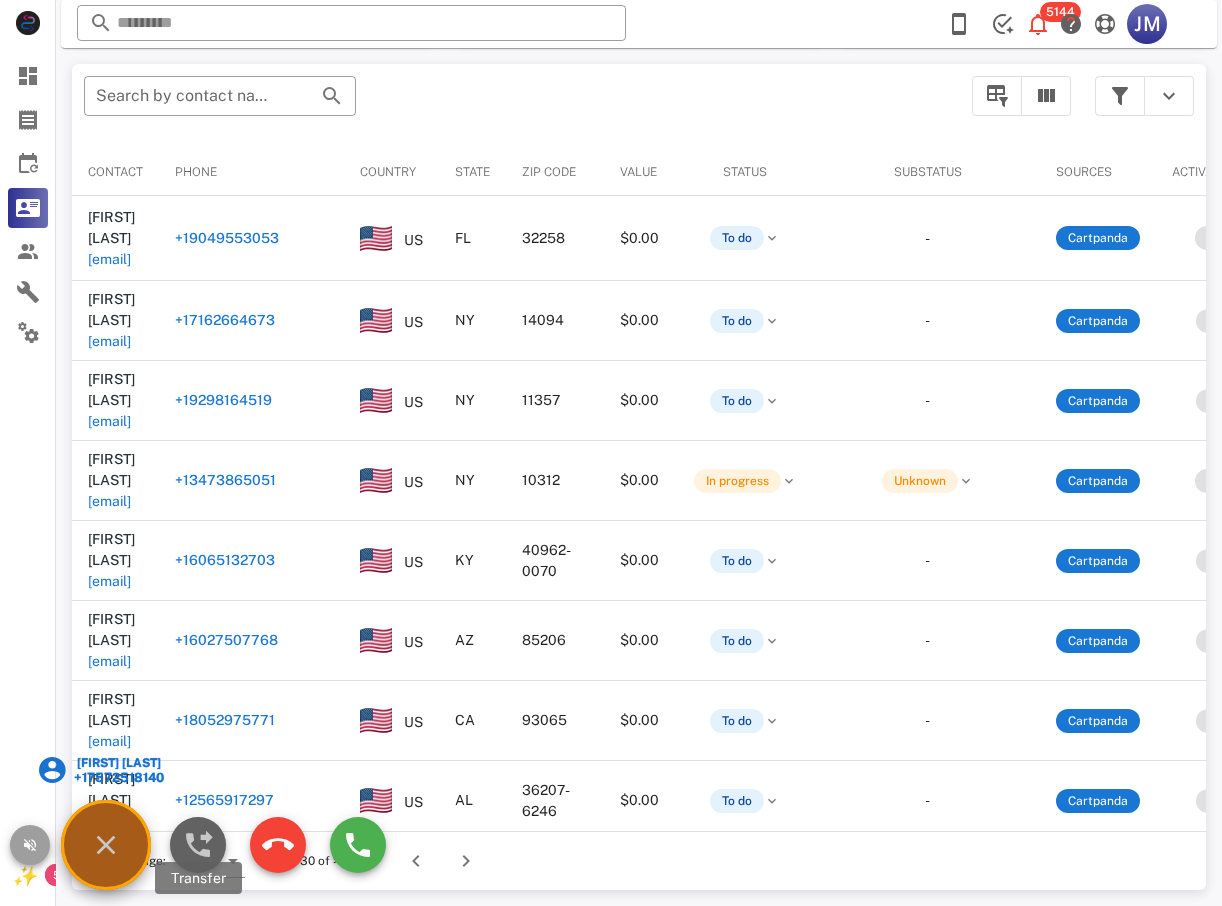 click at bounding box center [198, 845] 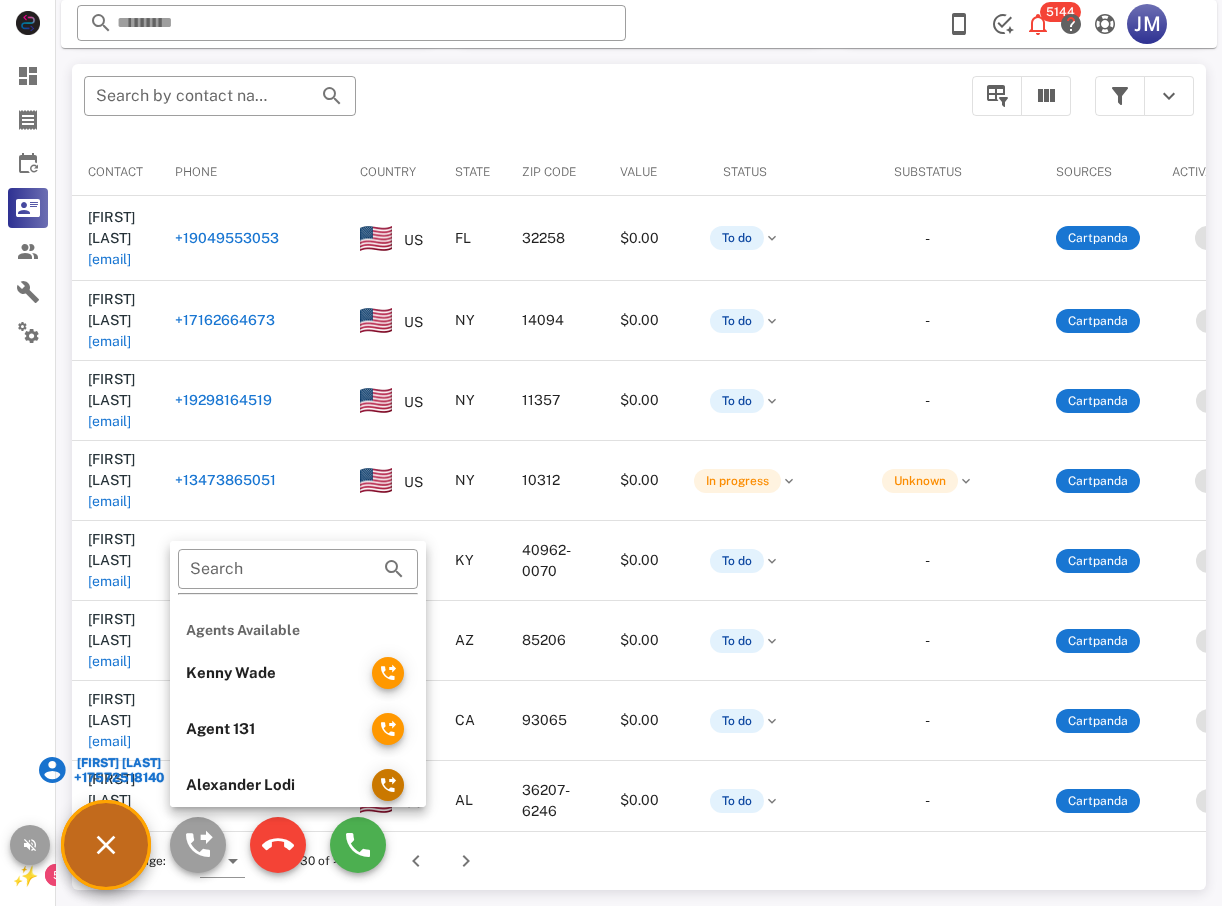 click at bounding box center (388, 785) 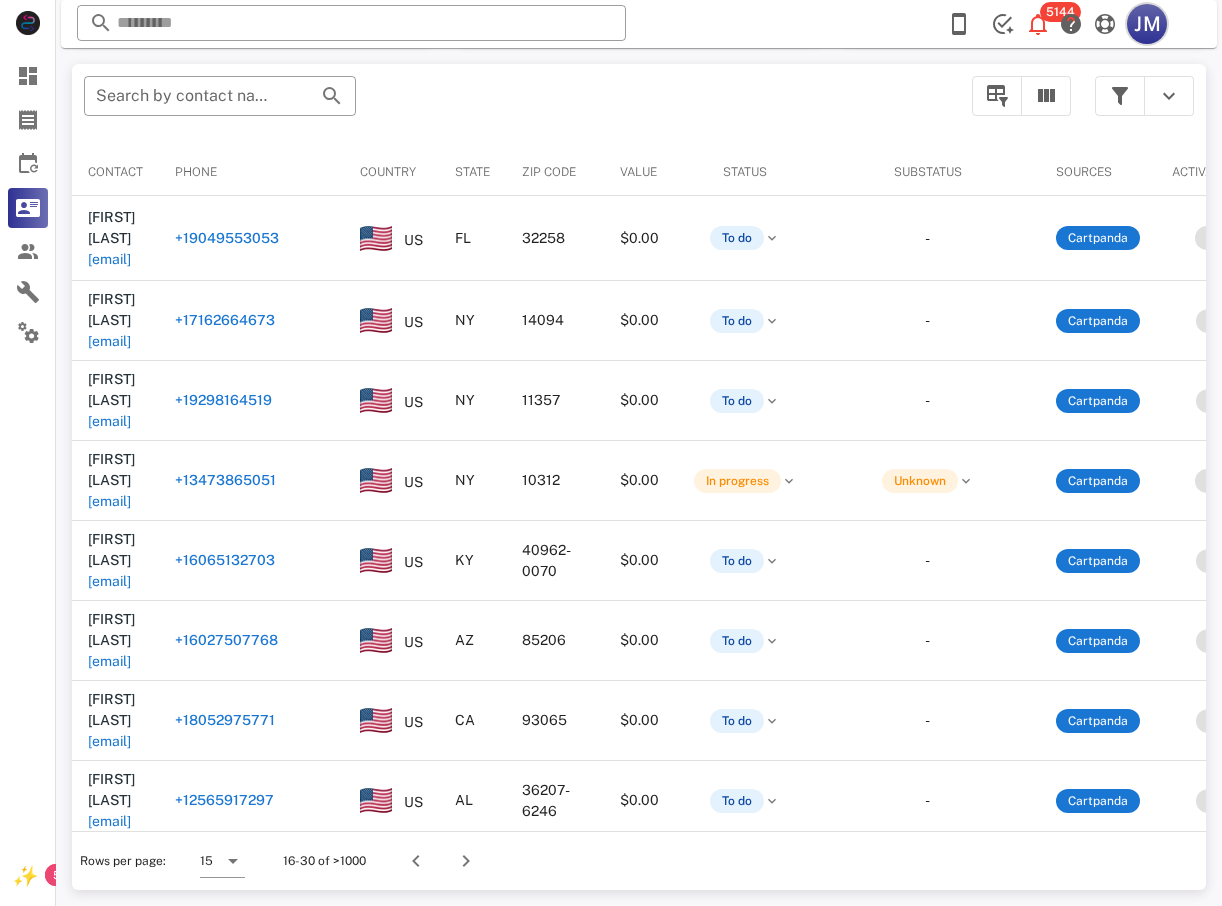 click on "JM" at bounding box center (1147, 24) 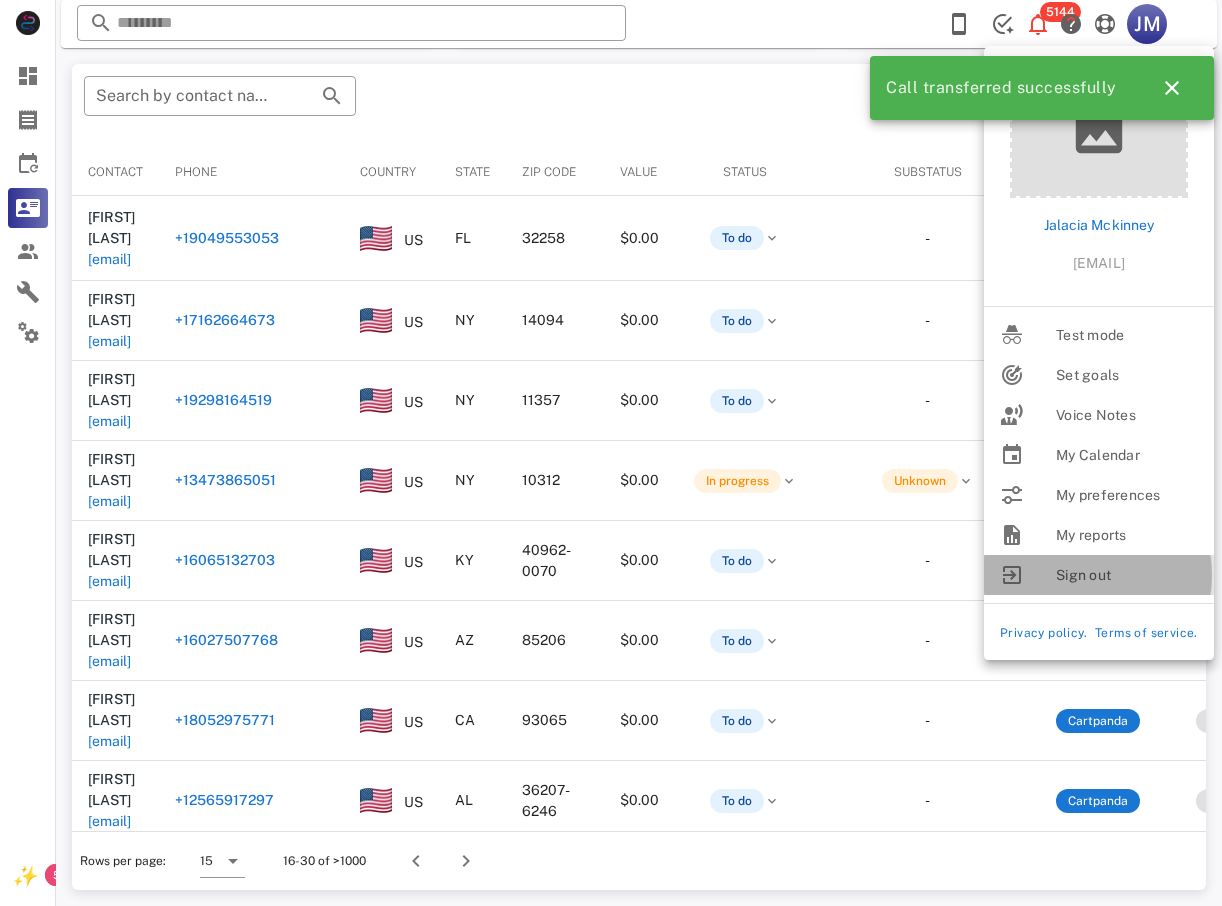 click on "Sign out" at bounding box center [1099, 575] 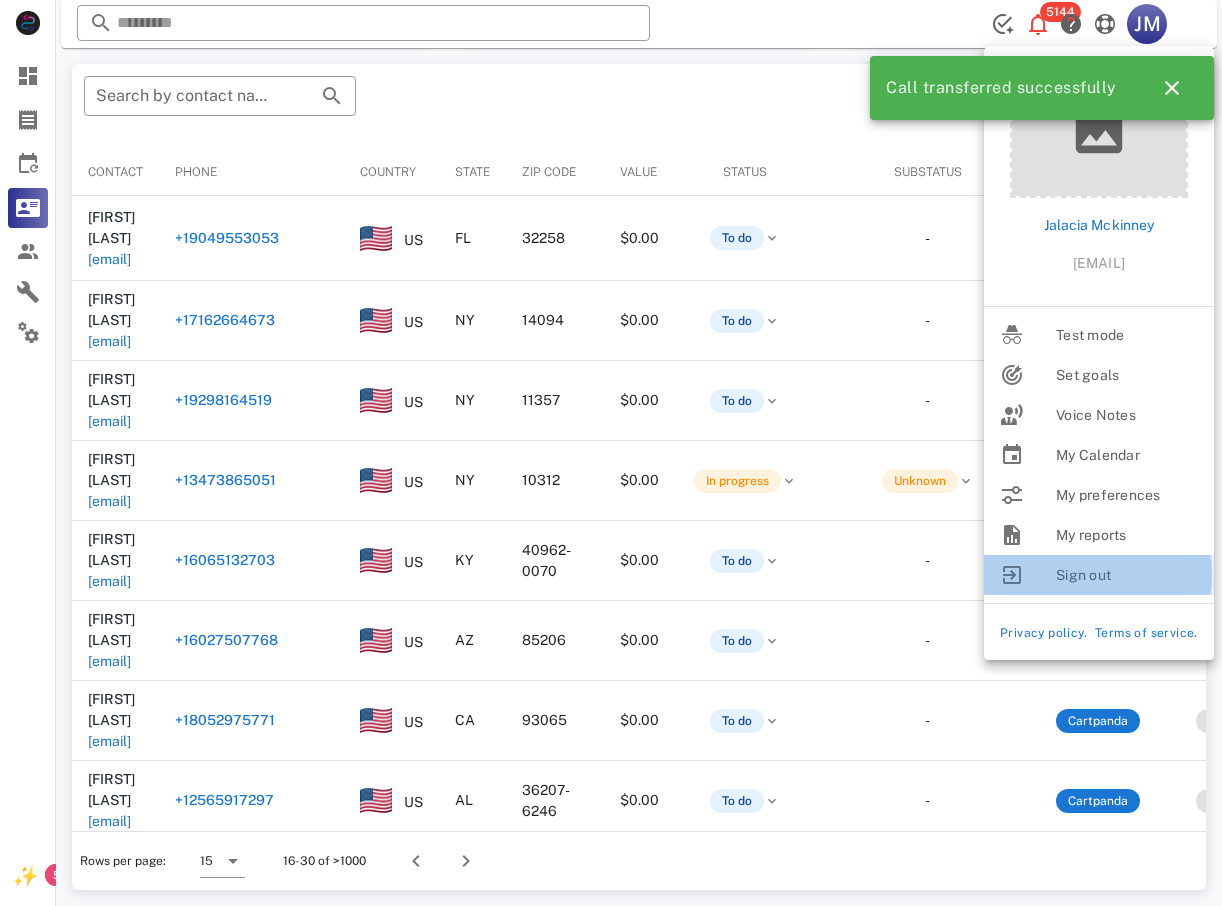 scroll, scrollTop: 0, scrollLeft: 0, axis: both 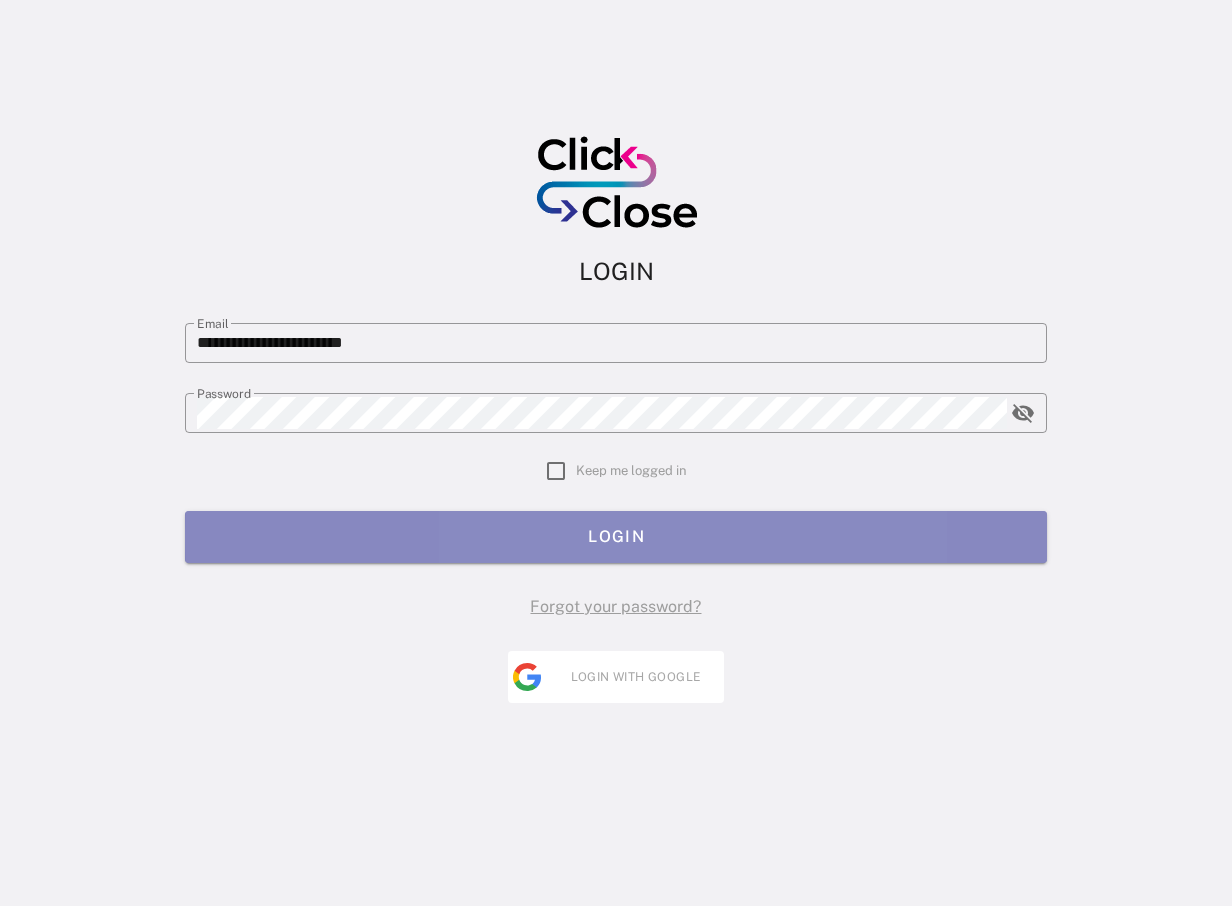 click on "LOGIN" at bounding box center [616, 536] 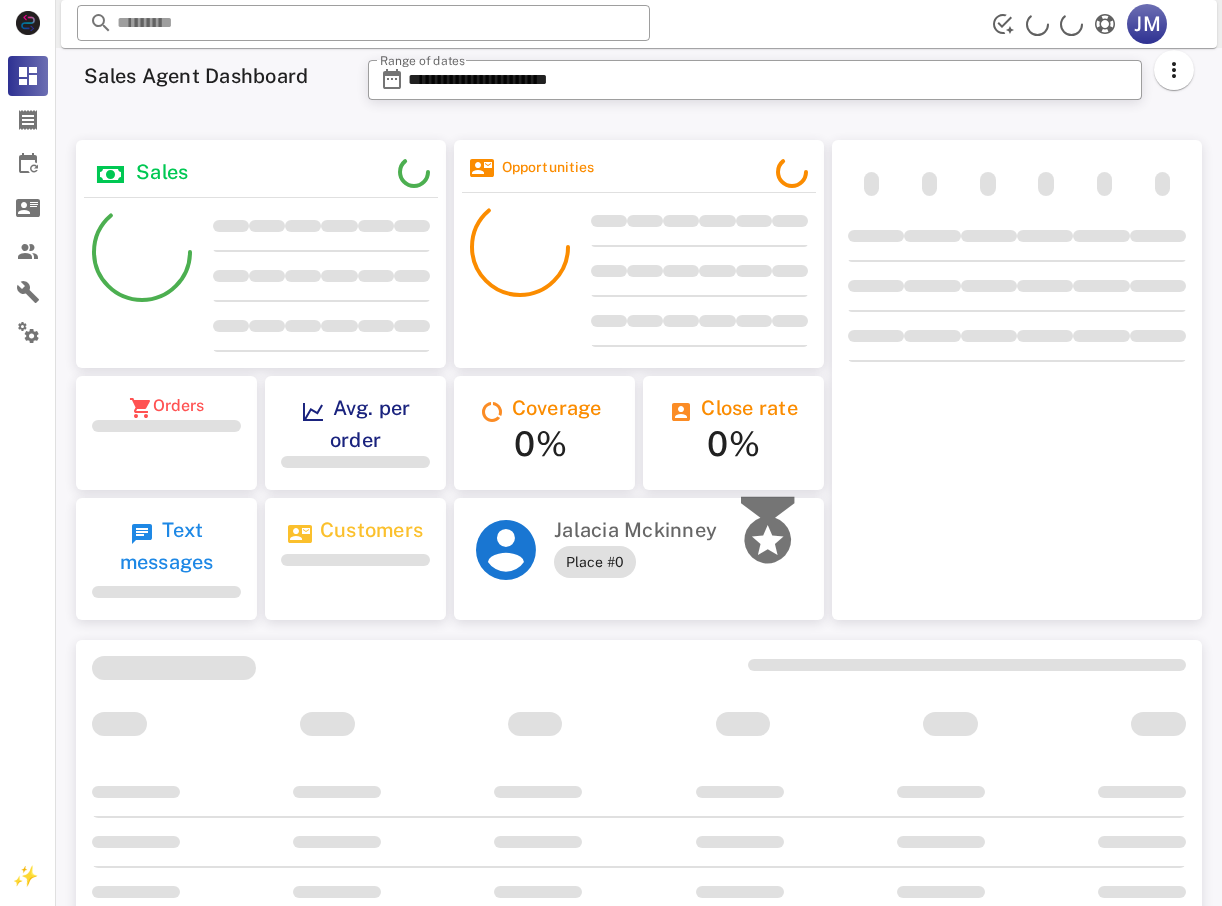 scroll, scrollTop: 0, scrollLeft: 0, axis: both 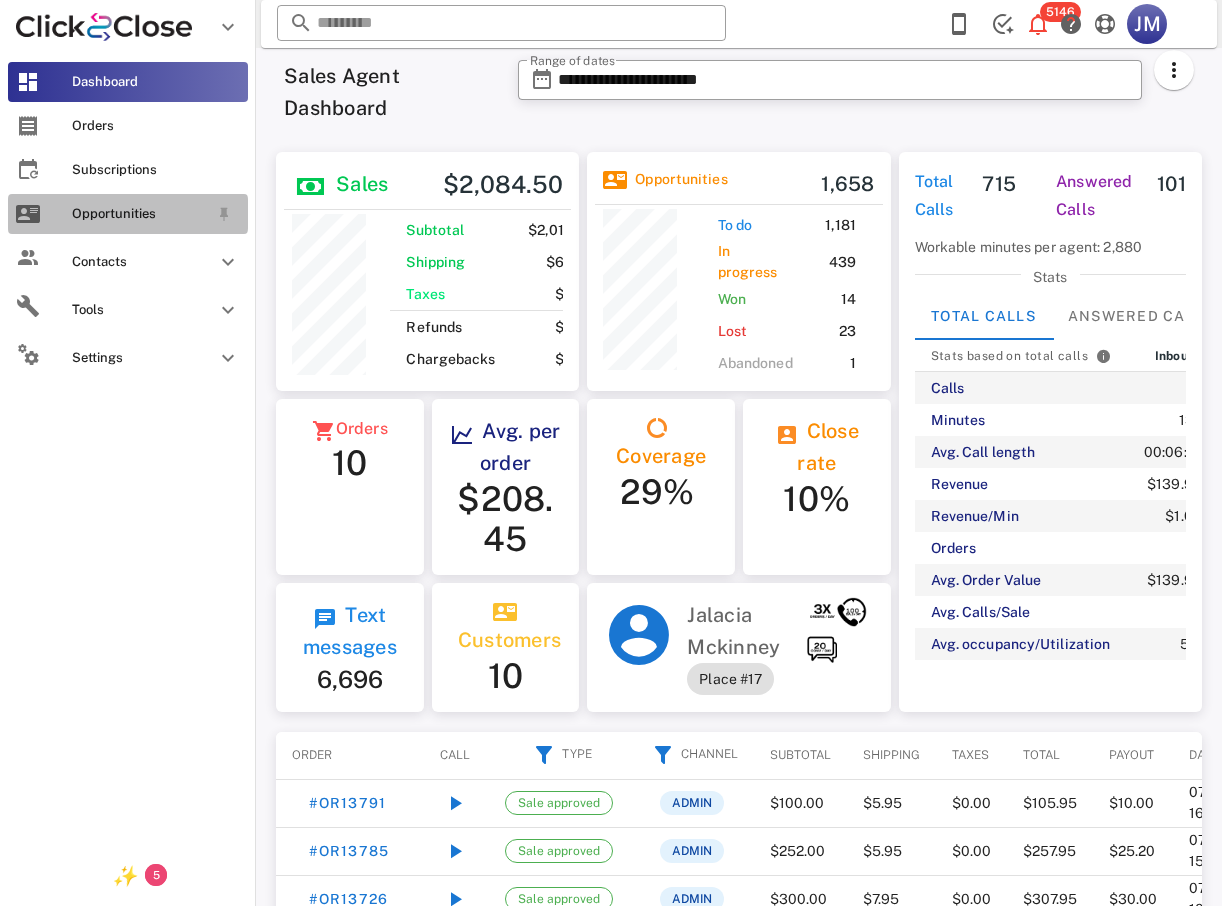 click on "Opportunities" at bounding box center [140, 214] 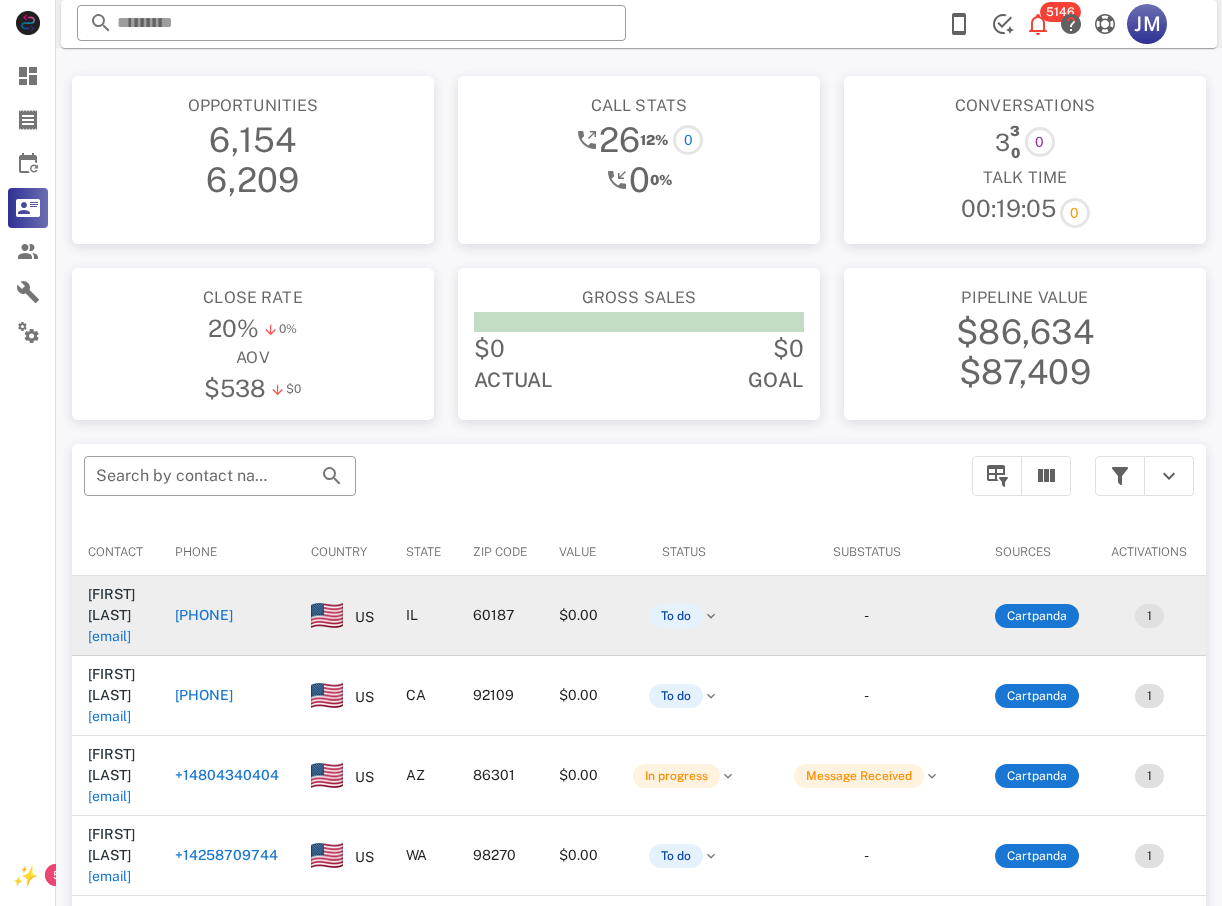 click on "[PHONE]" at bounding box center [204, 615] 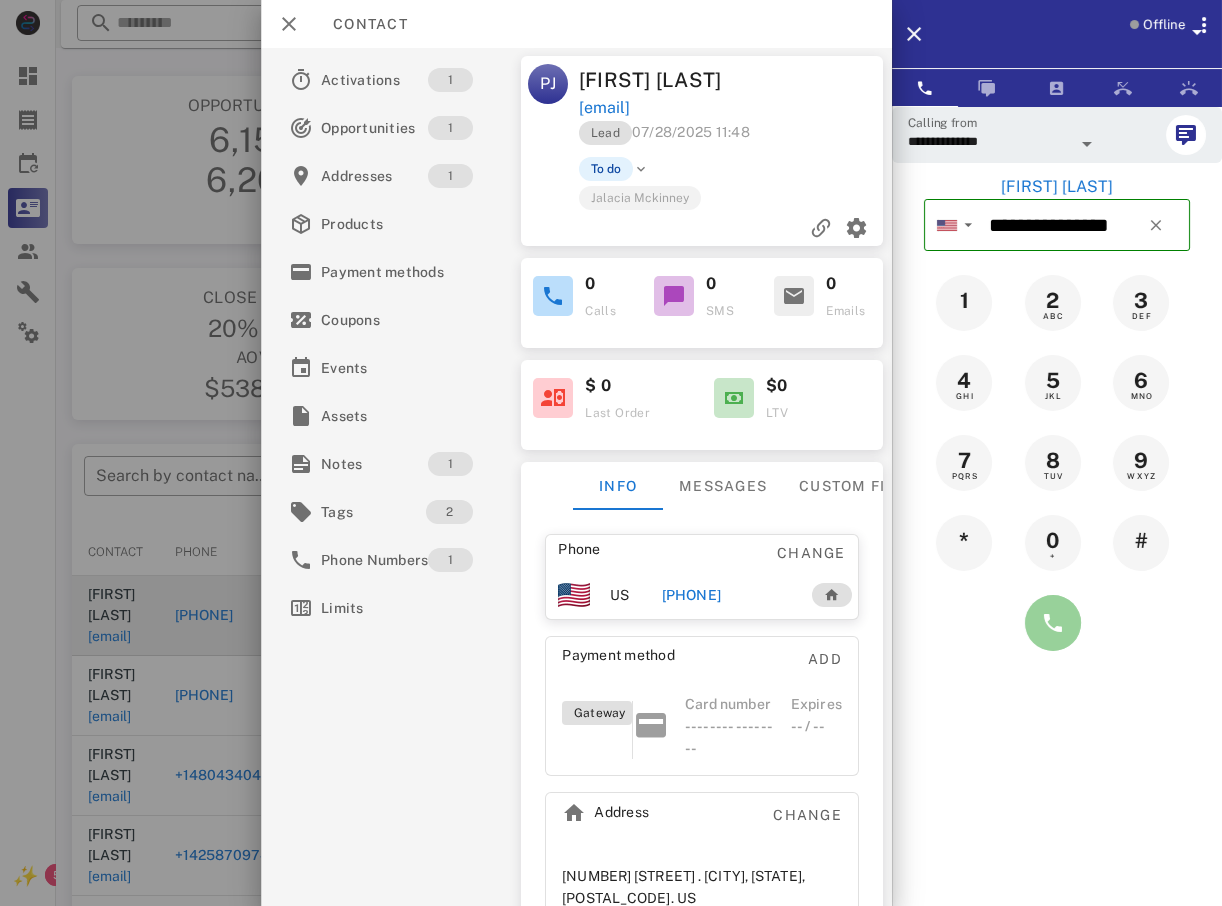 click at bounding box center [1053, 623] 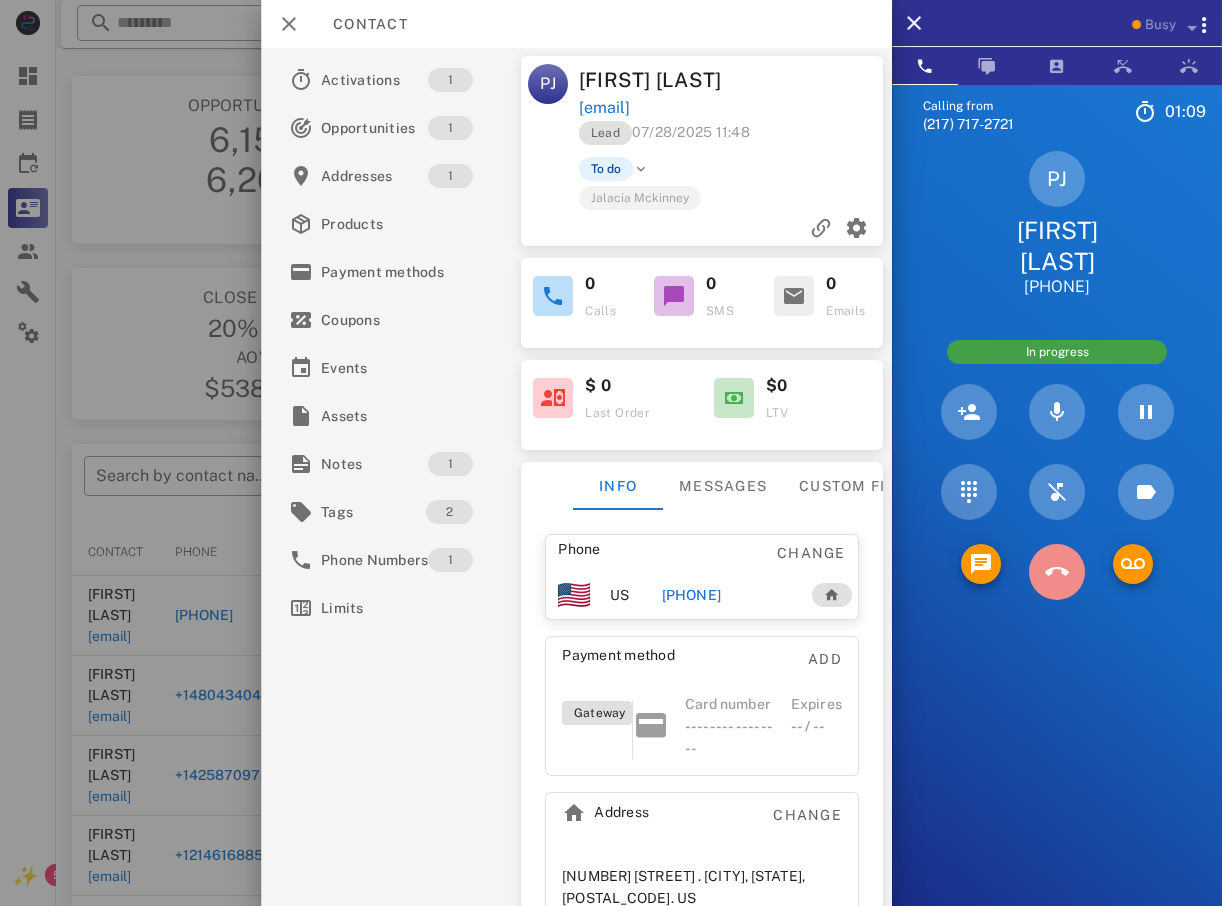 click at bounding box center [1057, 572] 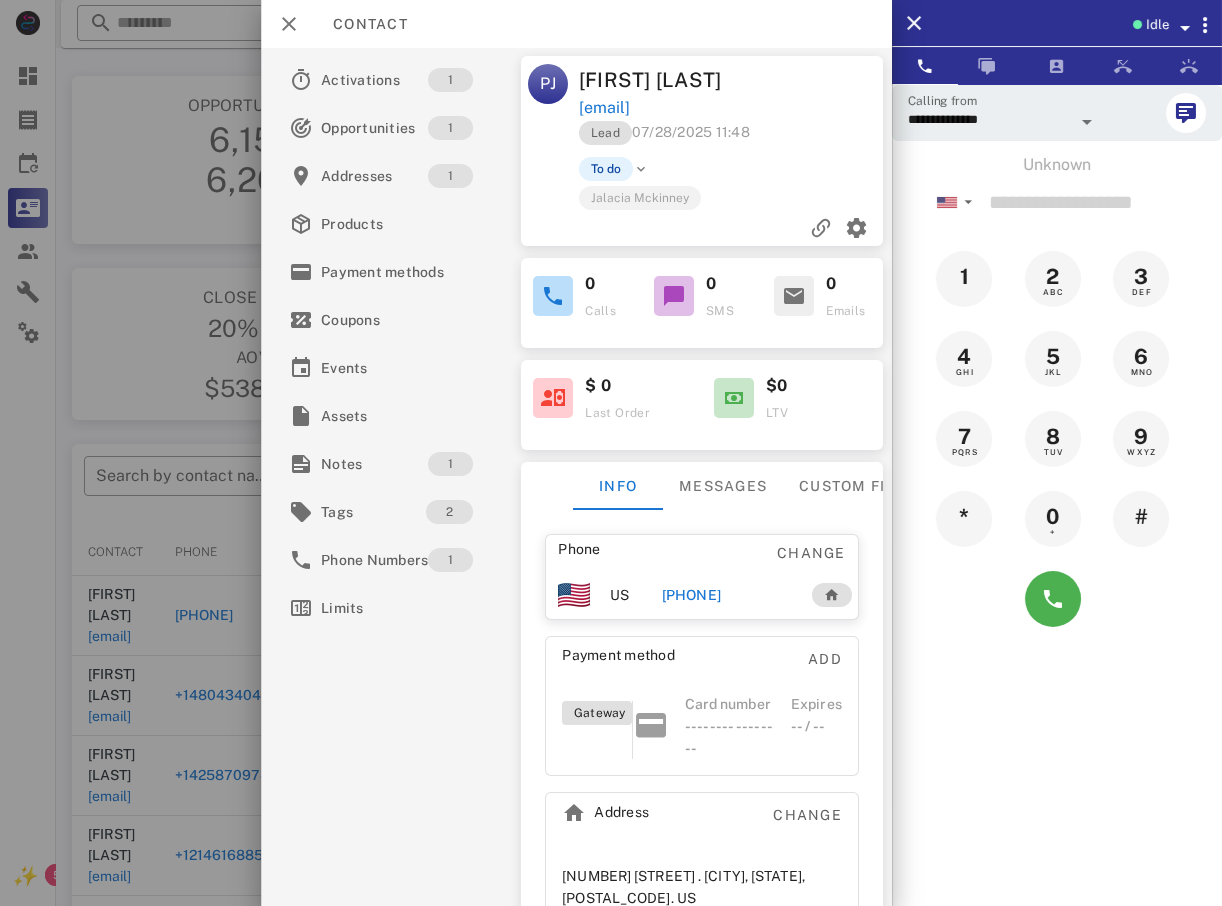 click at bounding box center (611, 453) 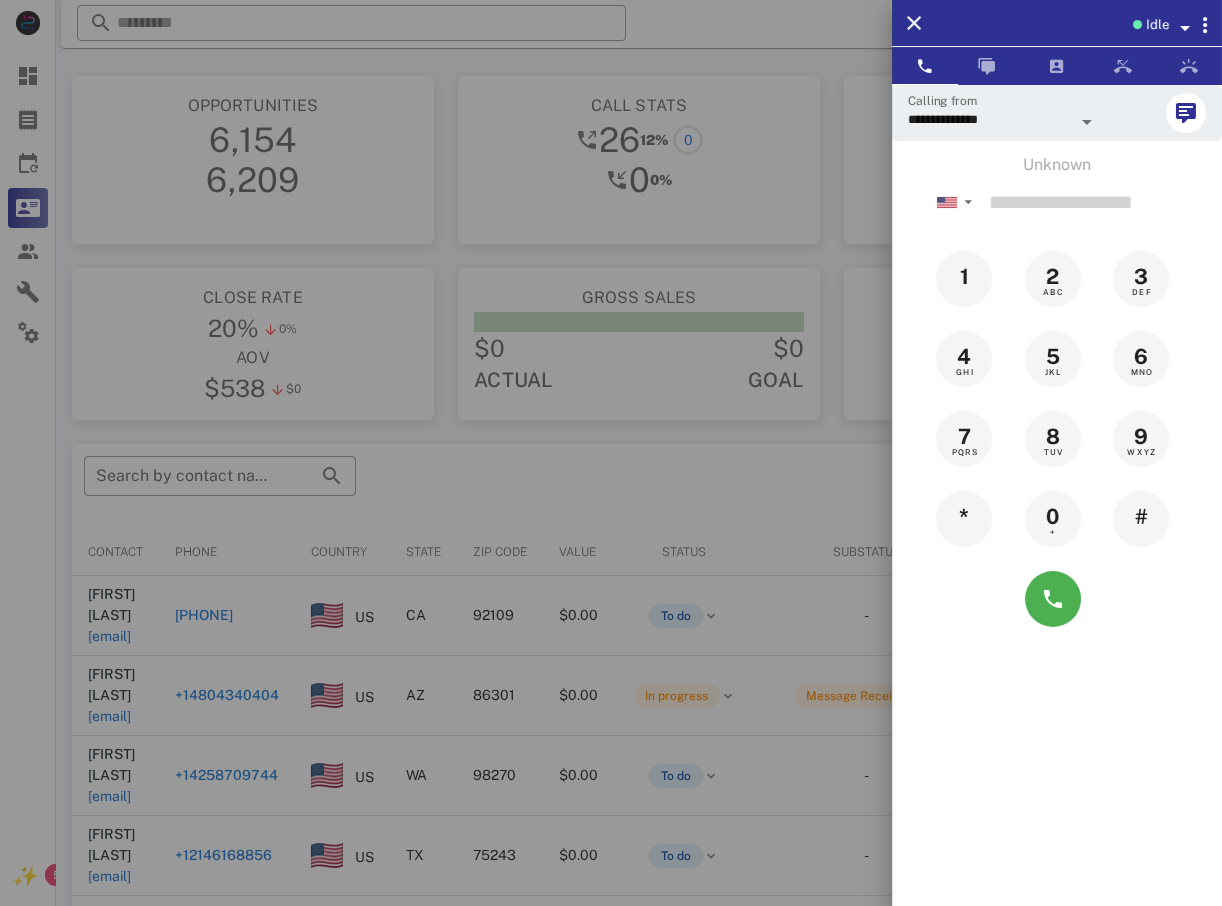 click at bounding box center [611, 453] 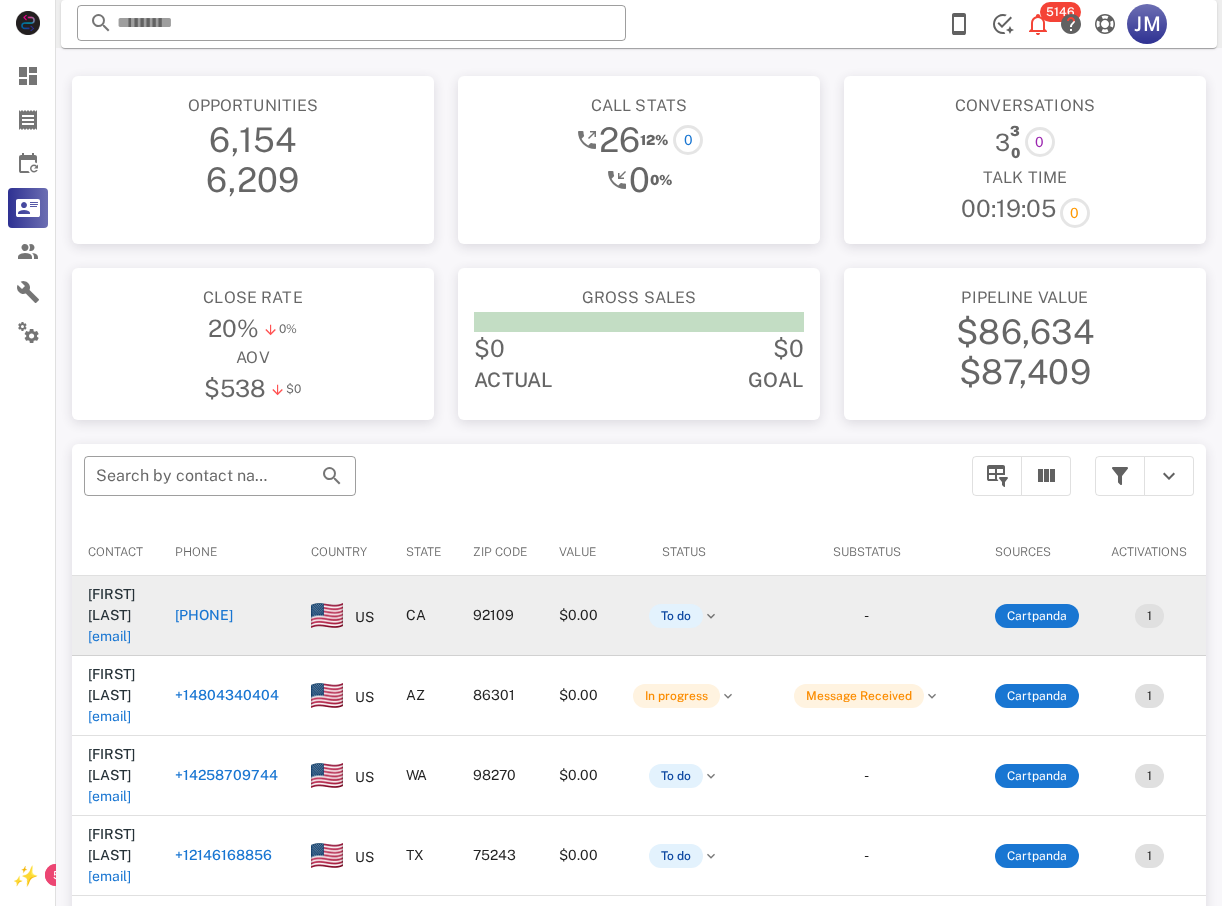 click on "[PHONE]" at bounding box center [204, 615] 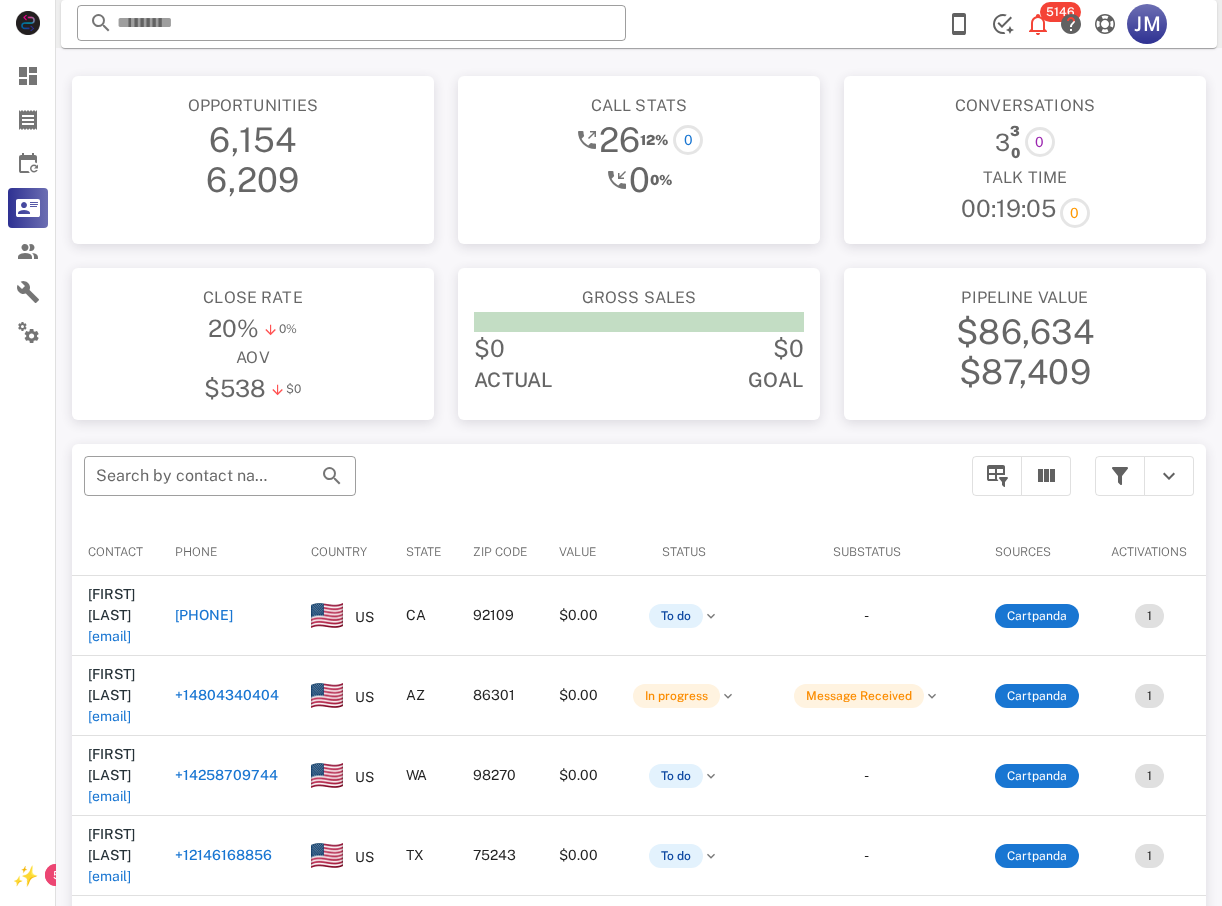type on "**********" 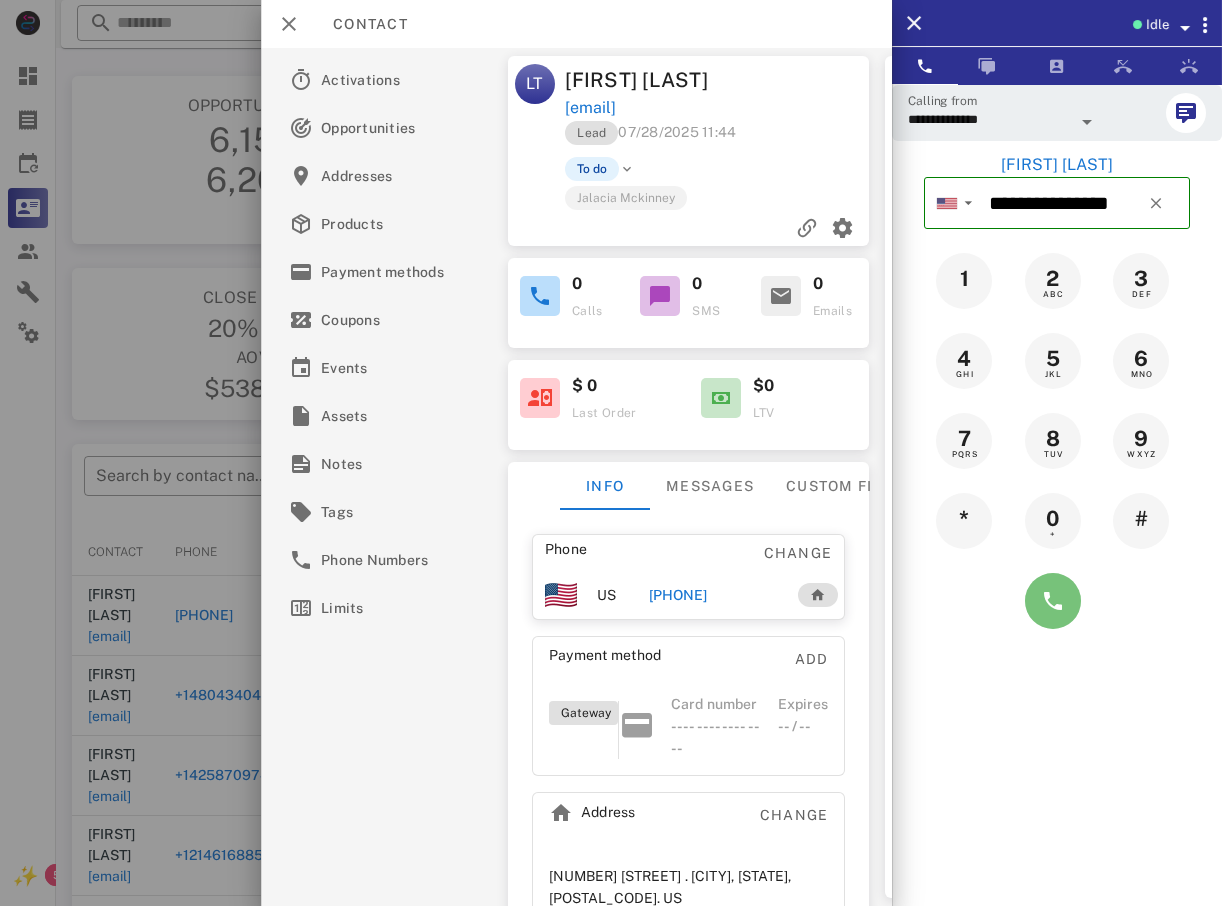 click at bounding box center [1053, 601] 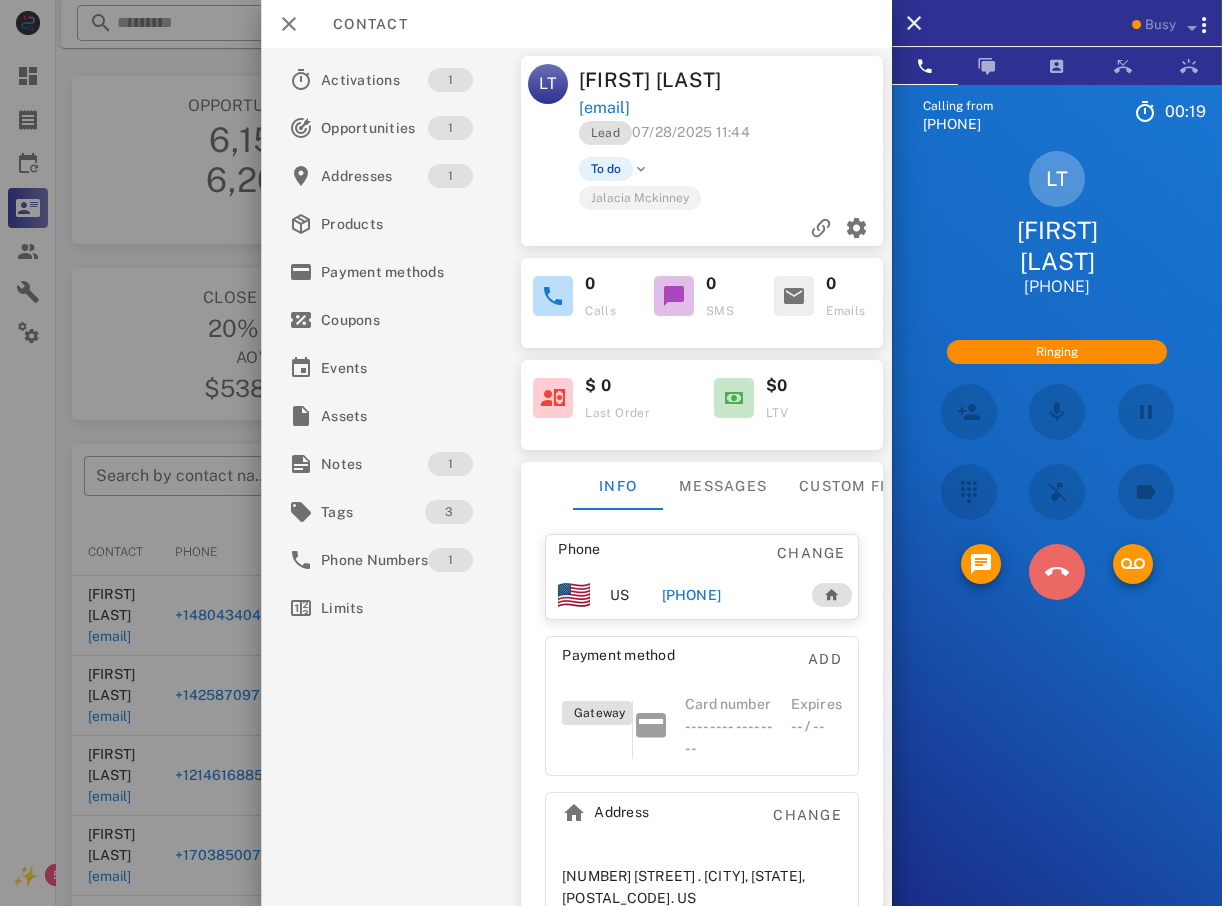 click at bounding box center [1057, 572] 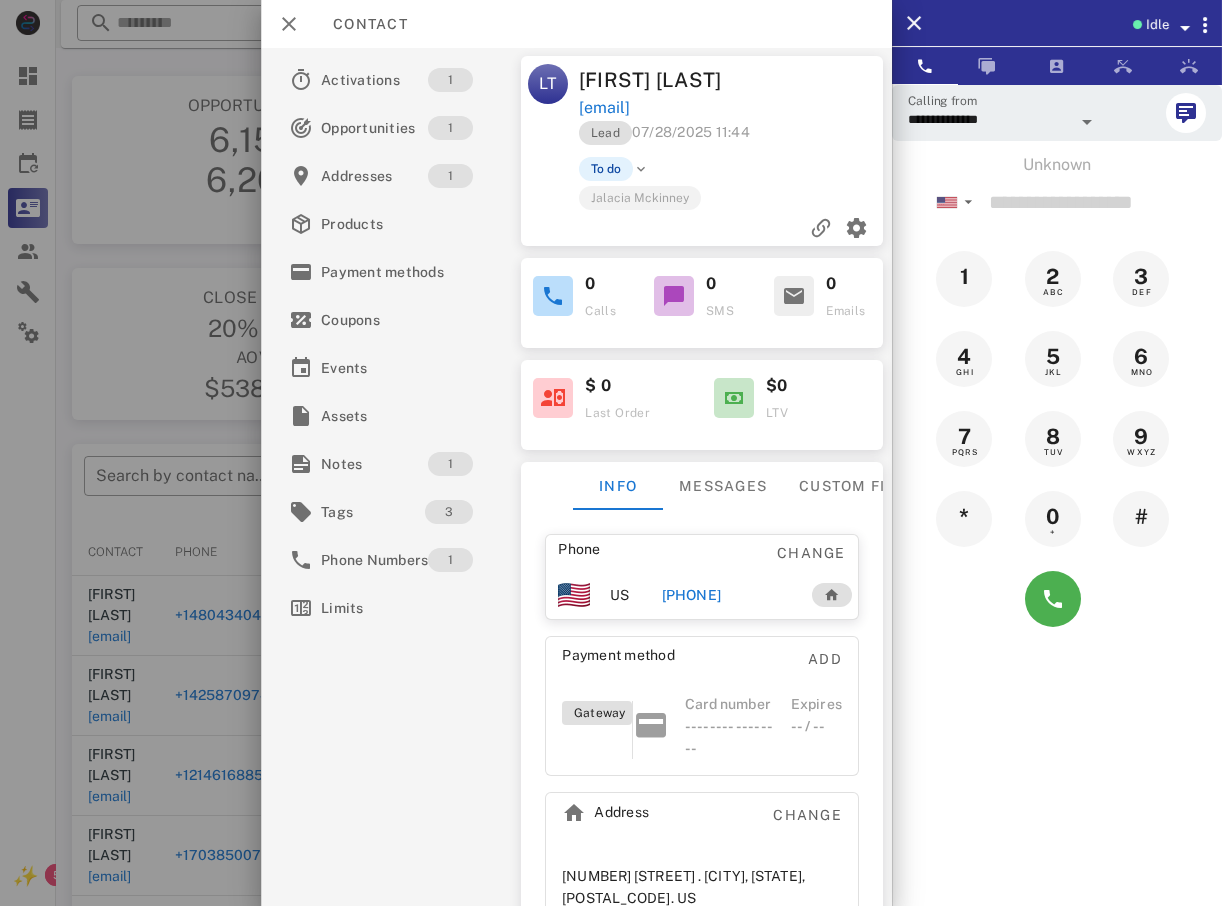 click at bounding box center (611, 453) 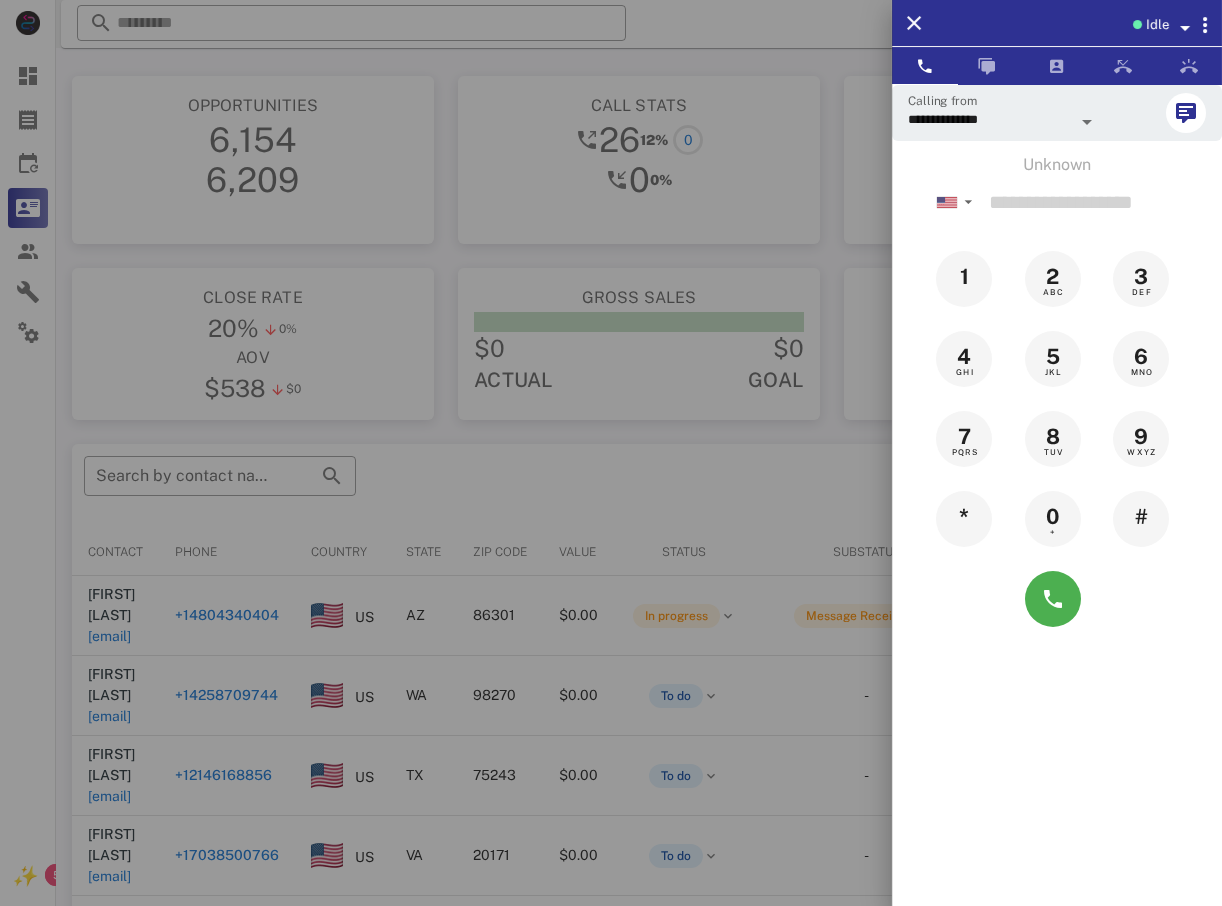 click at bounding box center [611, 453] 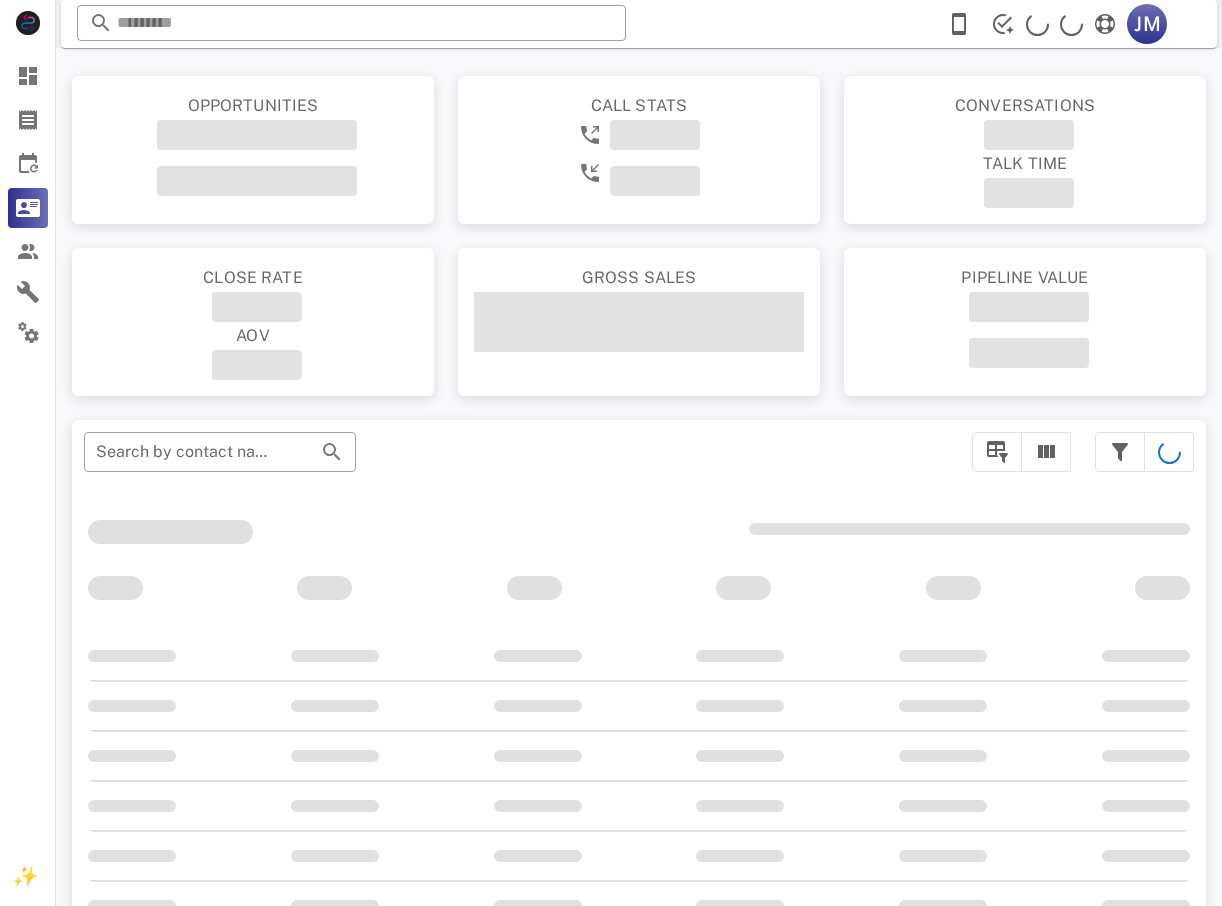 scroll, scrollTop: 0, scrollLeft: 0, axis: both 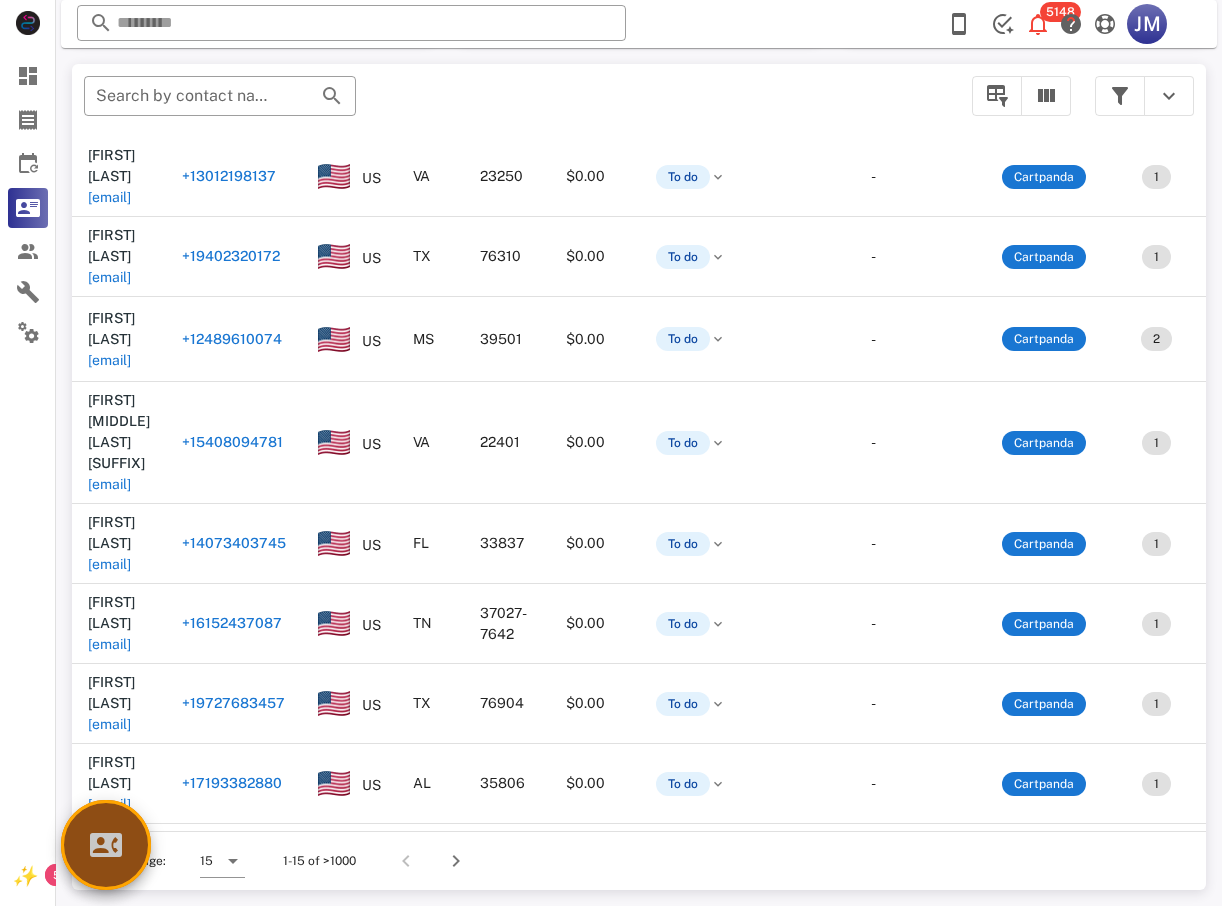 click at bounding box center [106, 845] 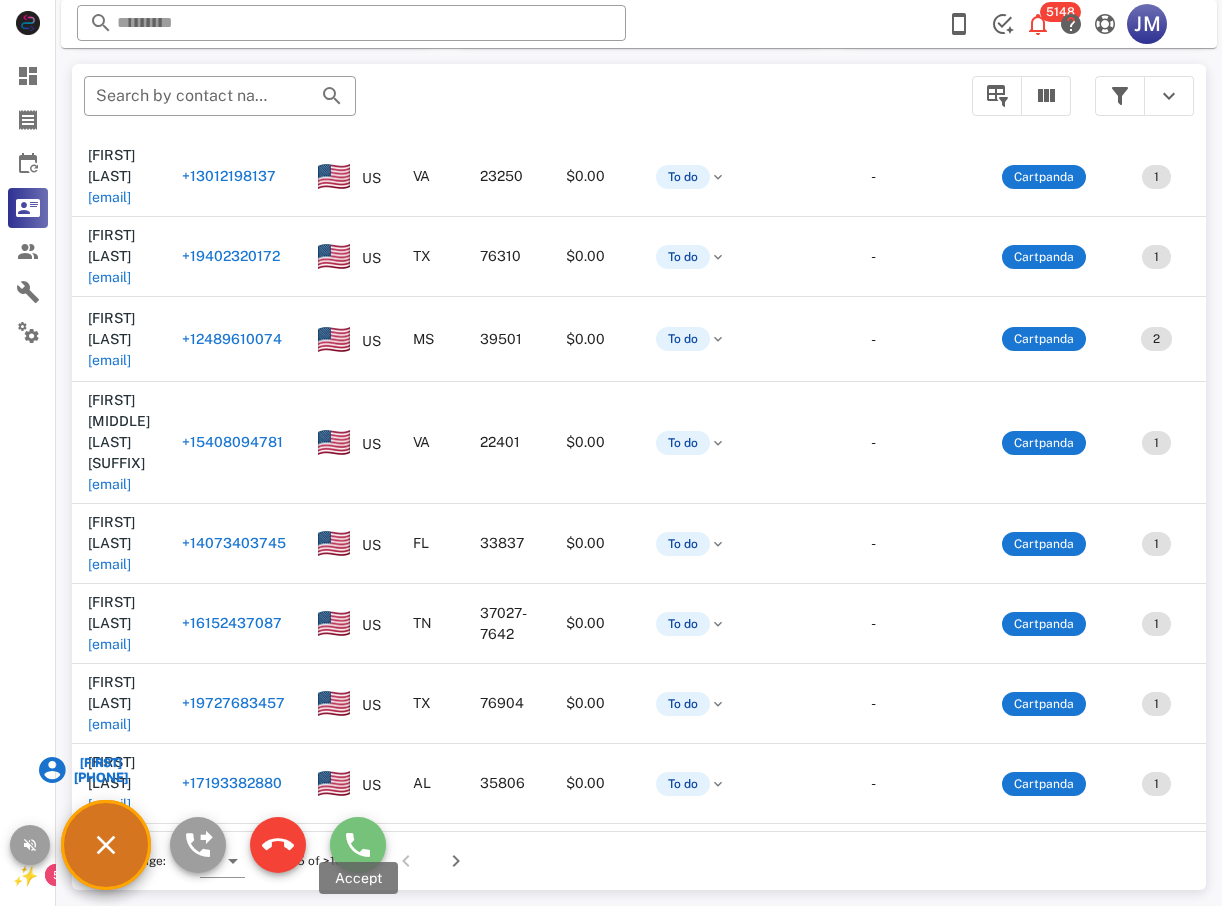 click at bounding box center (358, 845) 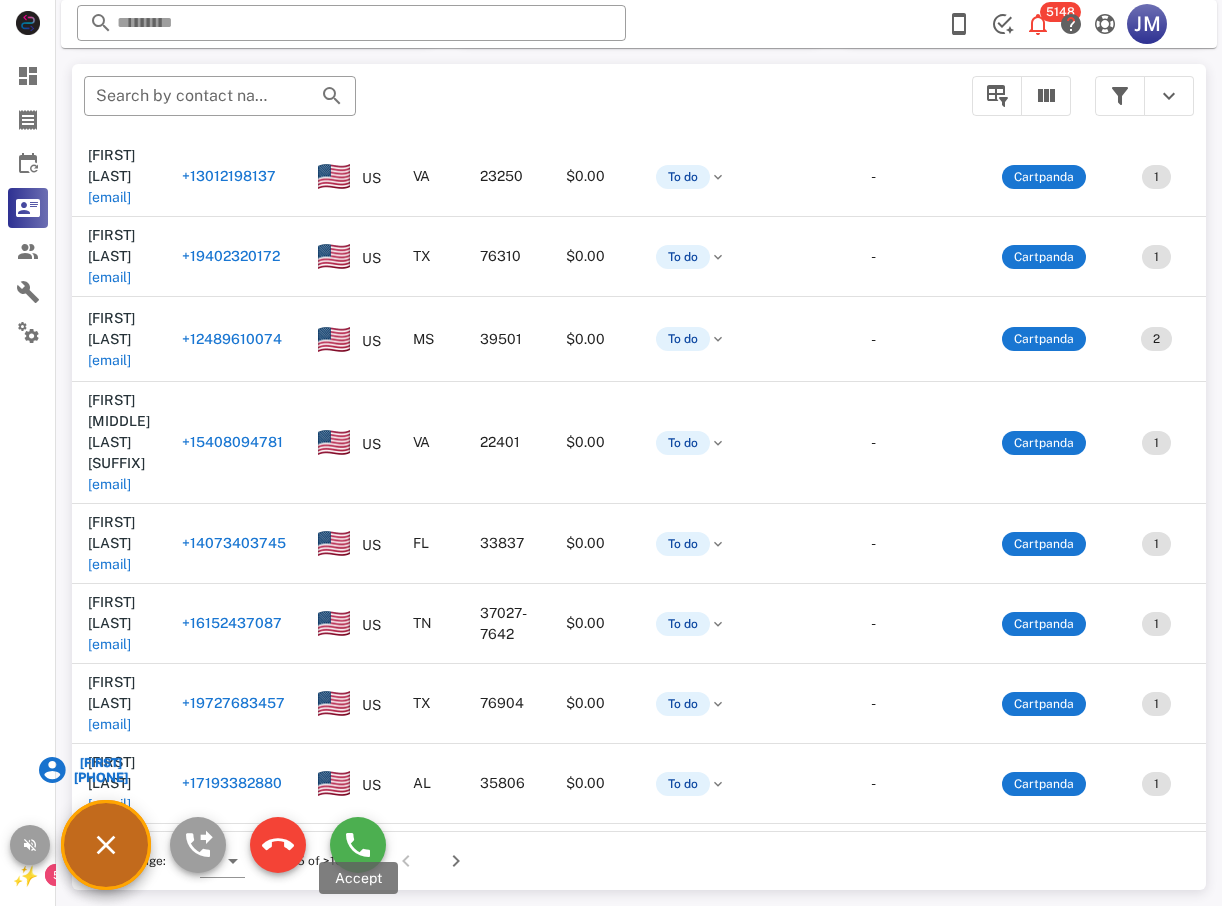 click on "Rows per page: 15  1-15 of >1000" at bounding box center [639, 860] 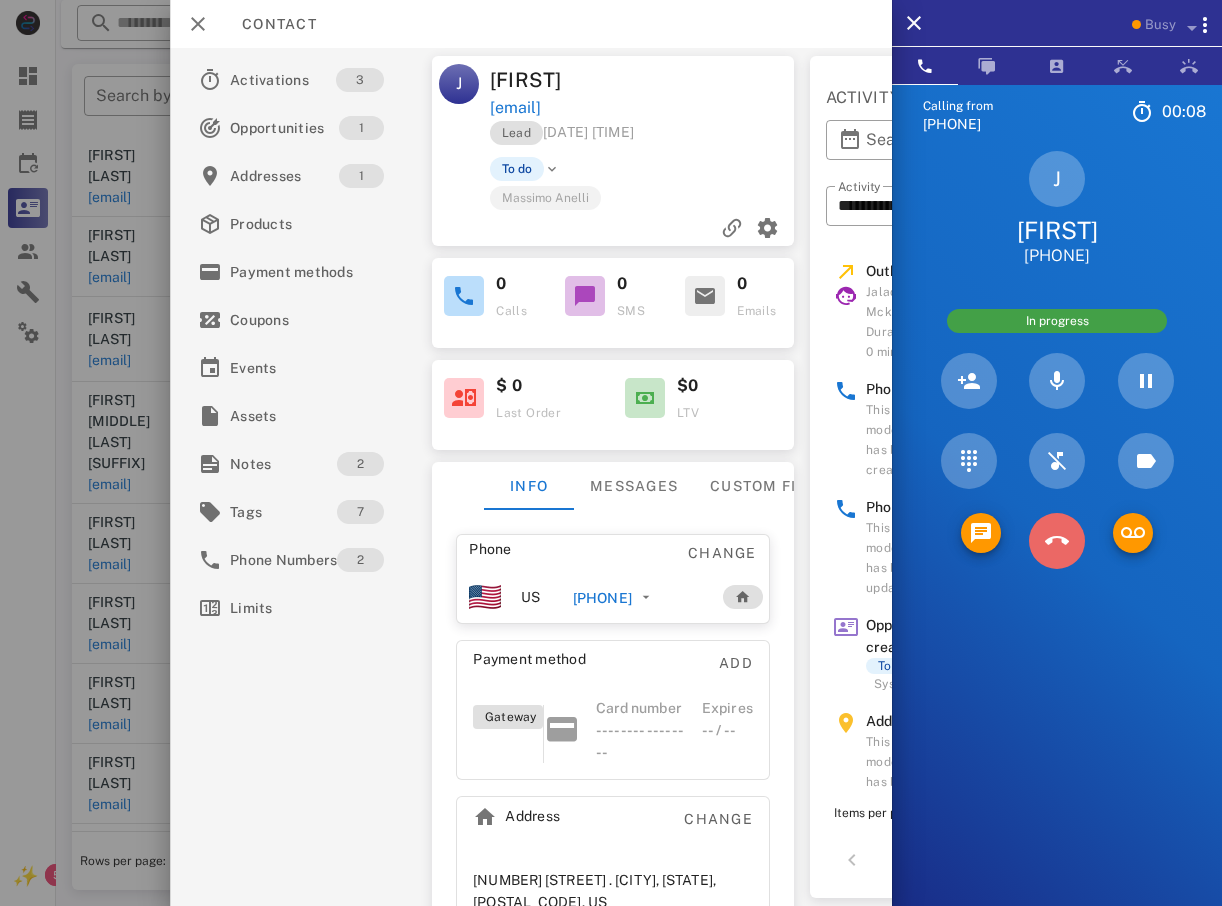 click at bounding box center [1057, 541] 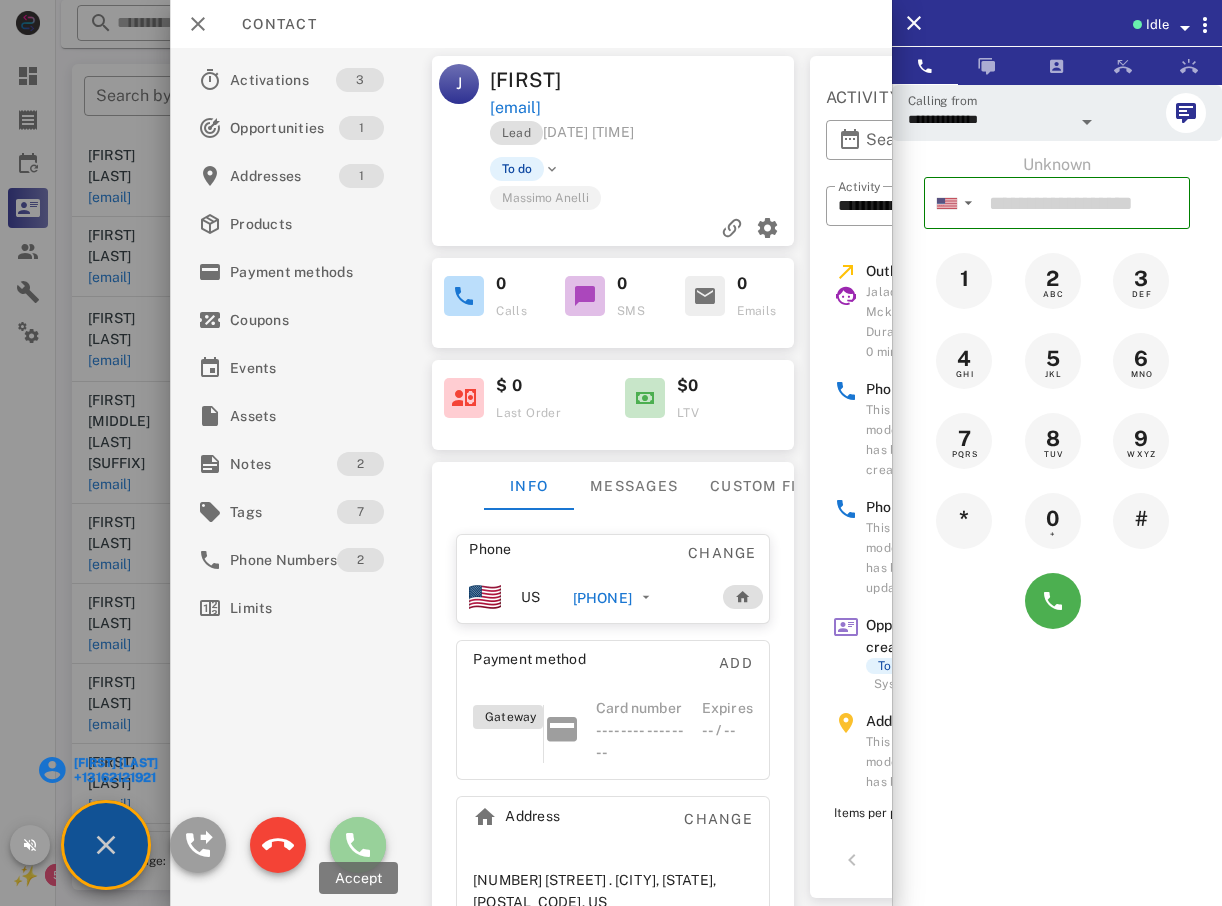 click at bounding box center [358, 845] 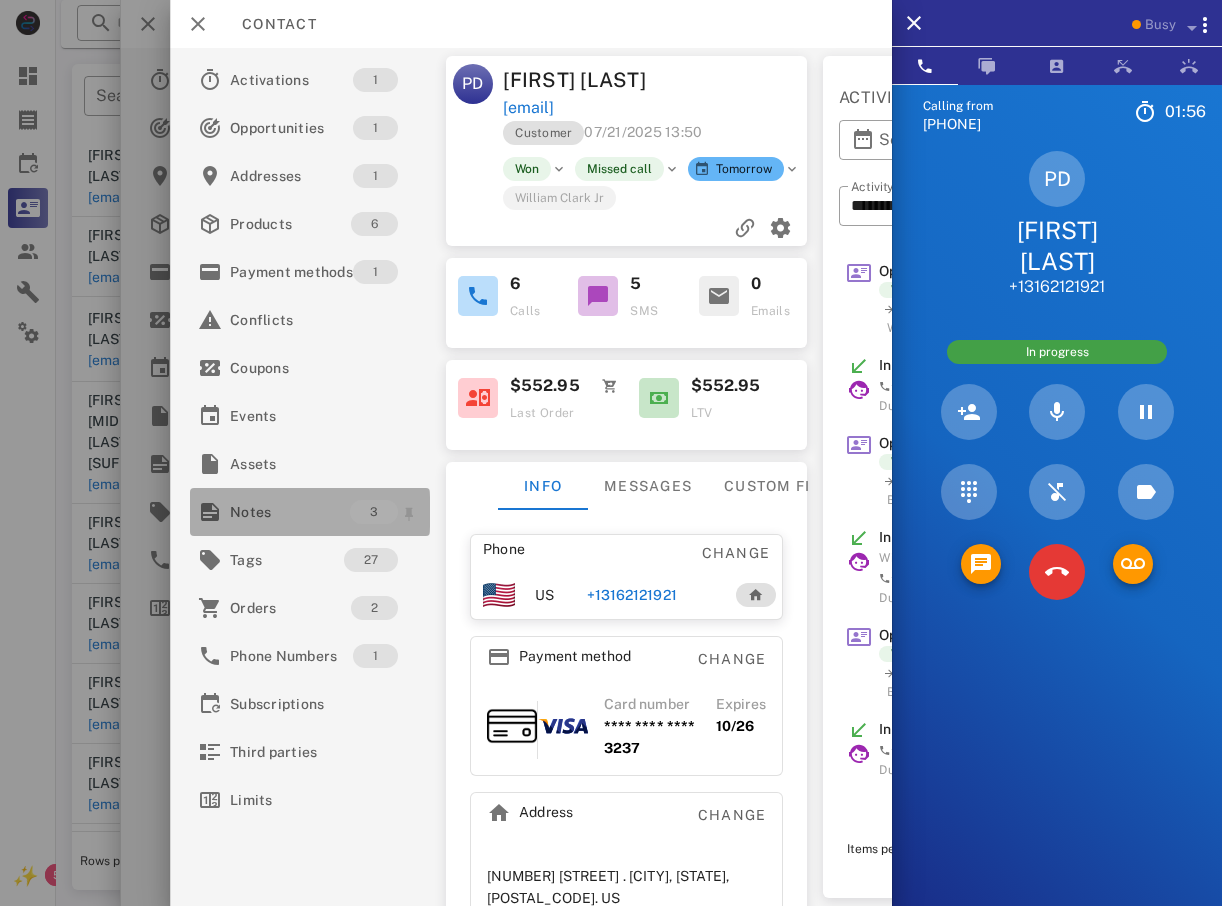 click on "Notes" at bounding box center (290, 512) 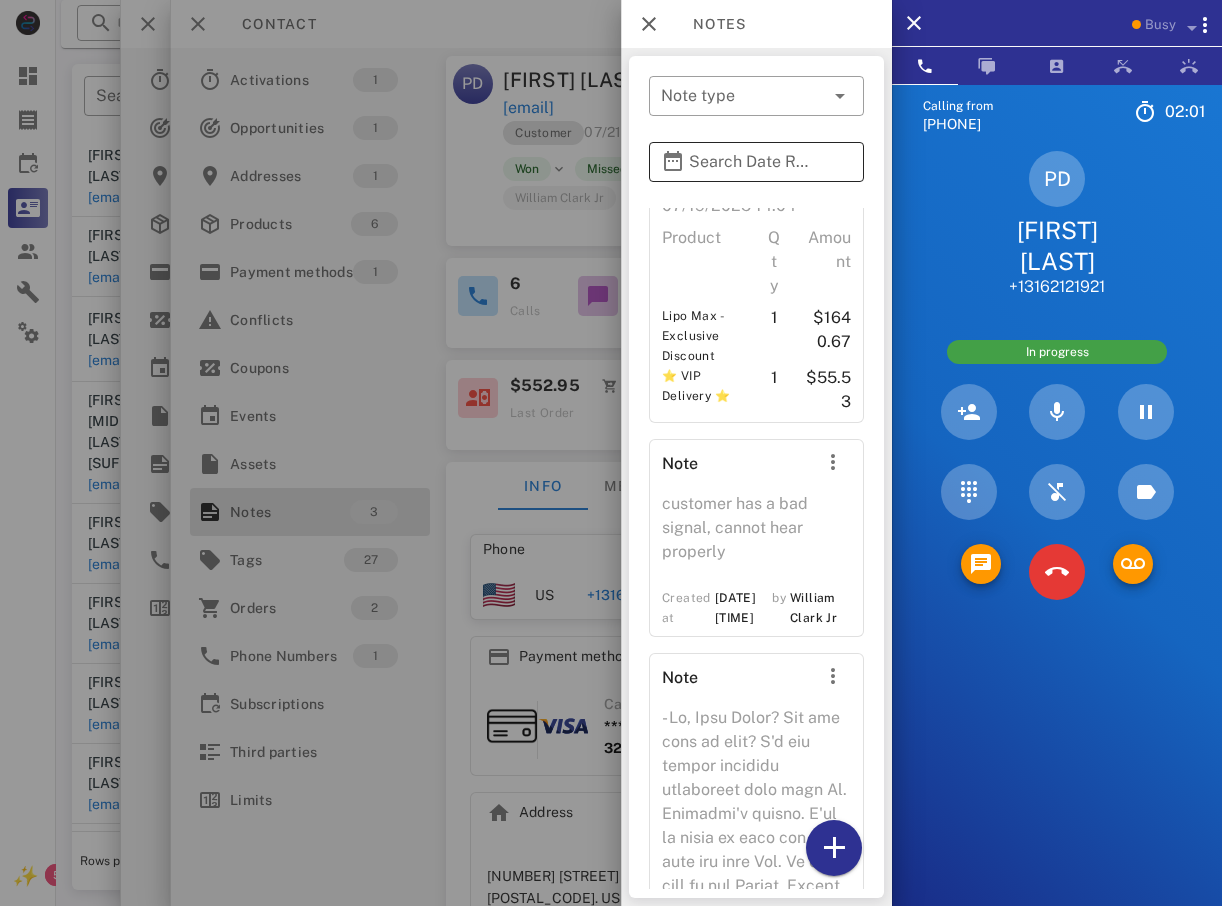 scroll, scrollTop: 0, scrollLeft: 0, axis: both 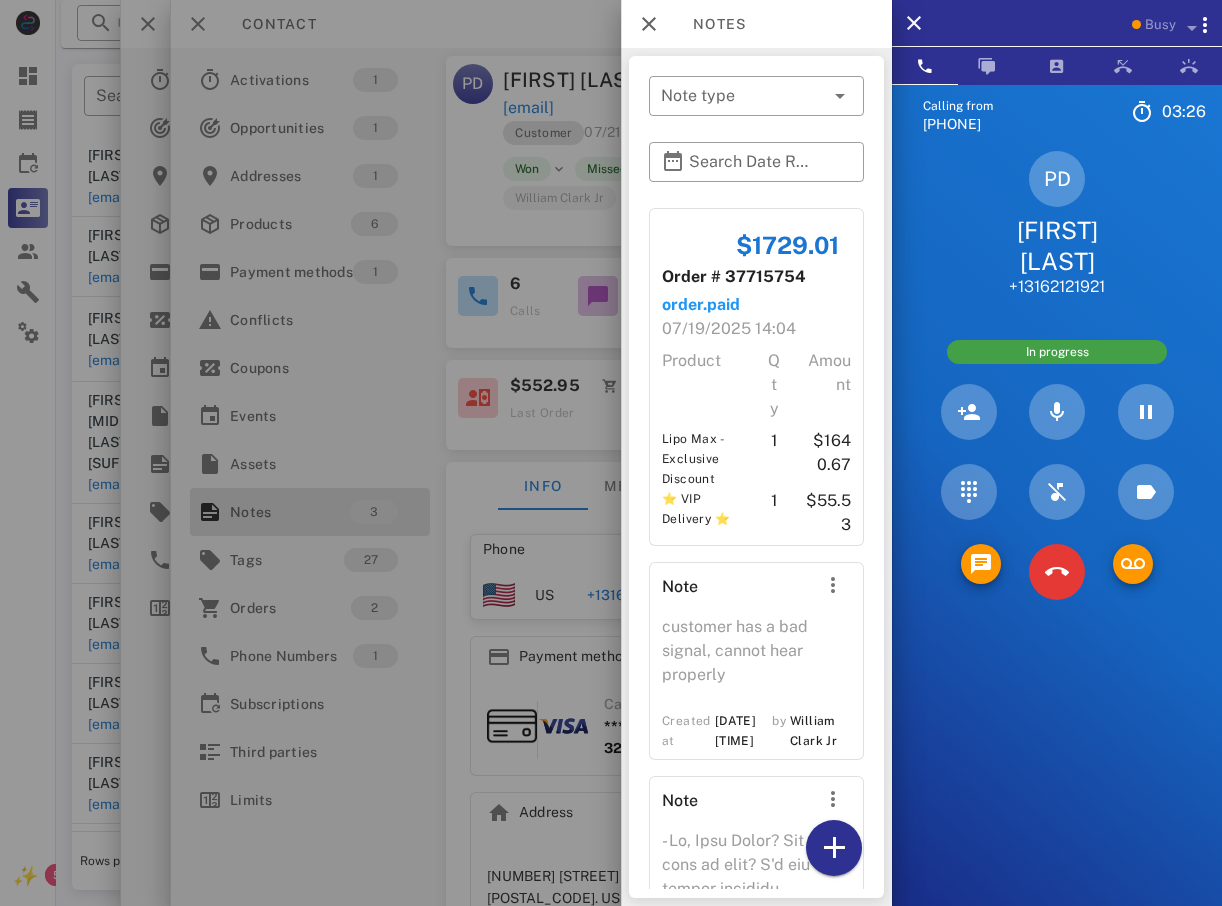 click at bounding box center [611, 453] 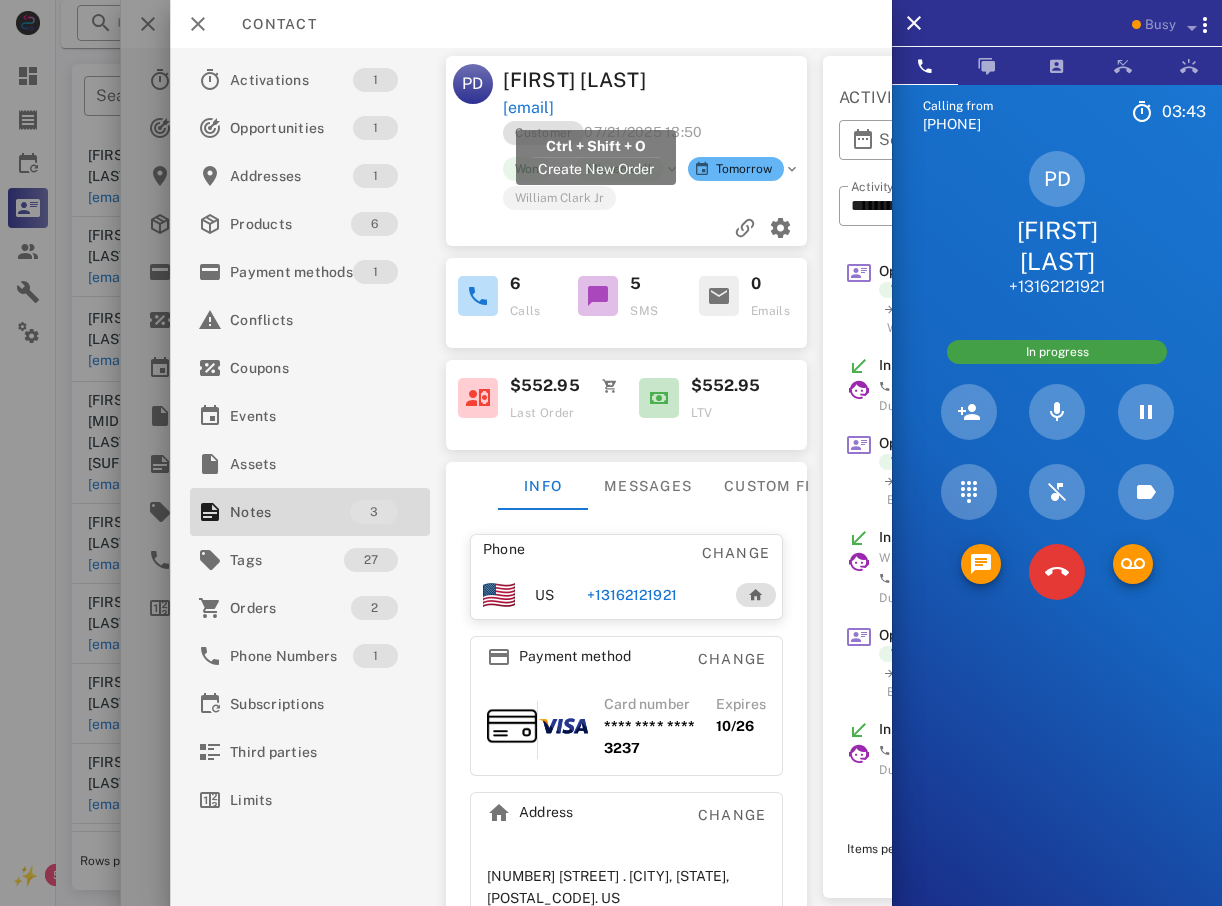 click on "[EMAIL]" at bounding box center [529, 108] 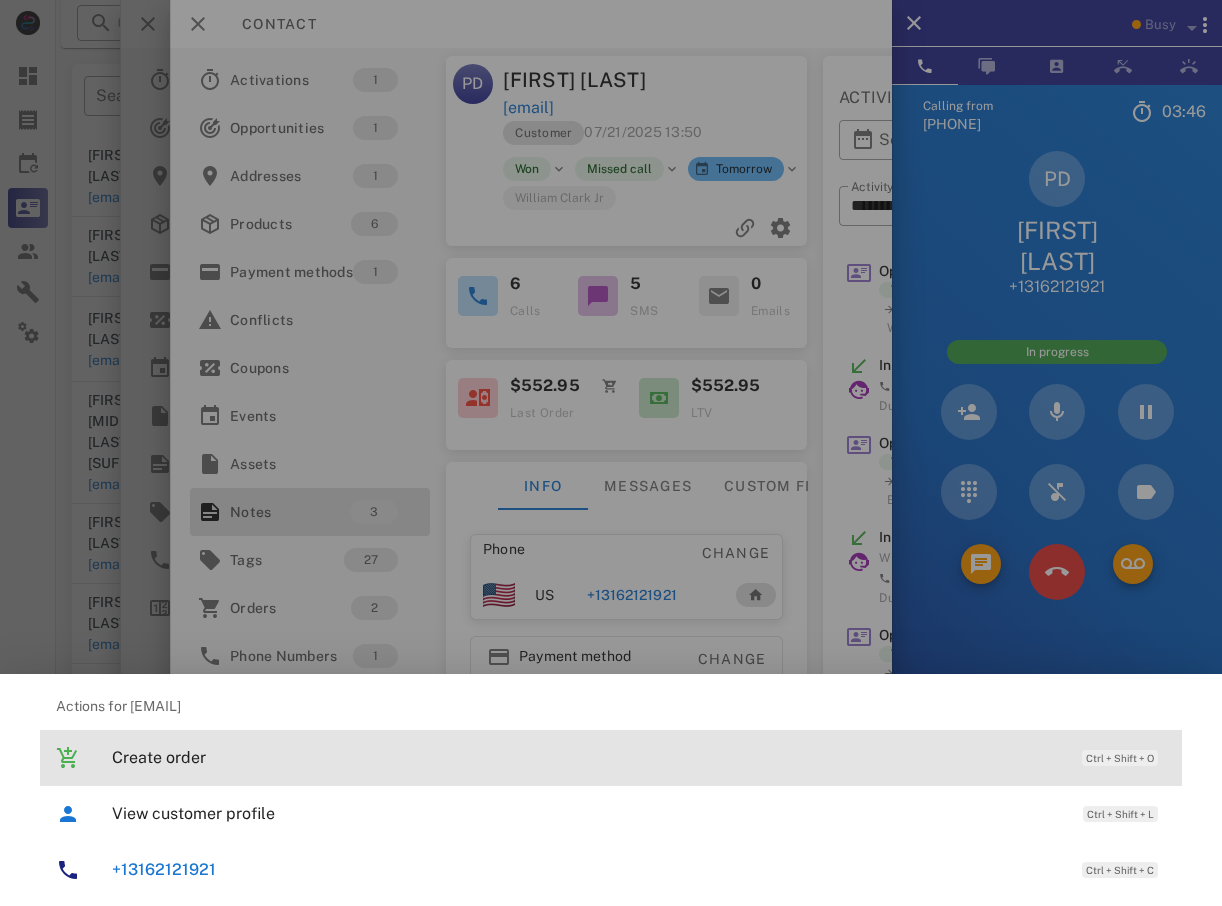 click on "Create order" at bounding box center [587, 757] 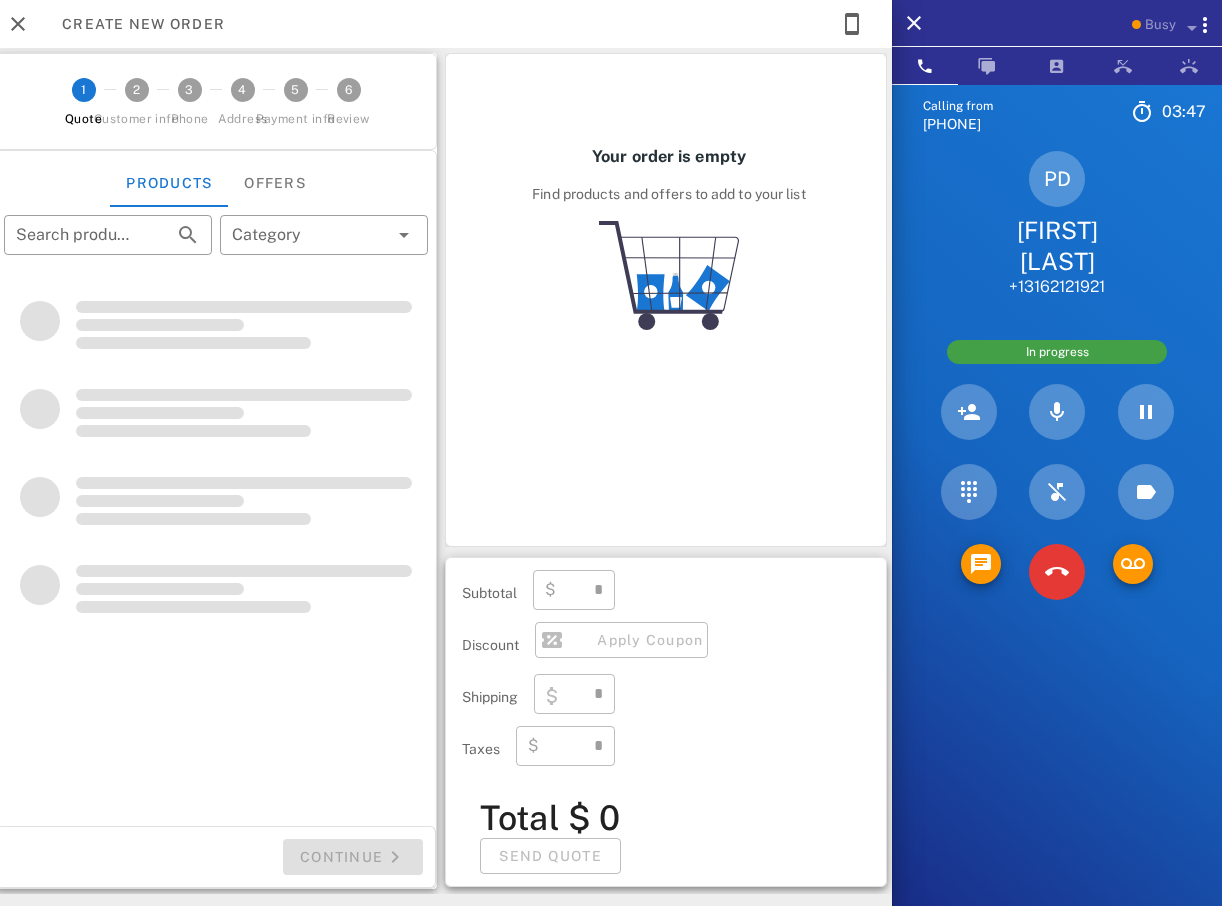 type on "**********" 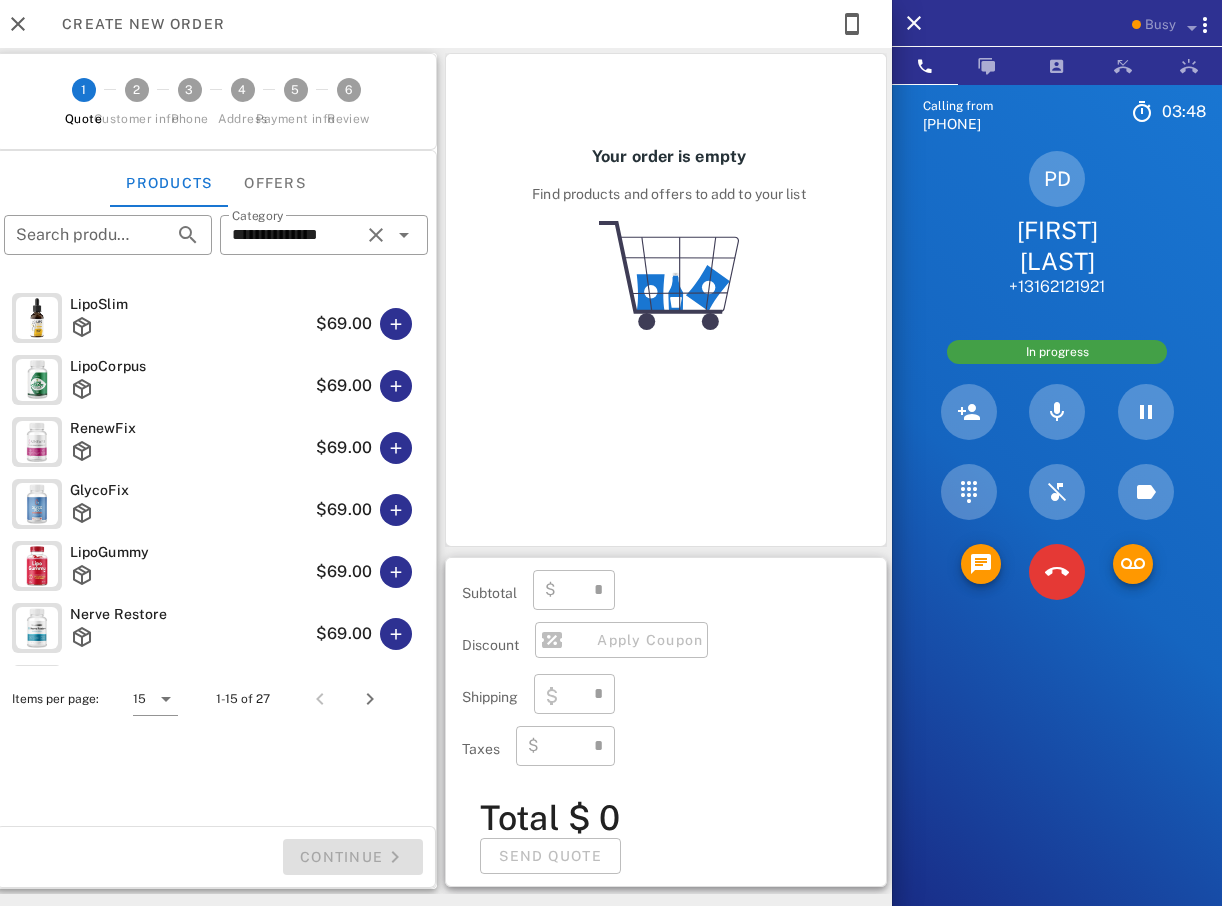 type on "****" 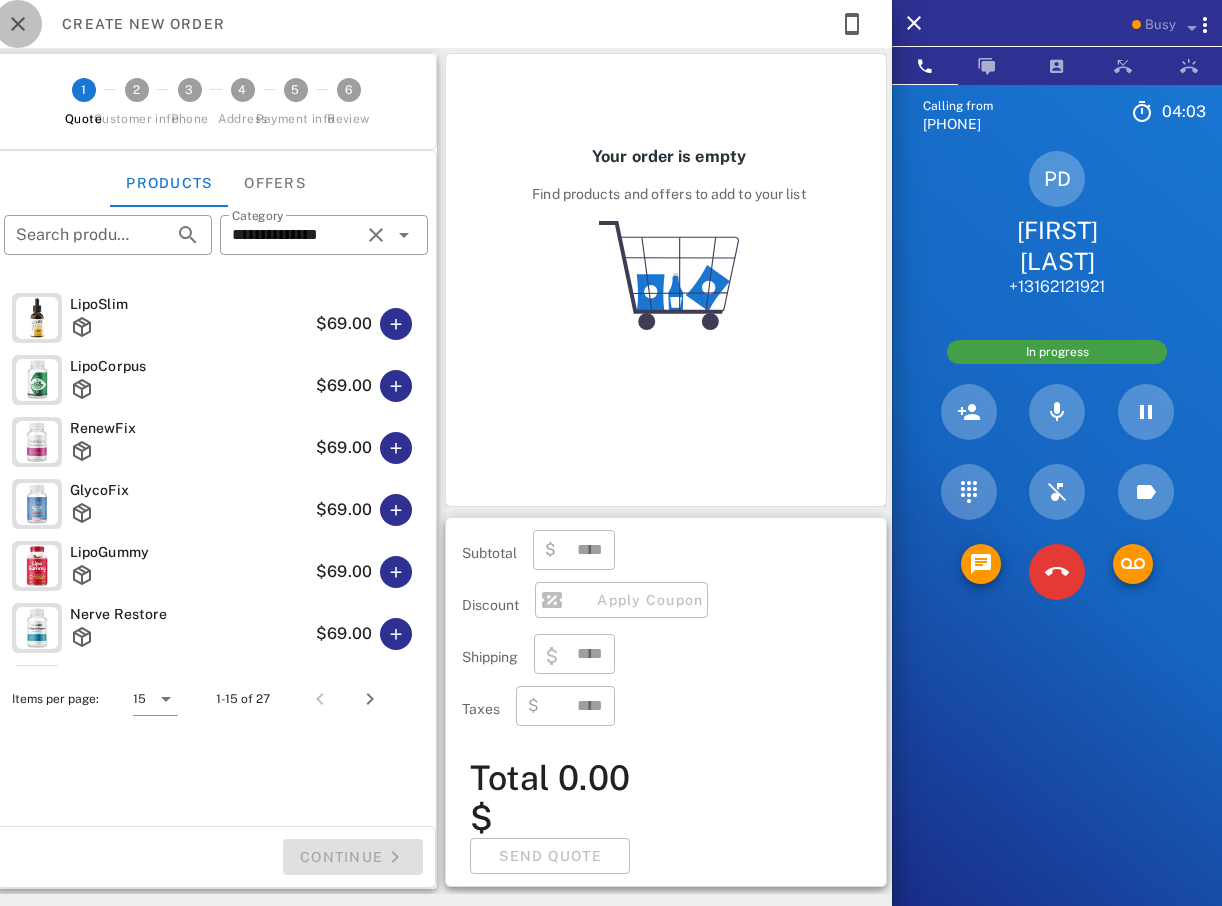 click at bounding box center [18, 24] 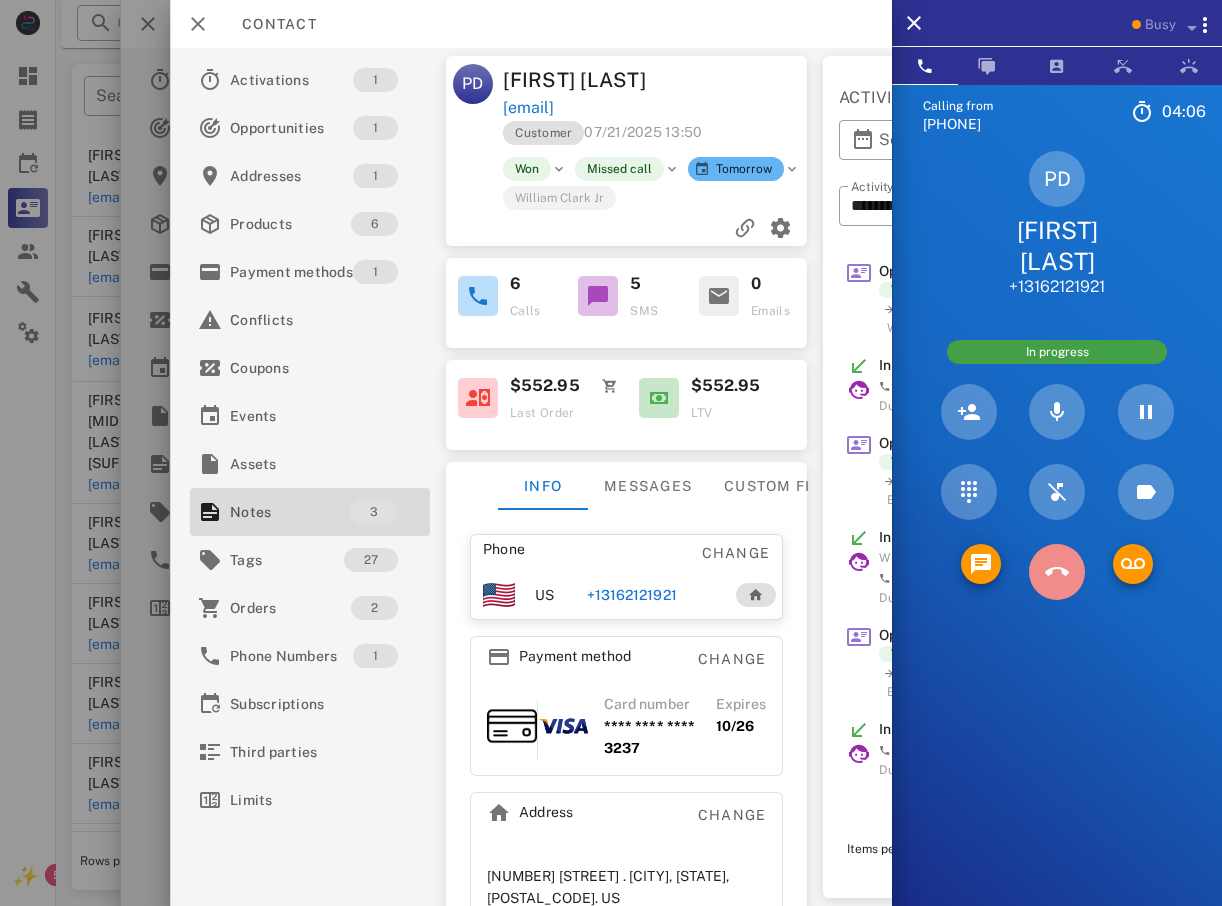 click at bounding box center [1057, 572] 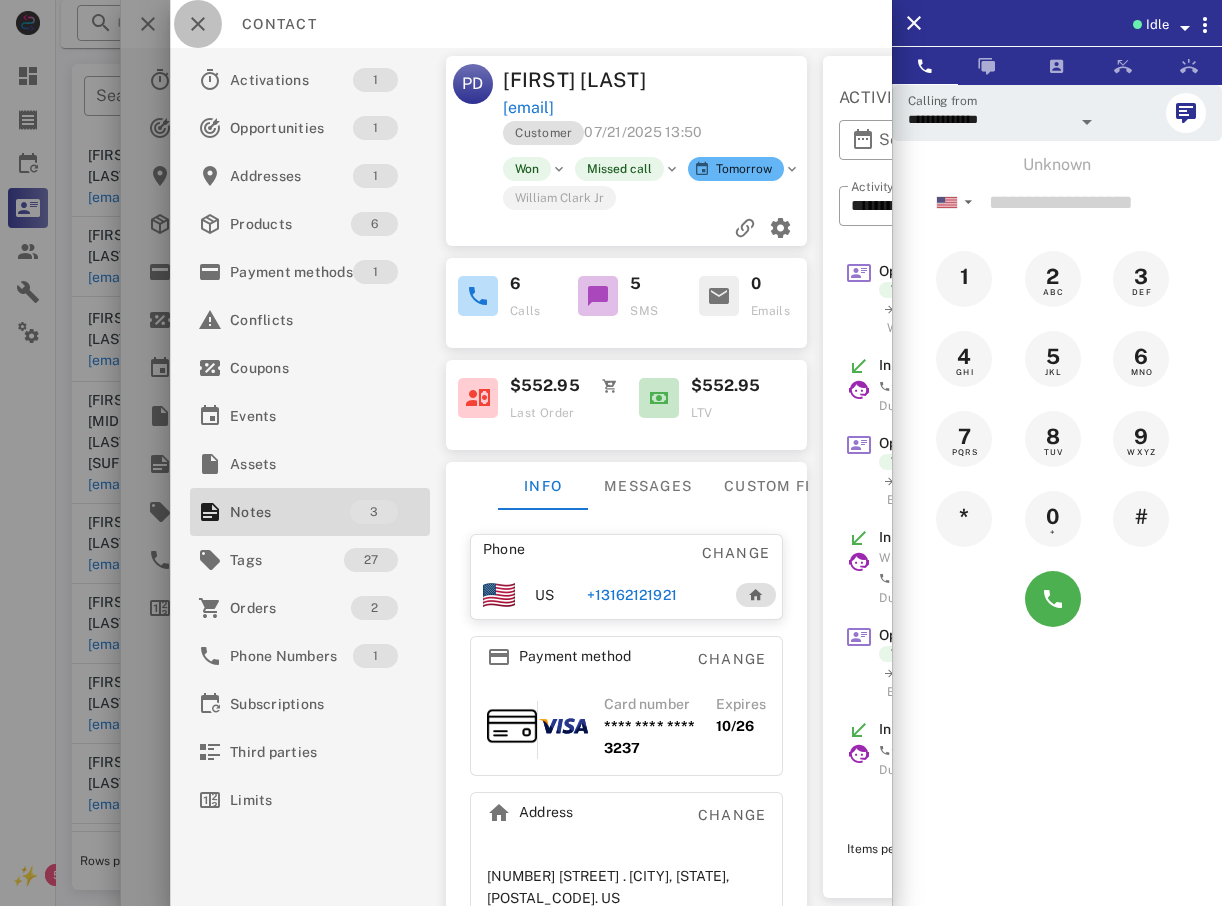 click at bounding box center [198, 24] 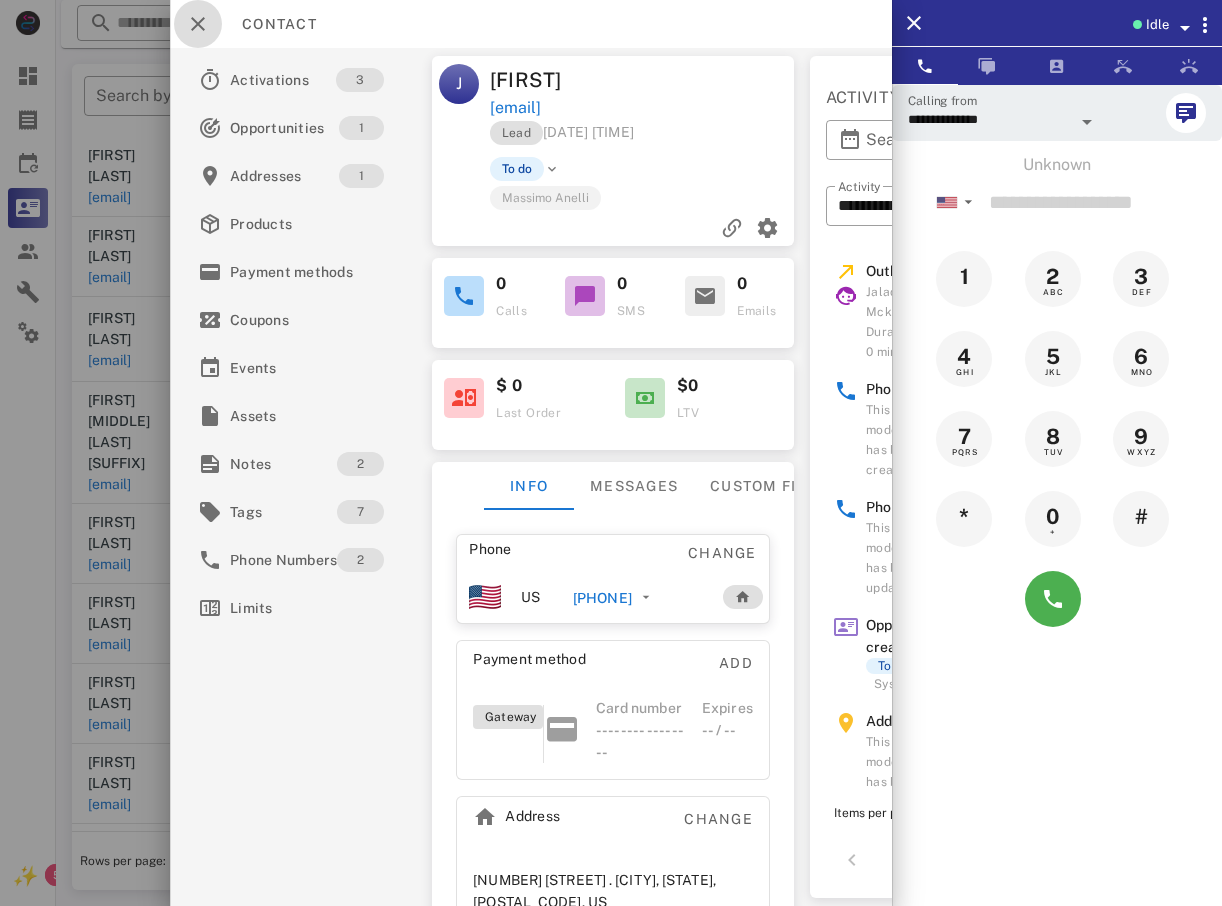 click at bounding box center [198, 24] 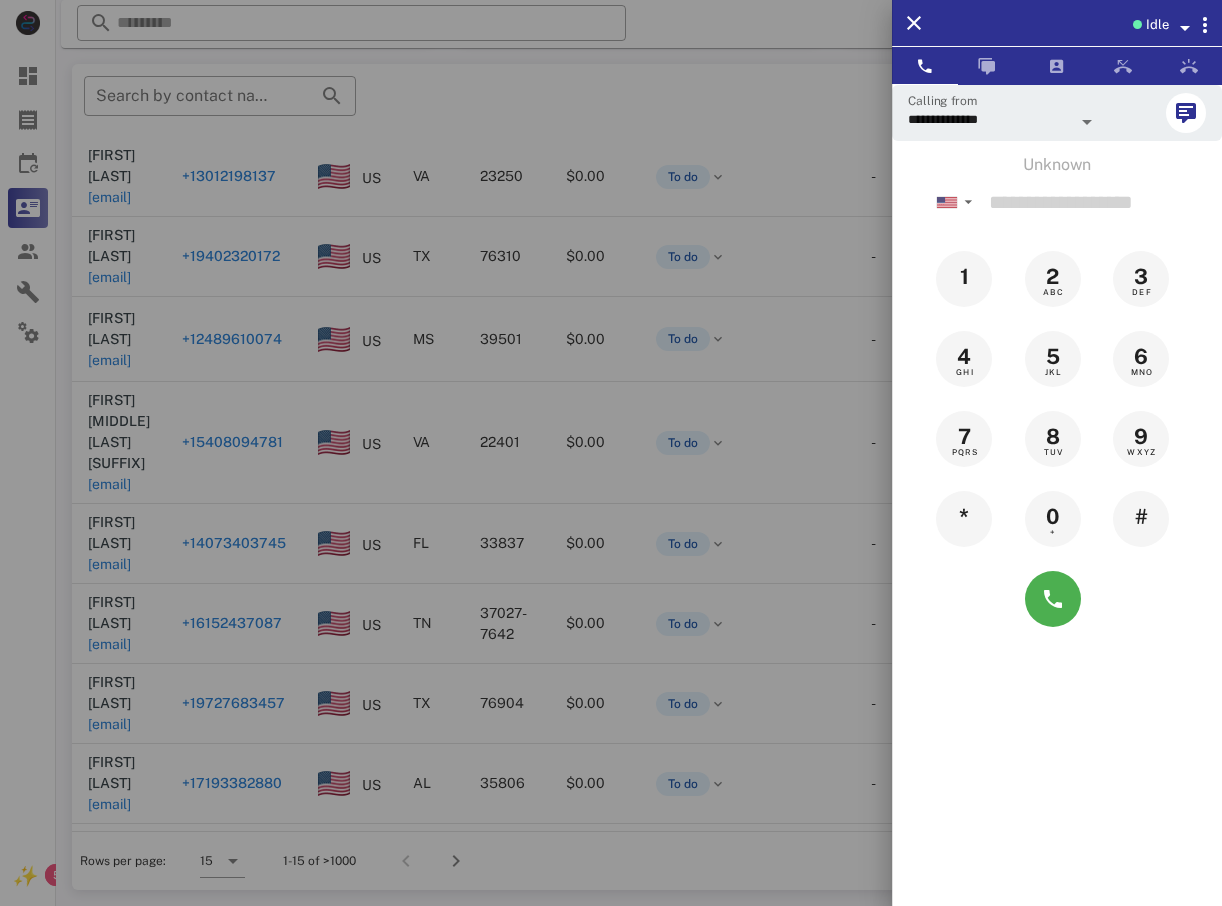 click at bounding box center [611, 453] 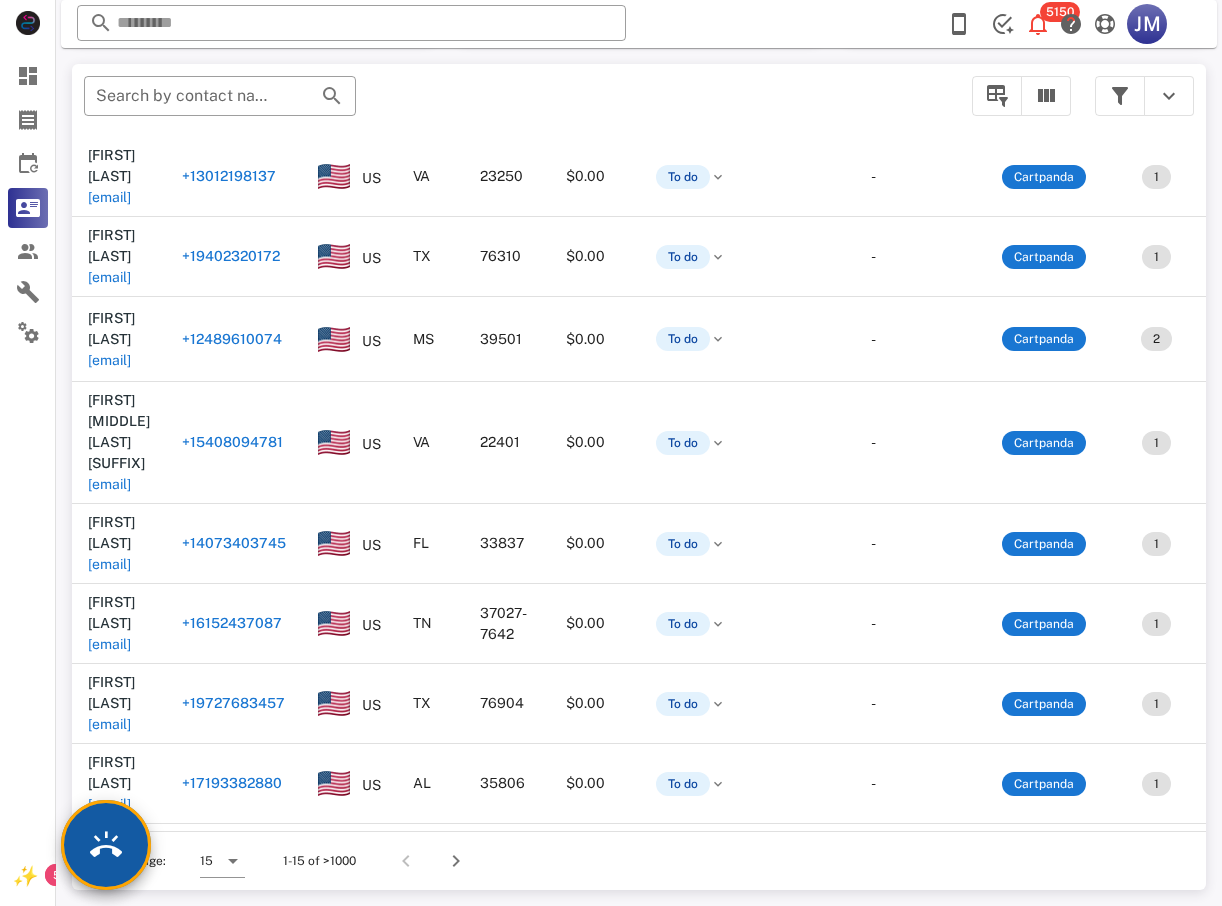 click at bounding box center (106, 845) 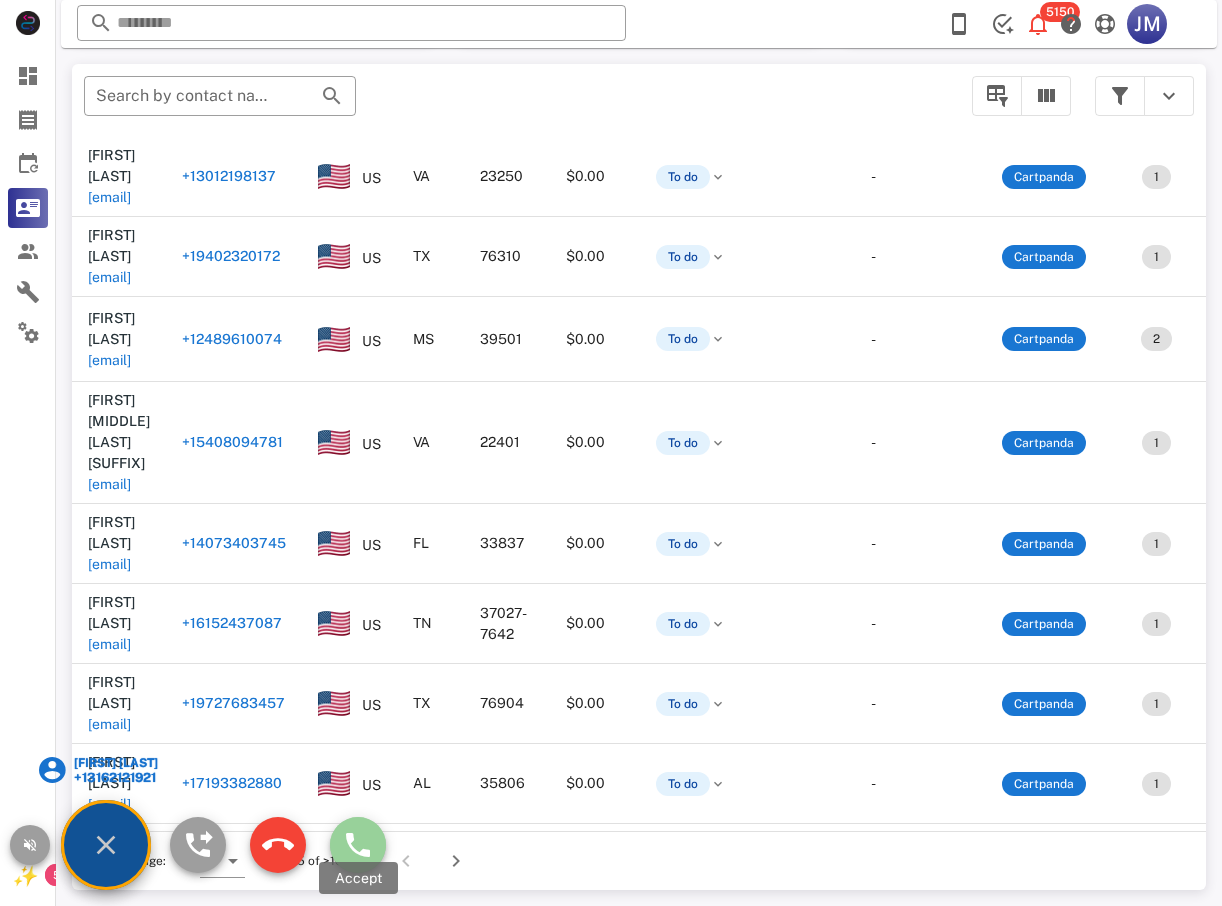 click at bounding box center (358, 845) 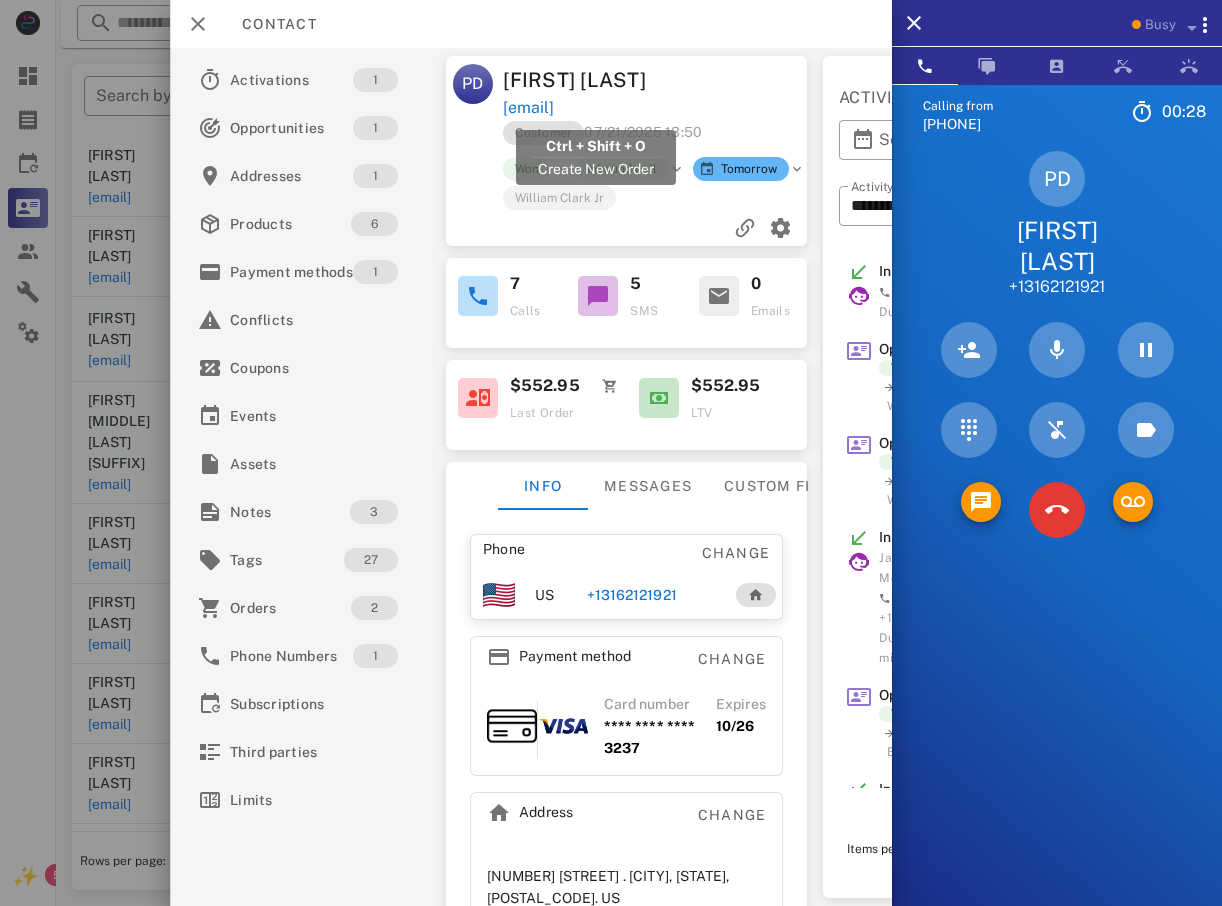 click on "[EMAIL]" at bounding box center [529, 108] 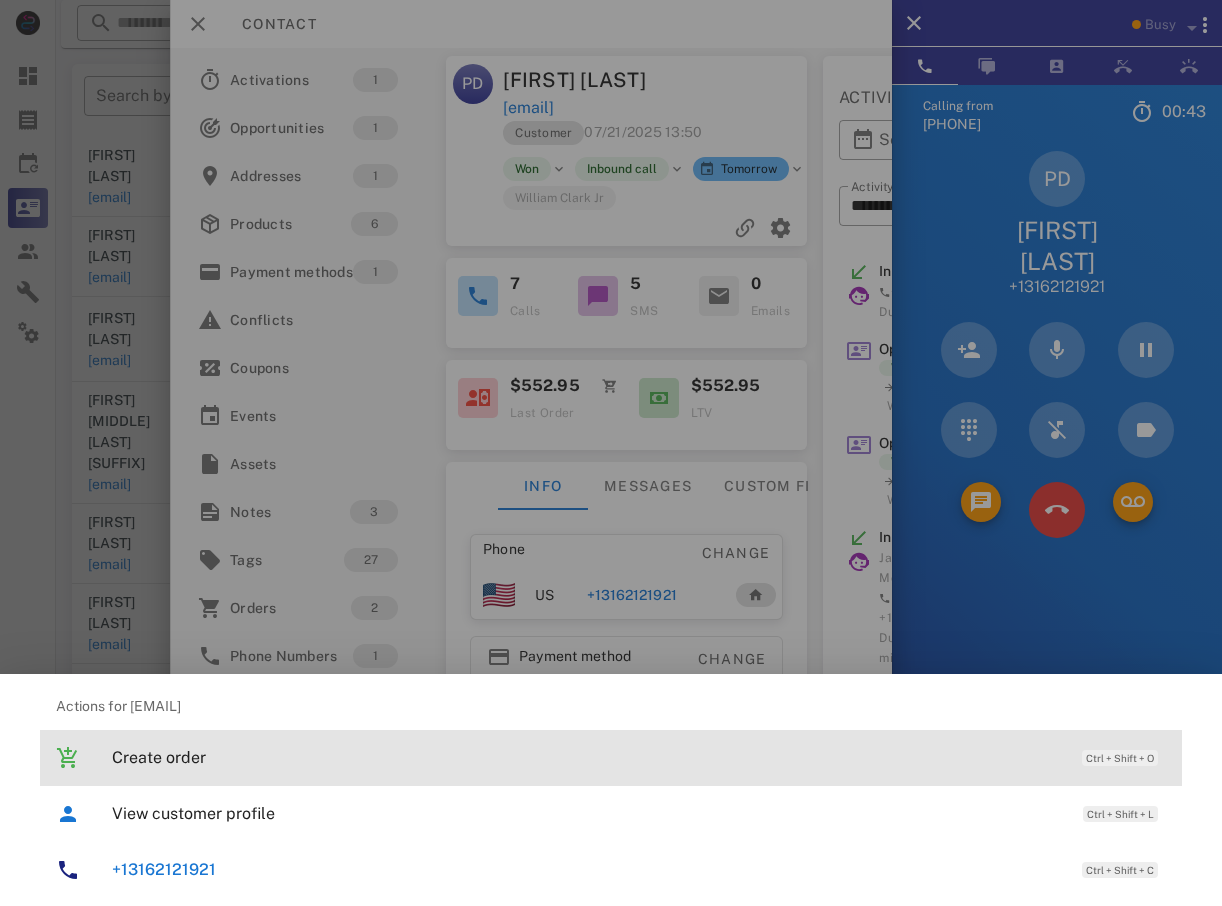 click on "Create order" at bounding box center [587, 757] 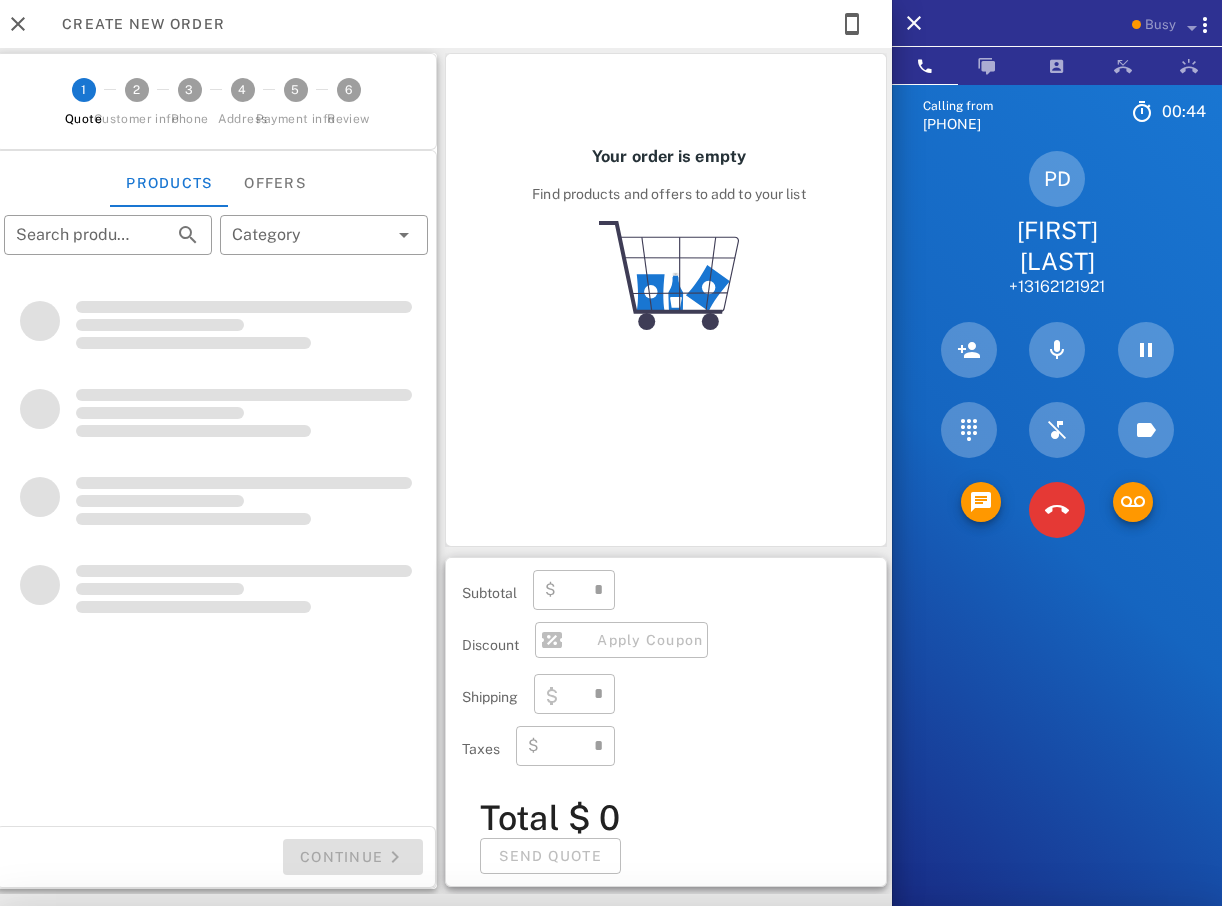type on "**********" 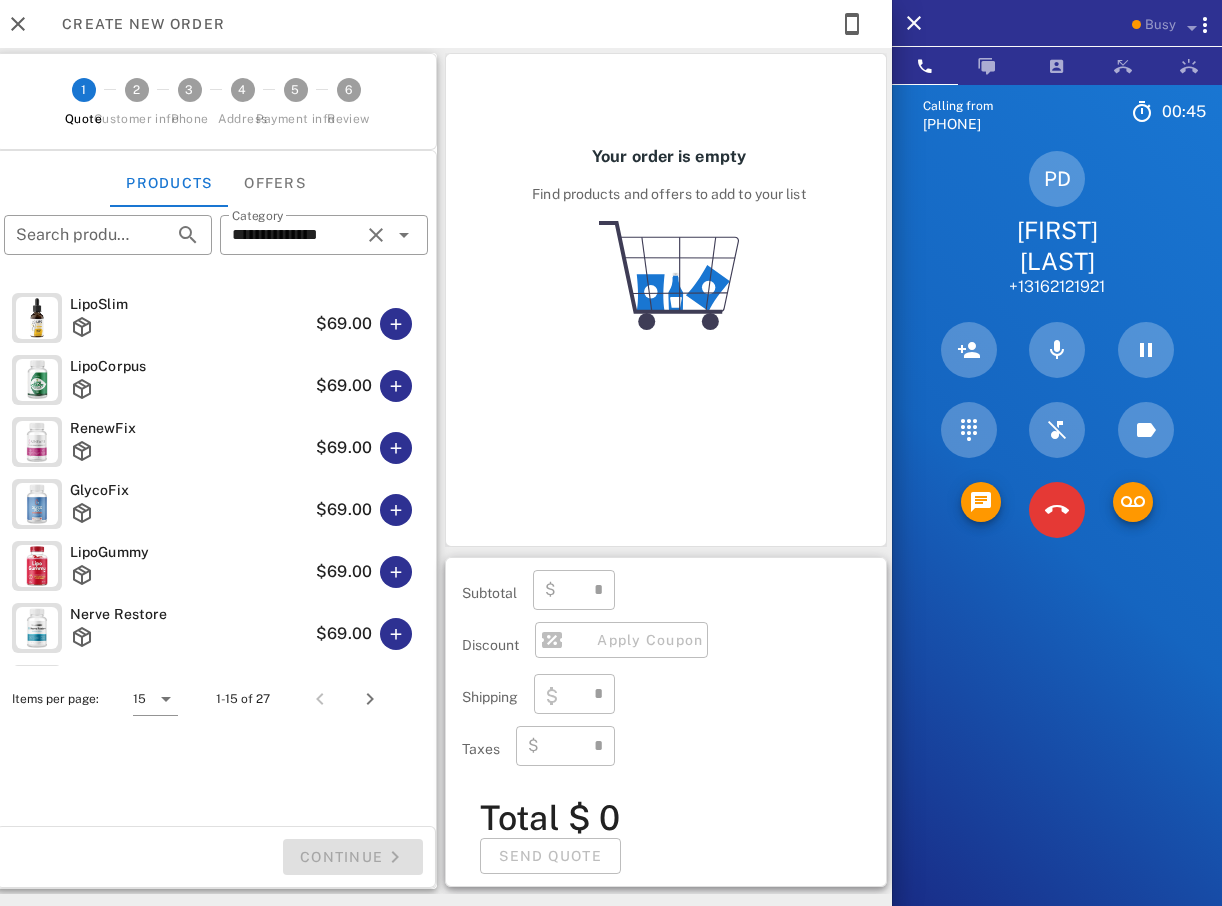 type on "****" 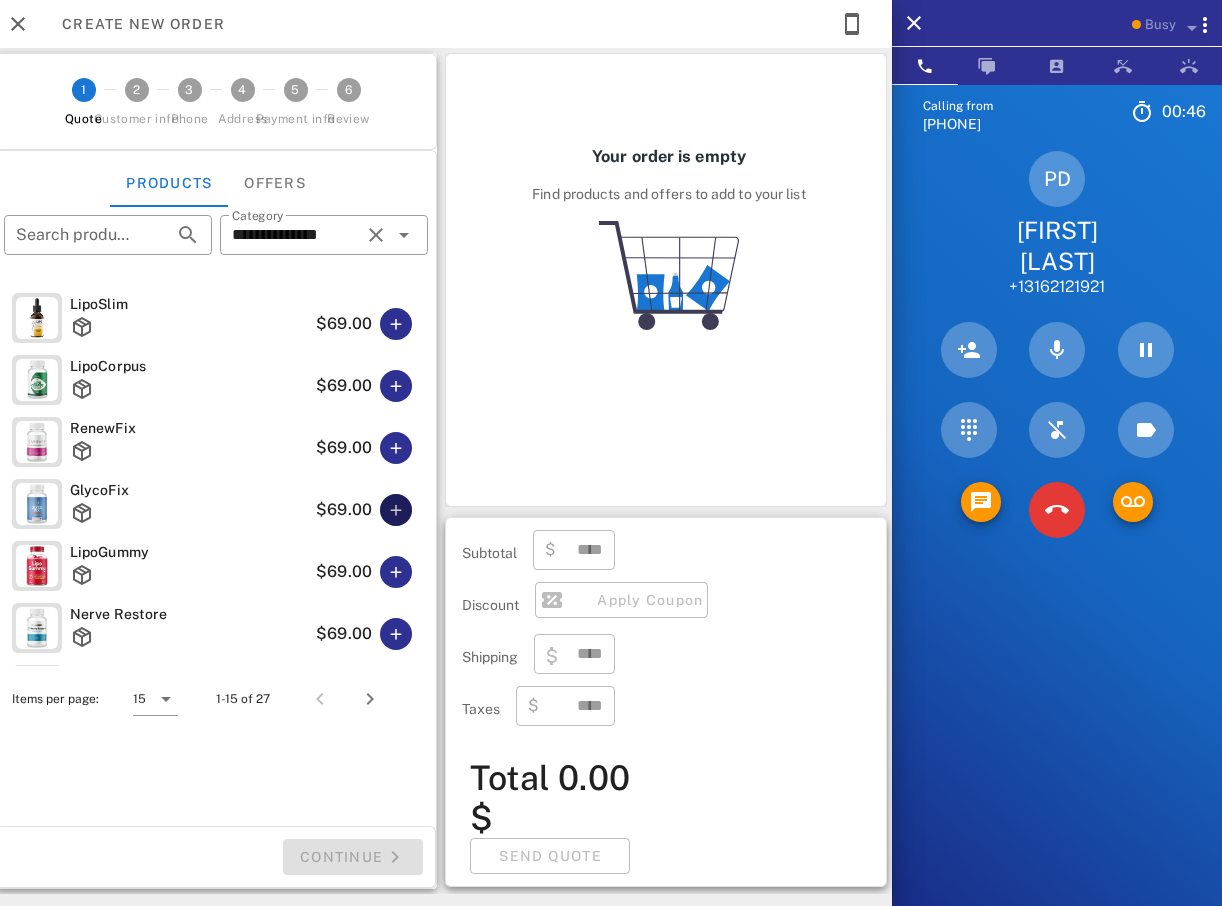 click at bounding box center [396, 510] 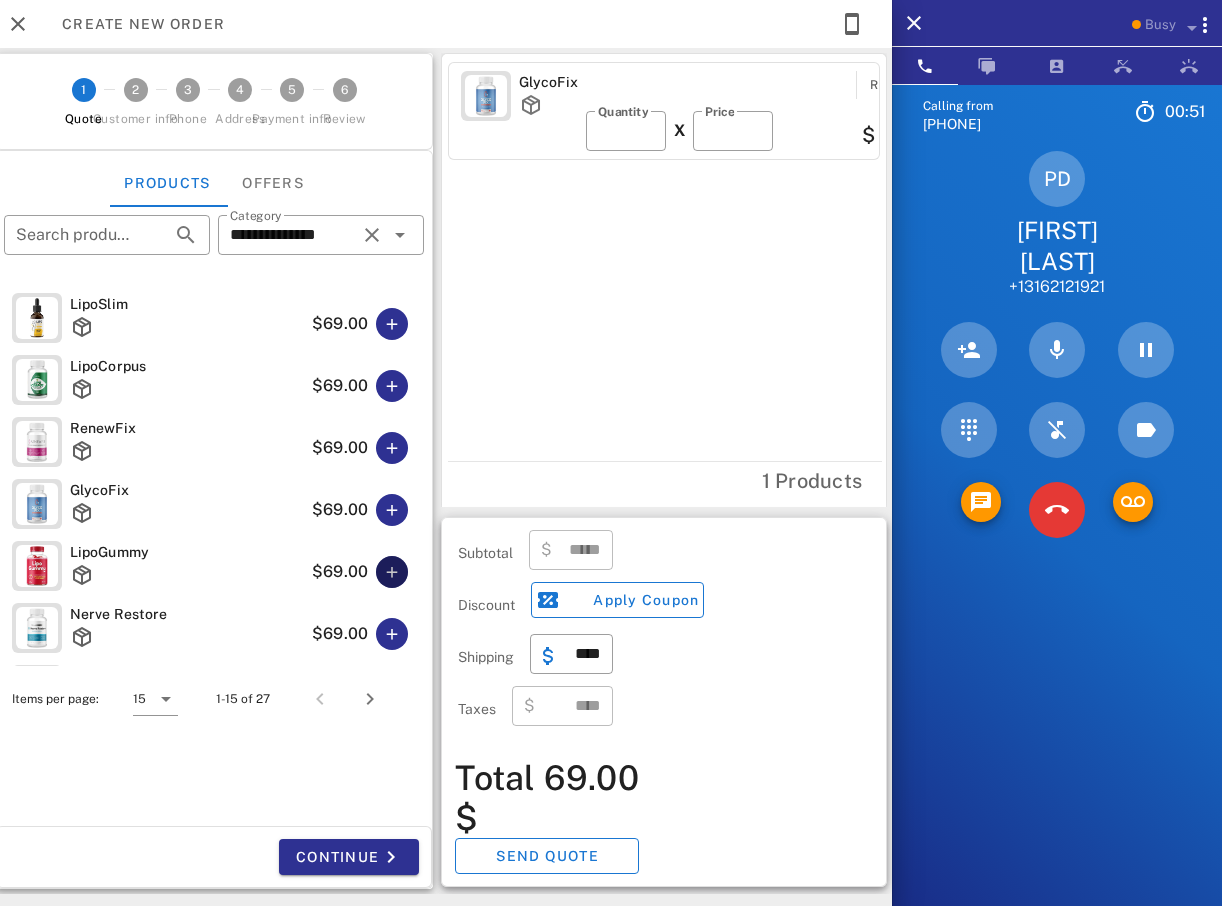 click at bounding box center (392, 572) 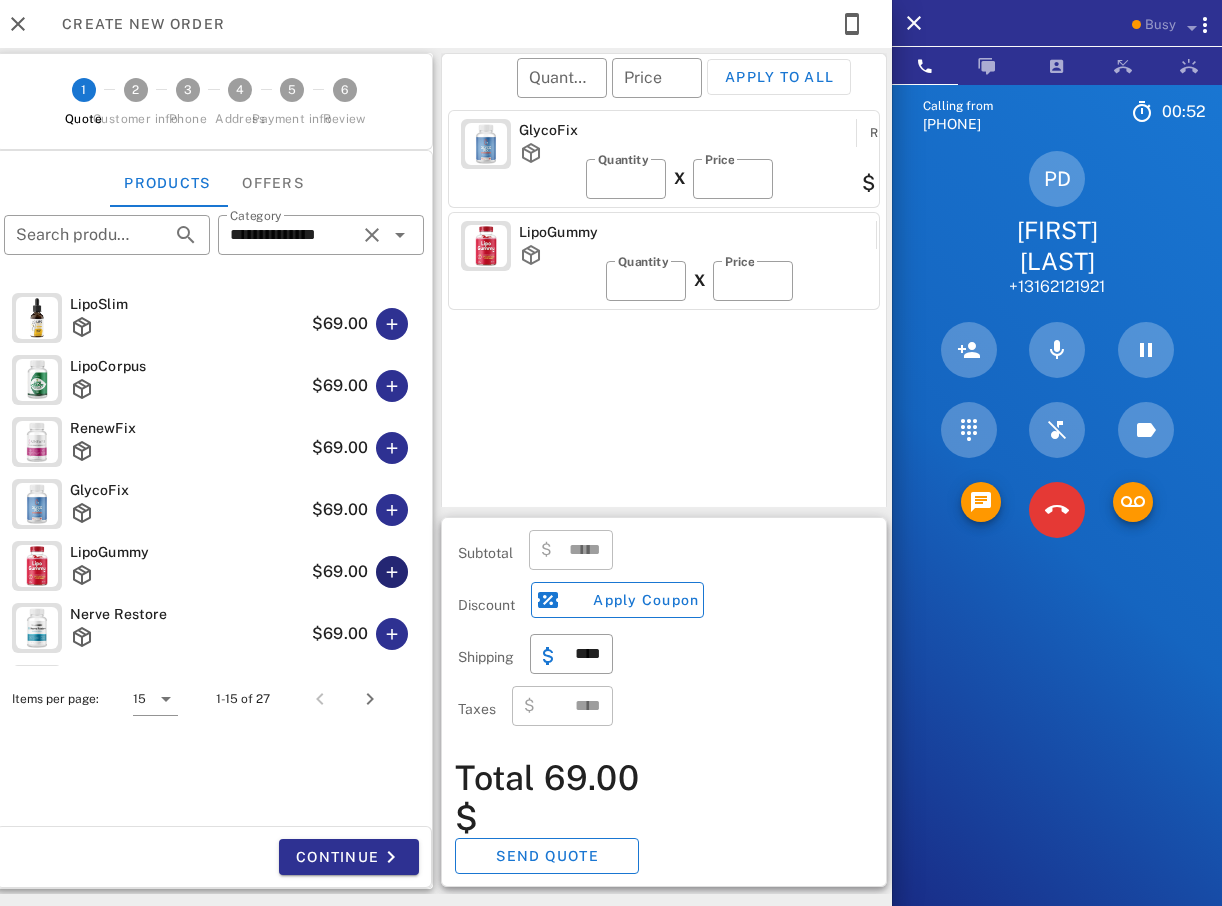type on "******" 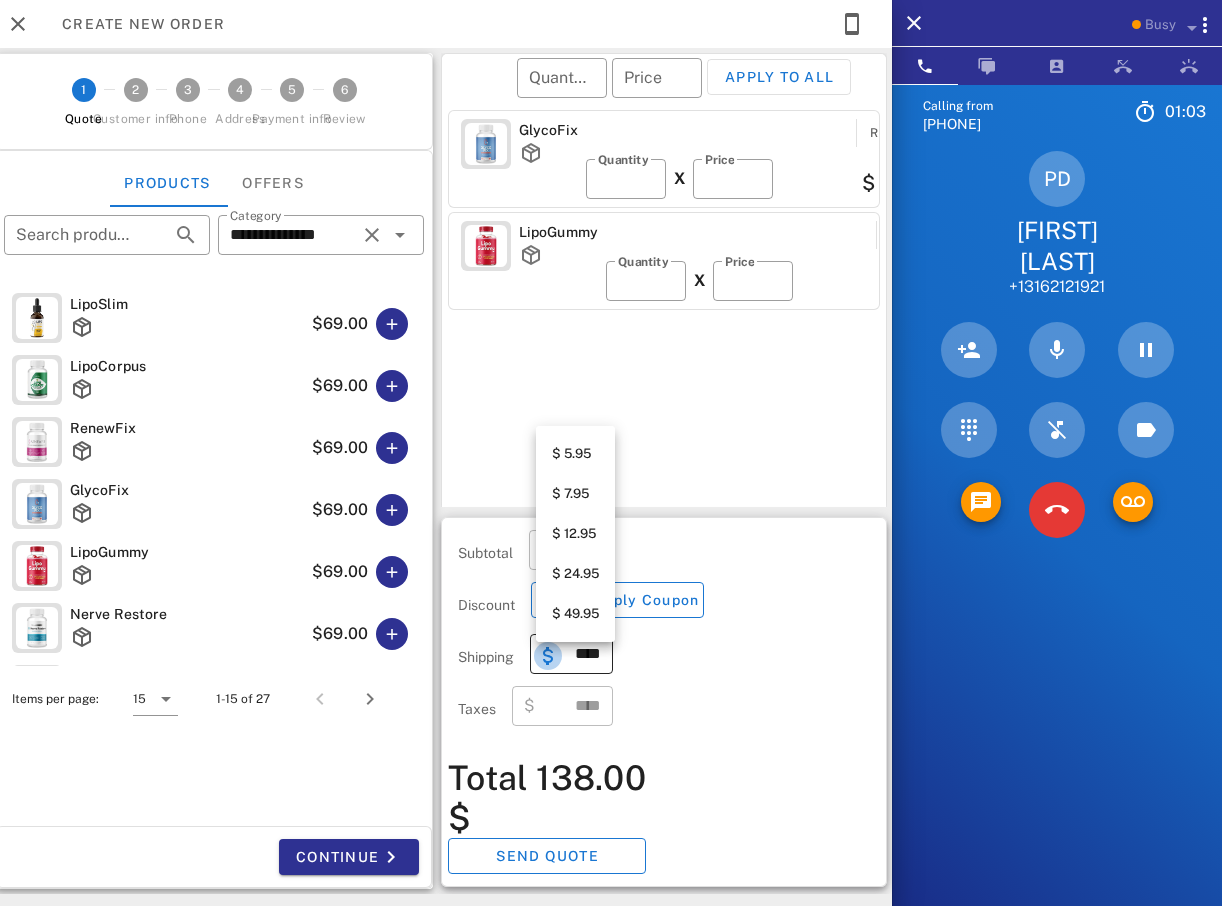 click at bounding box center [548, 656] 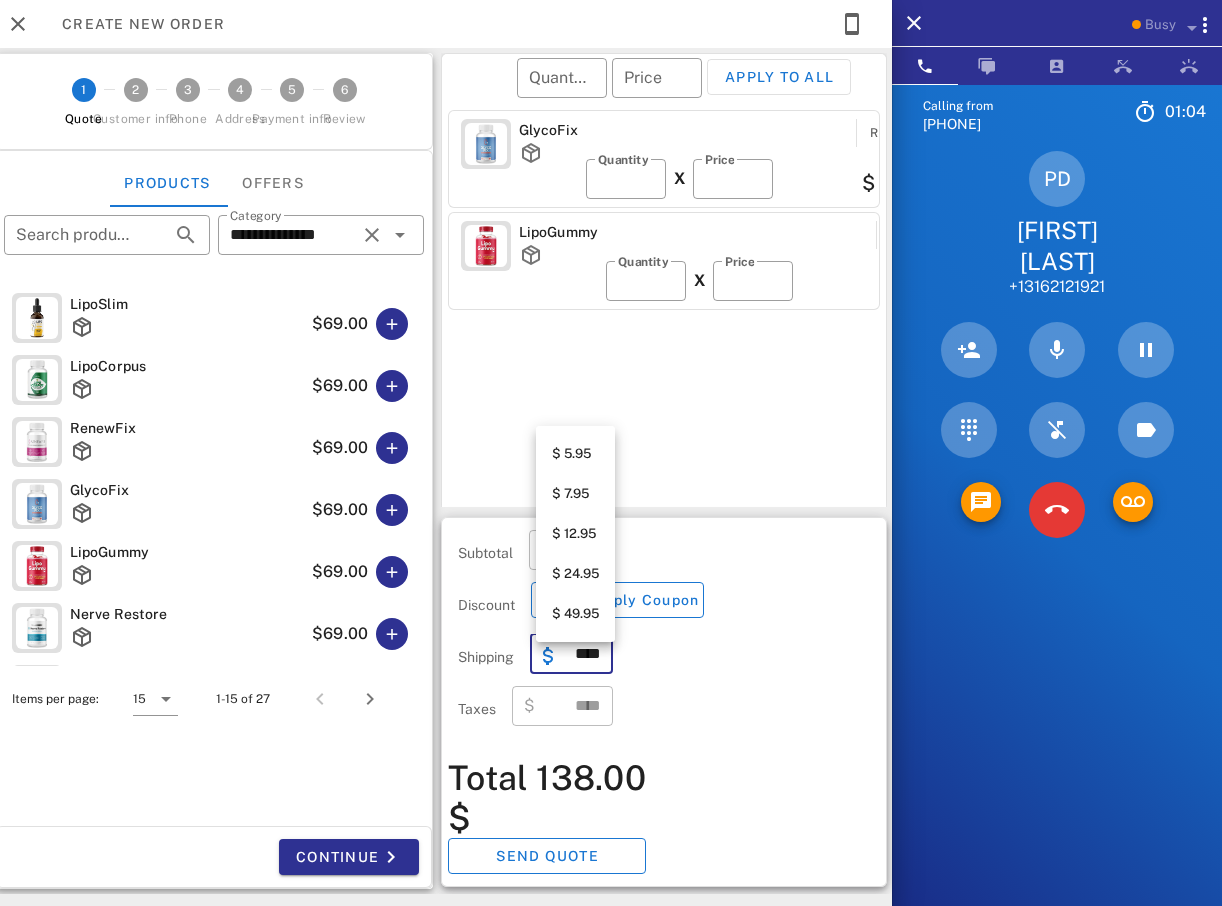click on "$ 5.95" at bounding box center [575, 454] 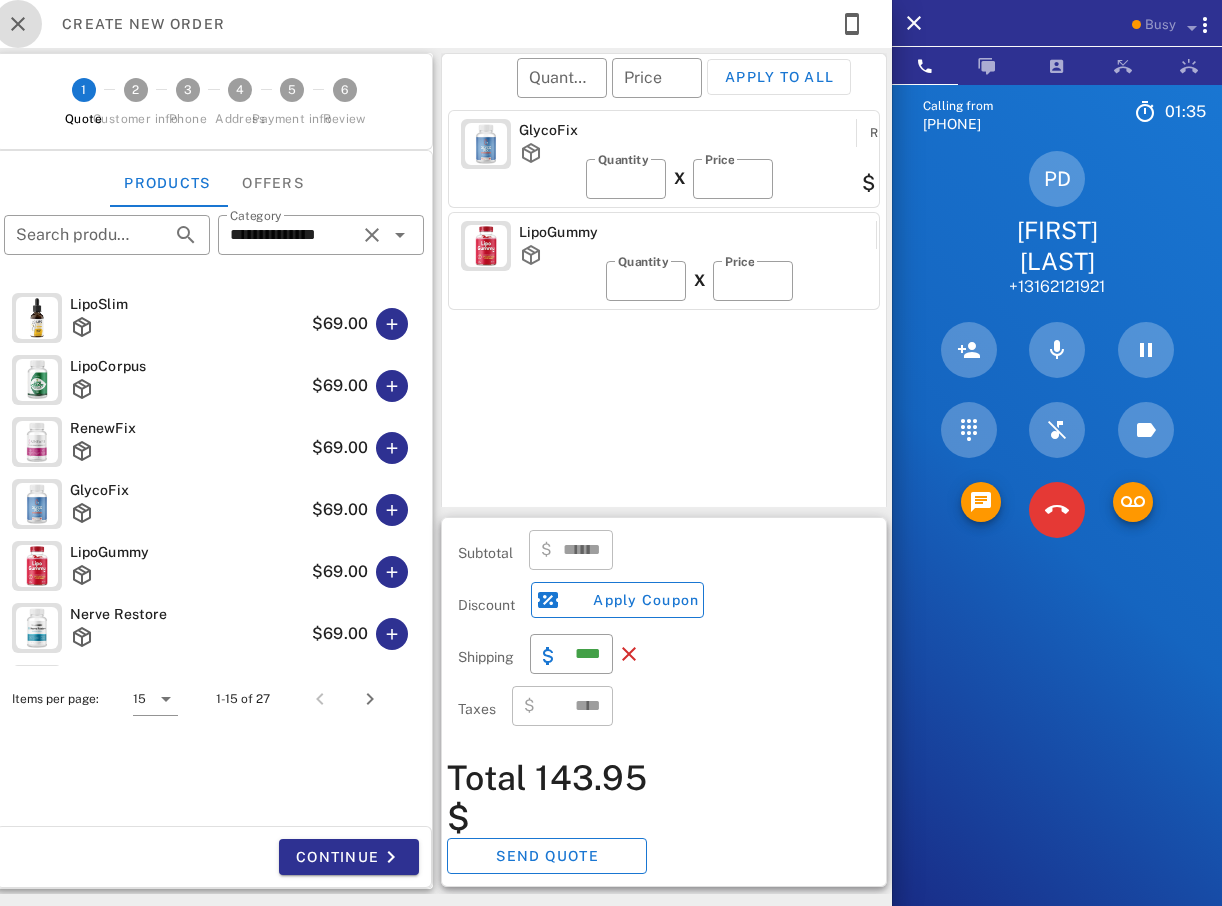 click at bounding box center (18, 24) 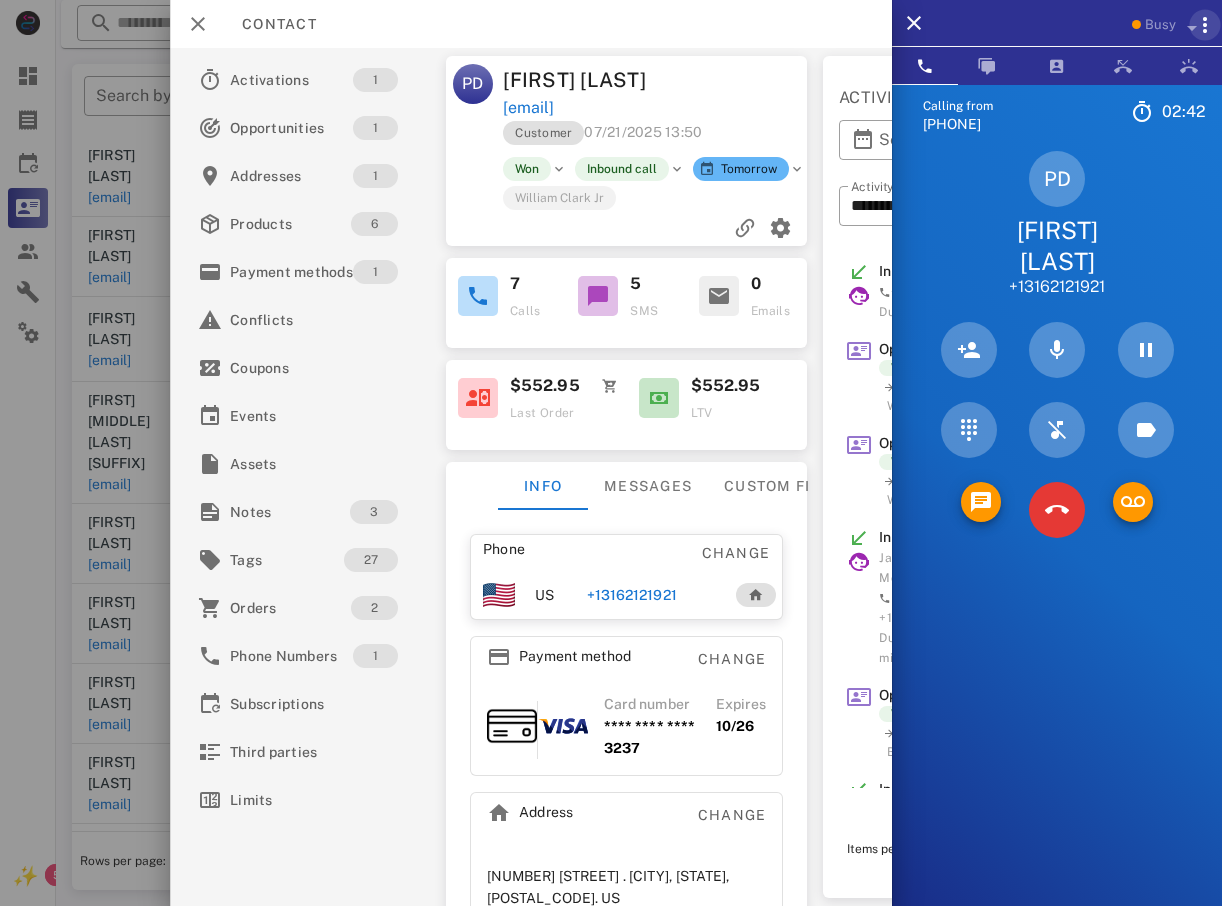 click at bounding box center [1205, 25] 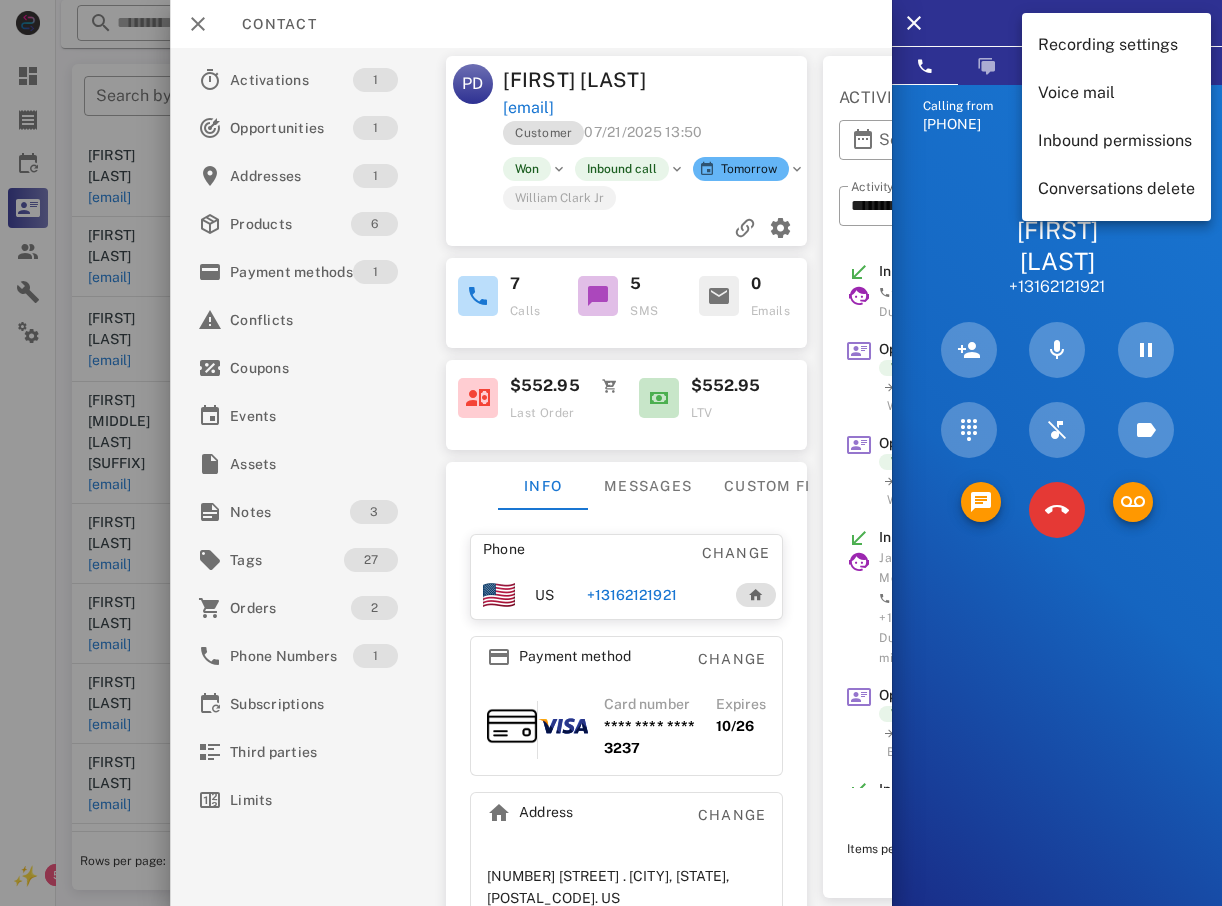 click on "Calling from [PHONE] [TIME]  Unknown      ▼     Australia
+61
Canada
+1
Guam
+1671
Mexico (México)
+52
New Zealand
+64
United Kingdom
+44
United States
+1
1 2 ABC 3 DEF 4 GHI 5 JKL 6 MNO 7 PQRS 8 TUV 9 WXYZ * 0 + #  PD   [FIRST] [LAST]  [PHONE] Directory ​  JH  [FIRST] [LAST]  Idle   RC  [FIRST] [LAST]  Idle   KW  [FIRST] [LAST]  Idle   MB  [FIRST] [LAST]  Idle   A1  Agent 131  Idle   AL  [FIRST] [LAST]  Idle   AA  [FIRST] [LAST]  Idle   DT  [FIRST] [LAST]  Idle   LM  [FIRST] [LAST]  Busy   KM  [FIRST] [LAST]  Busy   MA  [FIRST] [LAST]  Busy   WC  [FIRST] [LAST] [SUFFIX]  Busy   BG  [FIRST] [LAST]  Busy   DM  [FIRST] [LAST]  Busy   LC  Logicall Customer Support  Offline   NS  Noel Stewart  Offline   AD  Accounting Dept  Offline   A1  Agent 101  Offline   A1  Agent 105  Offline   A1  Agent 112  Offline   A1  Agent 125  Offline   A1  agent 126  Offline" at bounding box center (1057, 537) 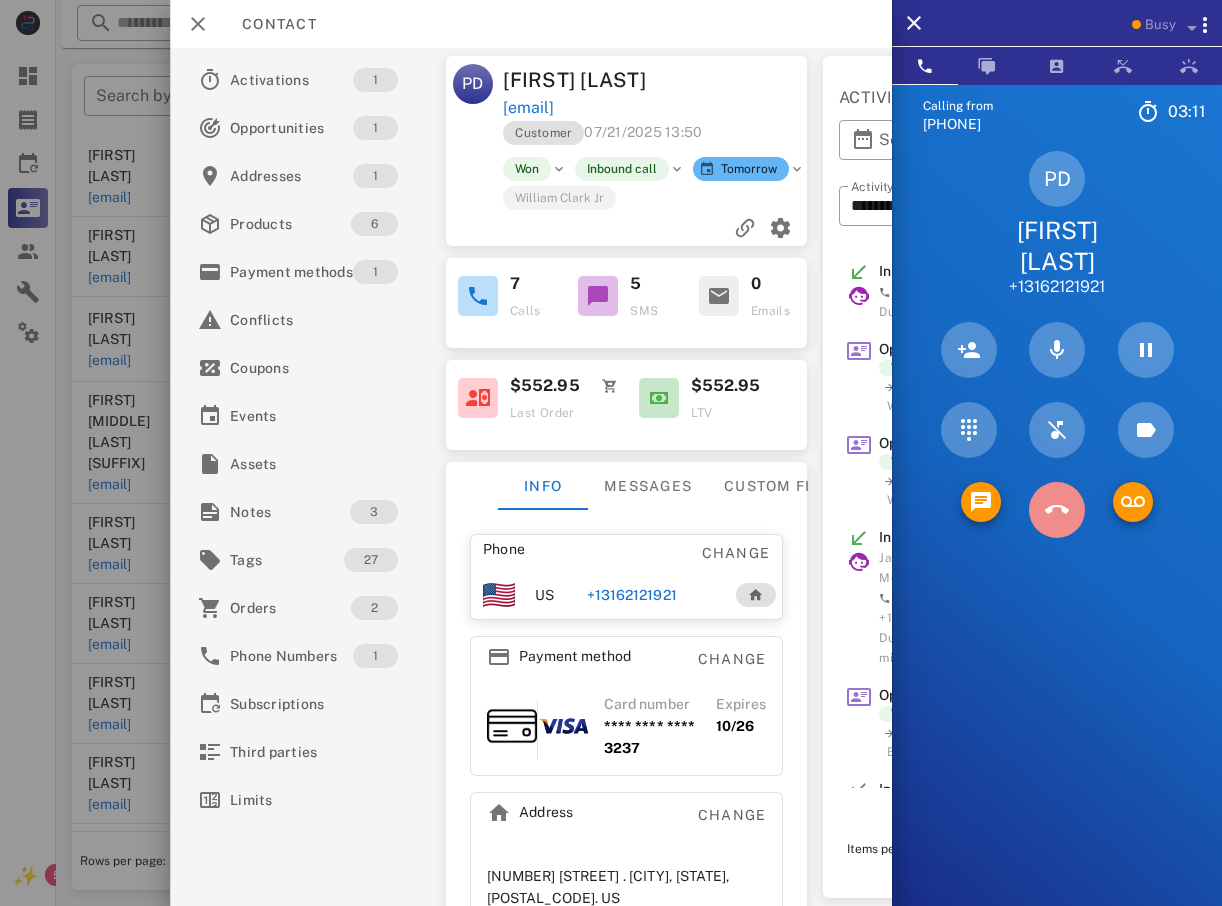 click at bounding box center (1057, 510) 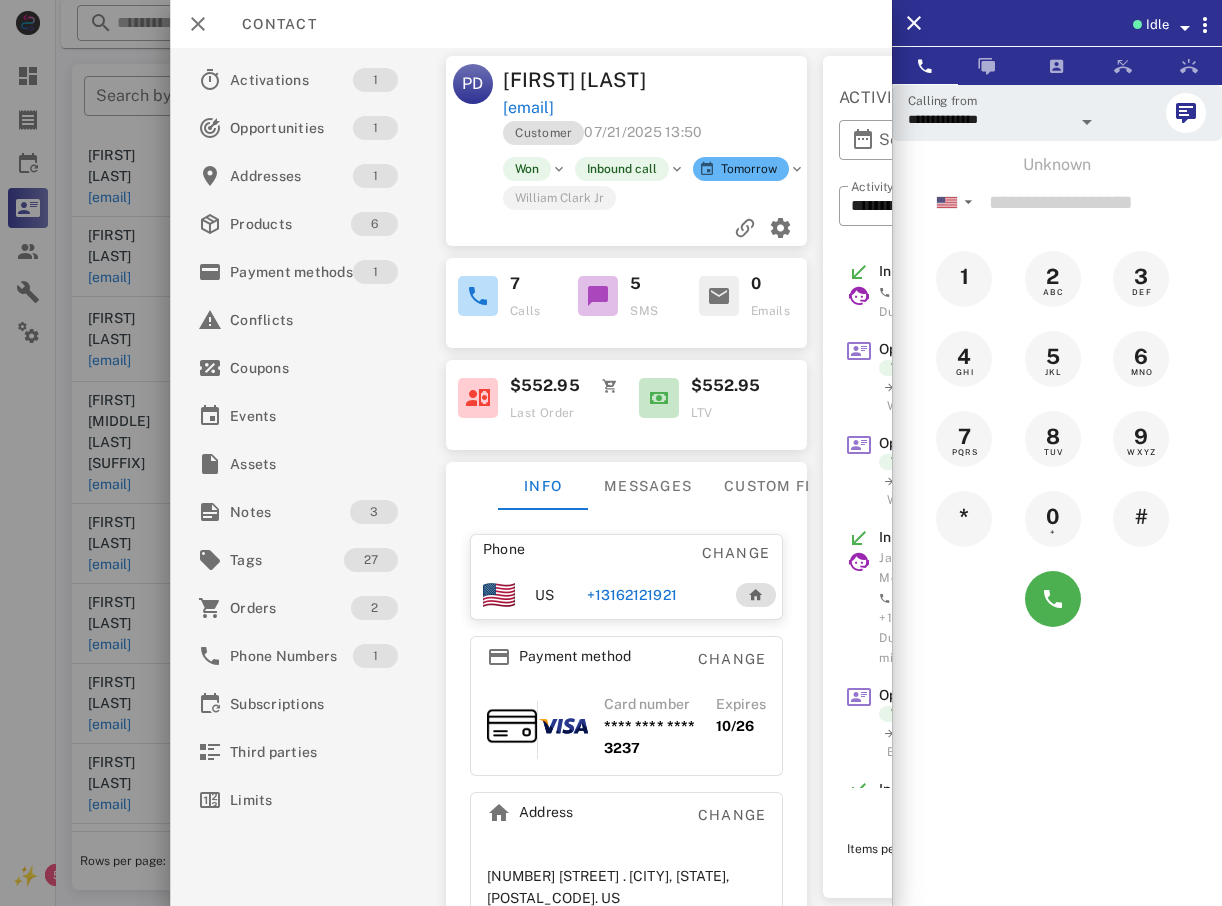 click at bounding box center [611, 453] 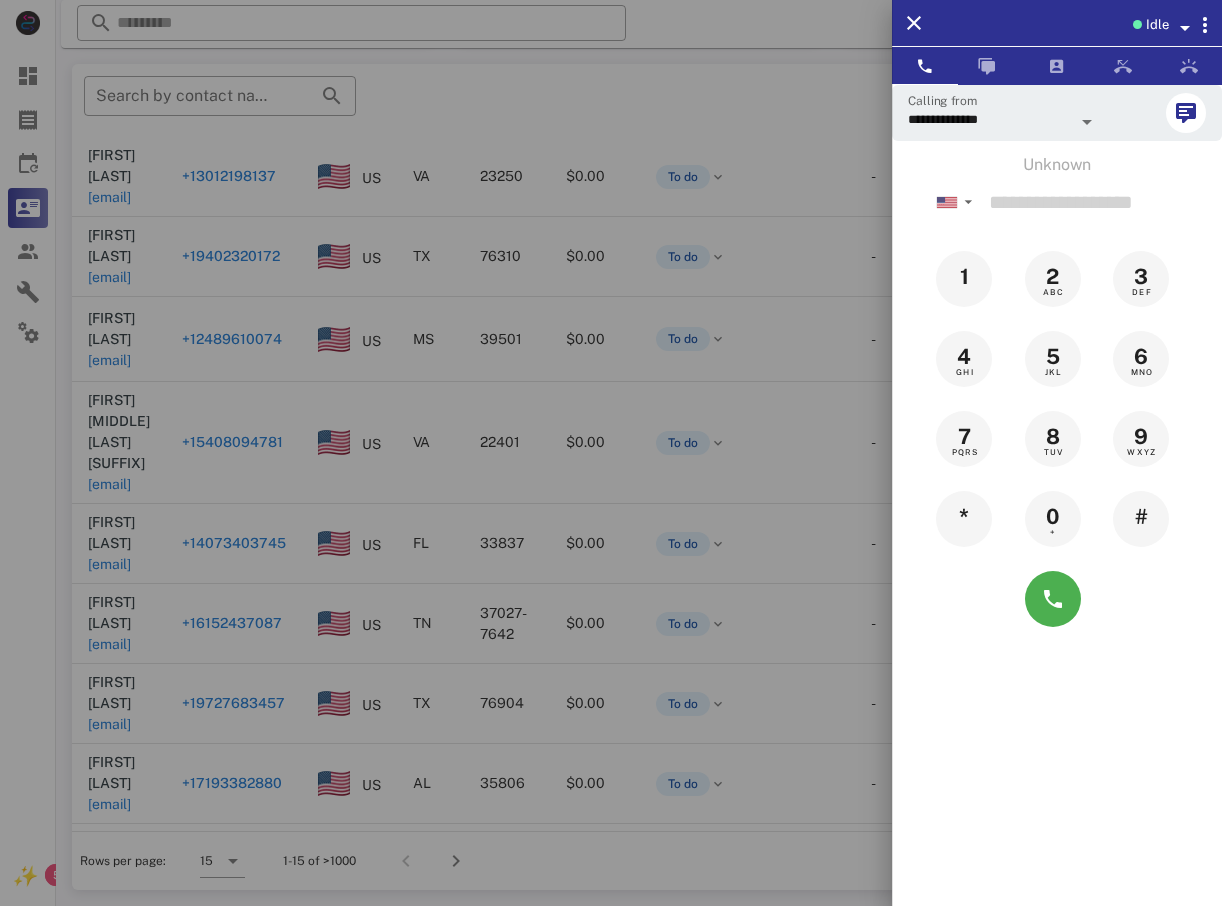 click at bounding box center [611, 453] 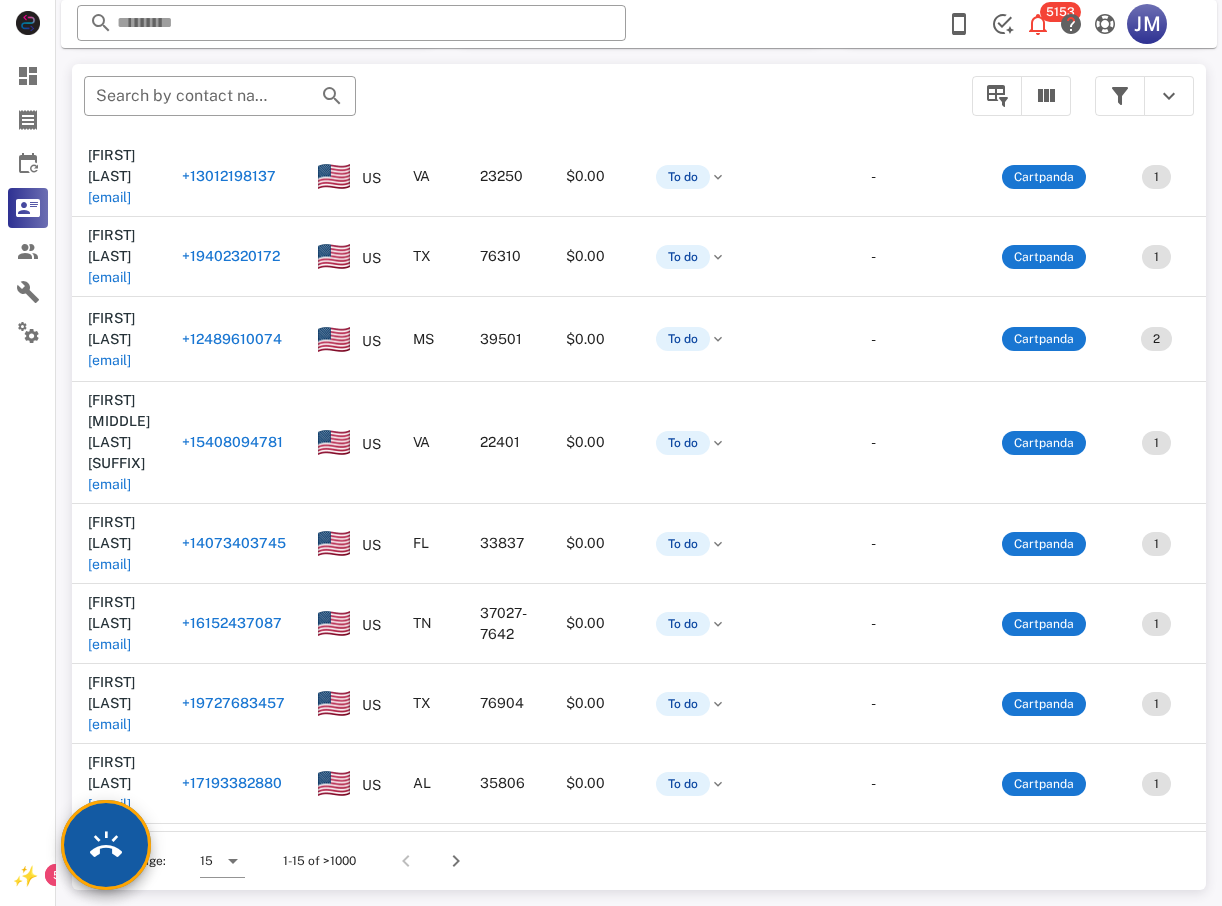 click at bounding box center [106, 845] 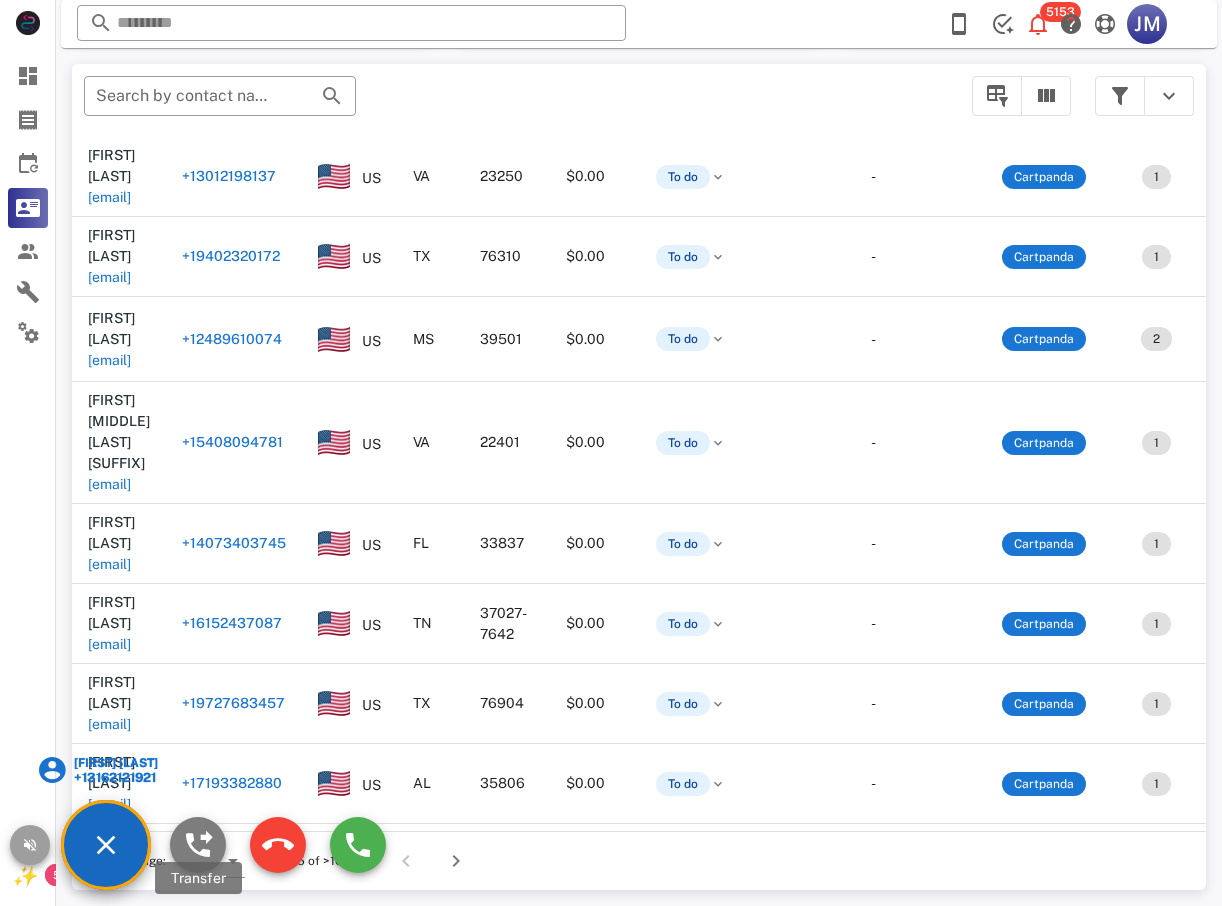 click at bounding box center [198, 845] 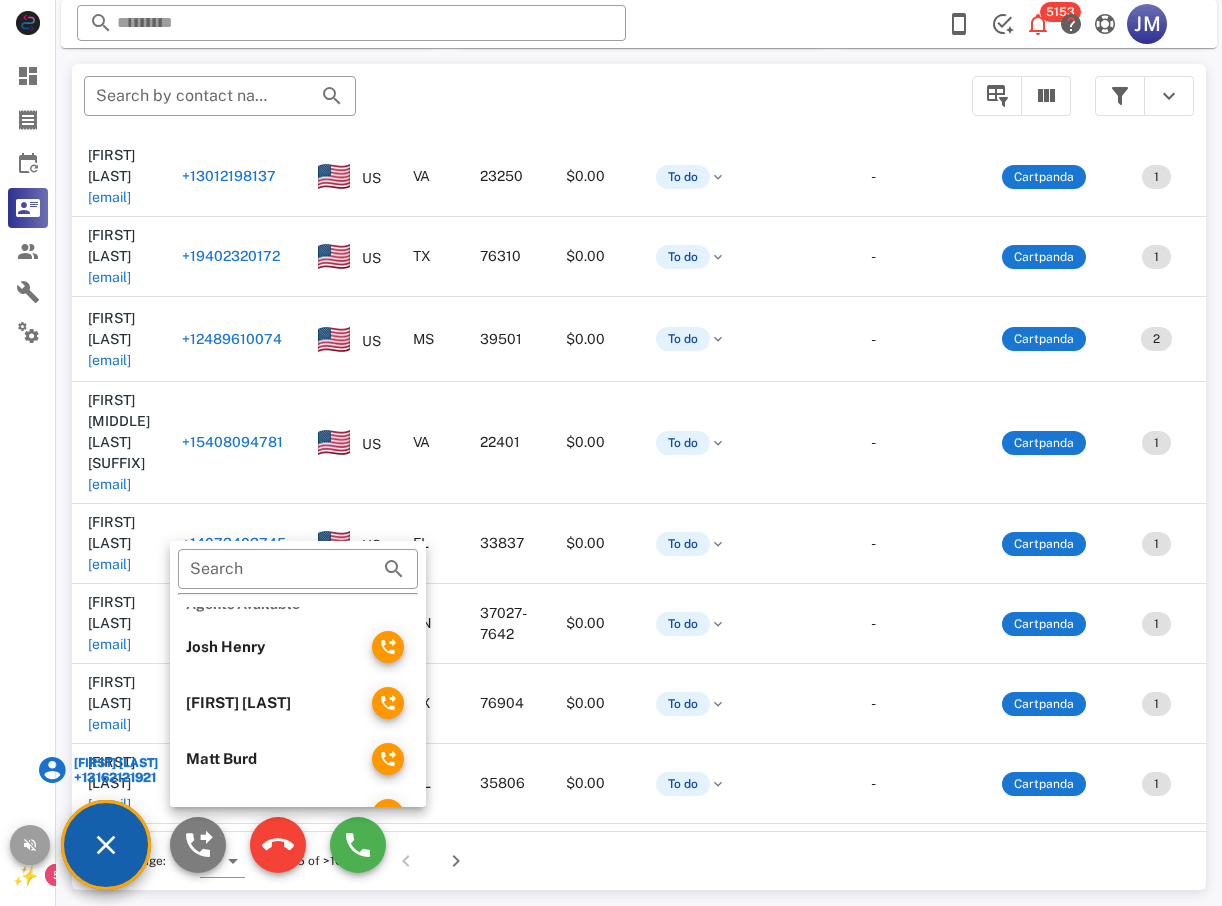 scroll, scrollTop: 0, scrollLeft: 0, axis: both 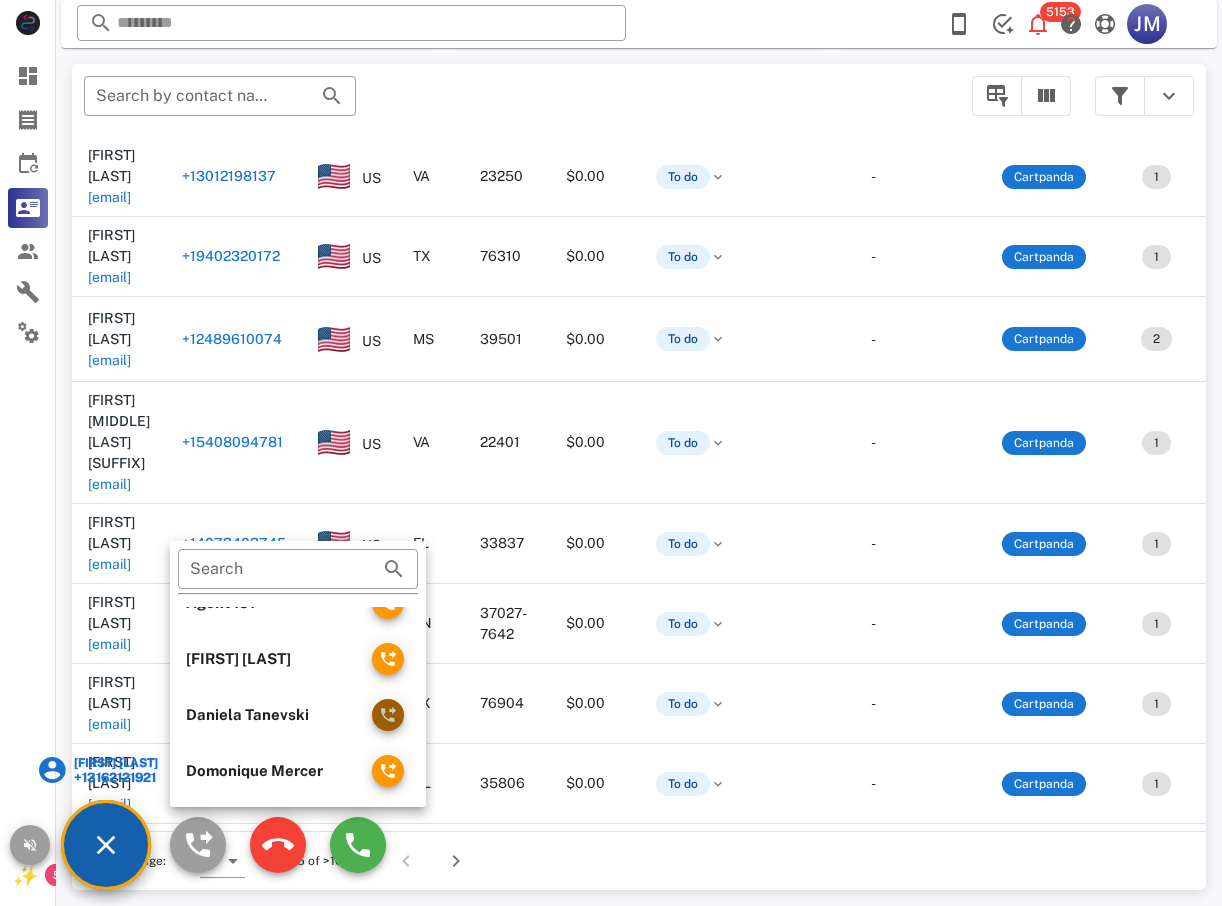 click at bounding box center [388, 715] 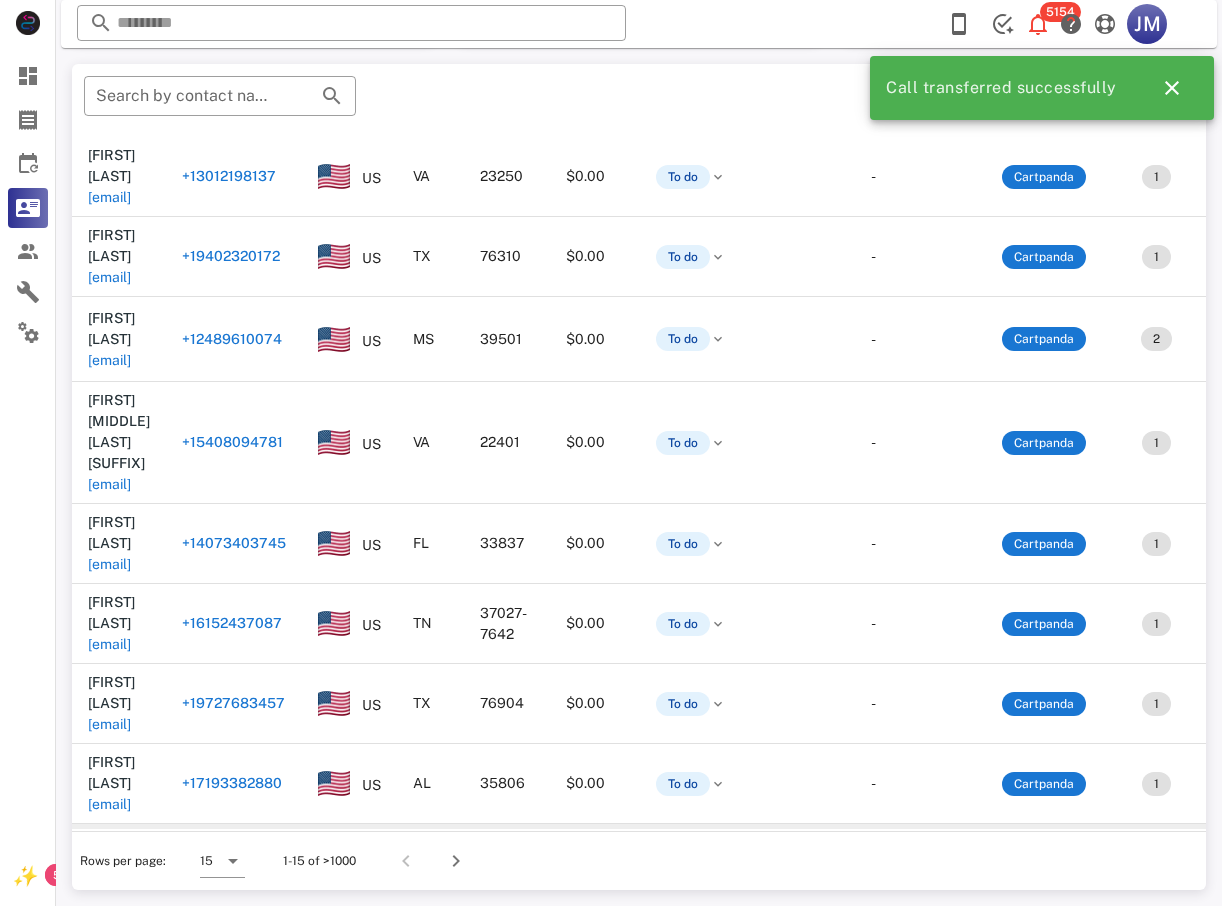 click on "+17752196754" at bounding box center [232, 863] 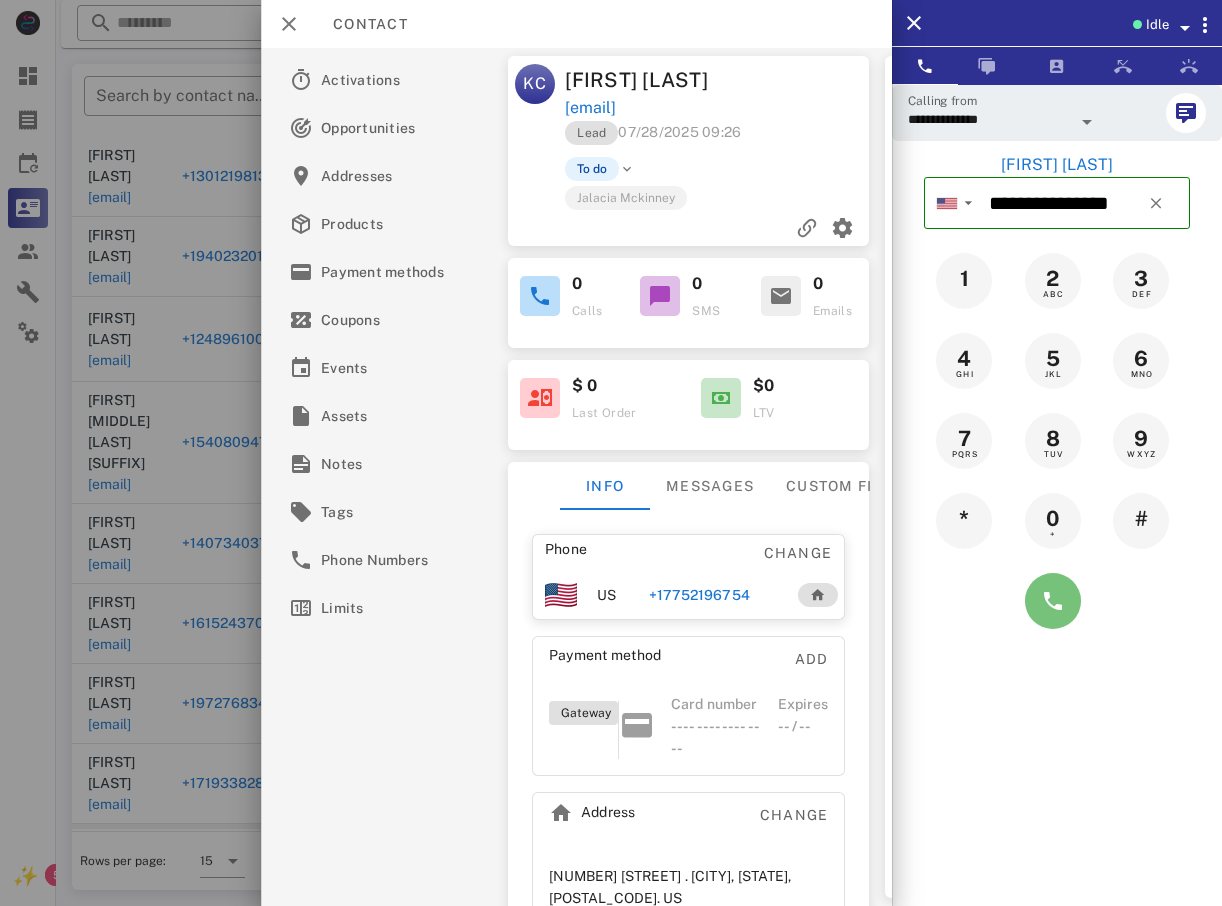 click at bounding box center [1053, 601] 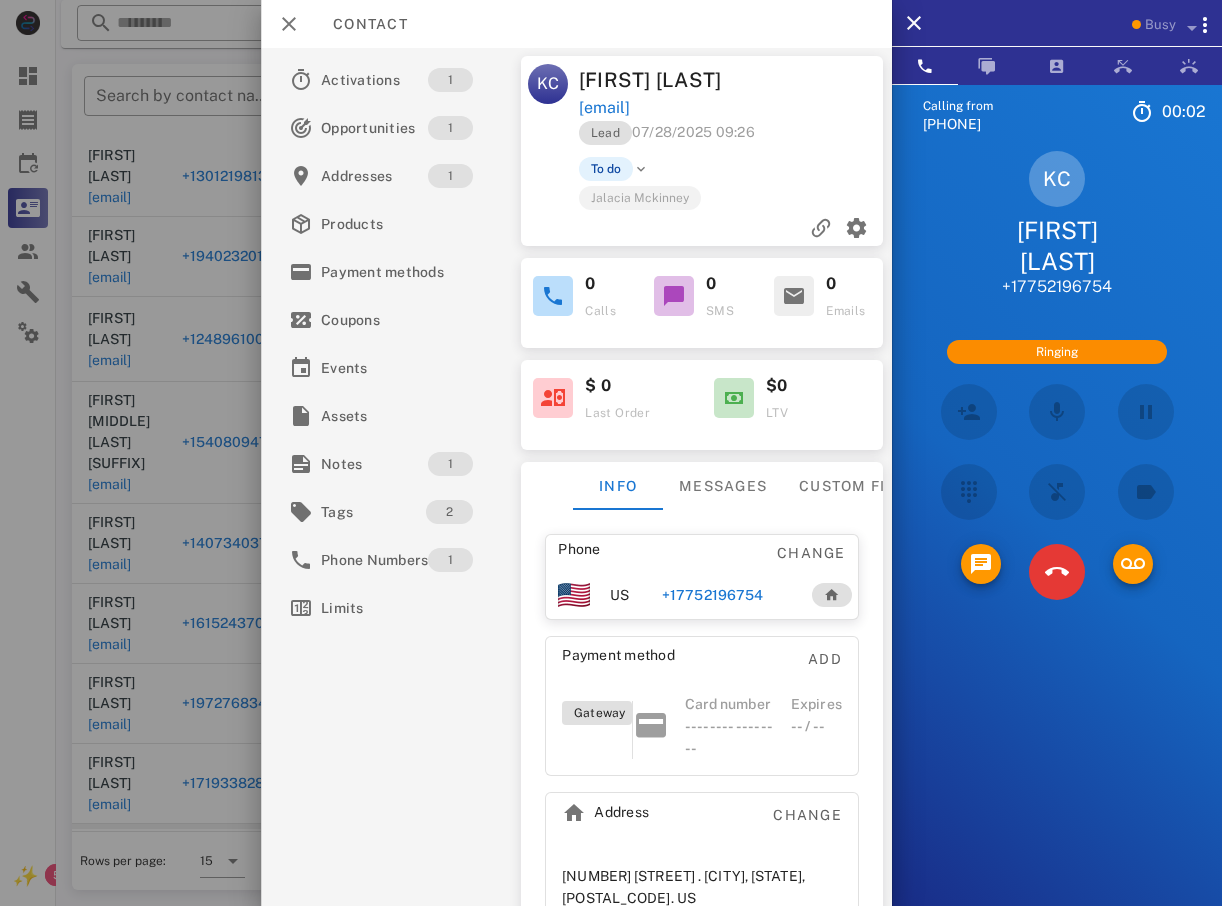scroll, scrollTop: 320, scrollLeft: 0, axis: vertical 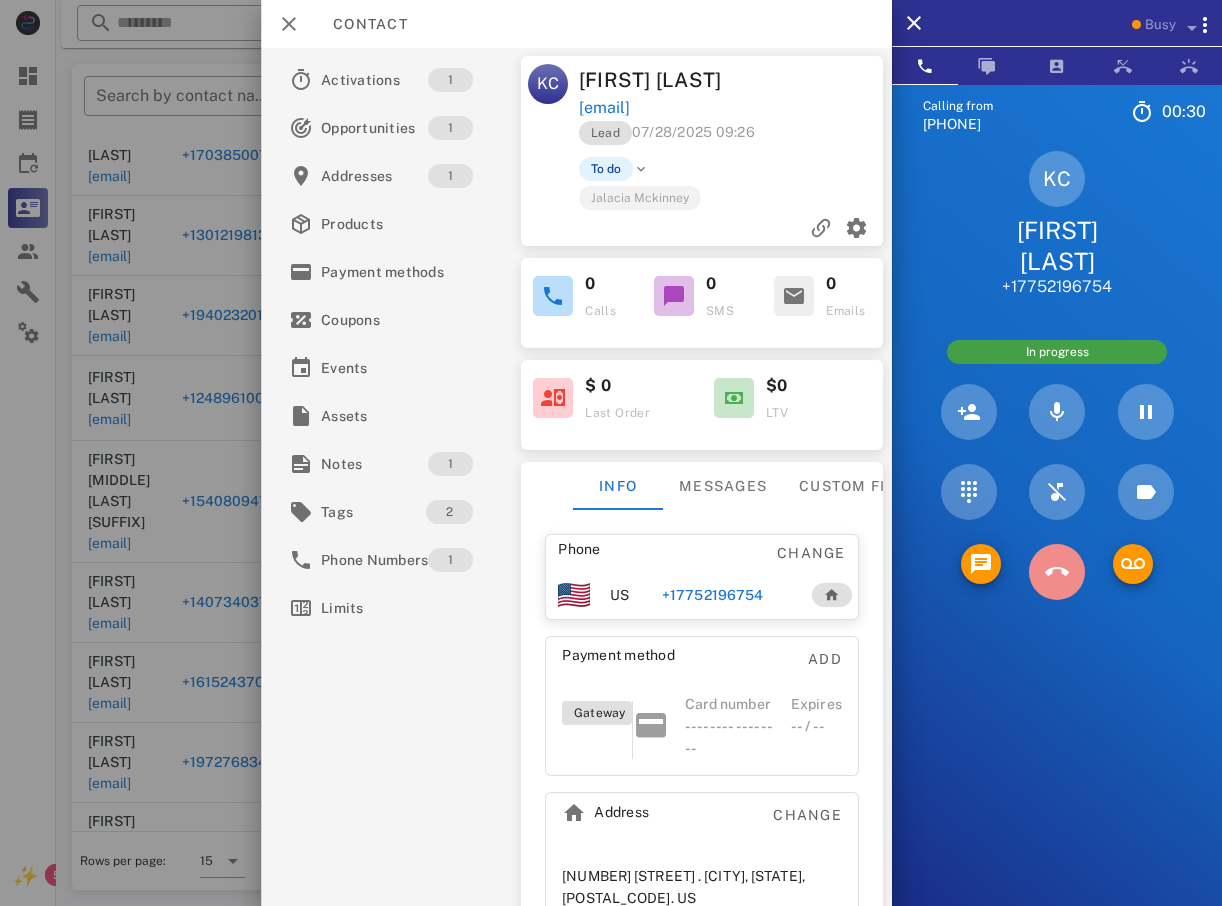 click at bounding box center [1057, 572] 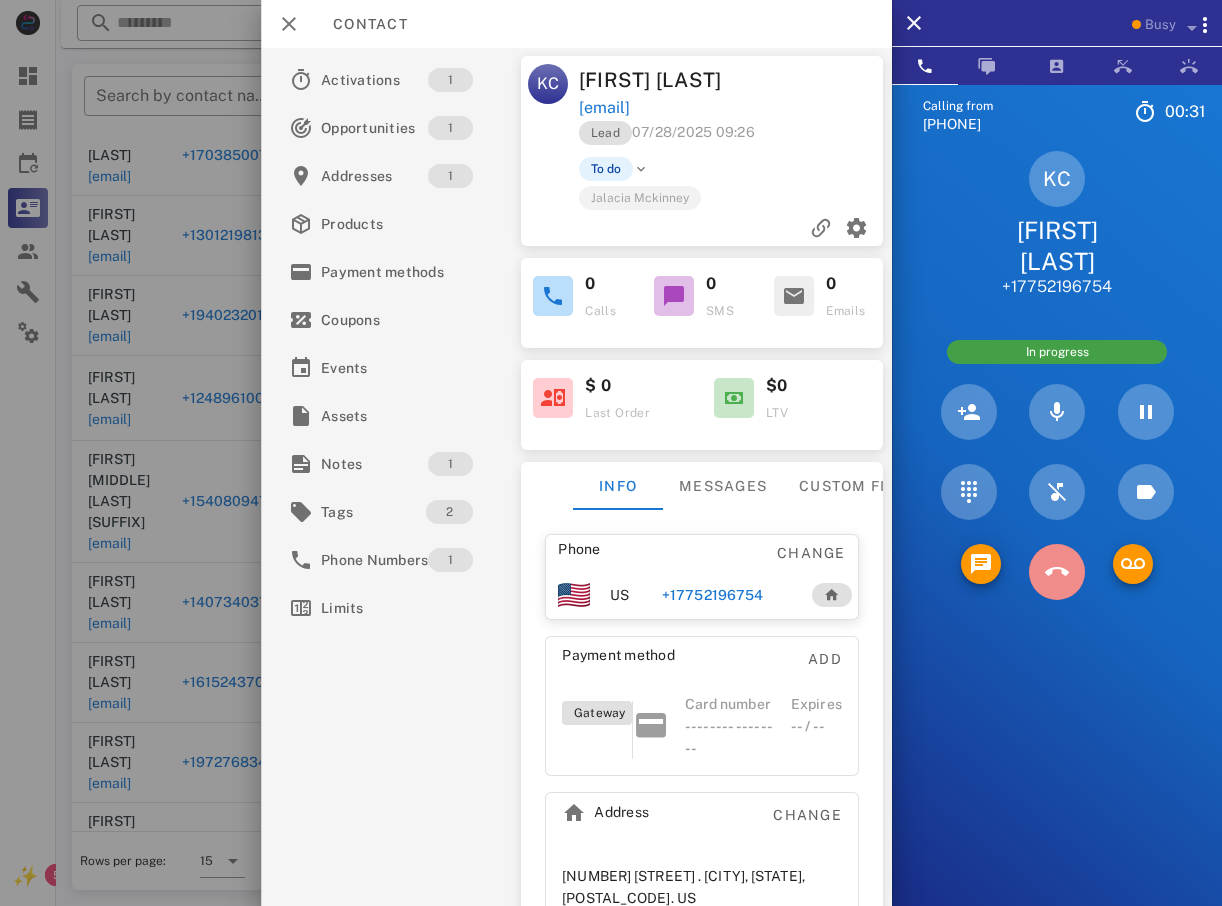 click at bounding box center [1057, 572] 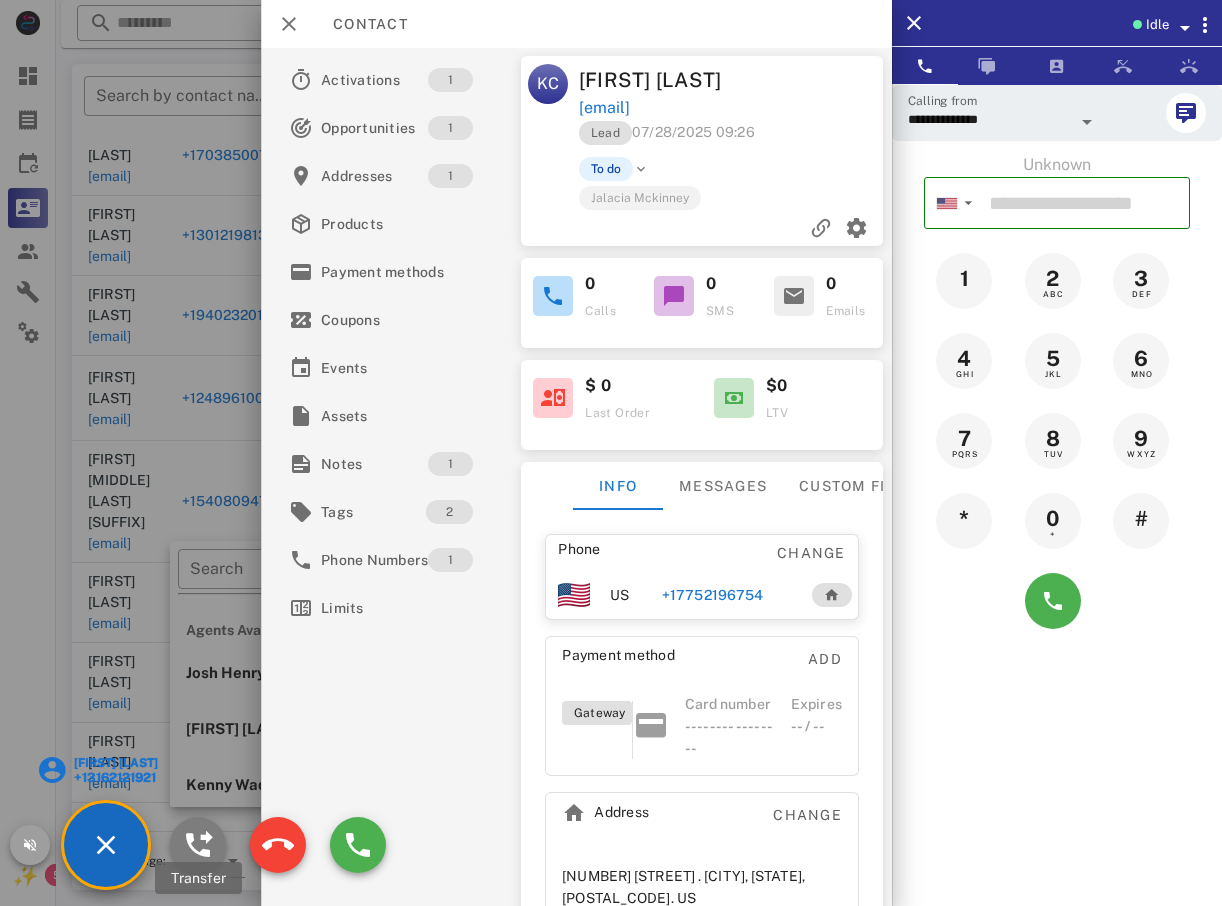click at bounding box center [198, 845] 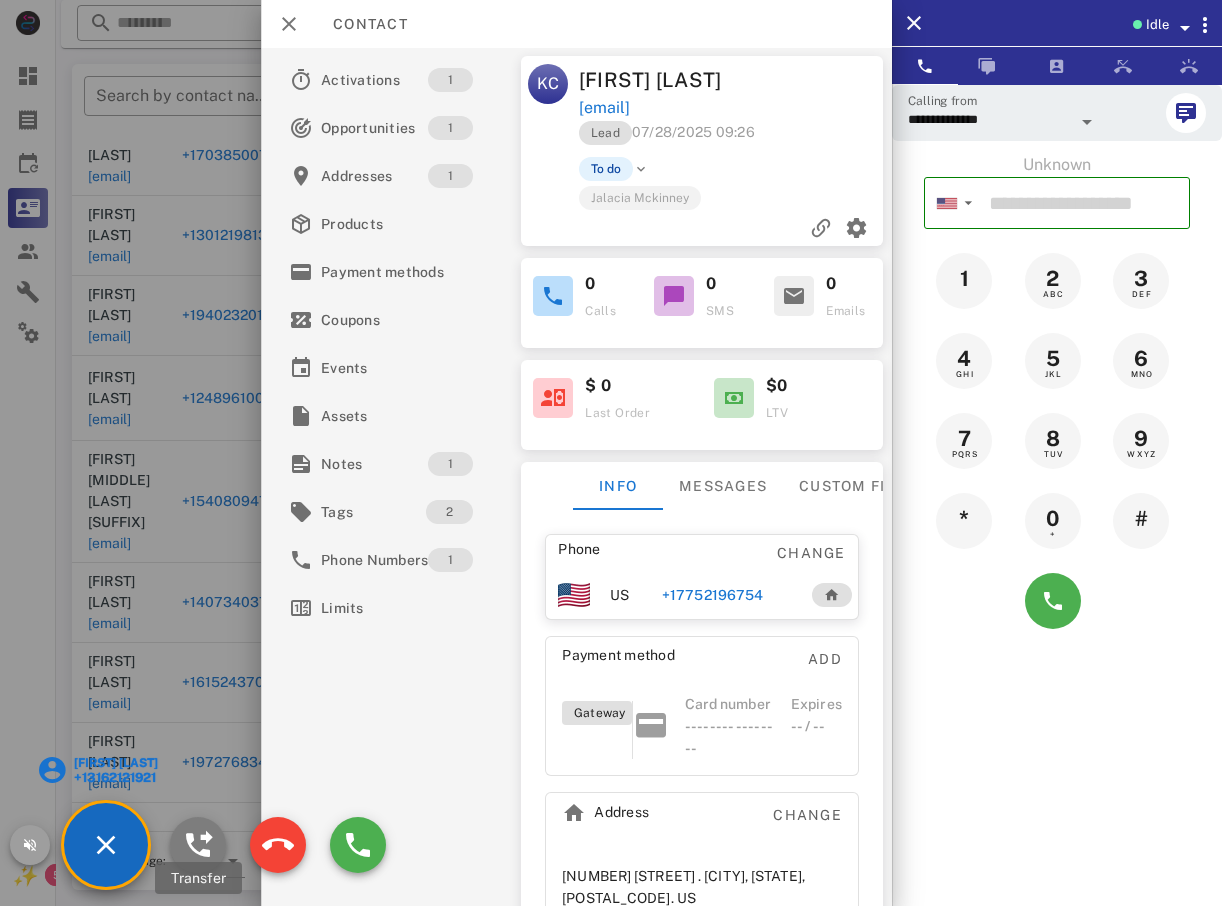 click at bounding box center (198, 845) 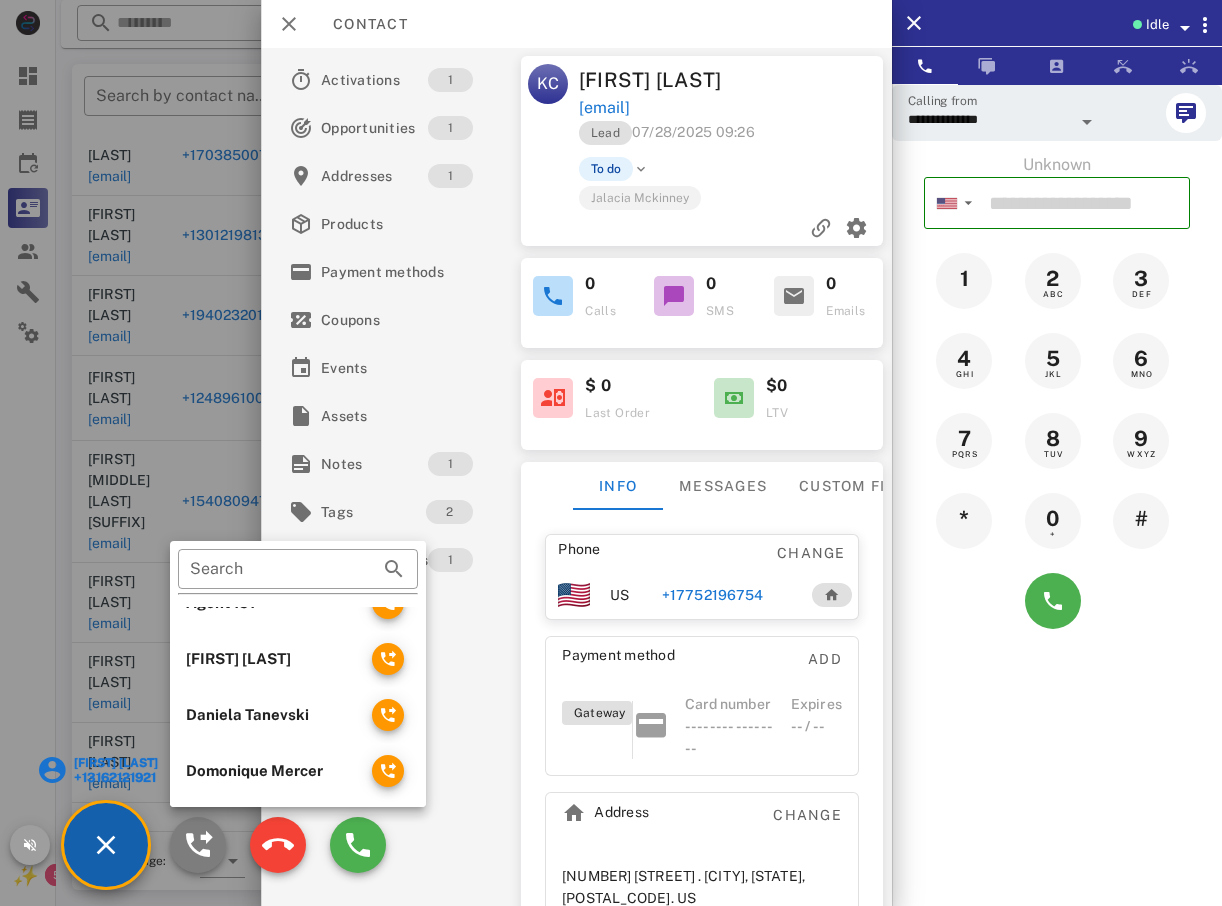 scroll, scrollTop: 194, scrollLeft: 0, axis: vertical 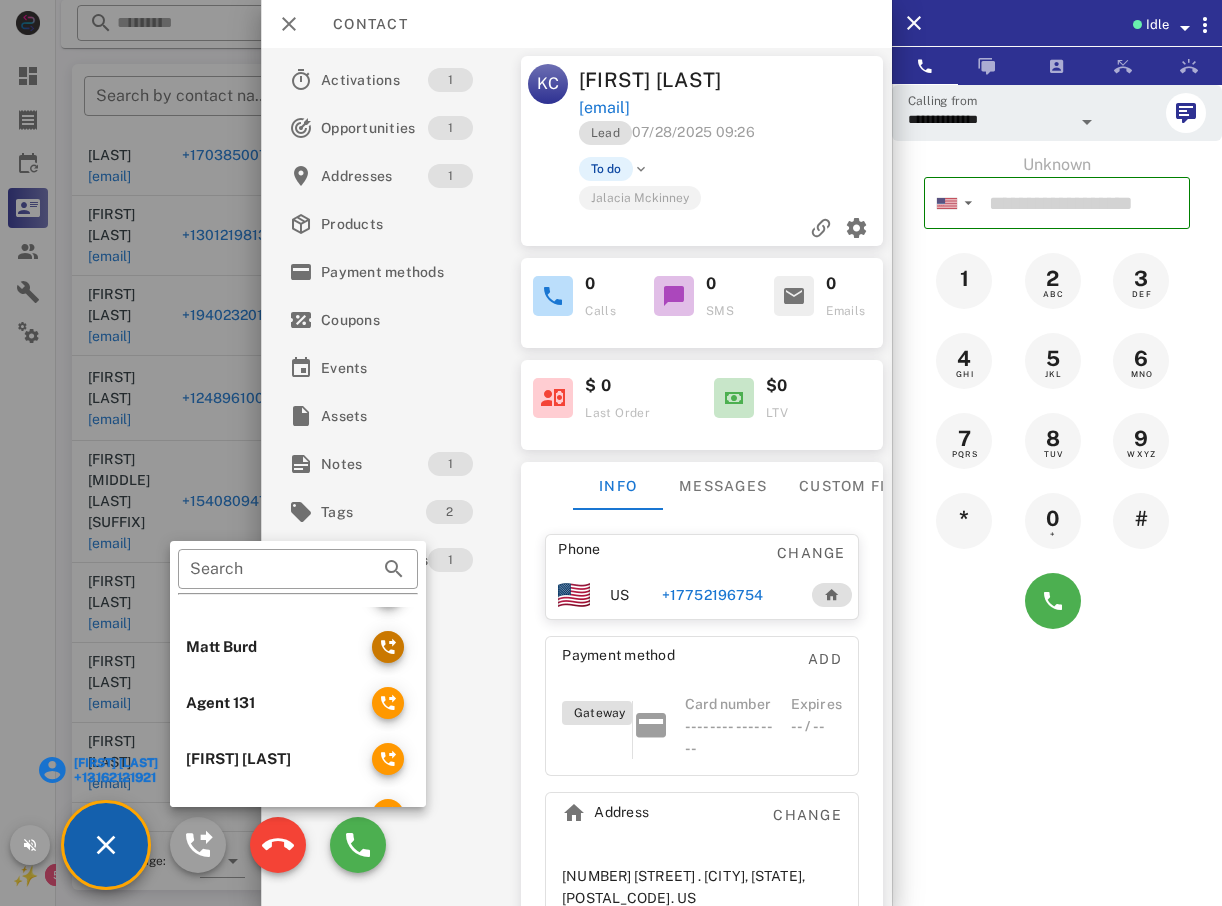 click at bounding box center (388, 647) 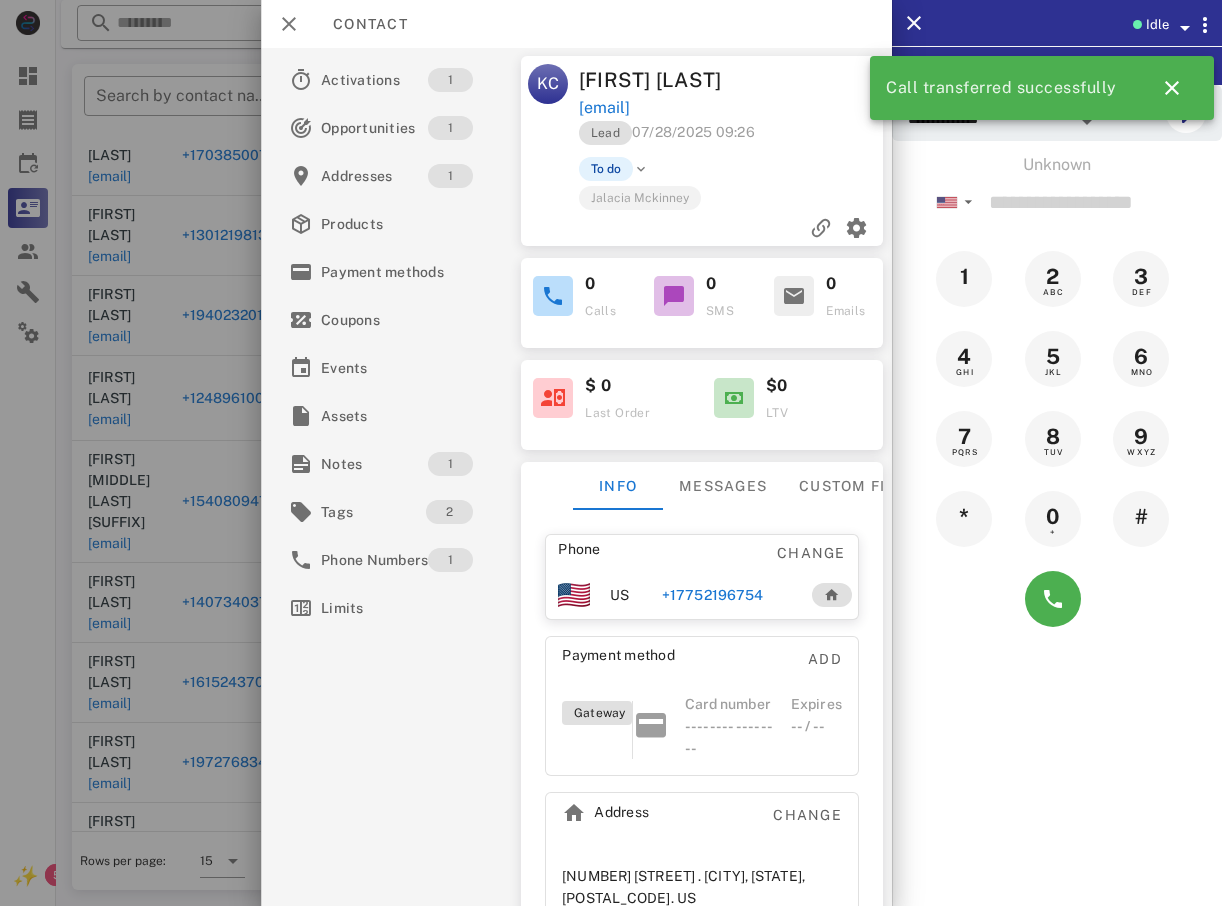 click at bounding box center (611, 453) 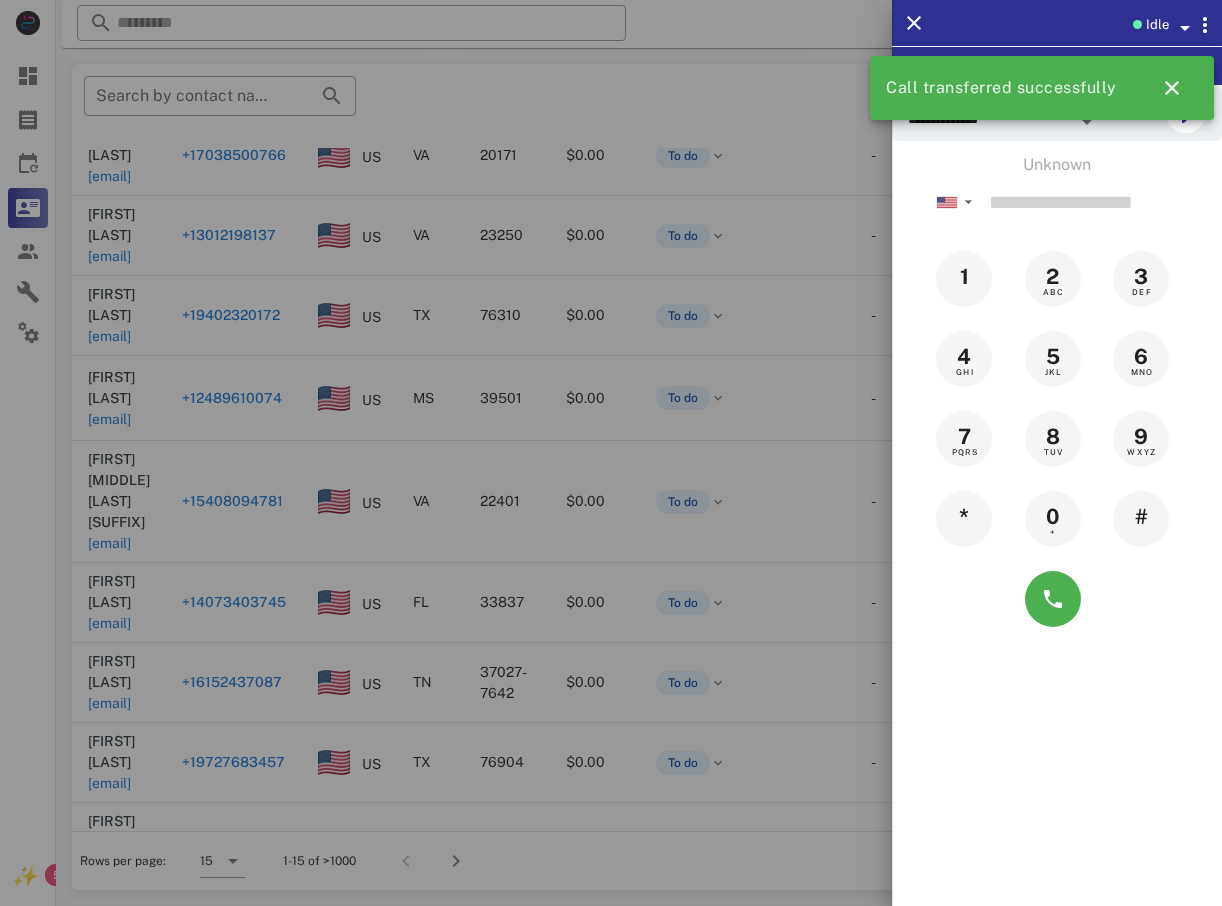 click at bounding box center (611, 453) 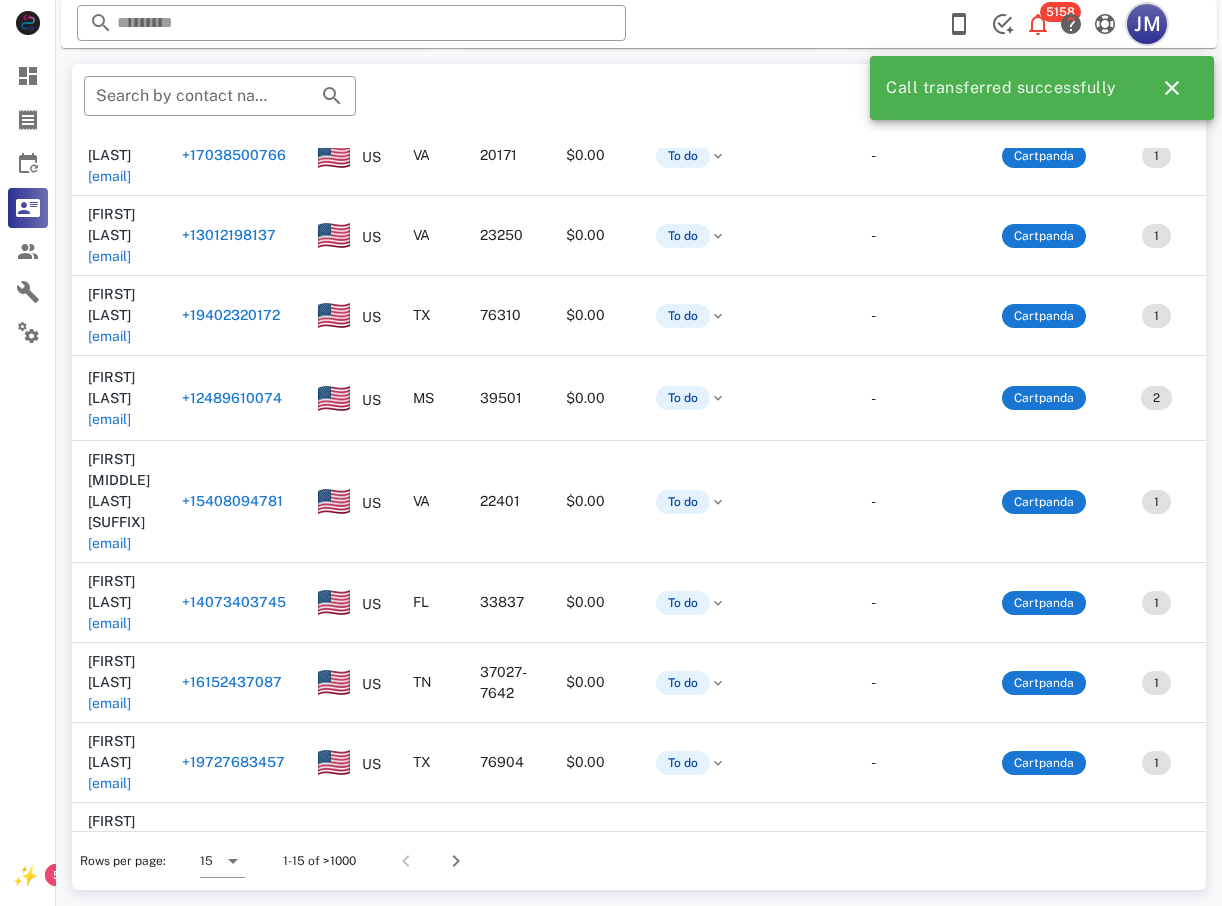 click on "JM" at bounding box center (1147, 24) 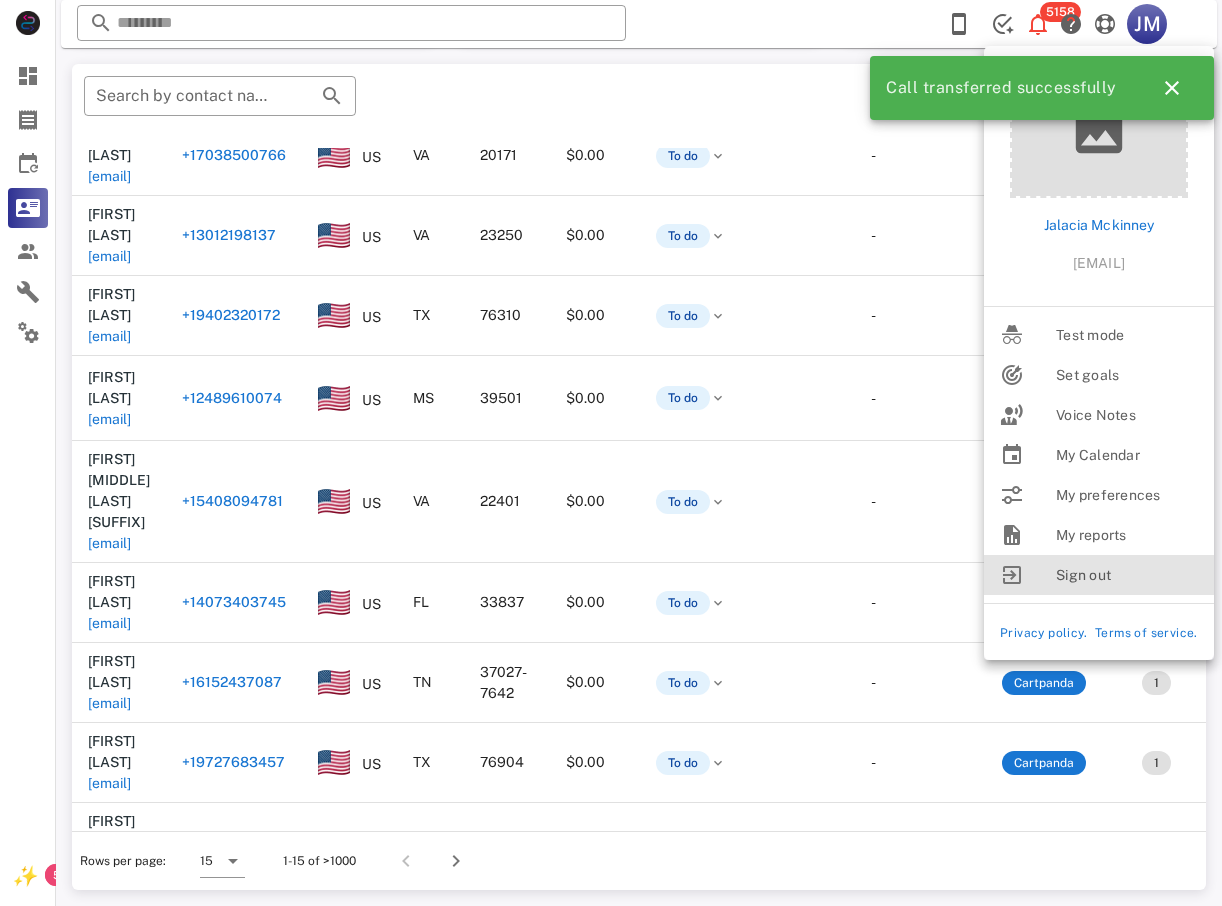 click on "Sign out" at bounding box center [1127, 575] 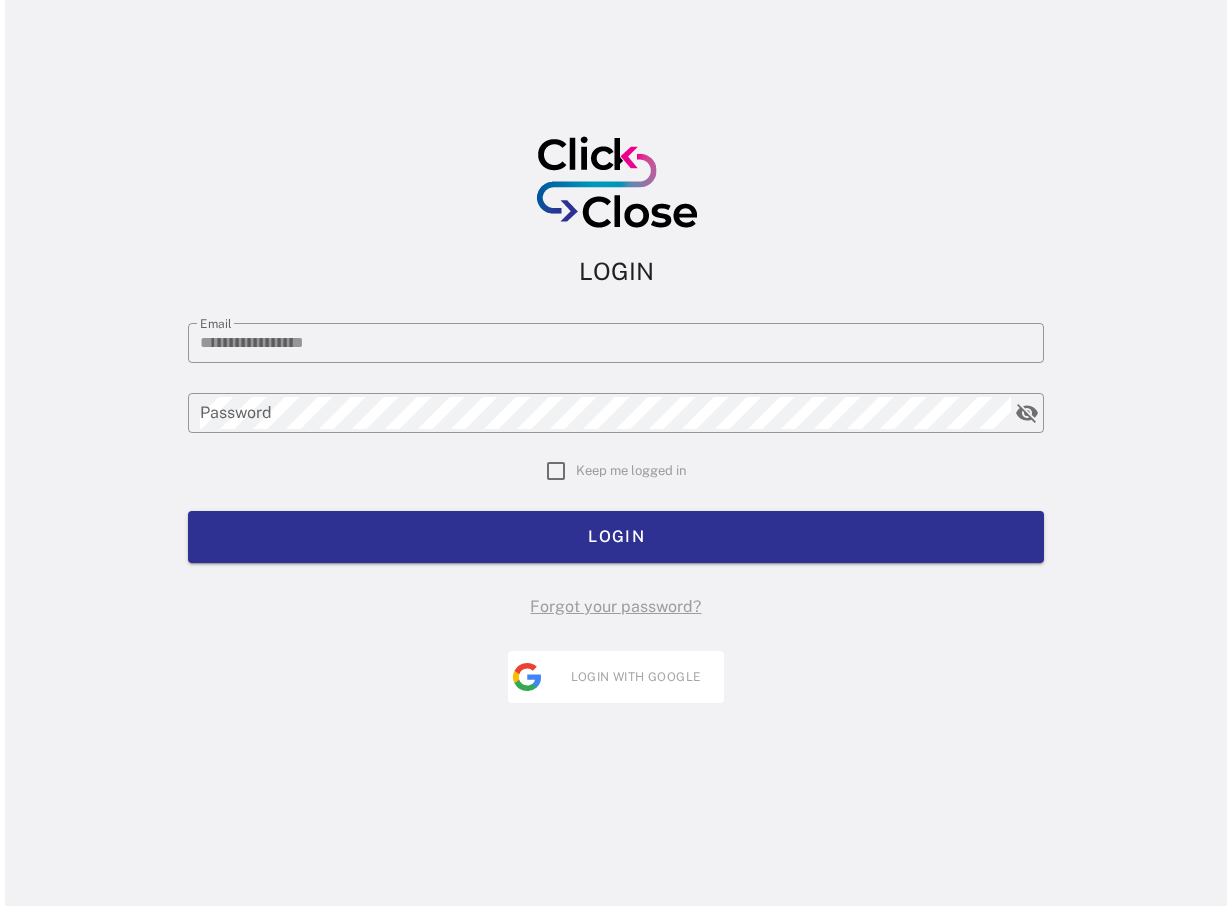 scroll, scrollTop: 0, scrollLeft: 0, axis: both 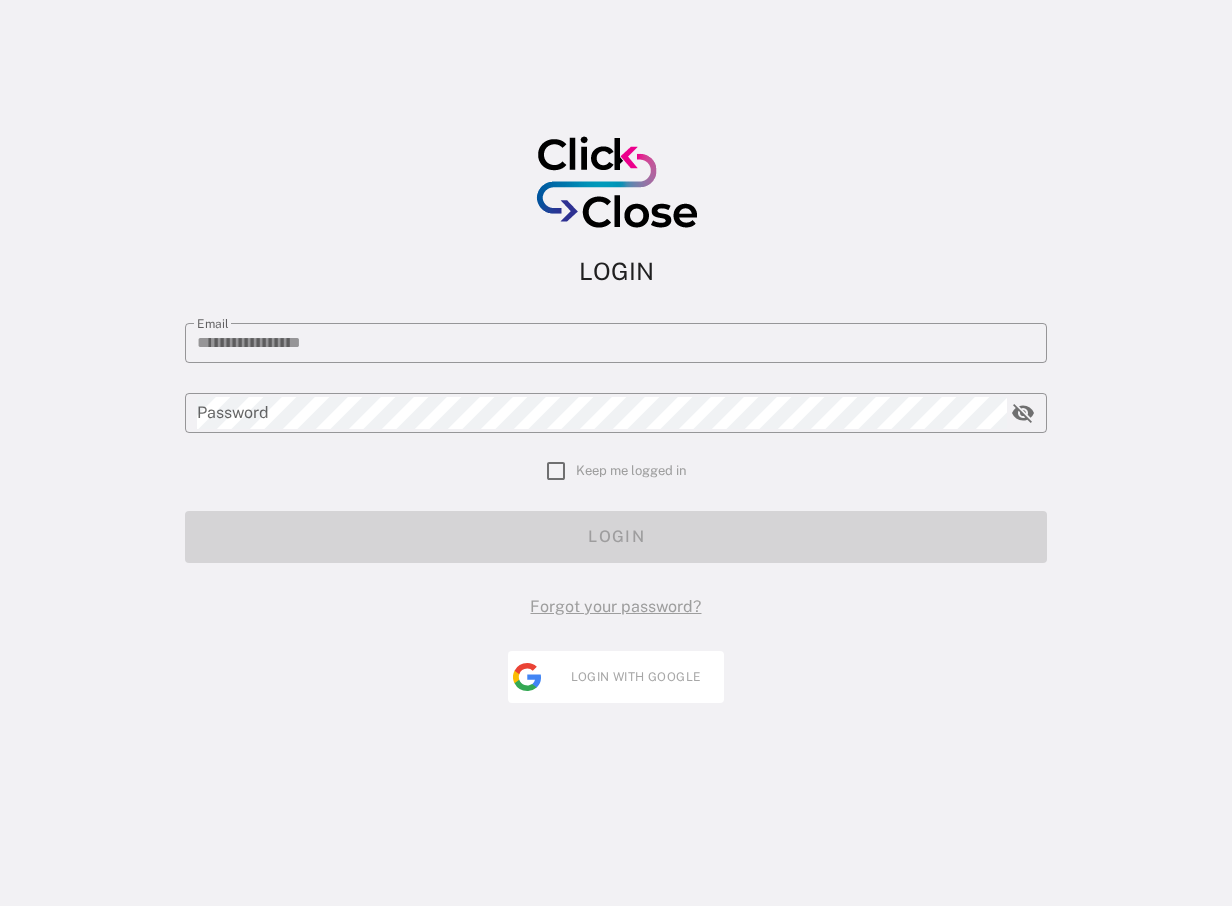 type on "**********" 